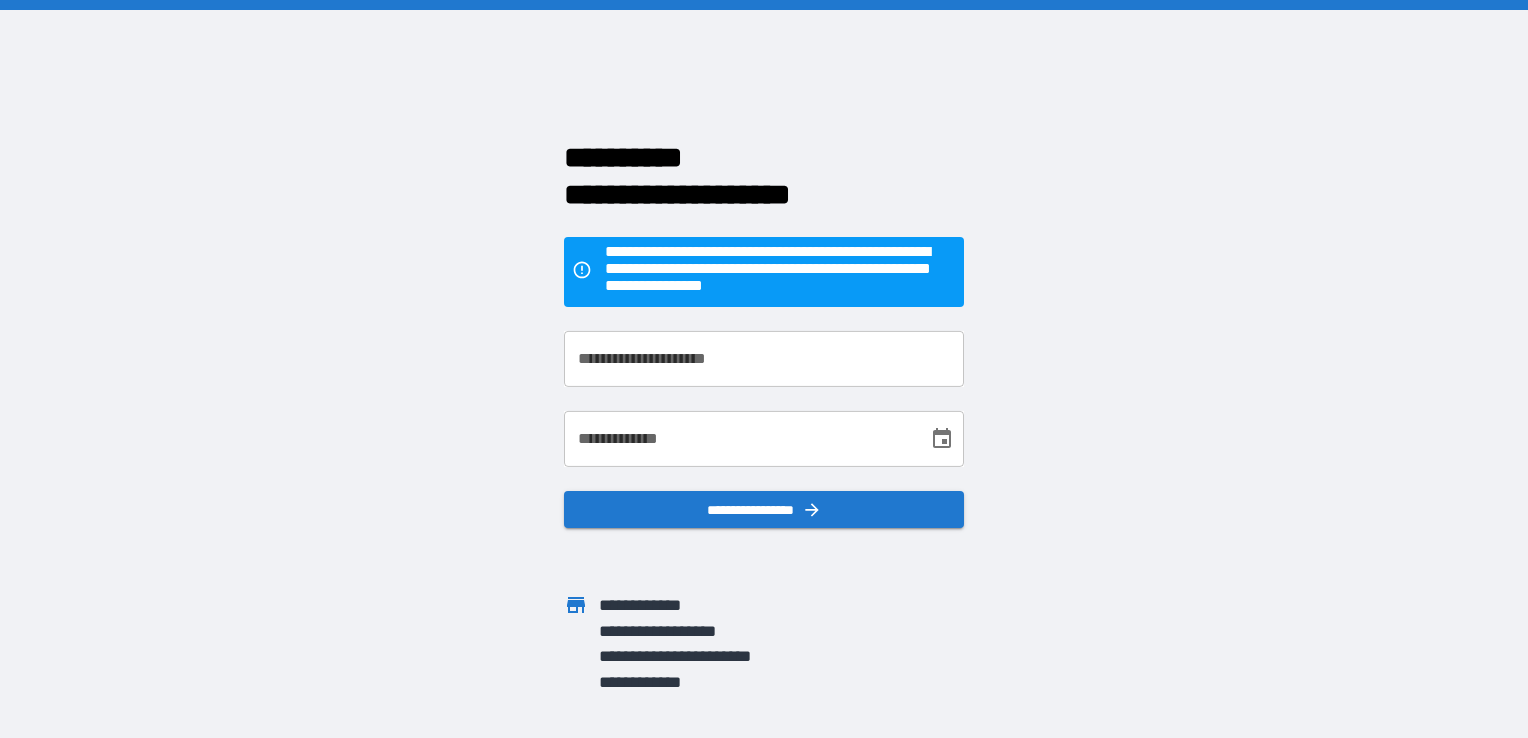 scroll, scrollTop: 0, scrollLeft: 0, axis: both 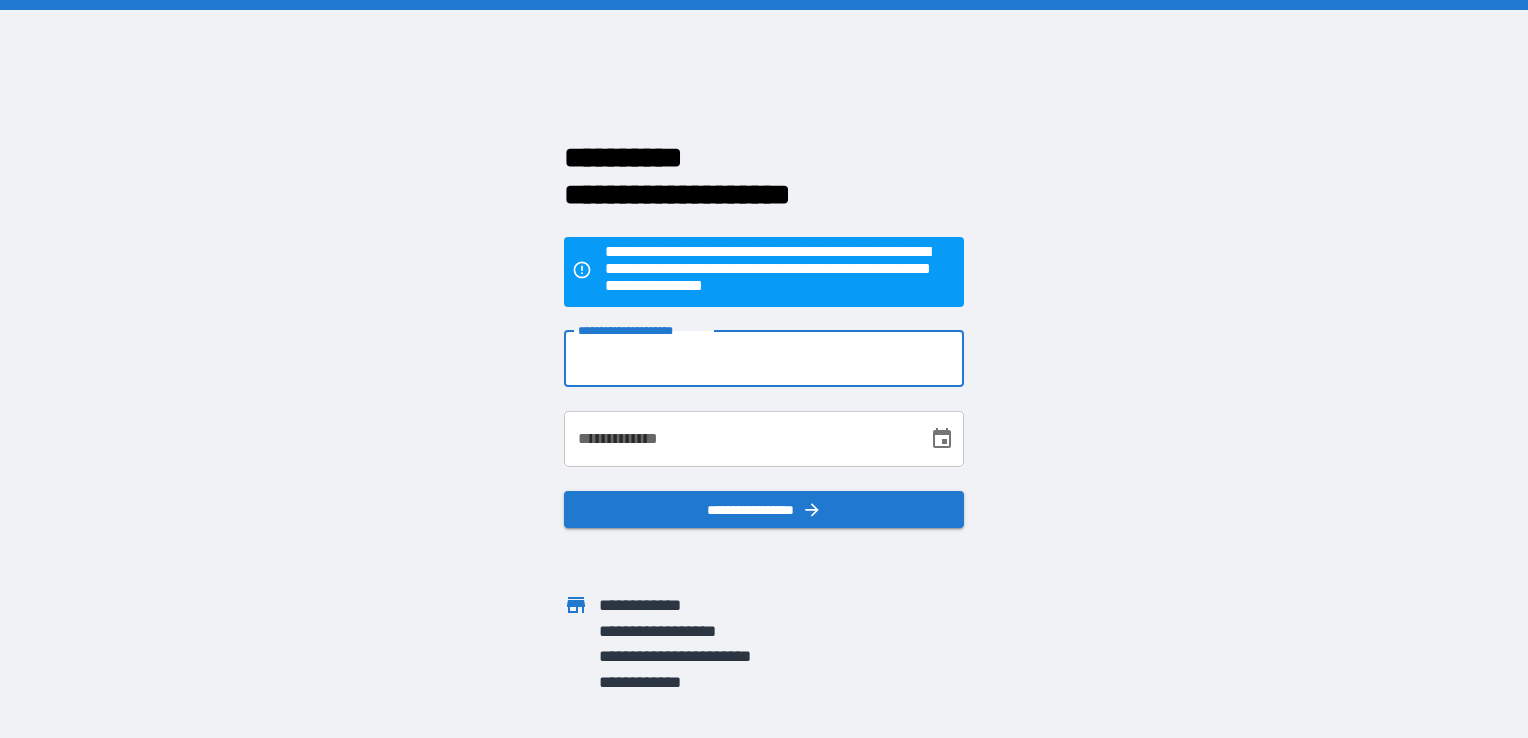 click on "**********" at bounding box center [764, 359] 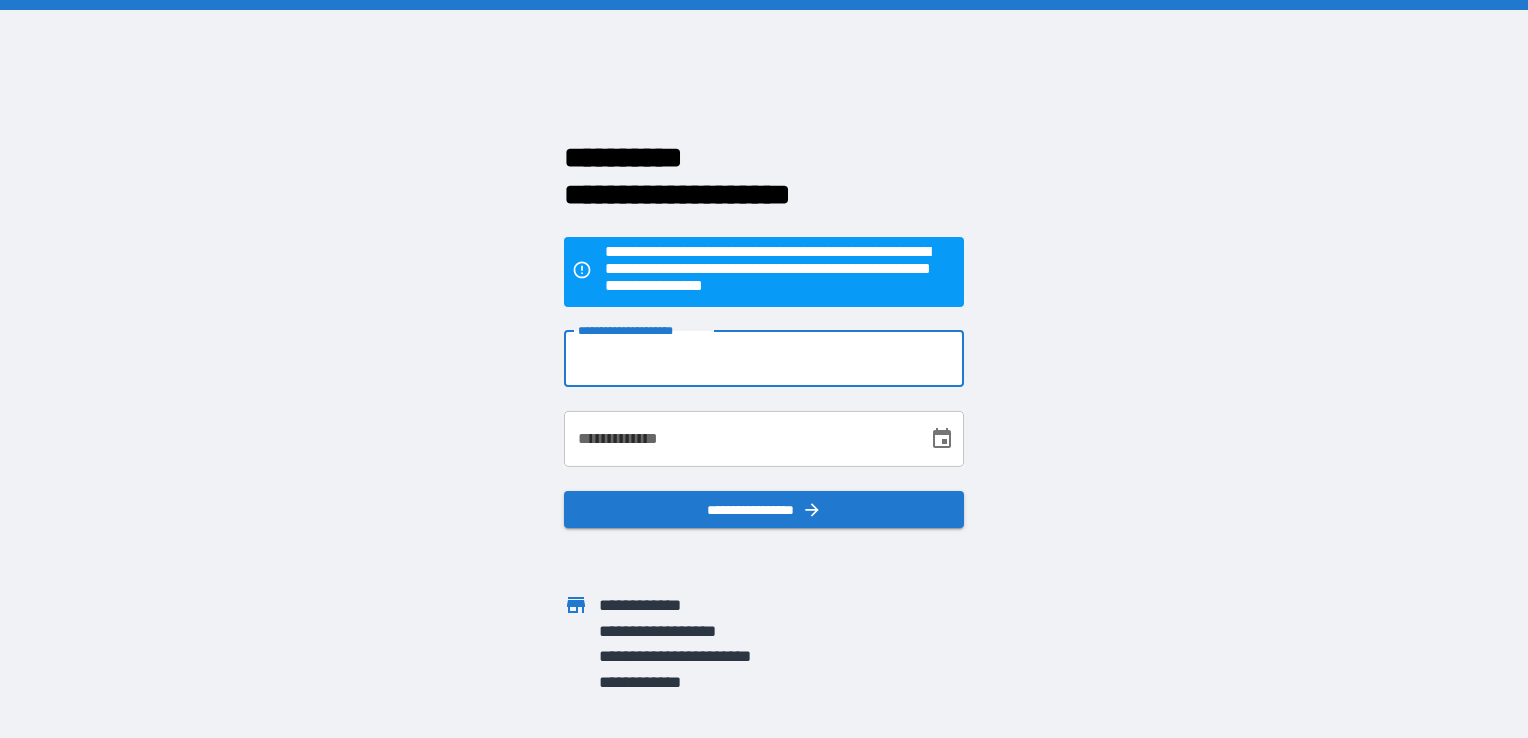 type on "**********" 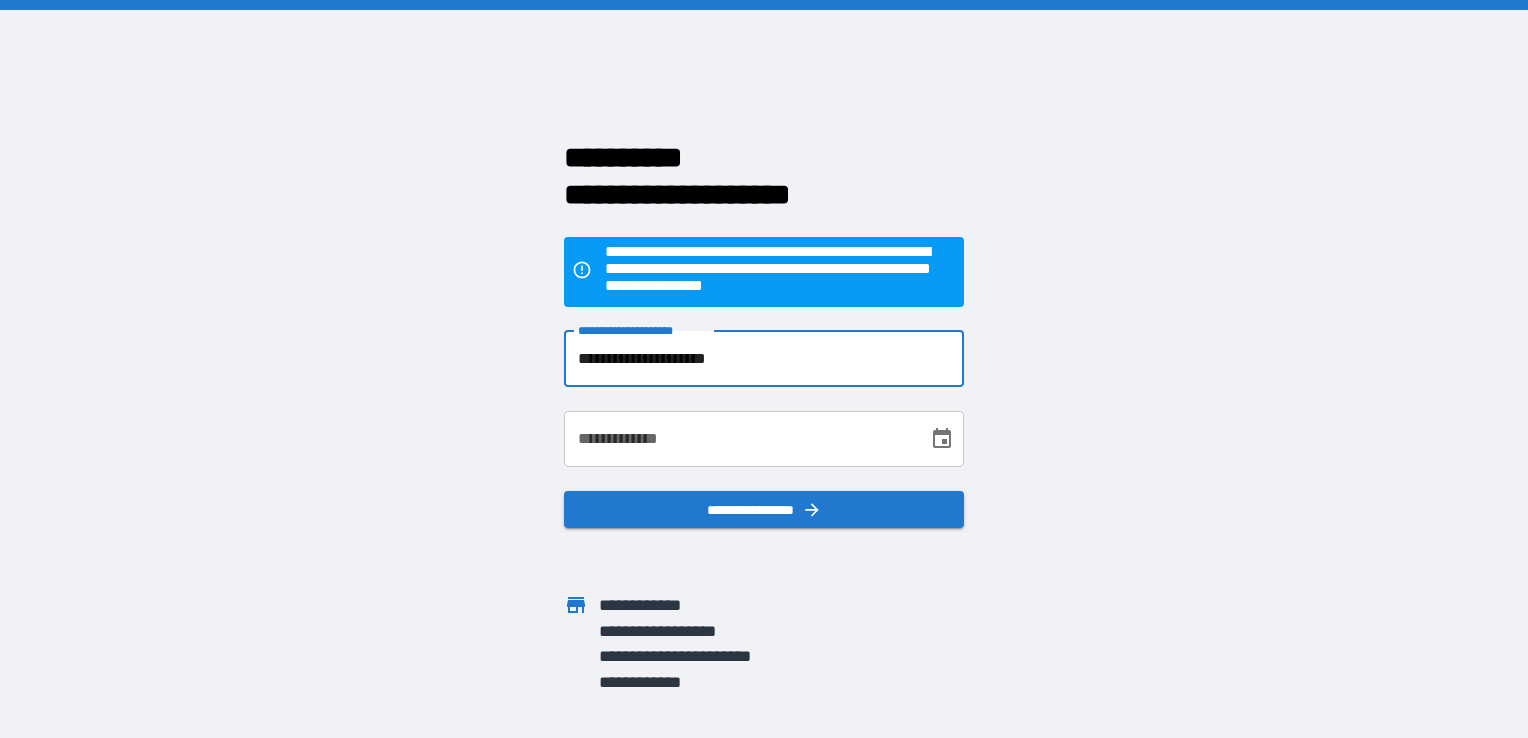 type on "**********" 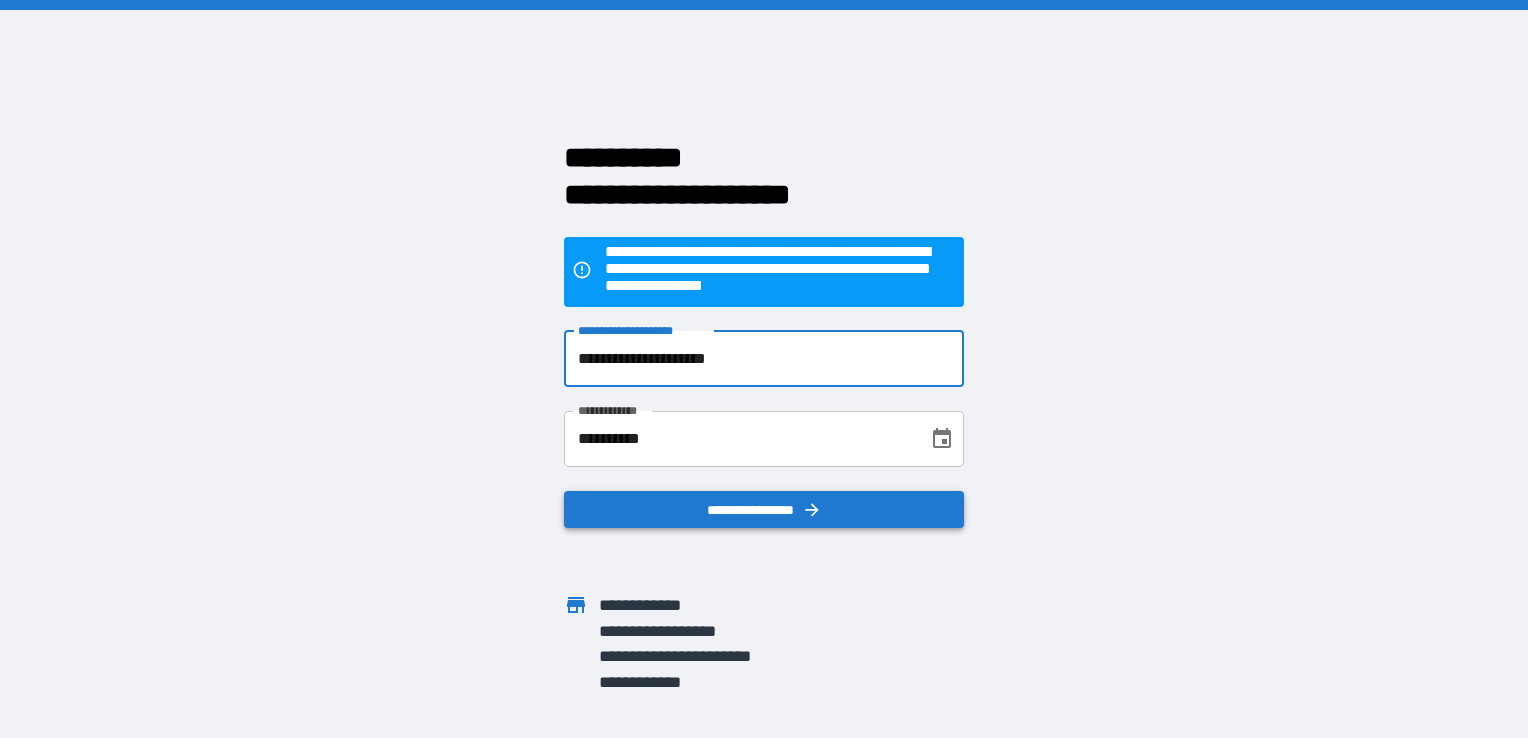 click on "**********" at bounding box center (764, 510) 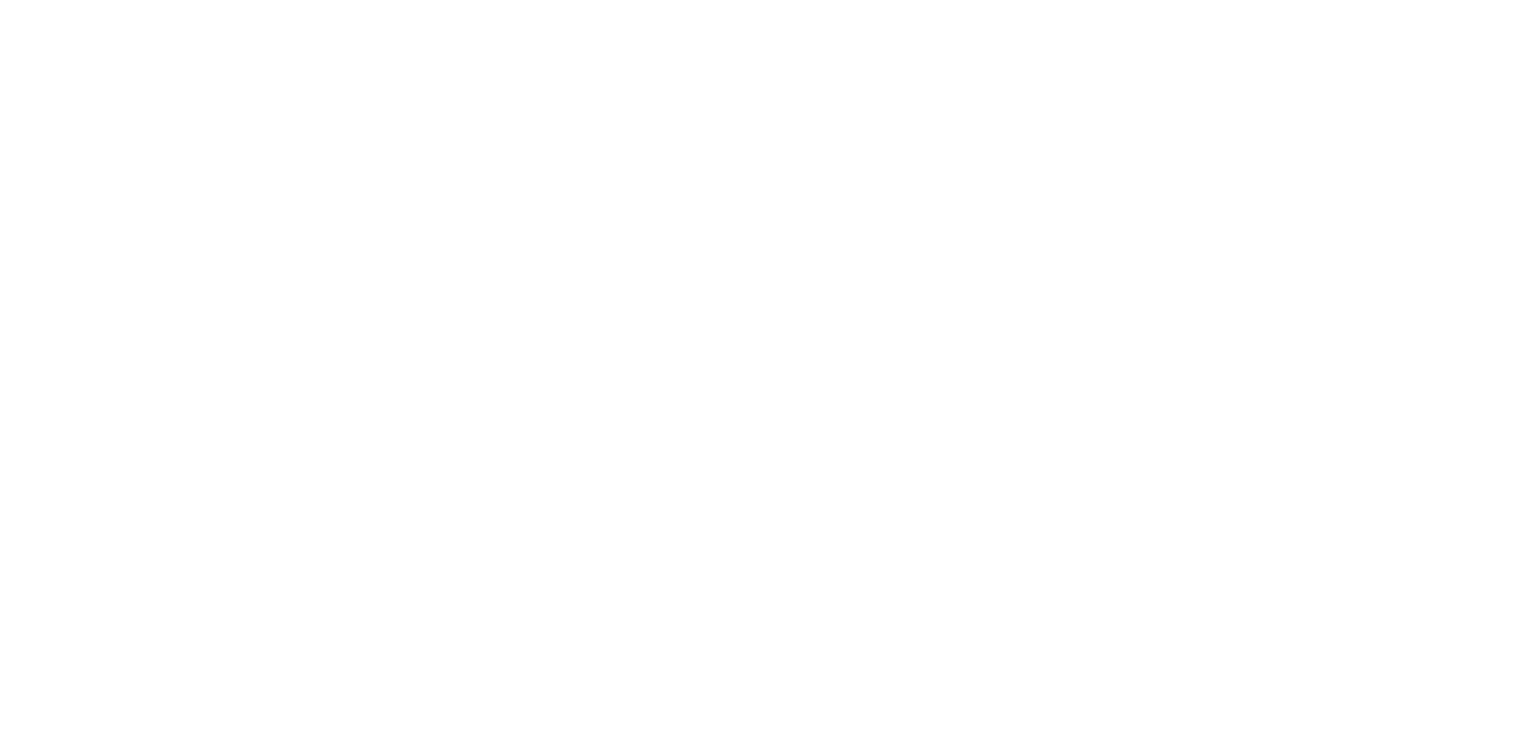 scroll, scrollTop: 0, scrollLeft: 0, axis: both 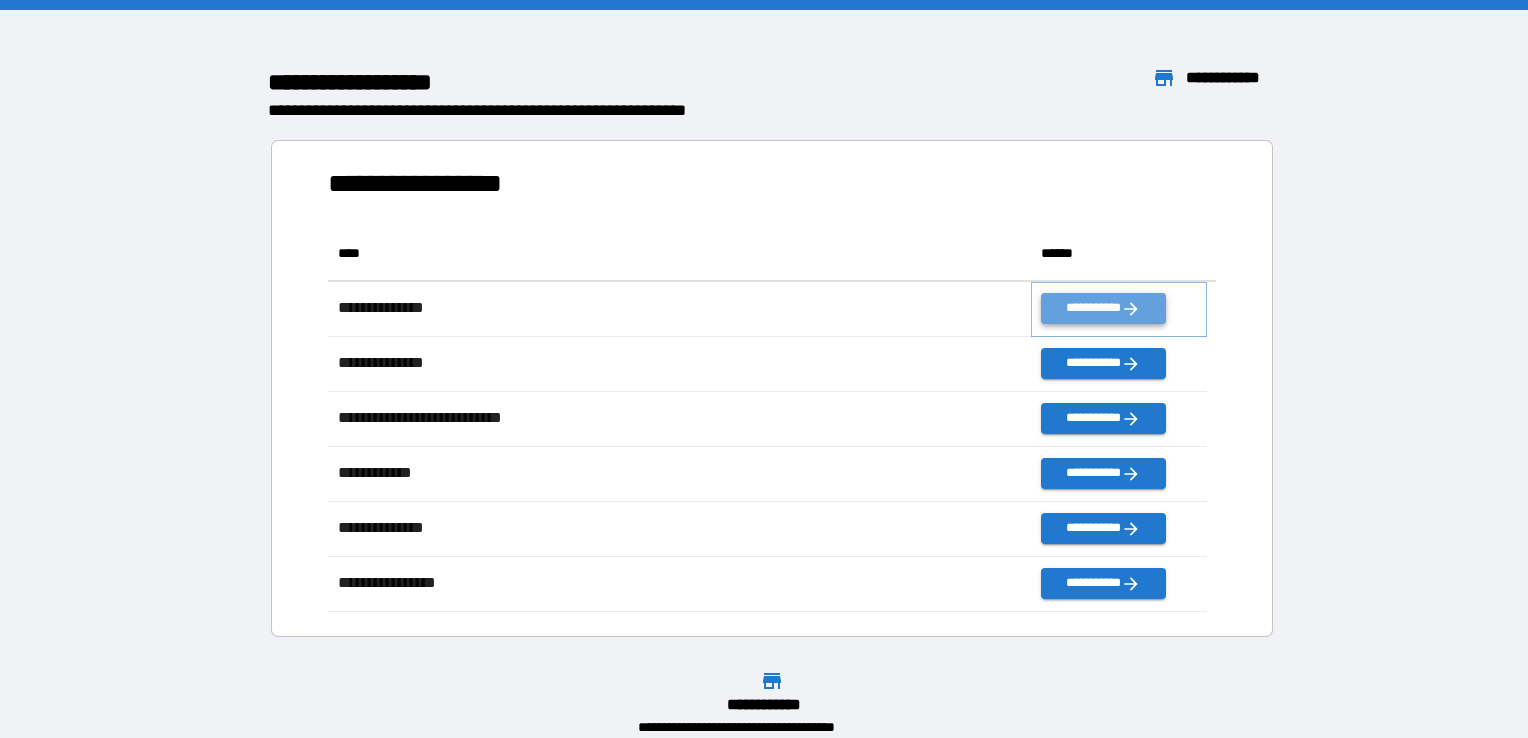 click on "**********" at bounding box center (1103, 308) 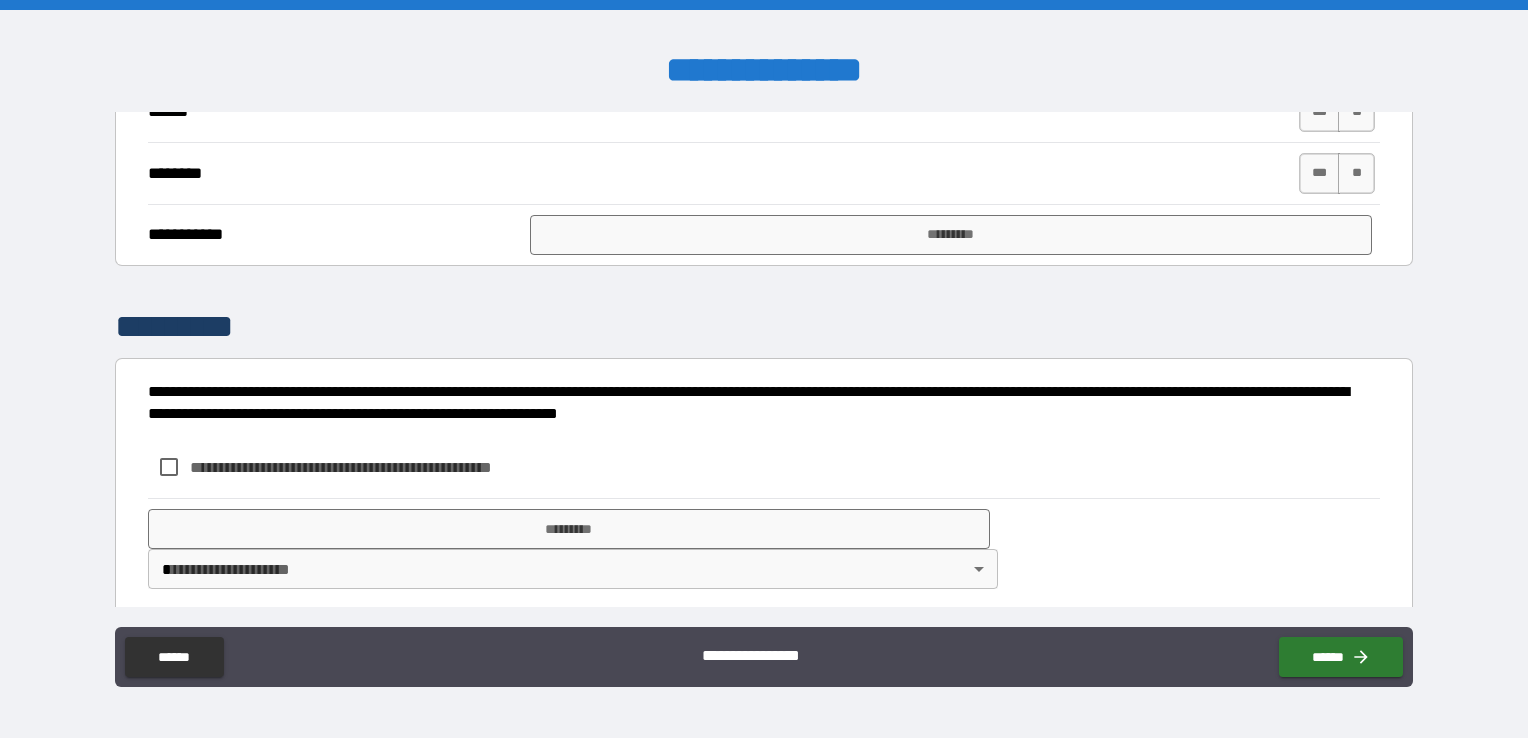scroll, scrollTop: 1550, scrollLeft: 0, axis: vertical 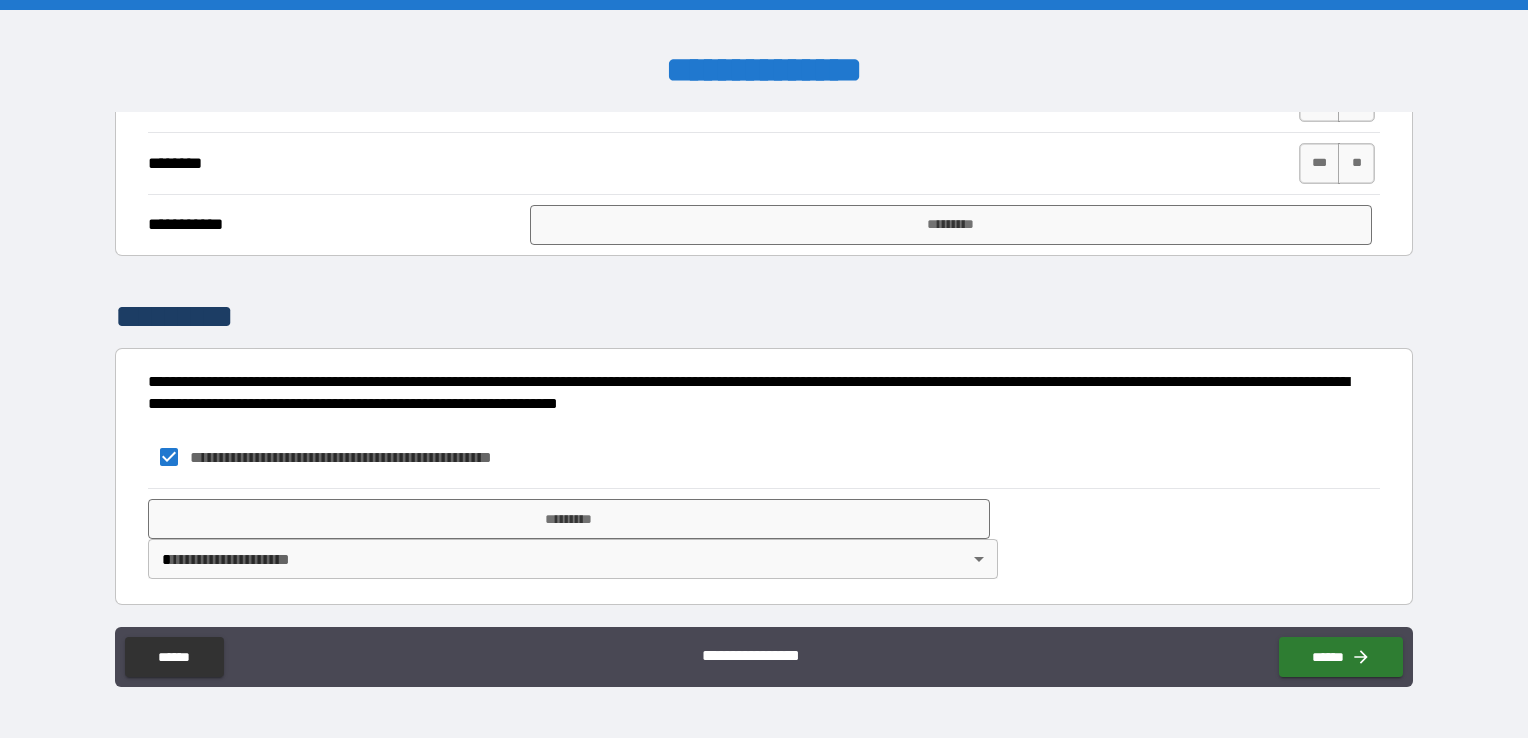 type on "*" 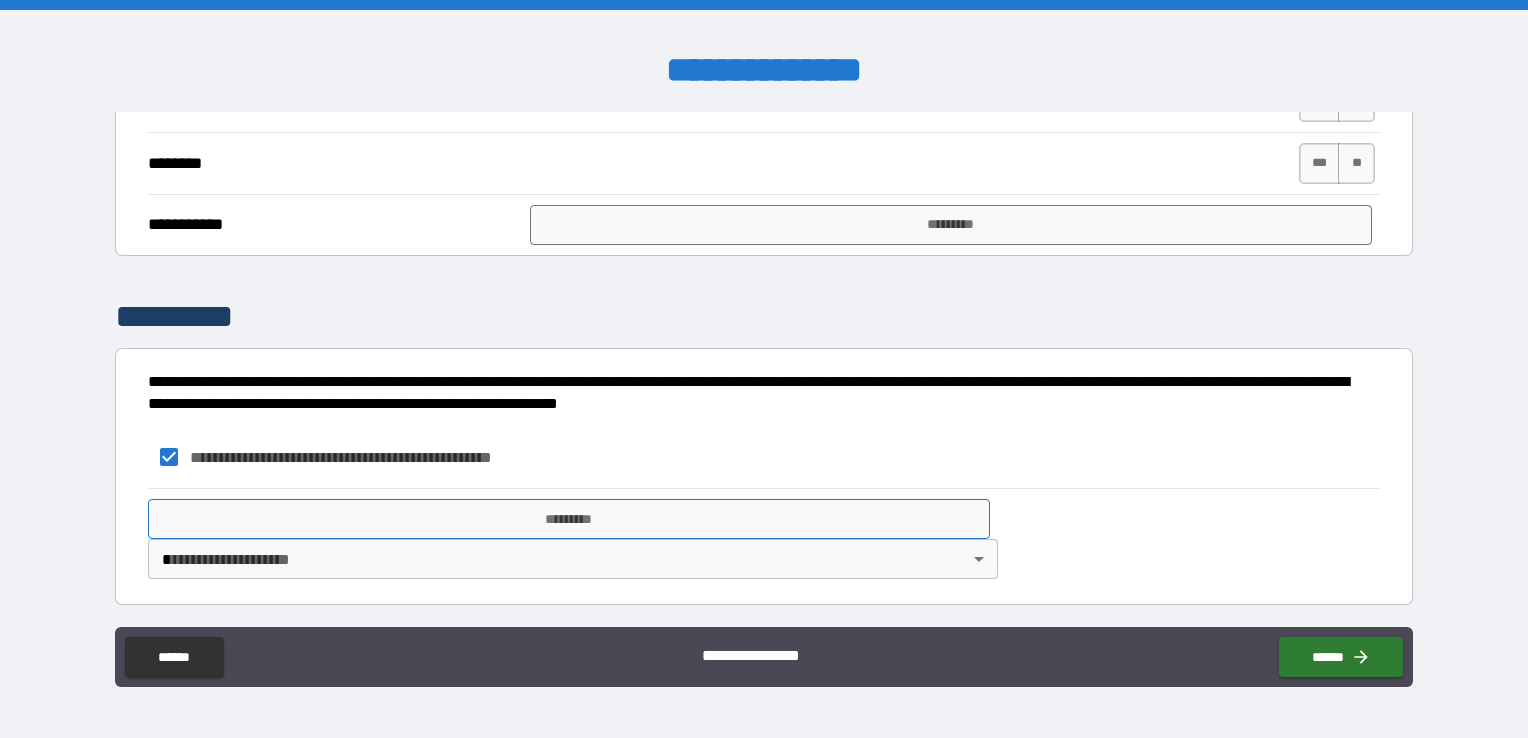 click on "*********" at bounding box center (569, 519) 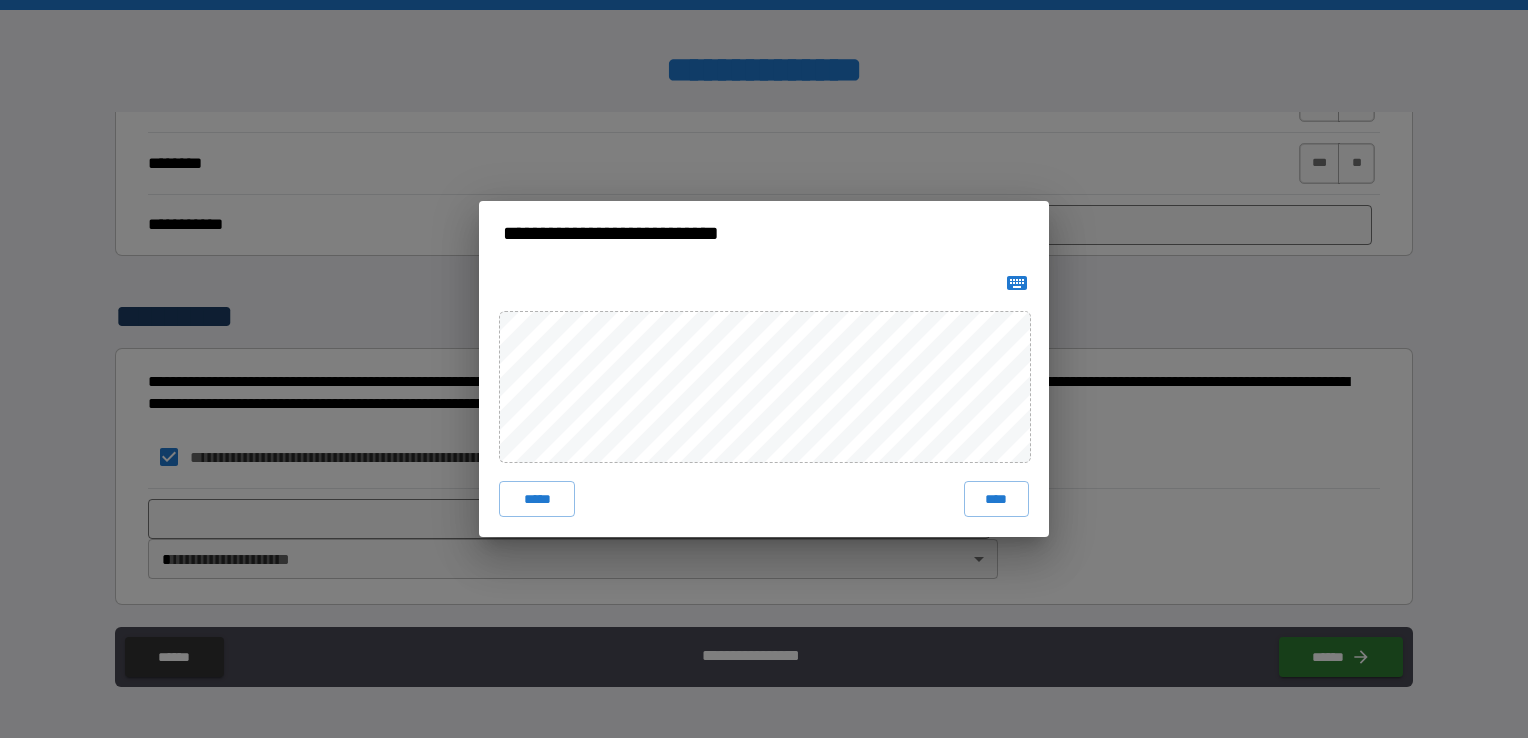 click on "**********" at bounding box center (764, 369) 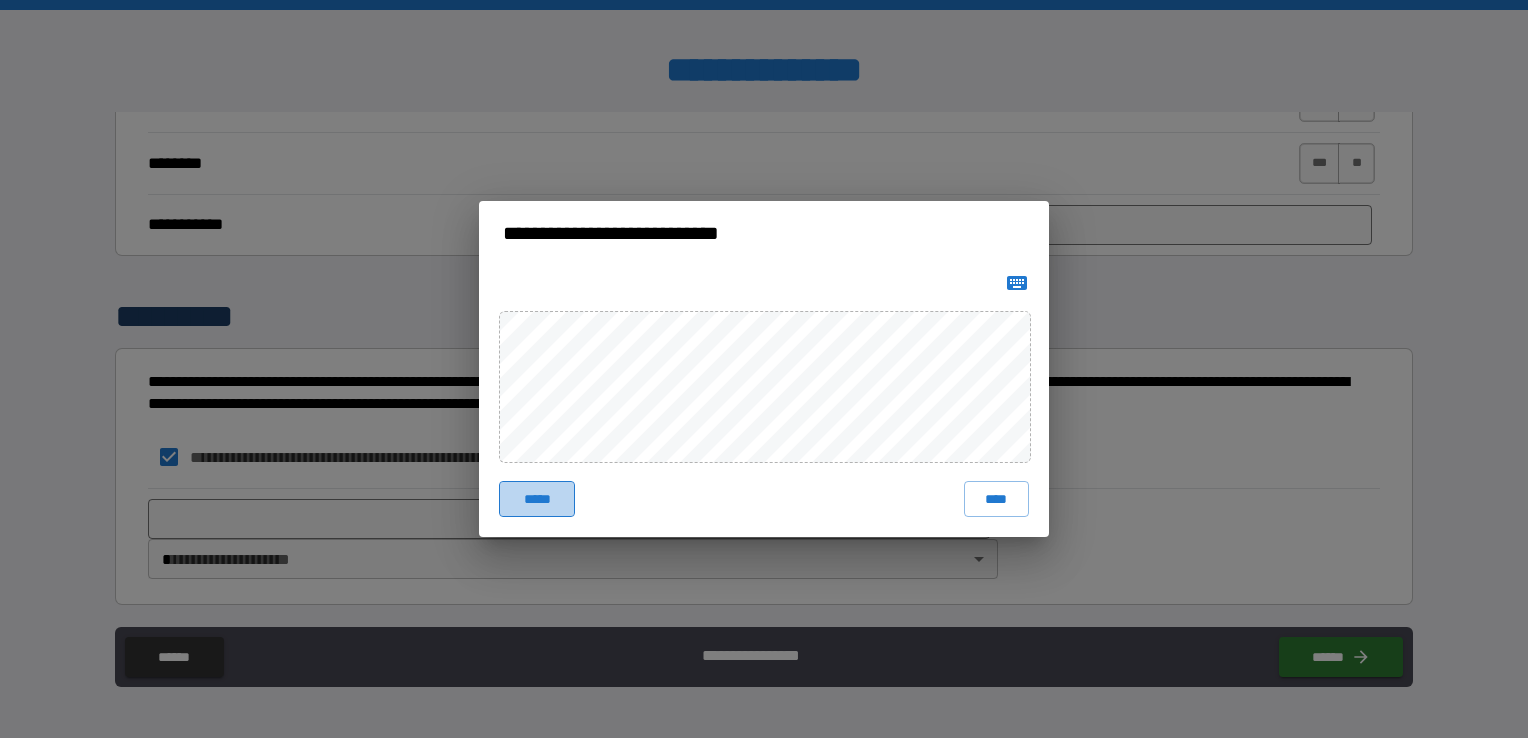 click on "*****" at bounding box center (537, 499) 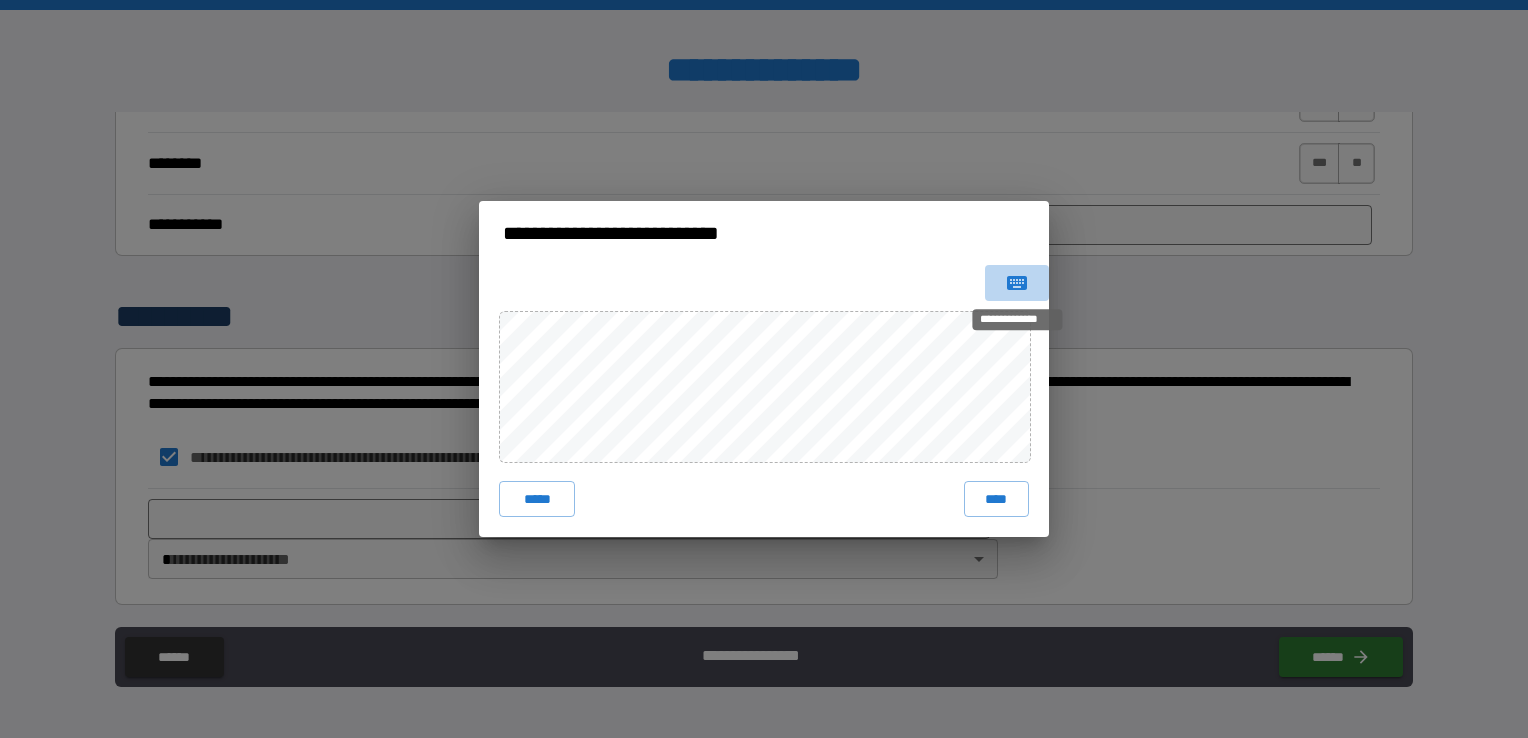 click 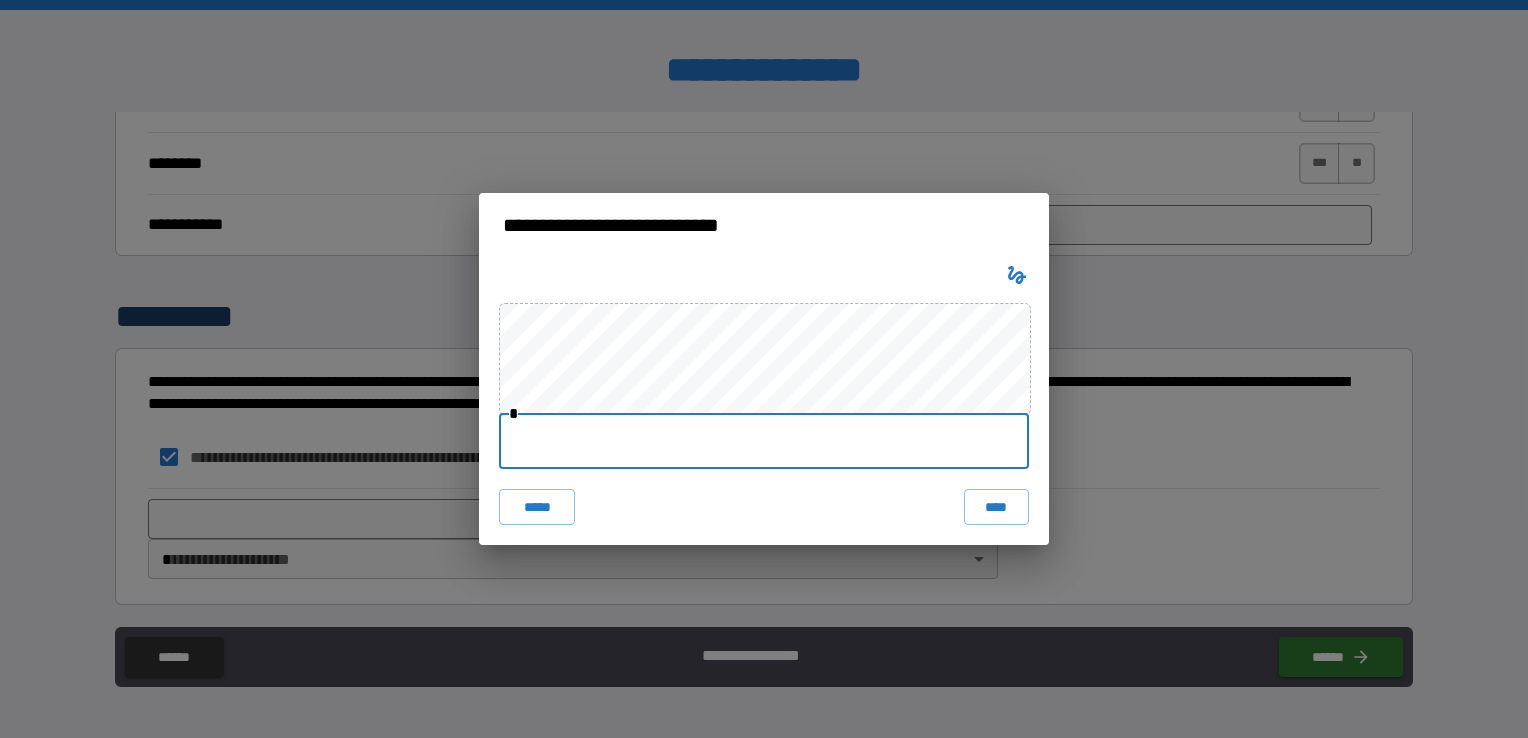 click at bounding box center [764, 441] 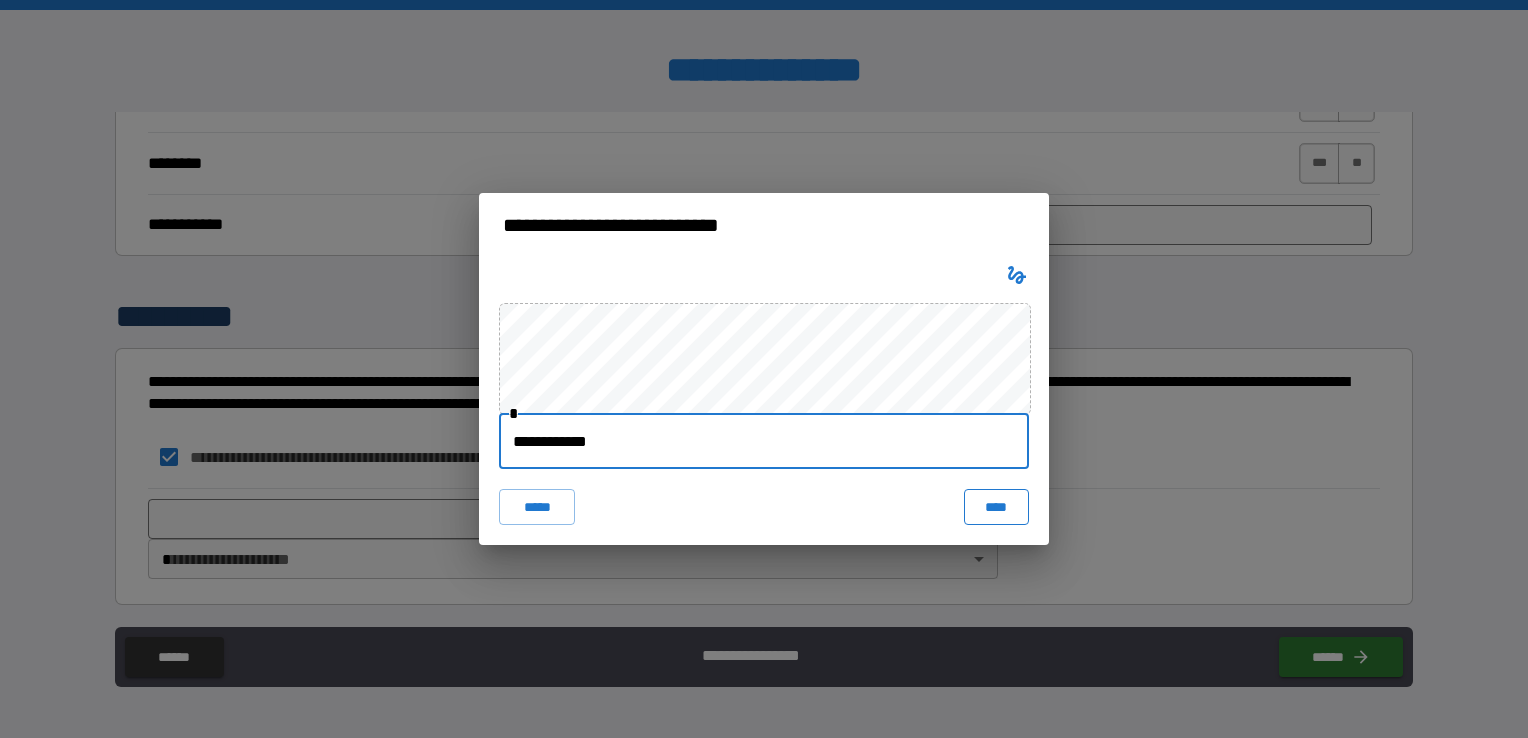 type on "**********" 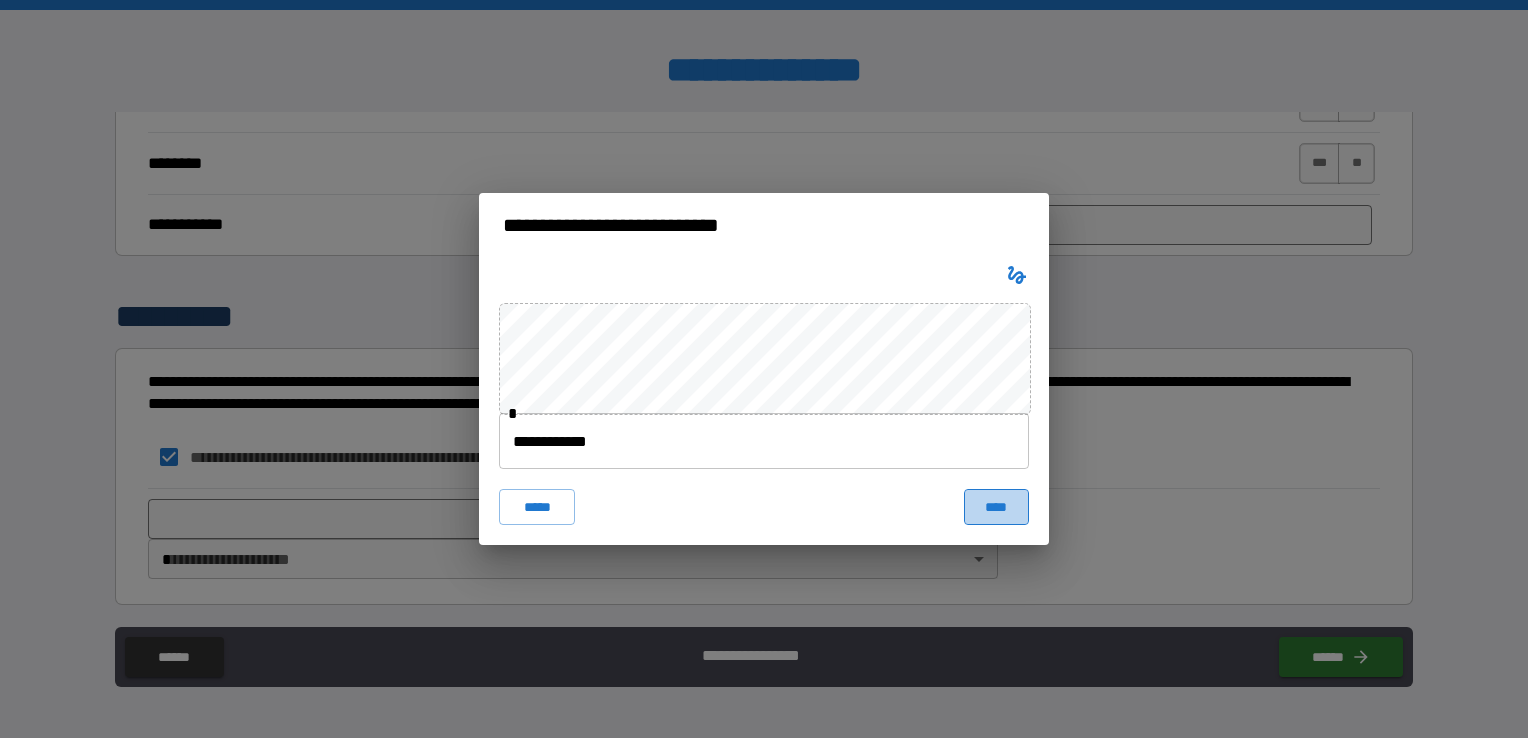 click on "****" at bounding box center (996, 507) 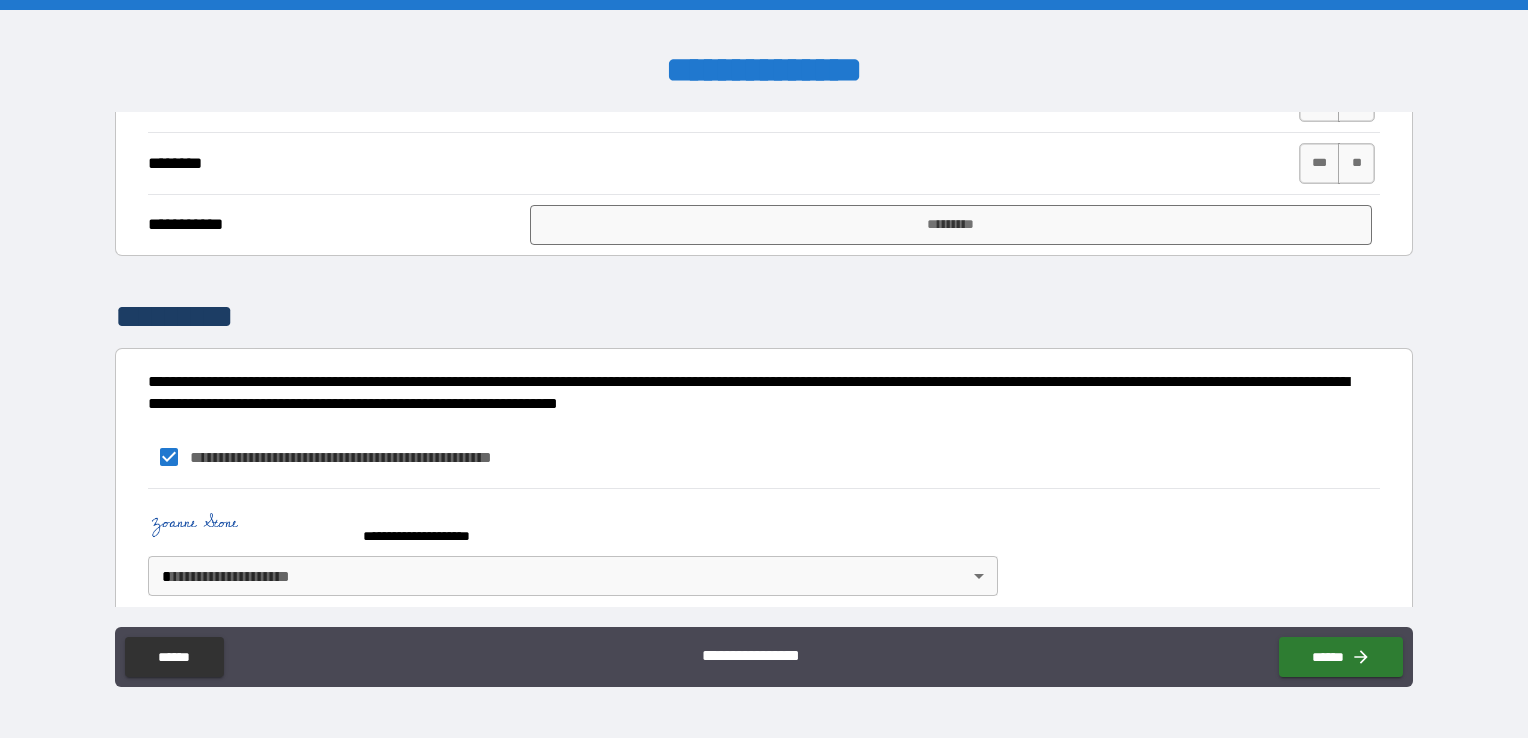 type on "*" 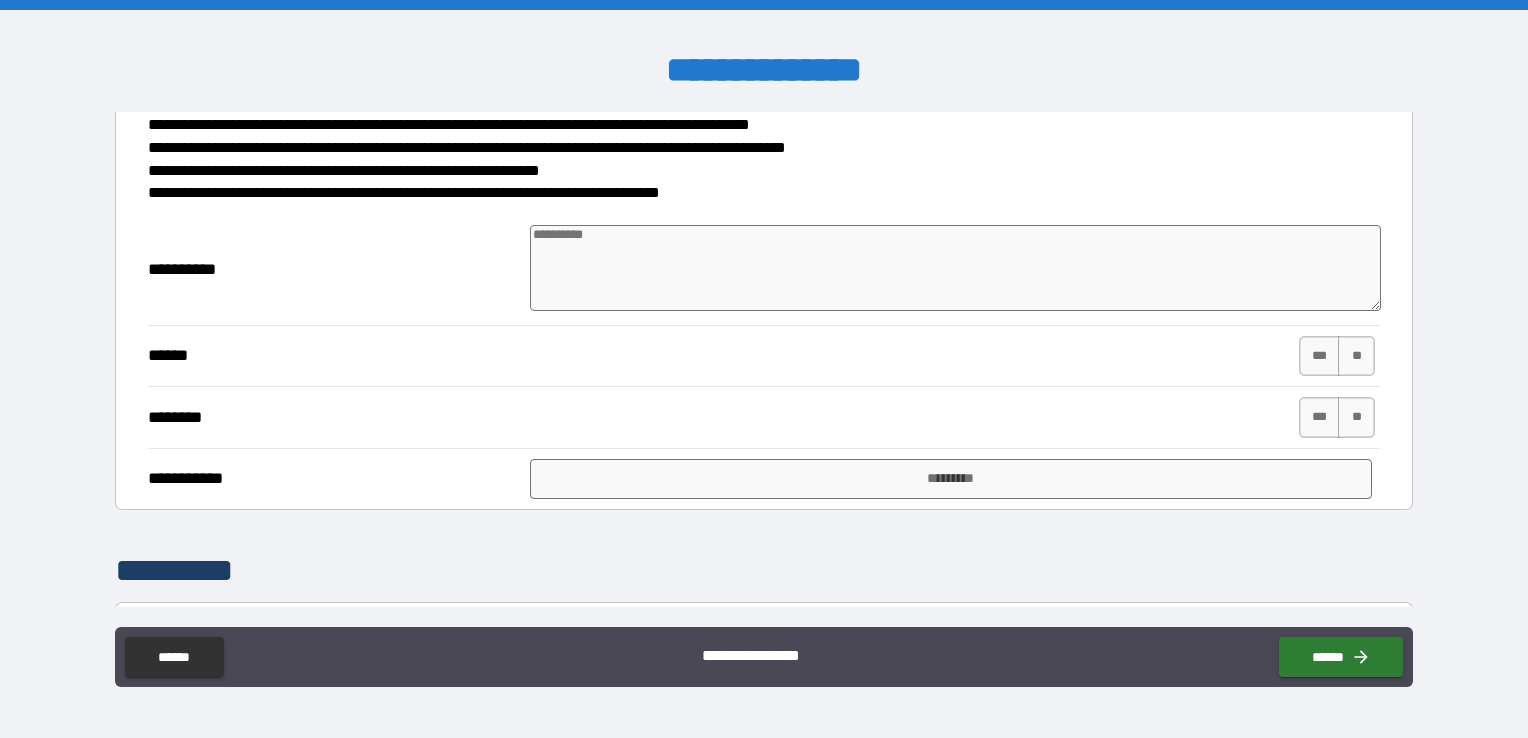 scroll, scrollTop: 1250, scrollLeft: 0, axis: vertical 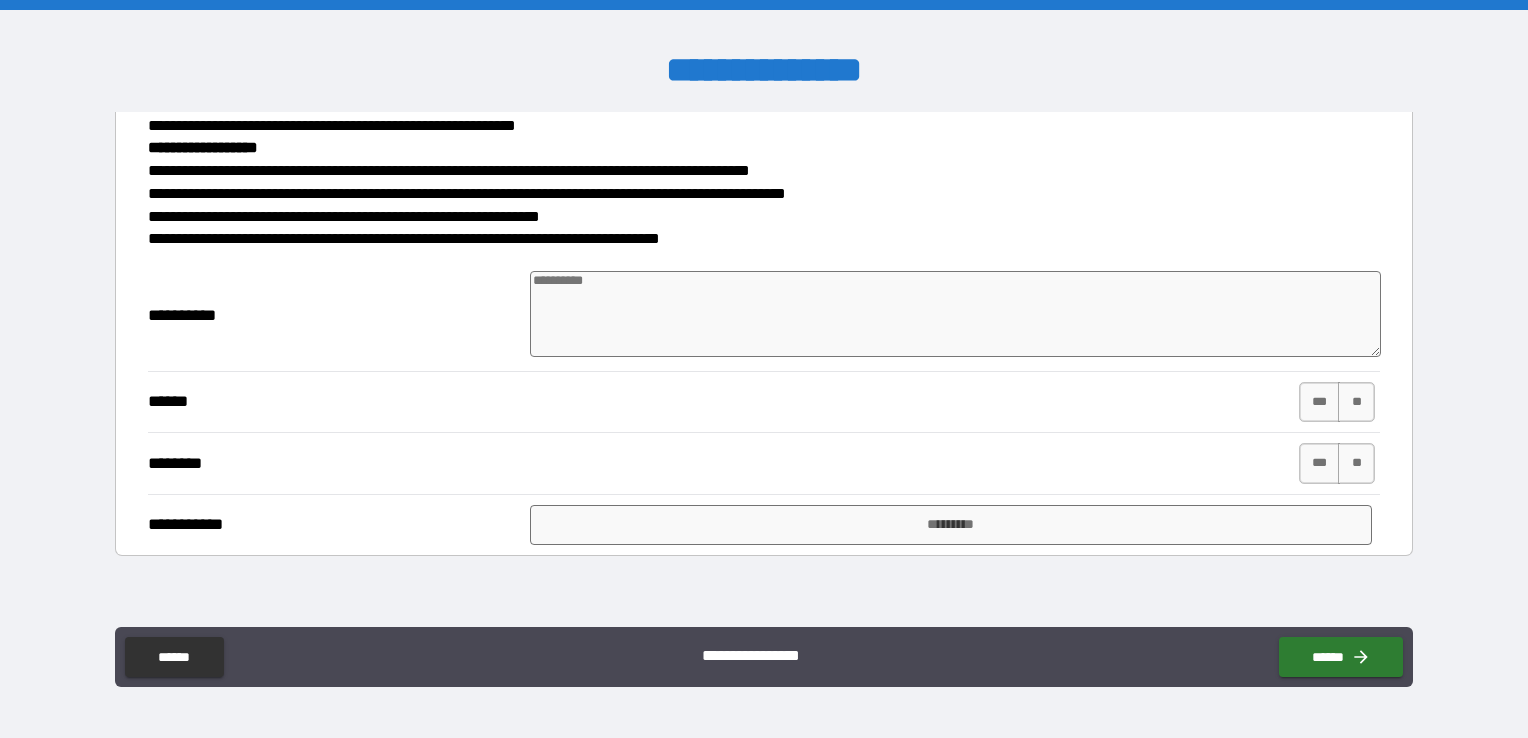 click at bounding box center [955, 314] 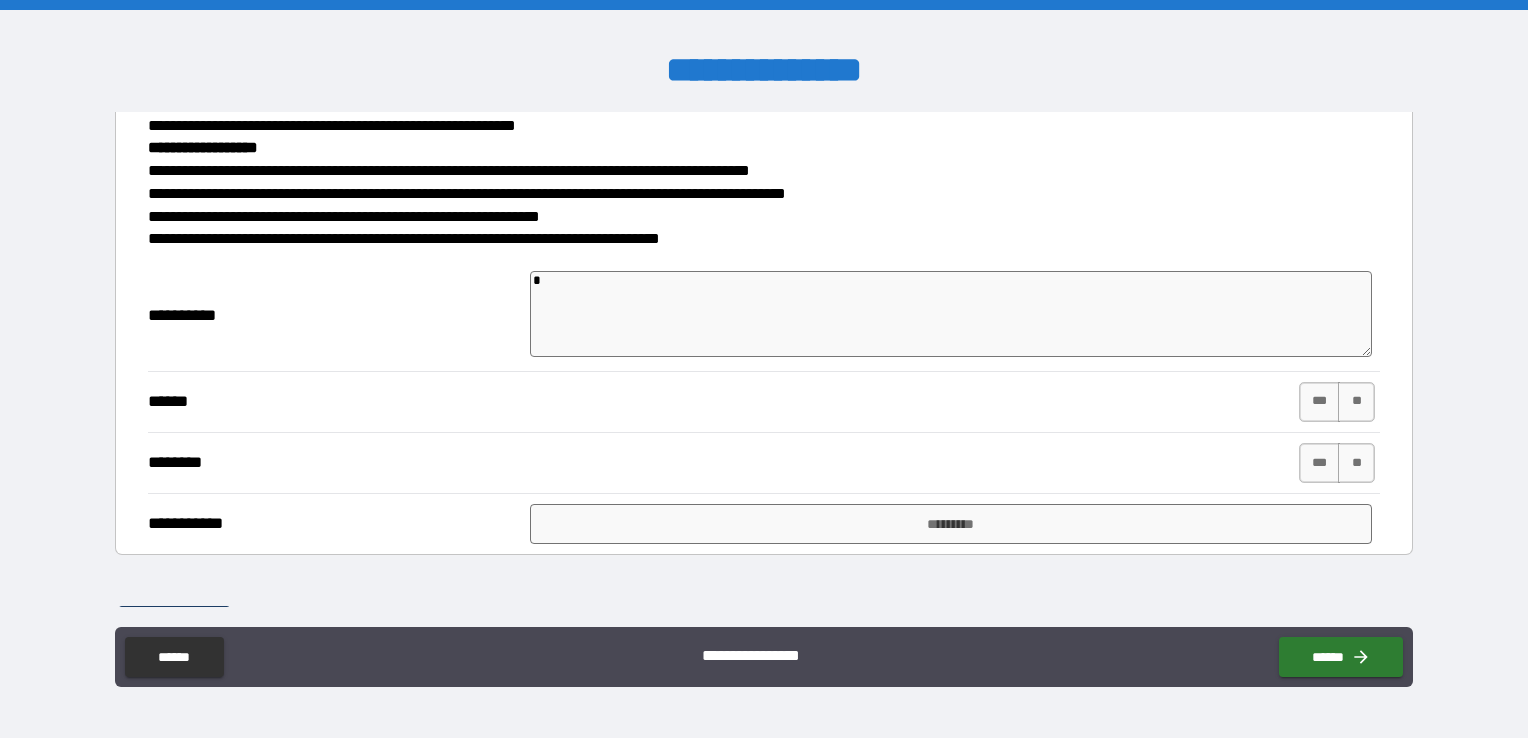 type on "*" 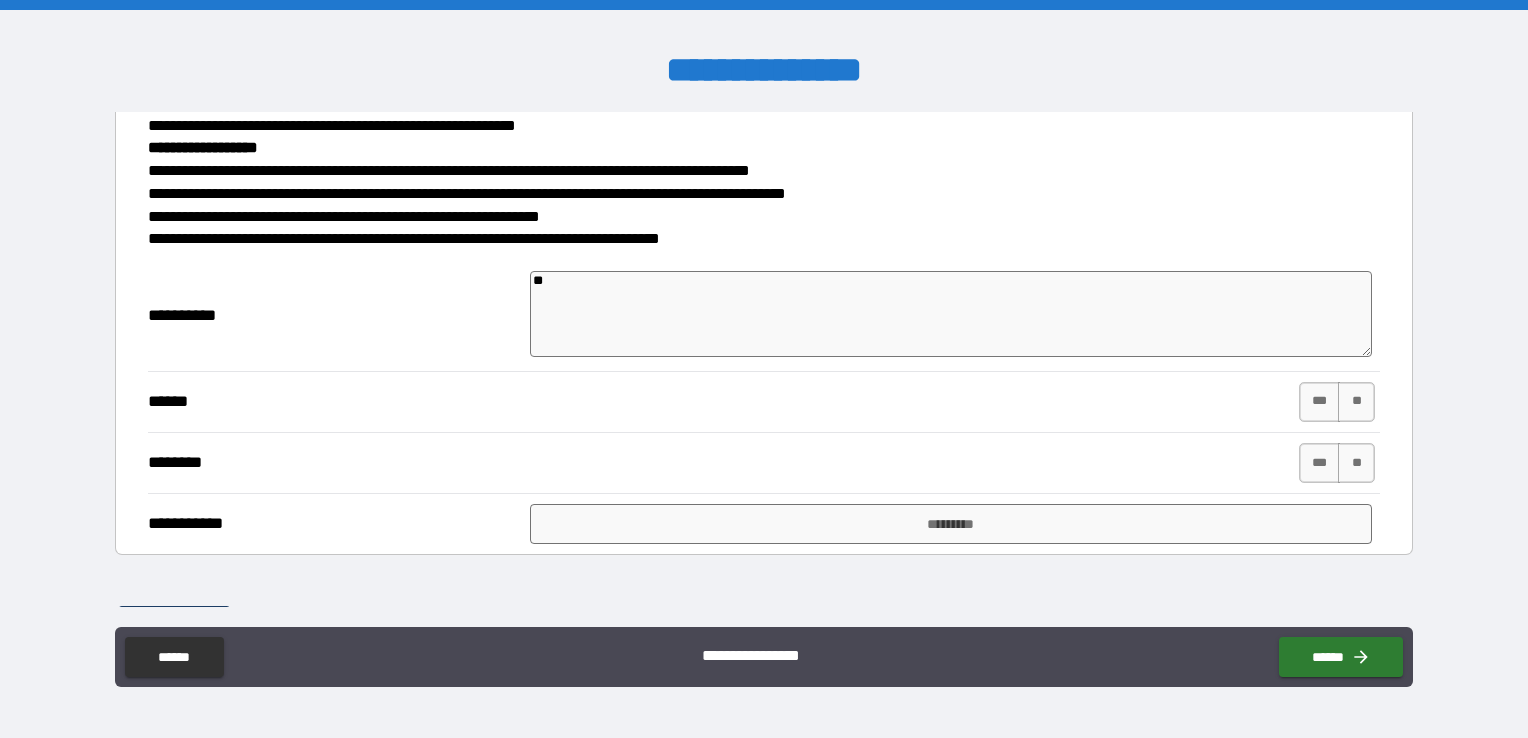 type on "***" 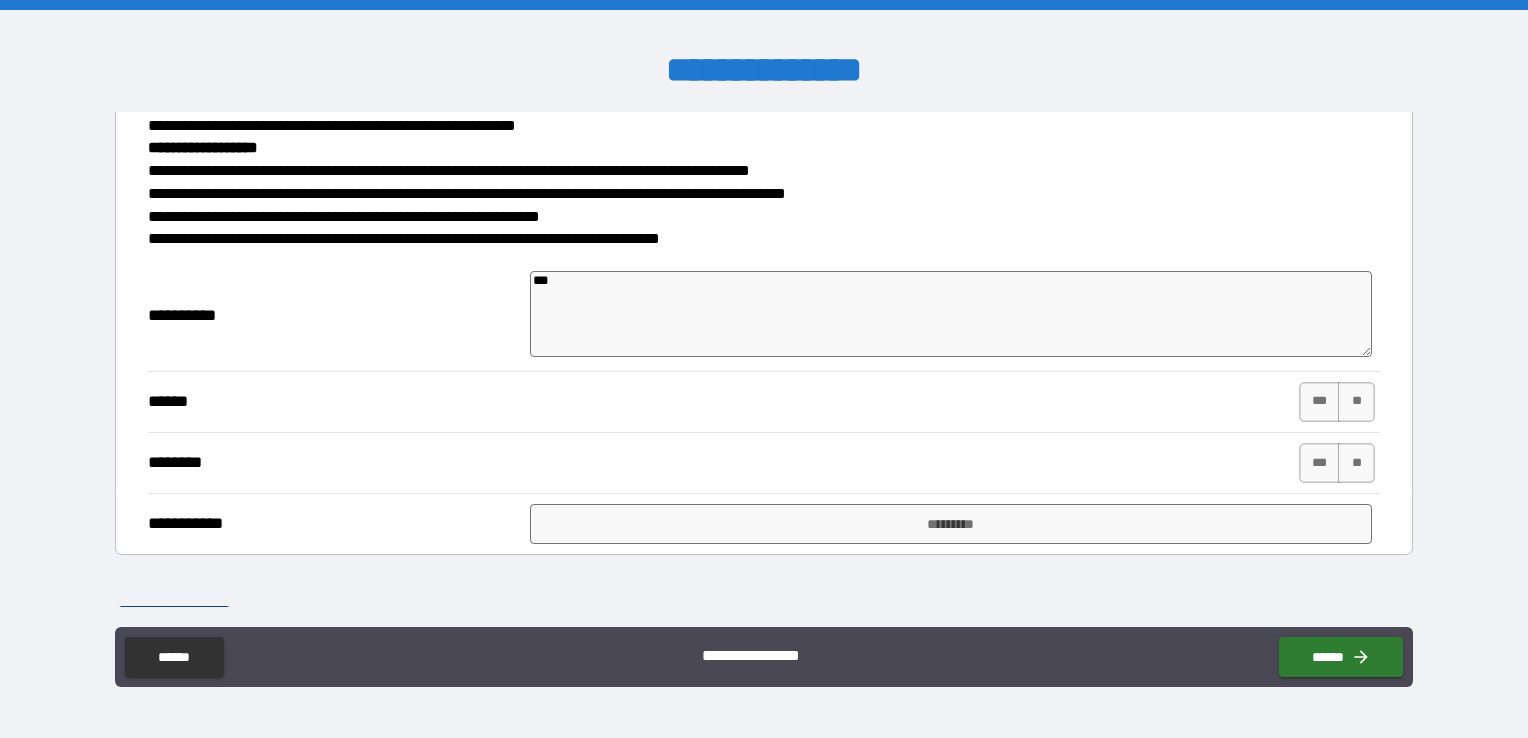 type on "*" 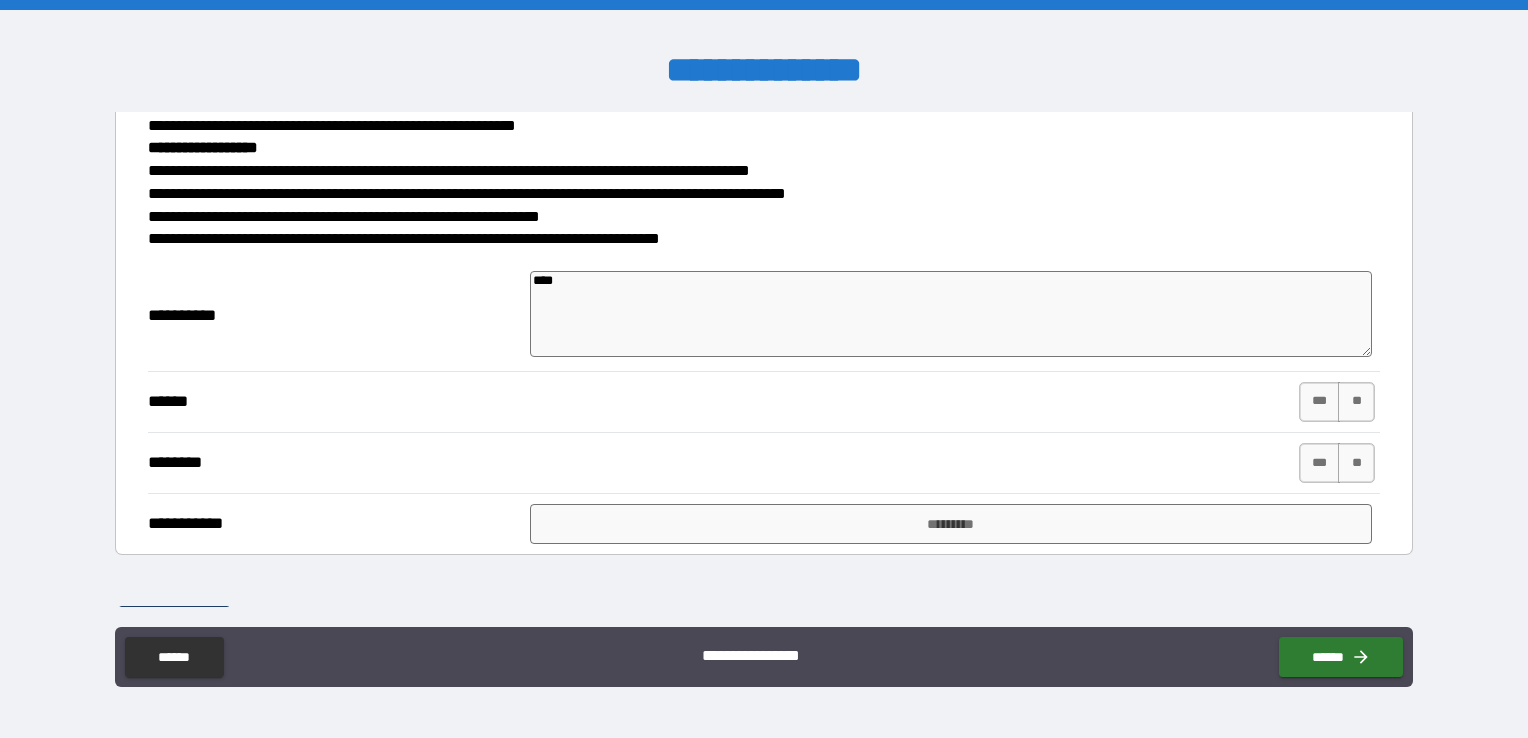 type on "*" 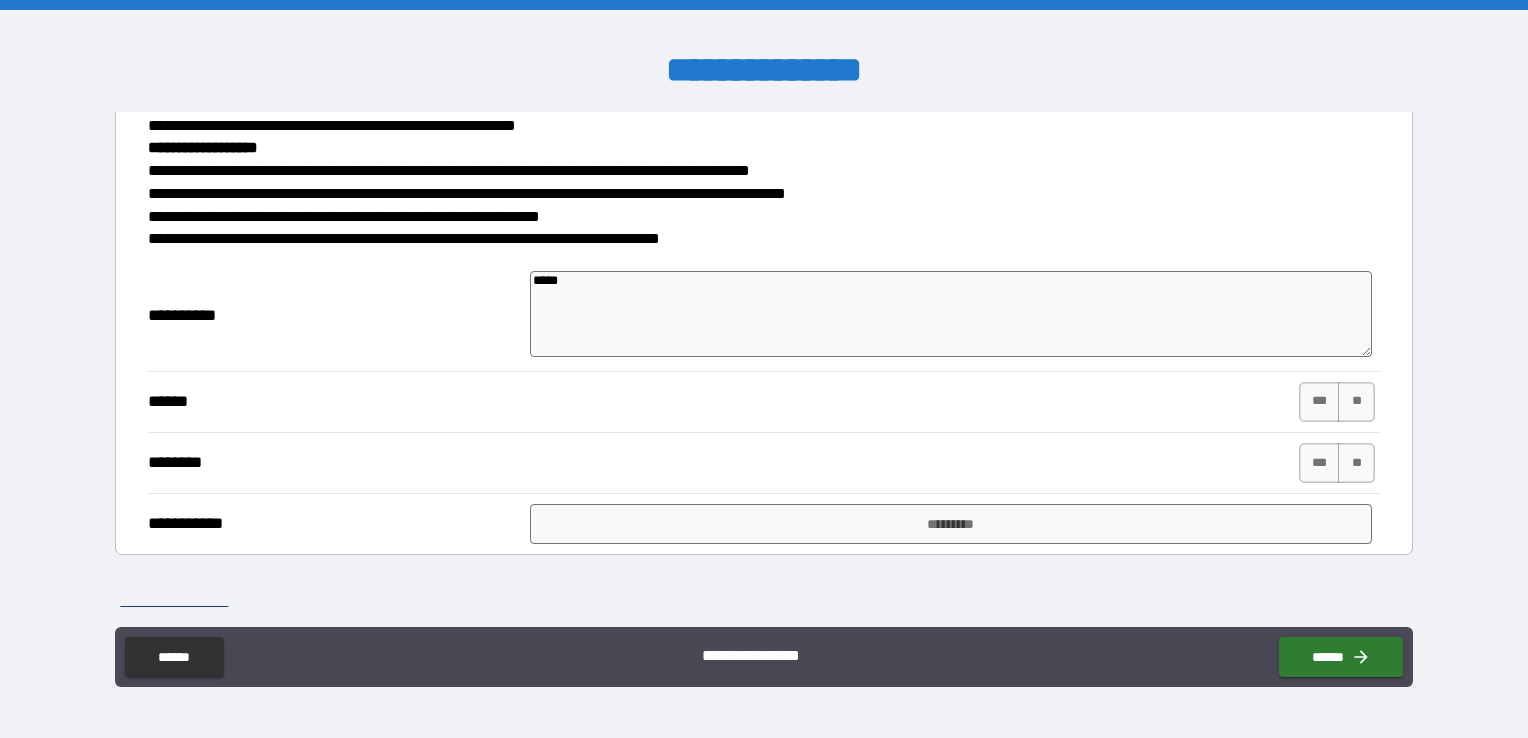 type on "*" 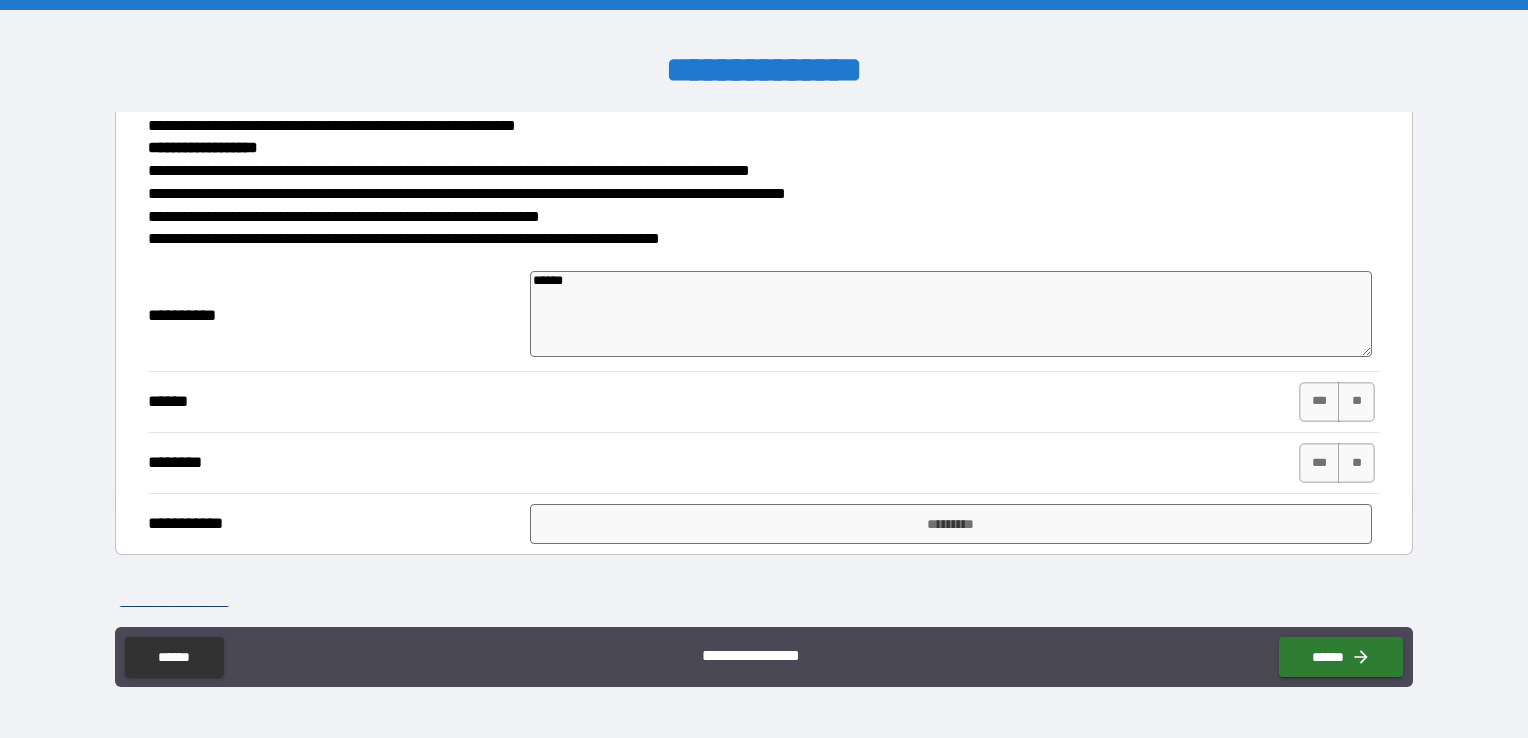 type on "*" 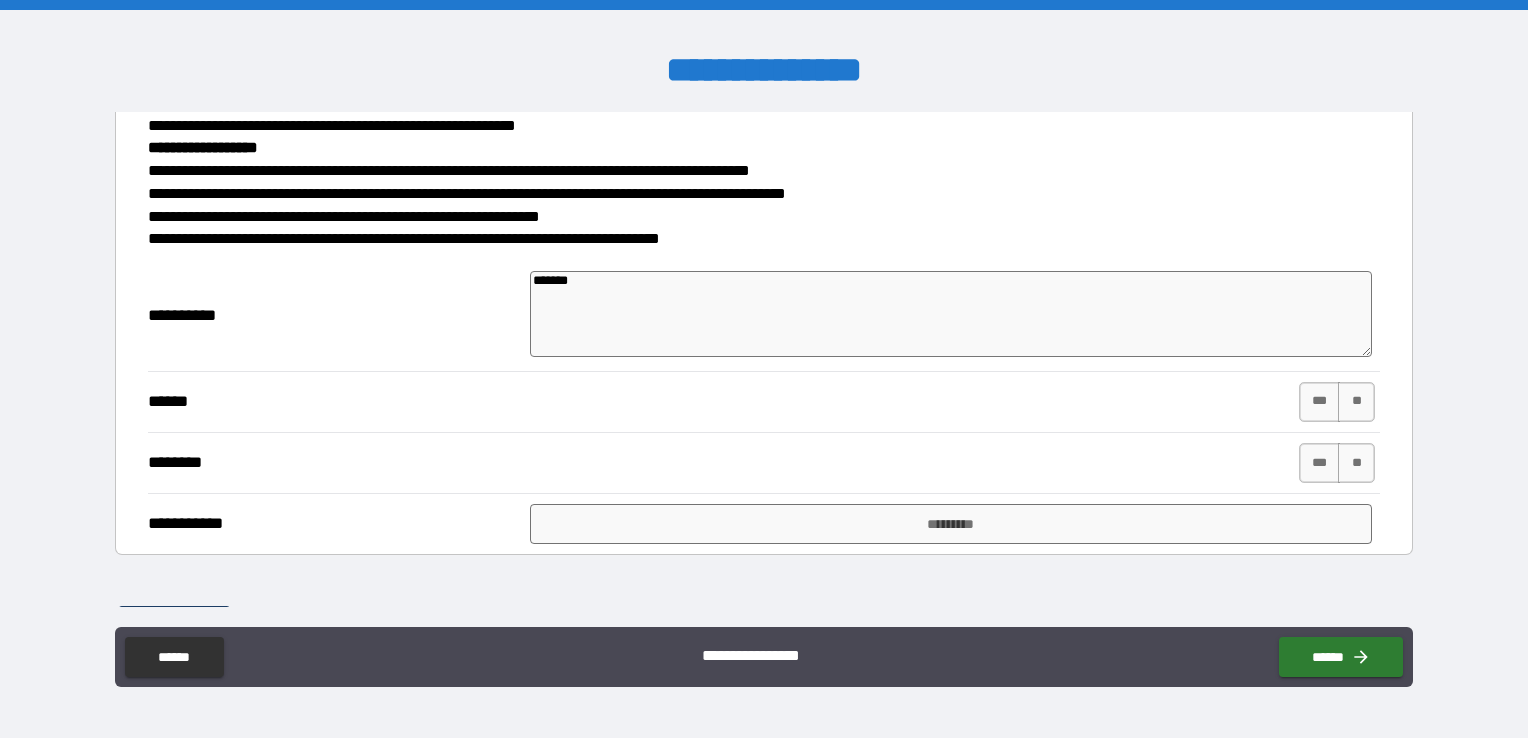 type on "*" 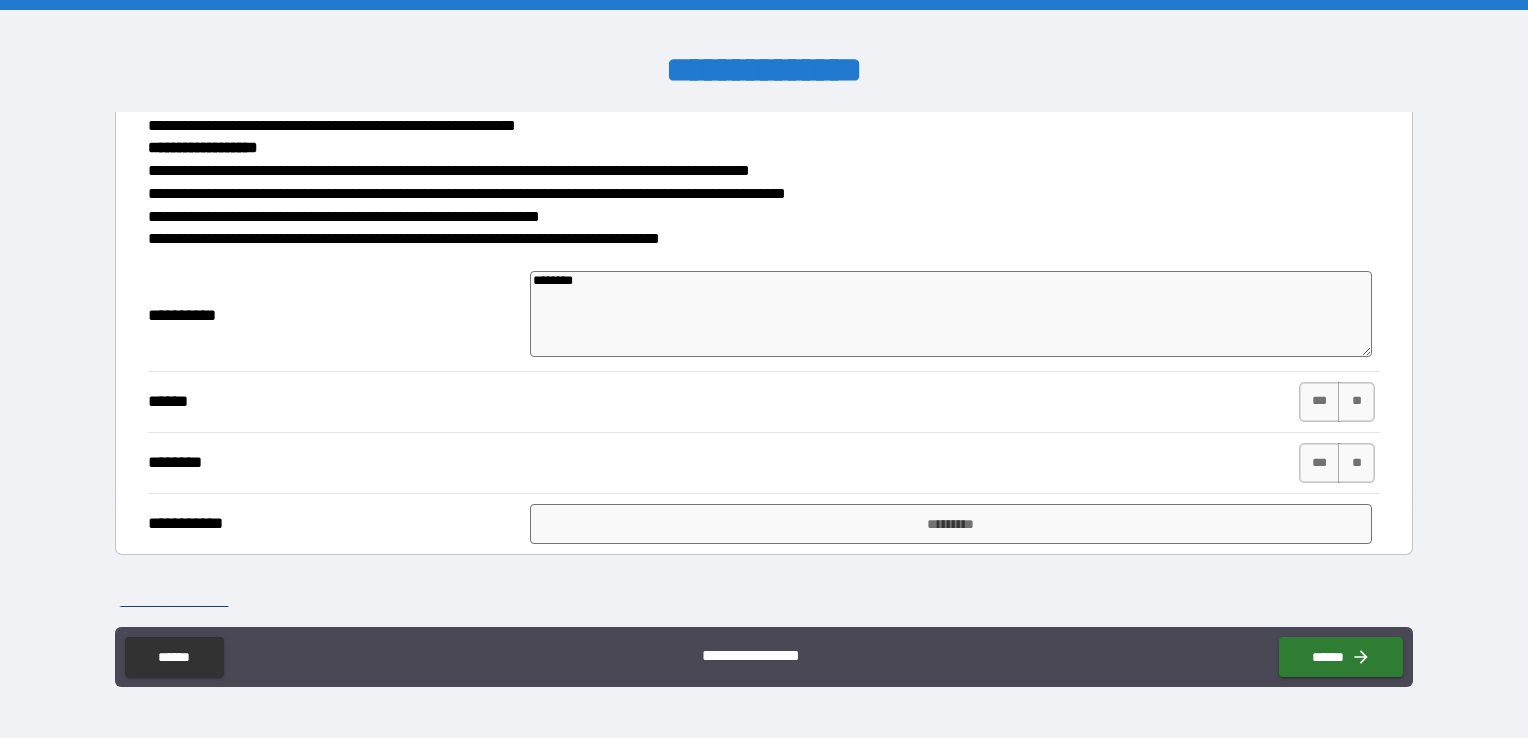 type on "*********" 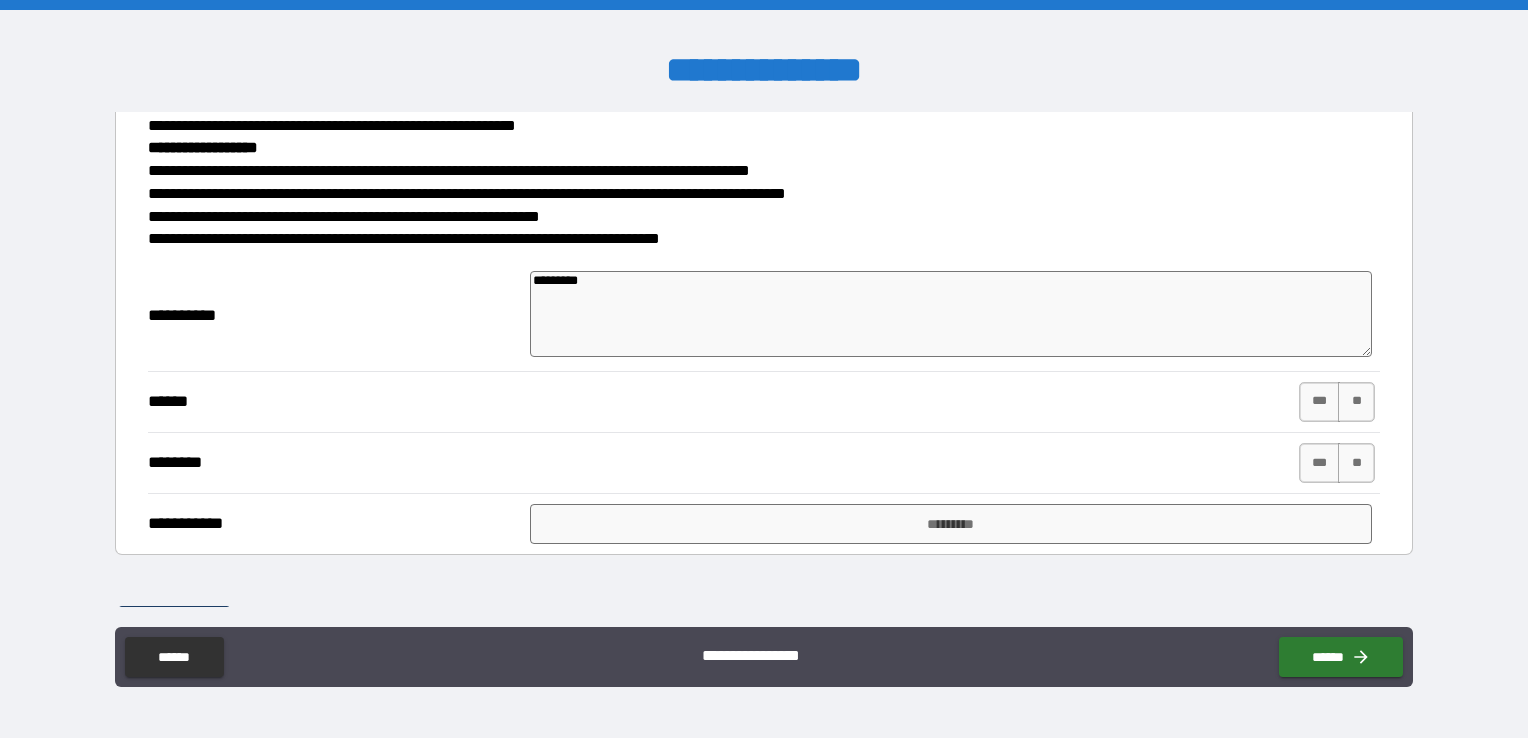 type on "*" 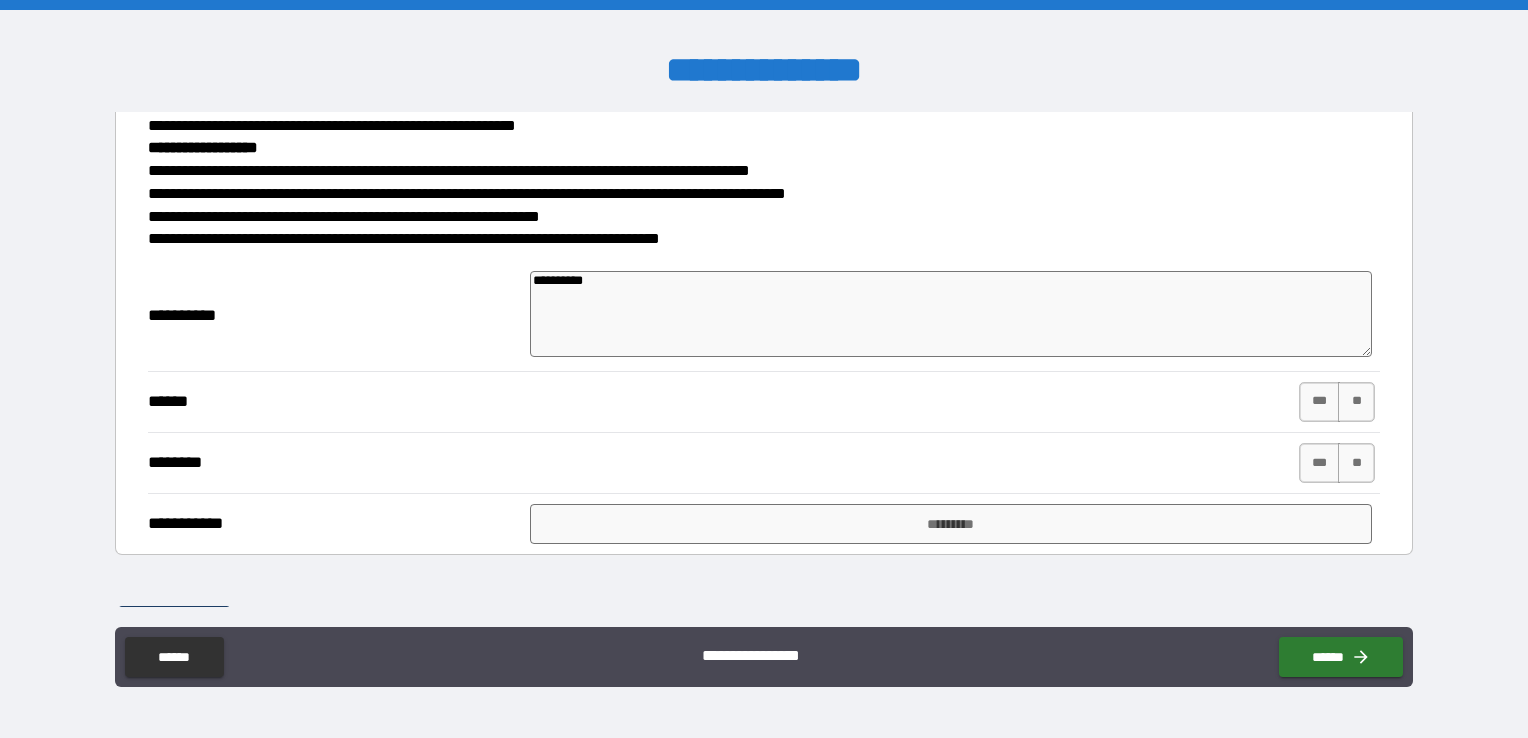 type on "**********" 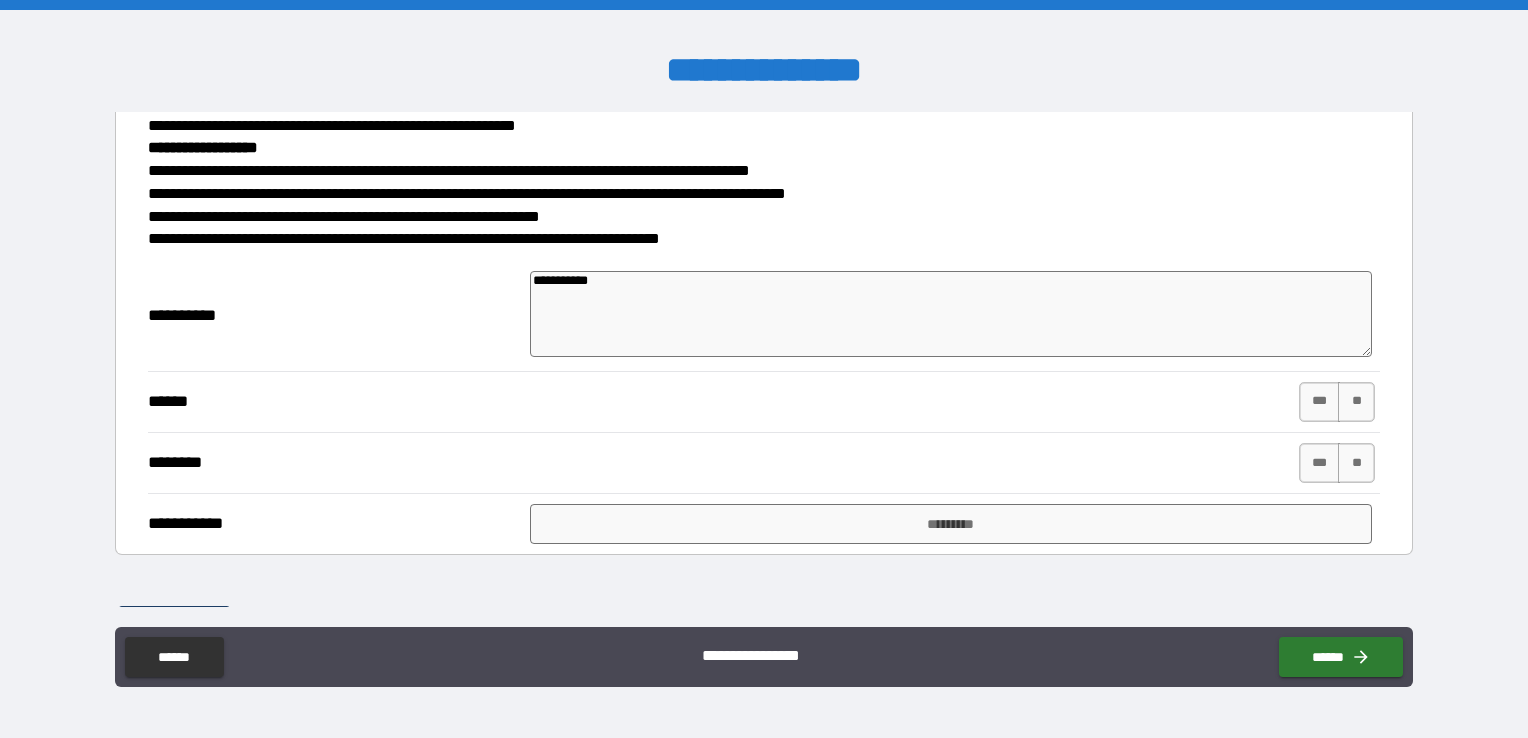 type on "*" 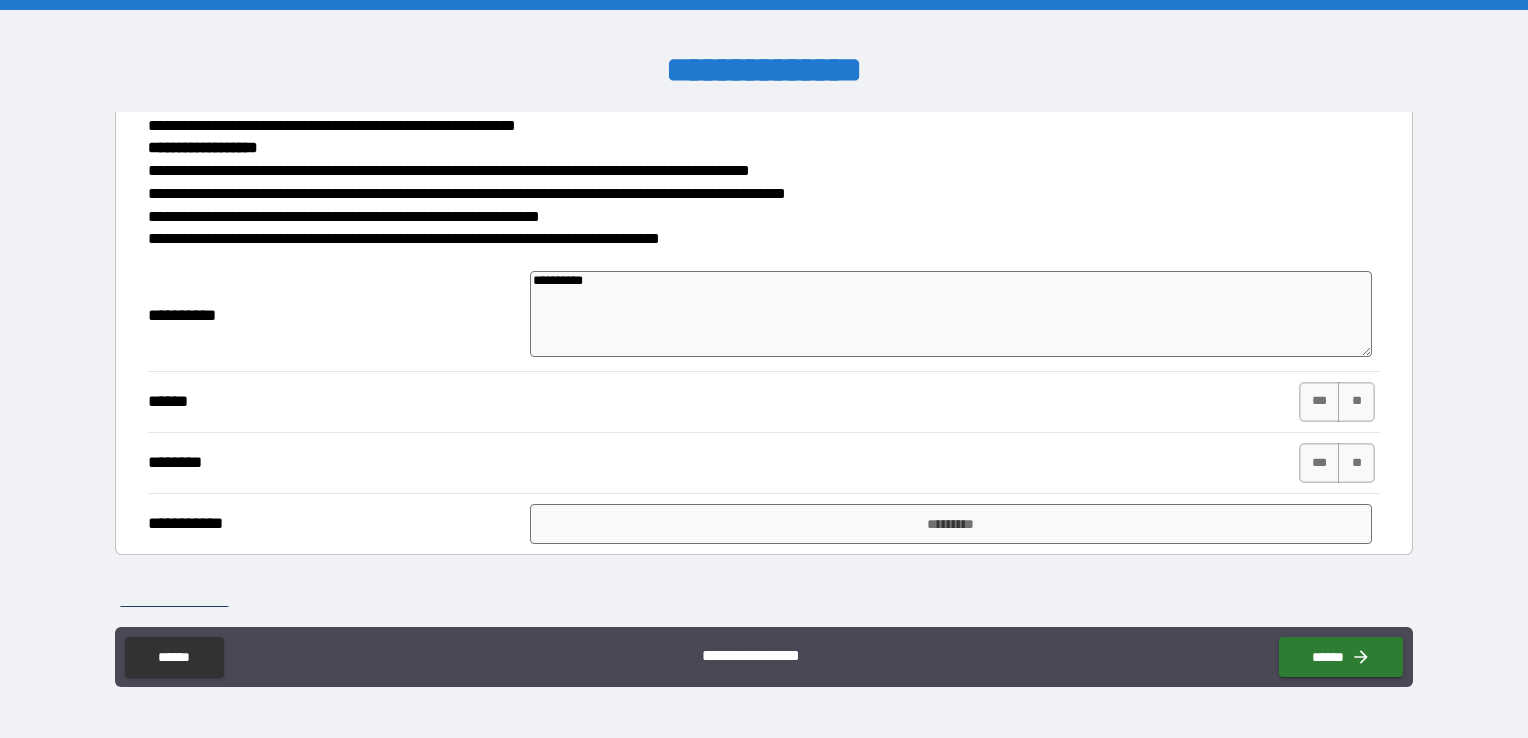 type on "*********" 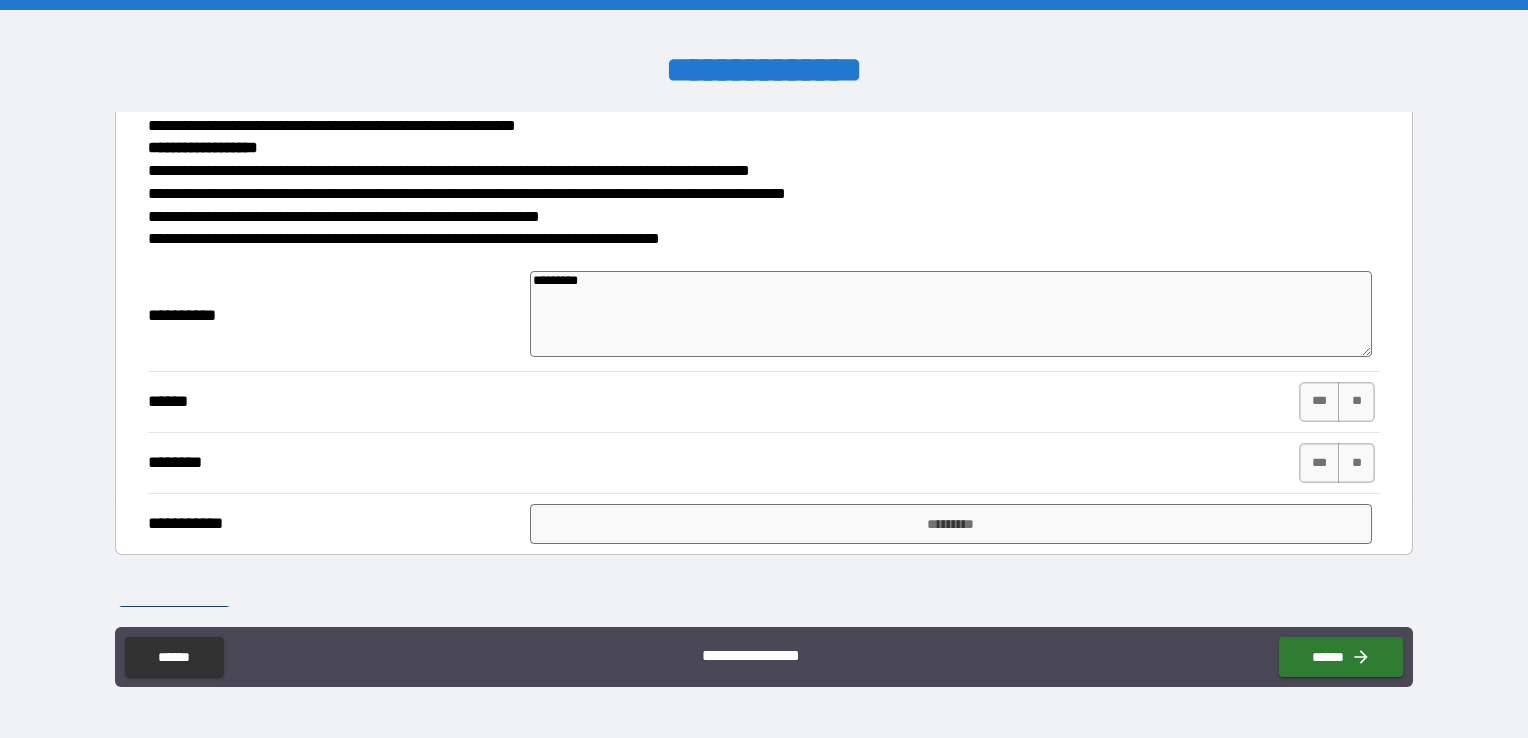 type on "*" 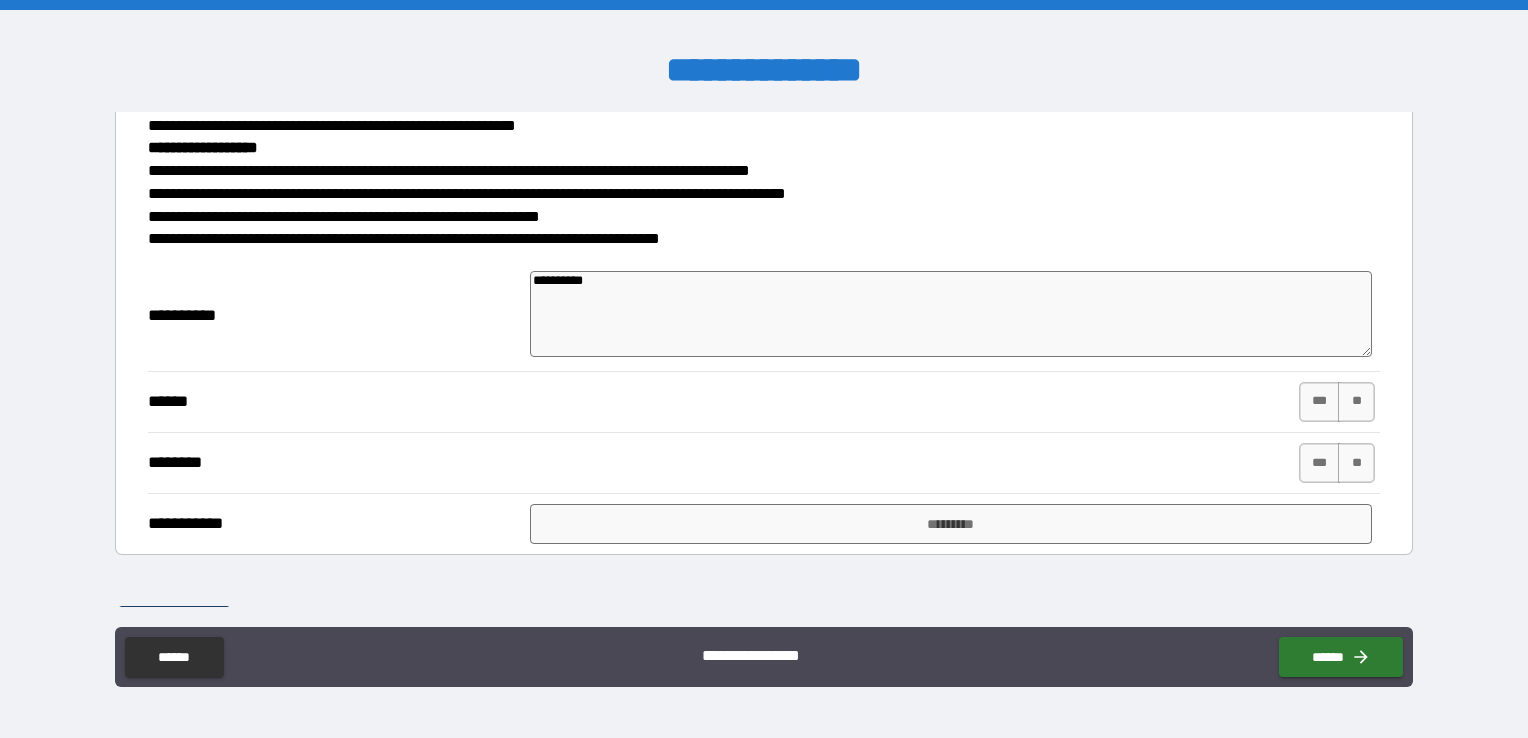 type on "**********" 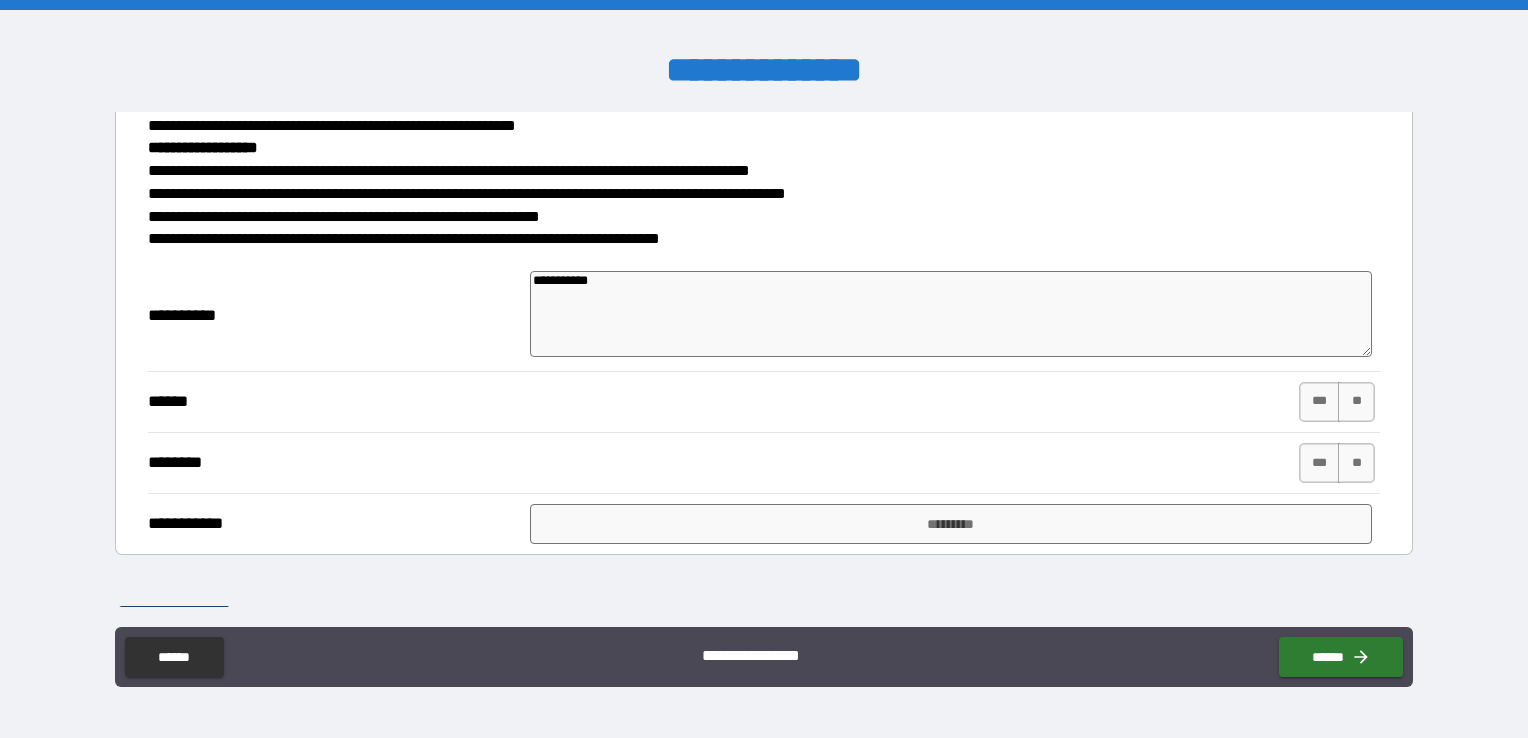 type on "*" 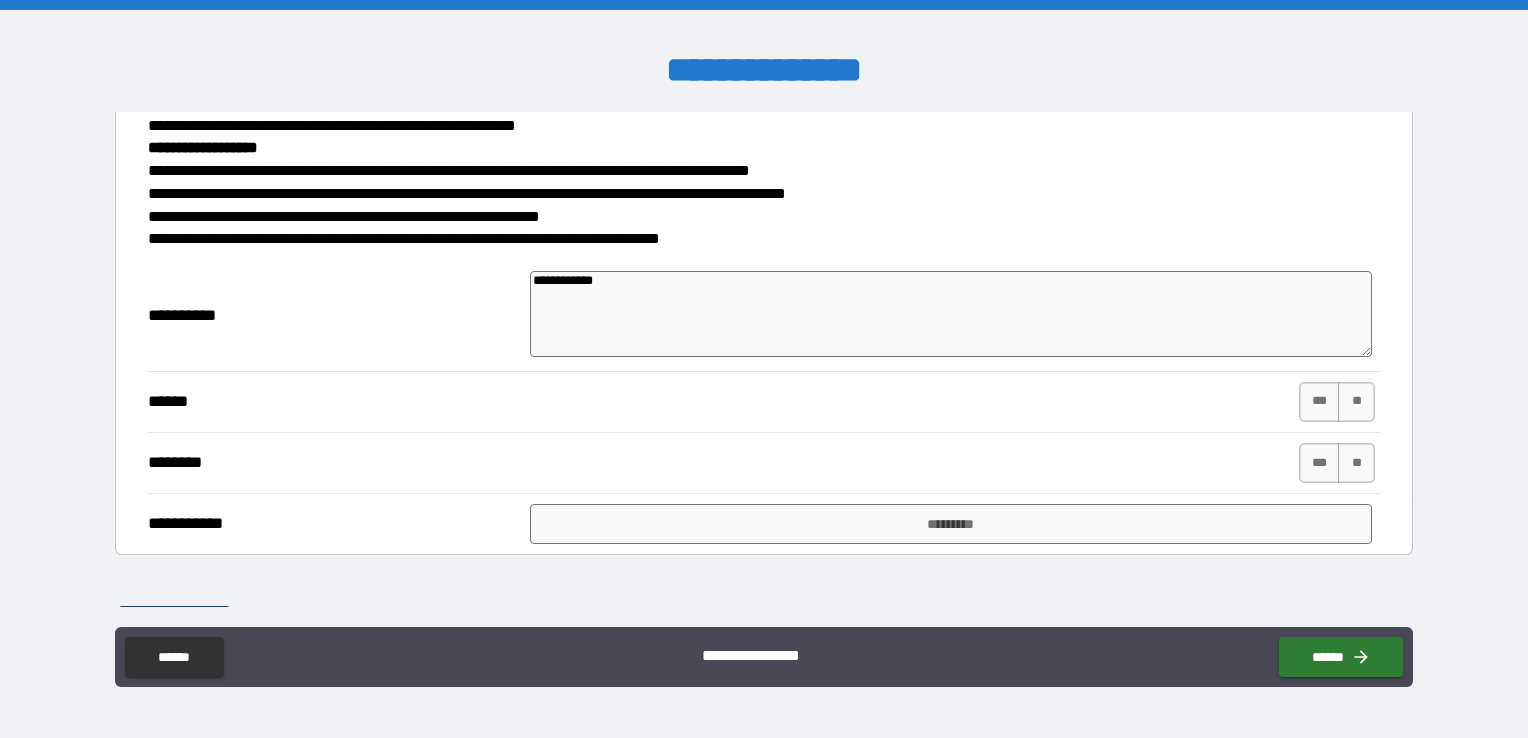 type on "*" 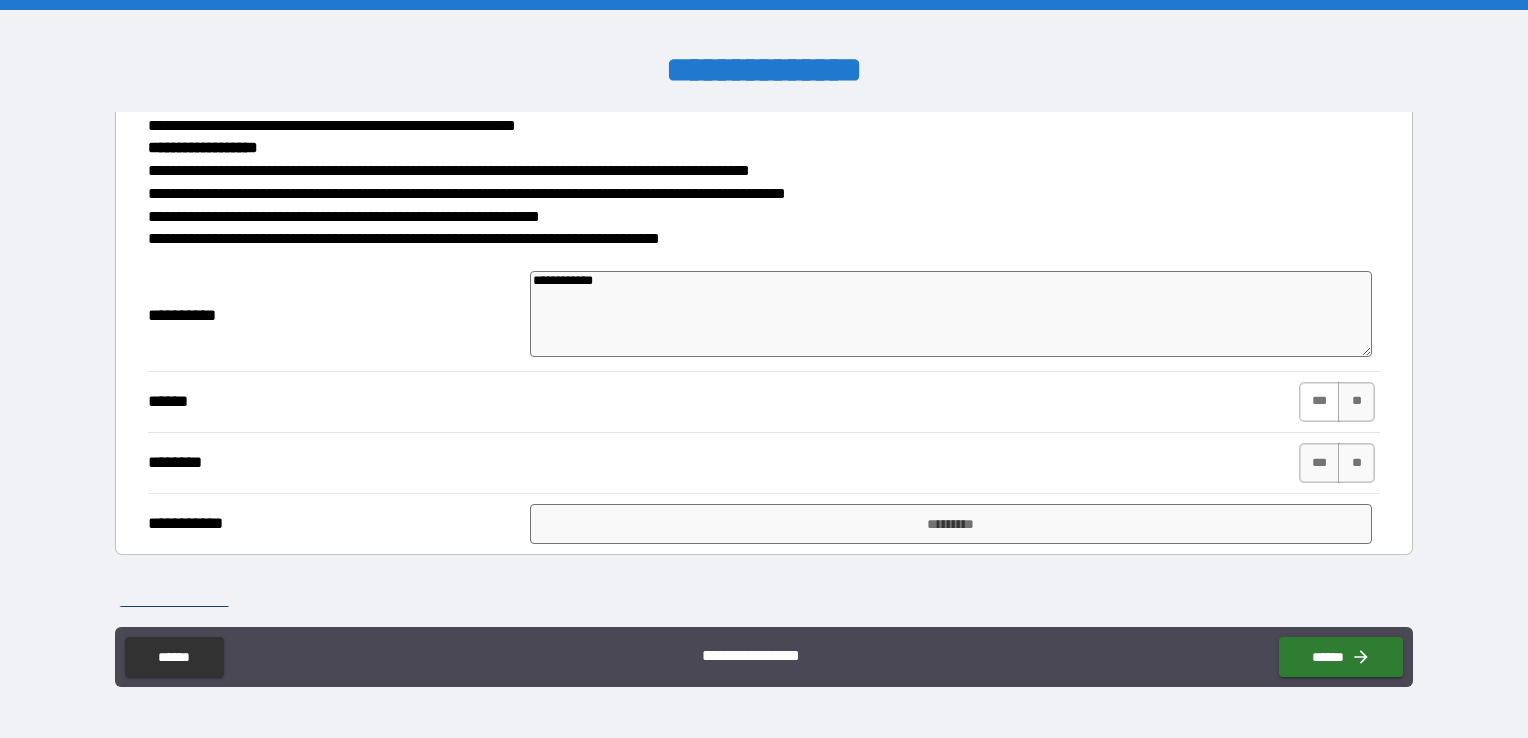 type on "**********" 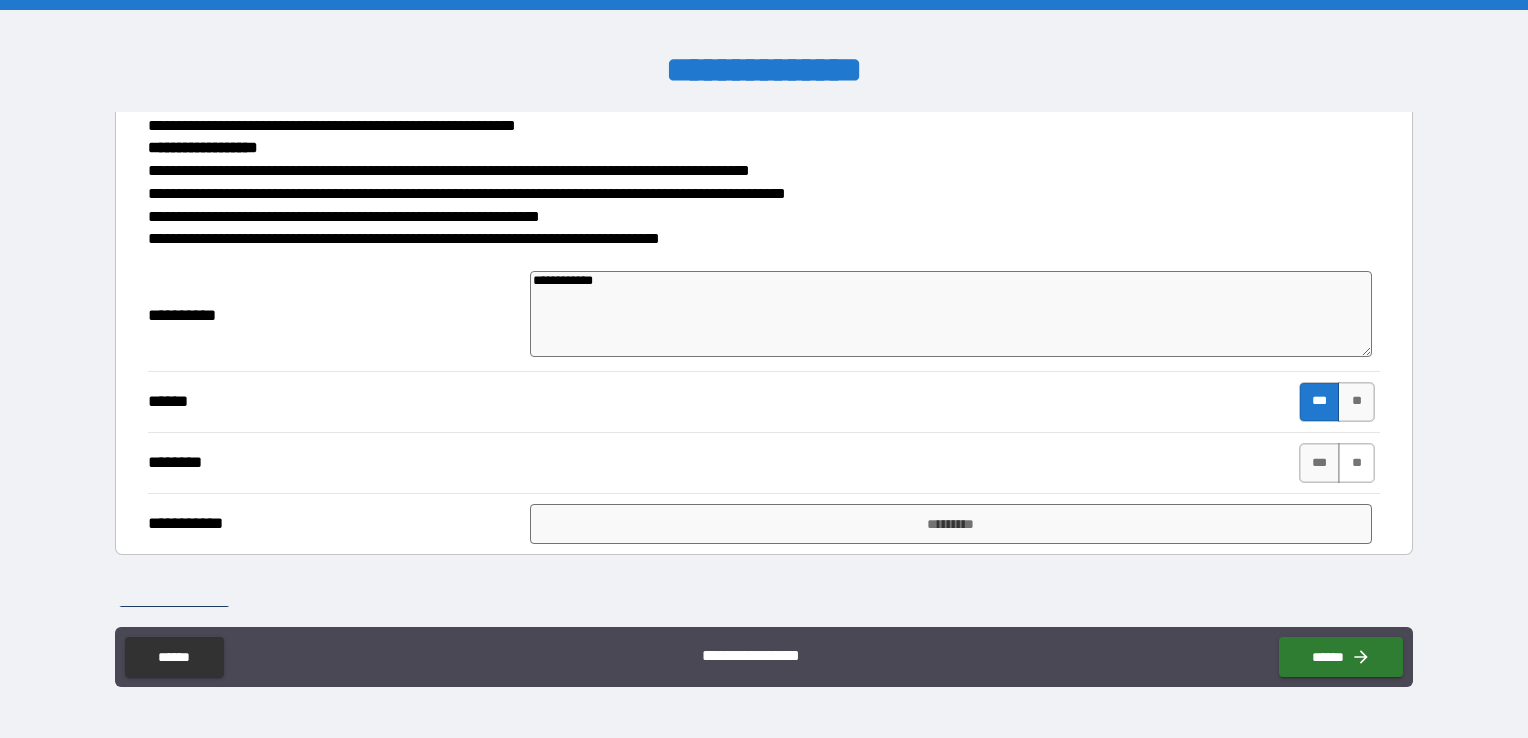 click on "**" at bounding box center [1356, 463] 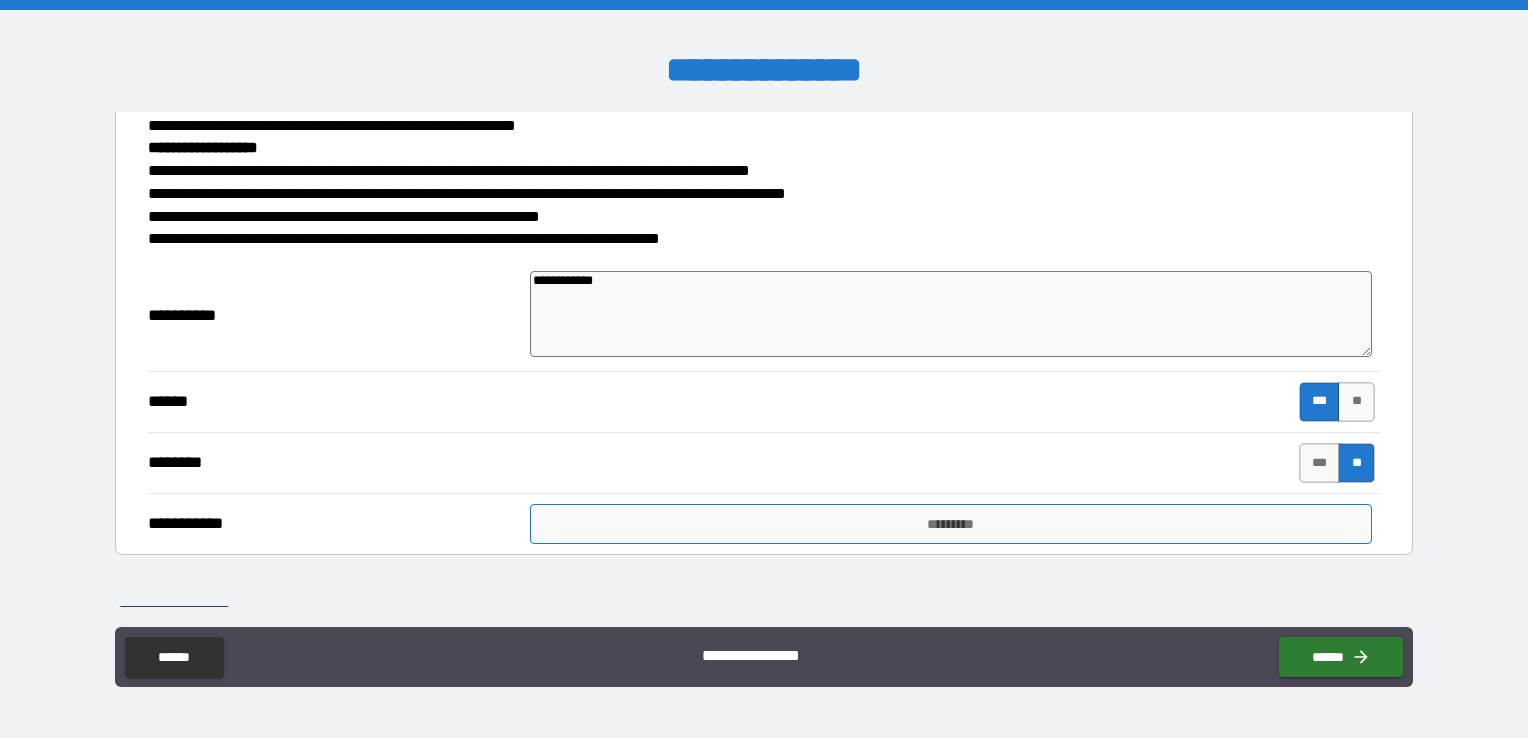 type on "*" 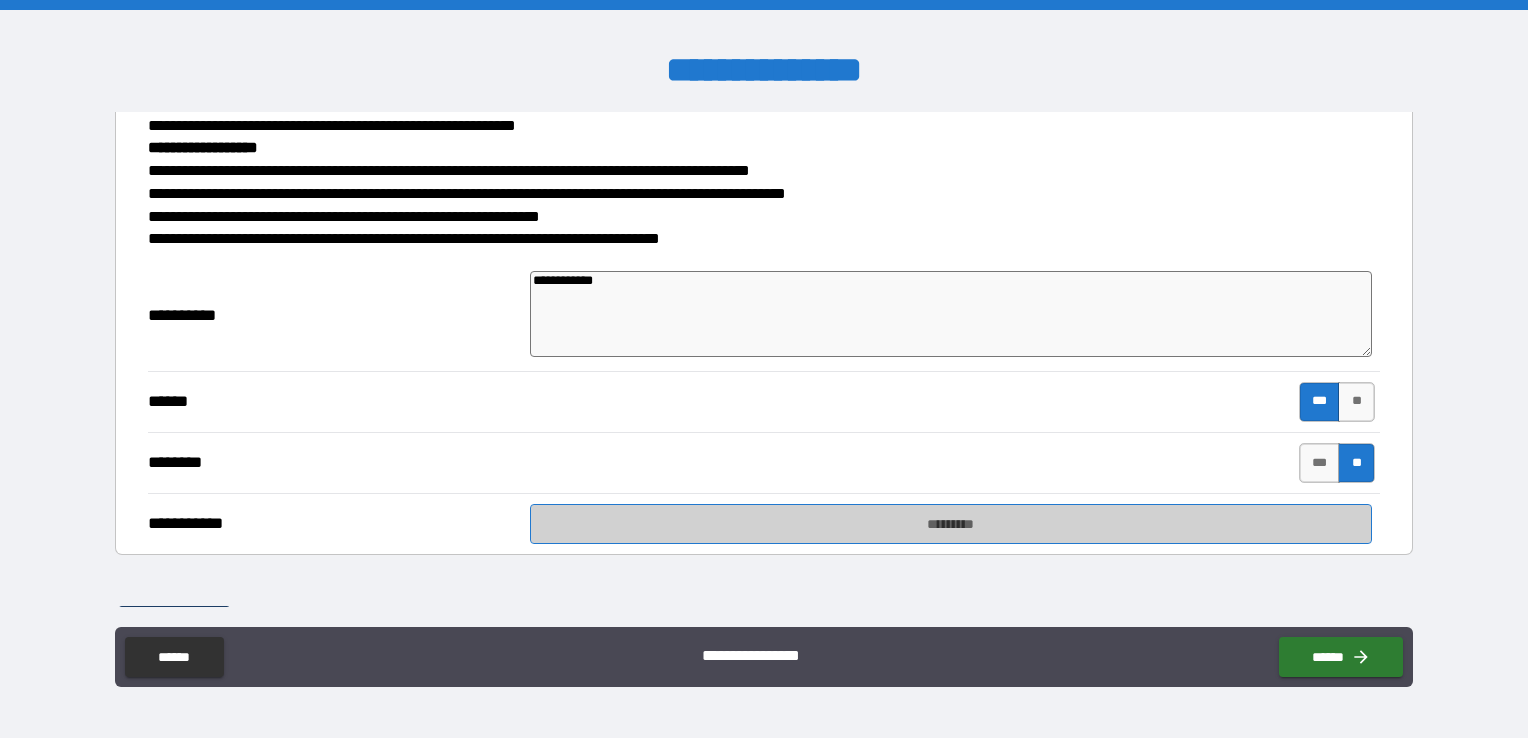 click on "*********" at bounding box center (951, 524) 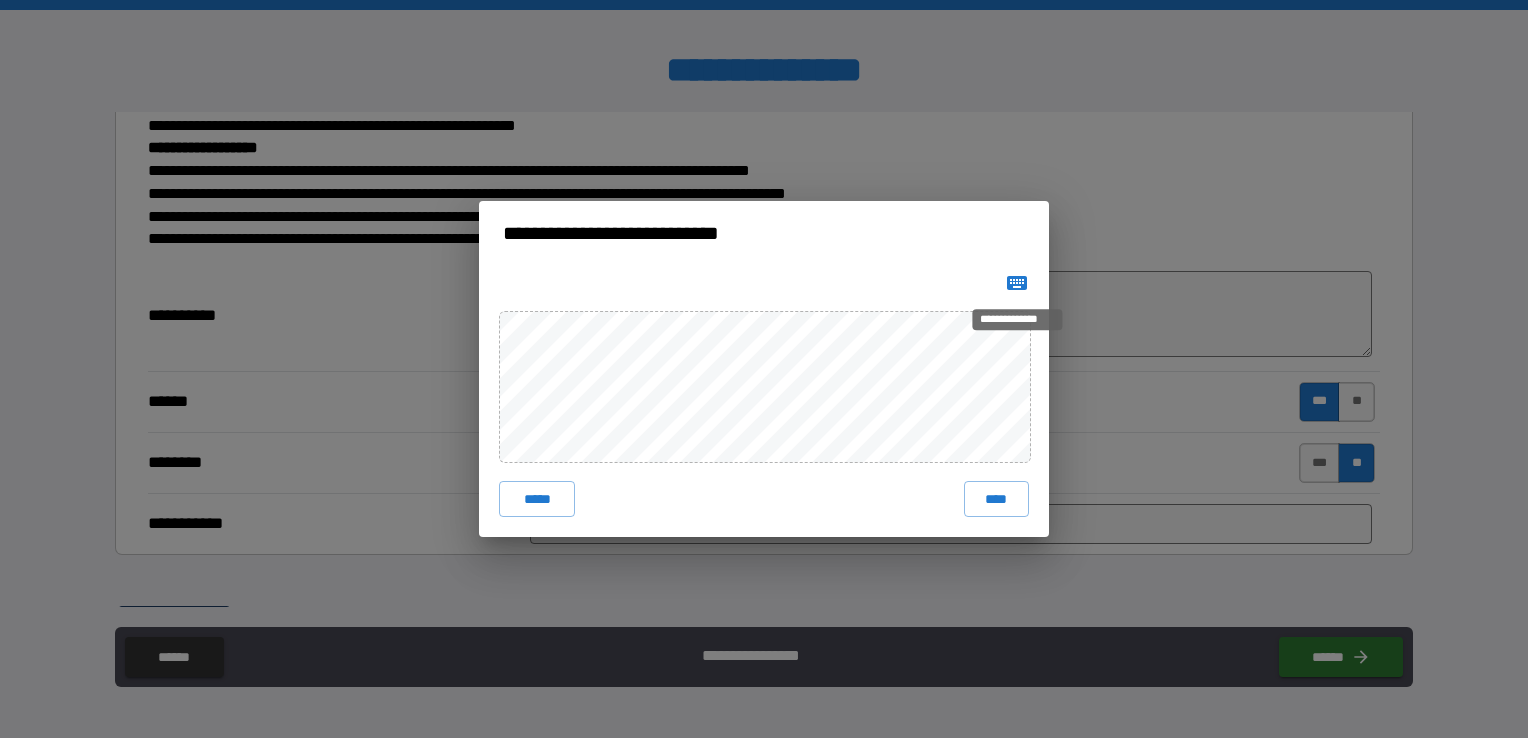 click 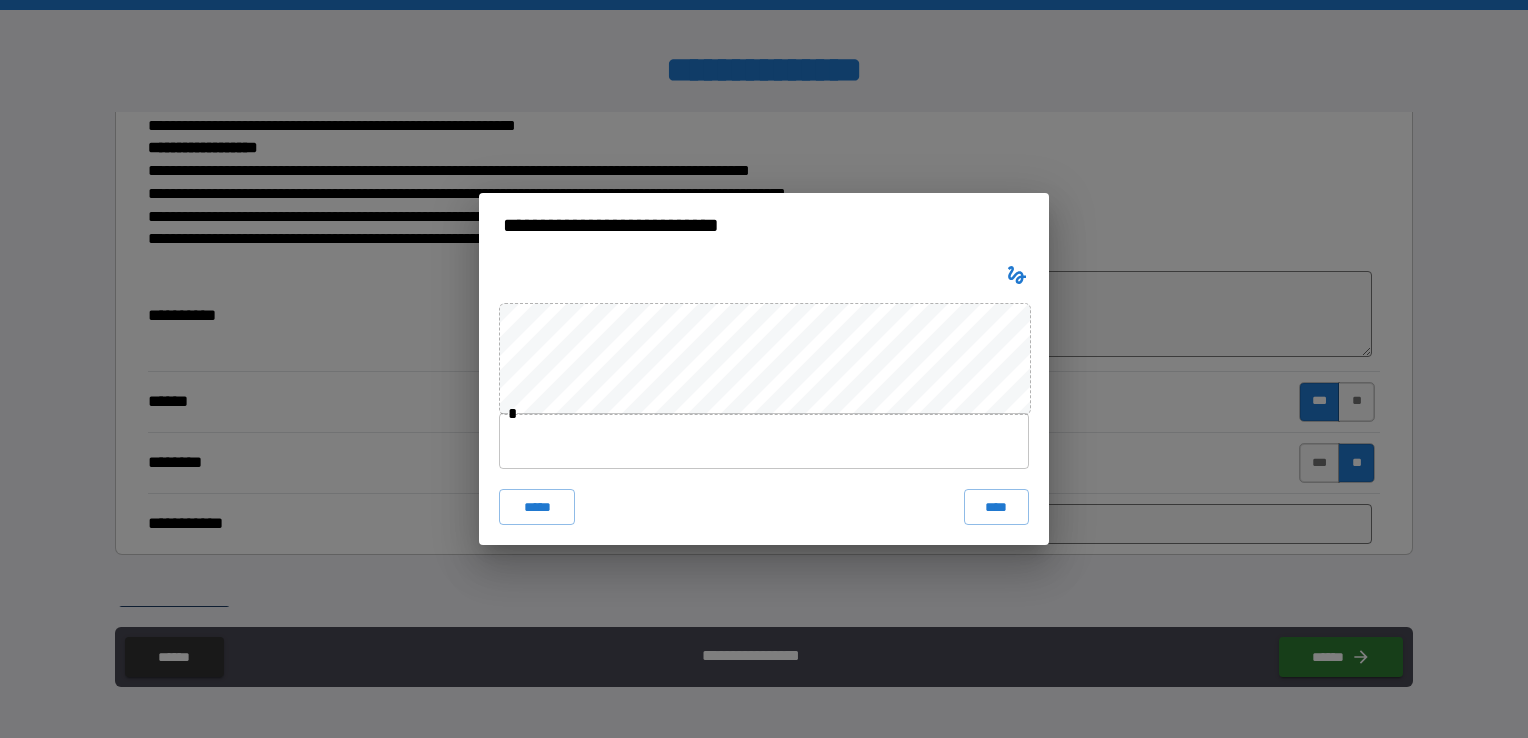 click on "* ***** ****" at bounding box center (764, 401) 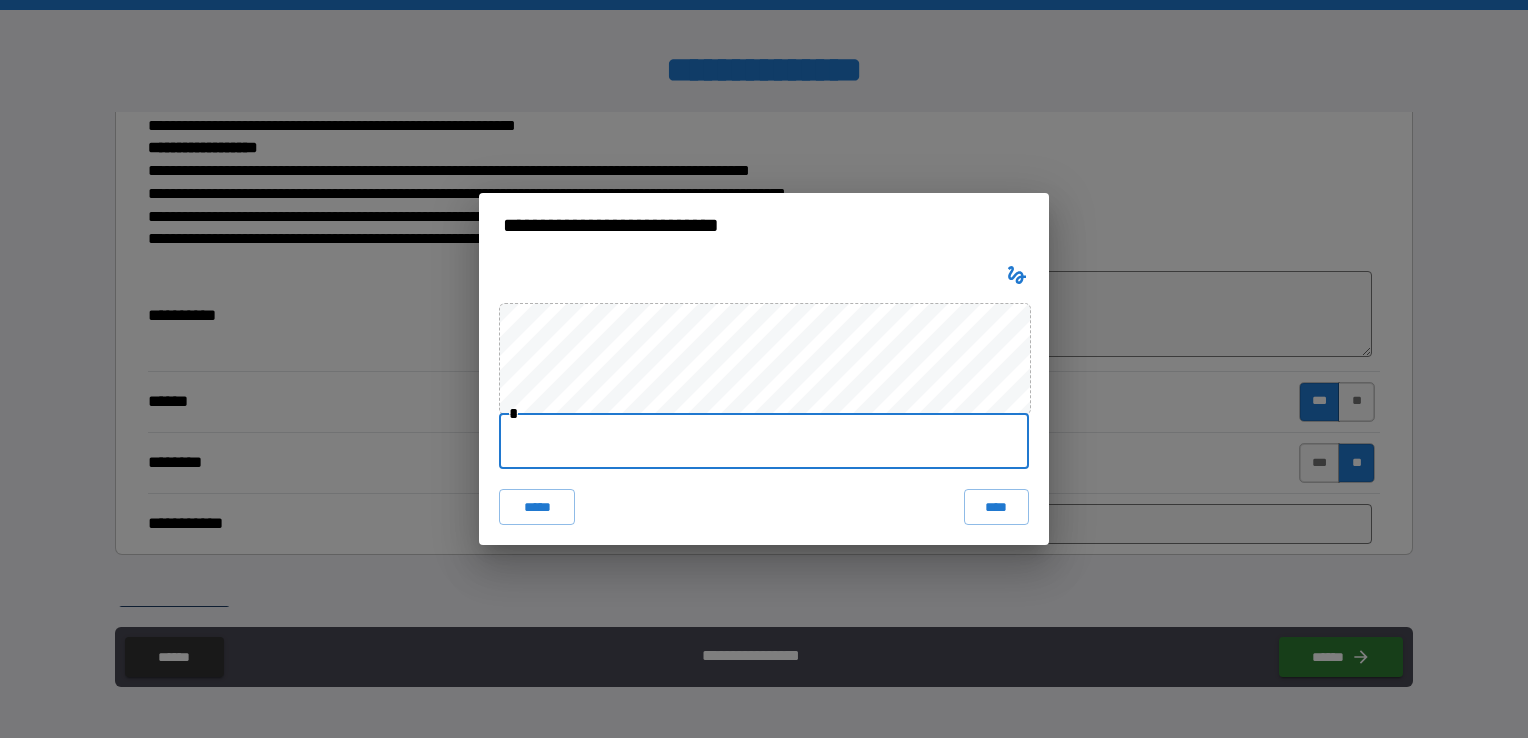 click at bounding box center (764, 441) 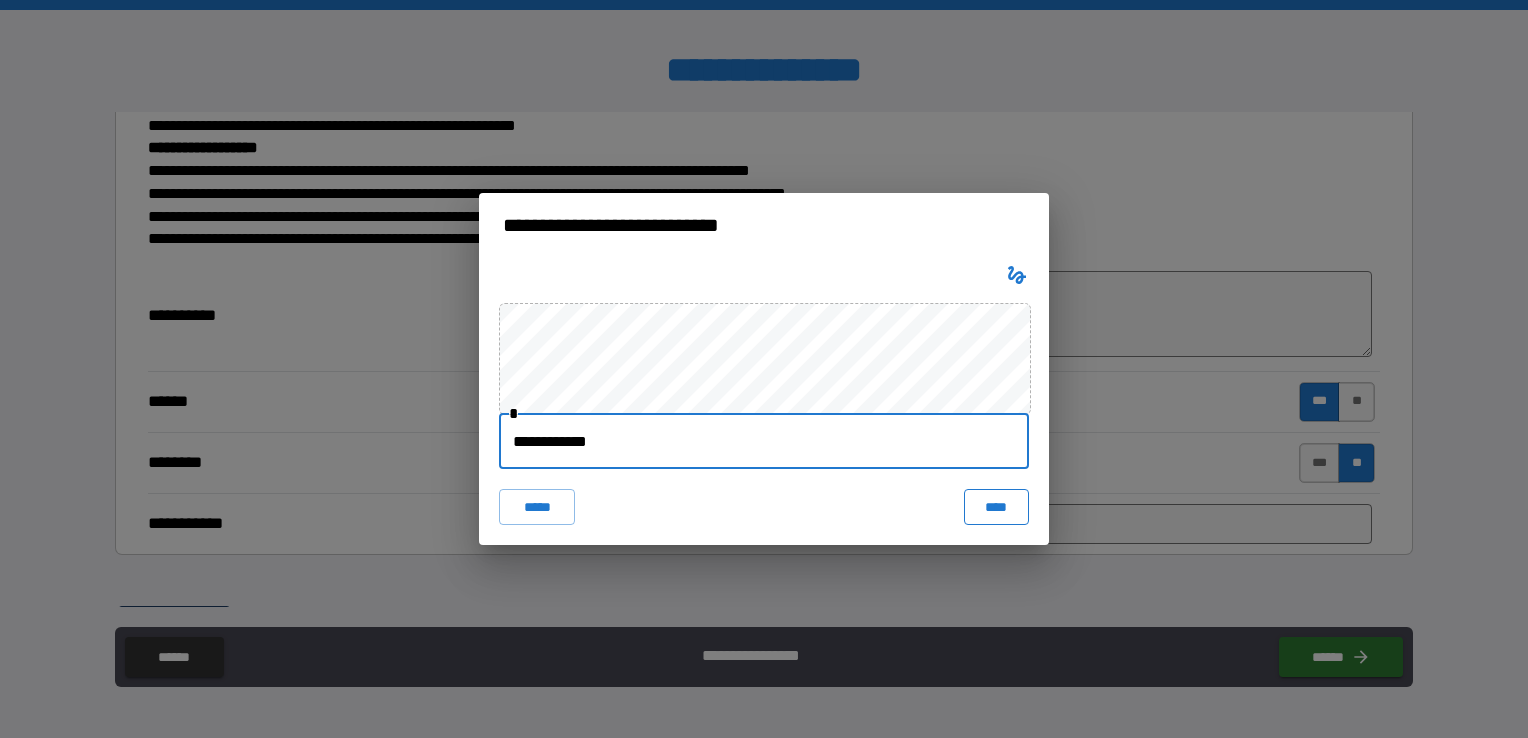type on "**********" 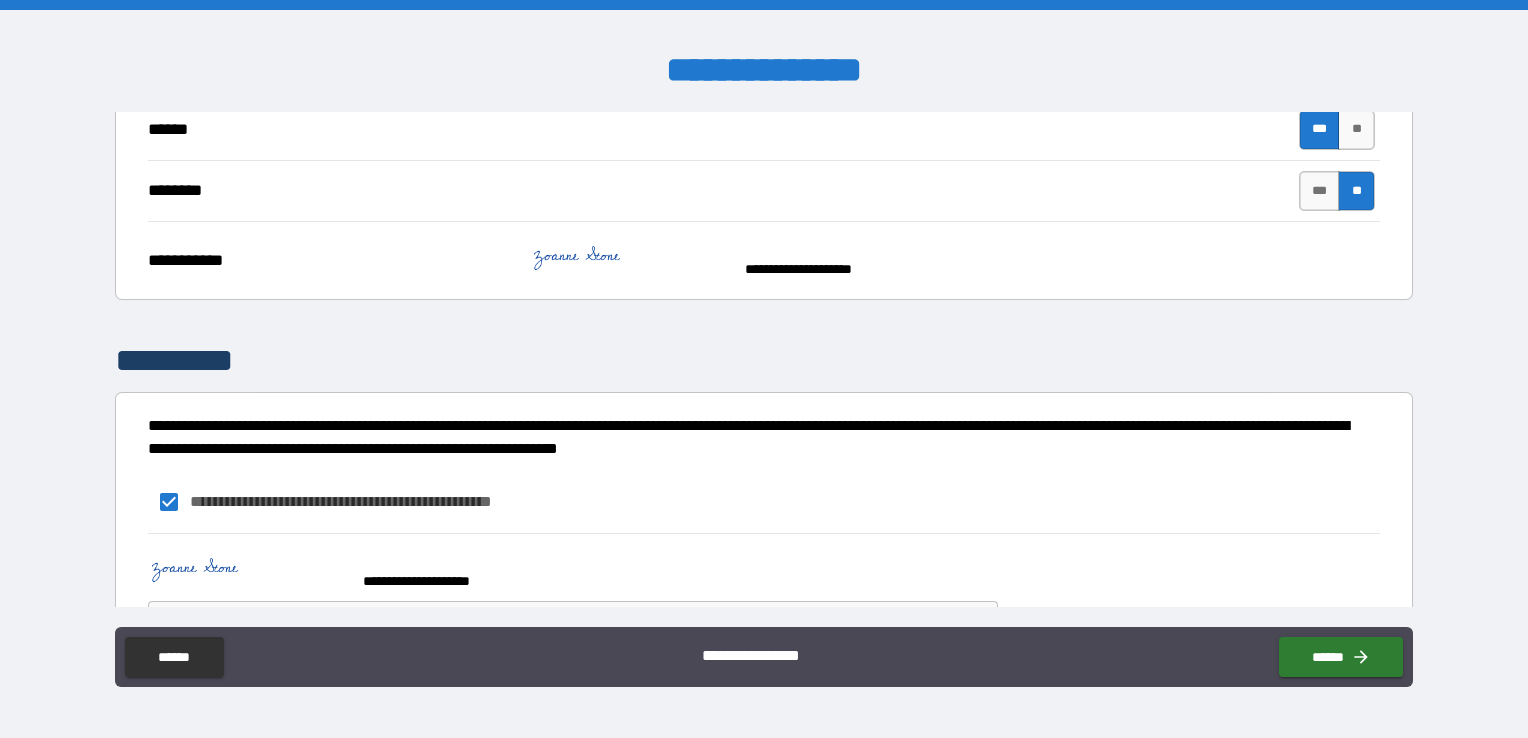 scroll, scrollTop: 1584, scrollLeft: 0, axis: vertical 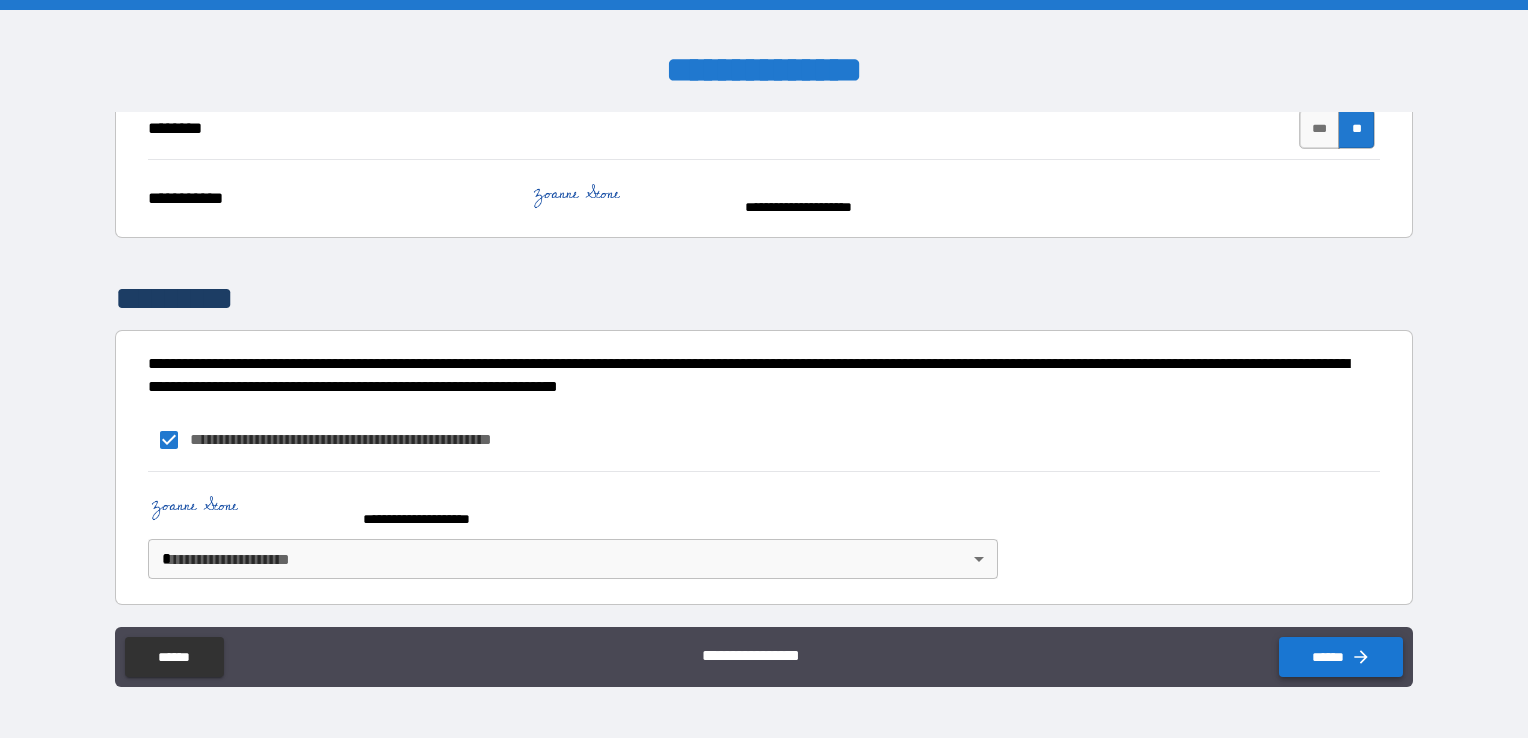 click on "******" at bounding box center [1341, 657] 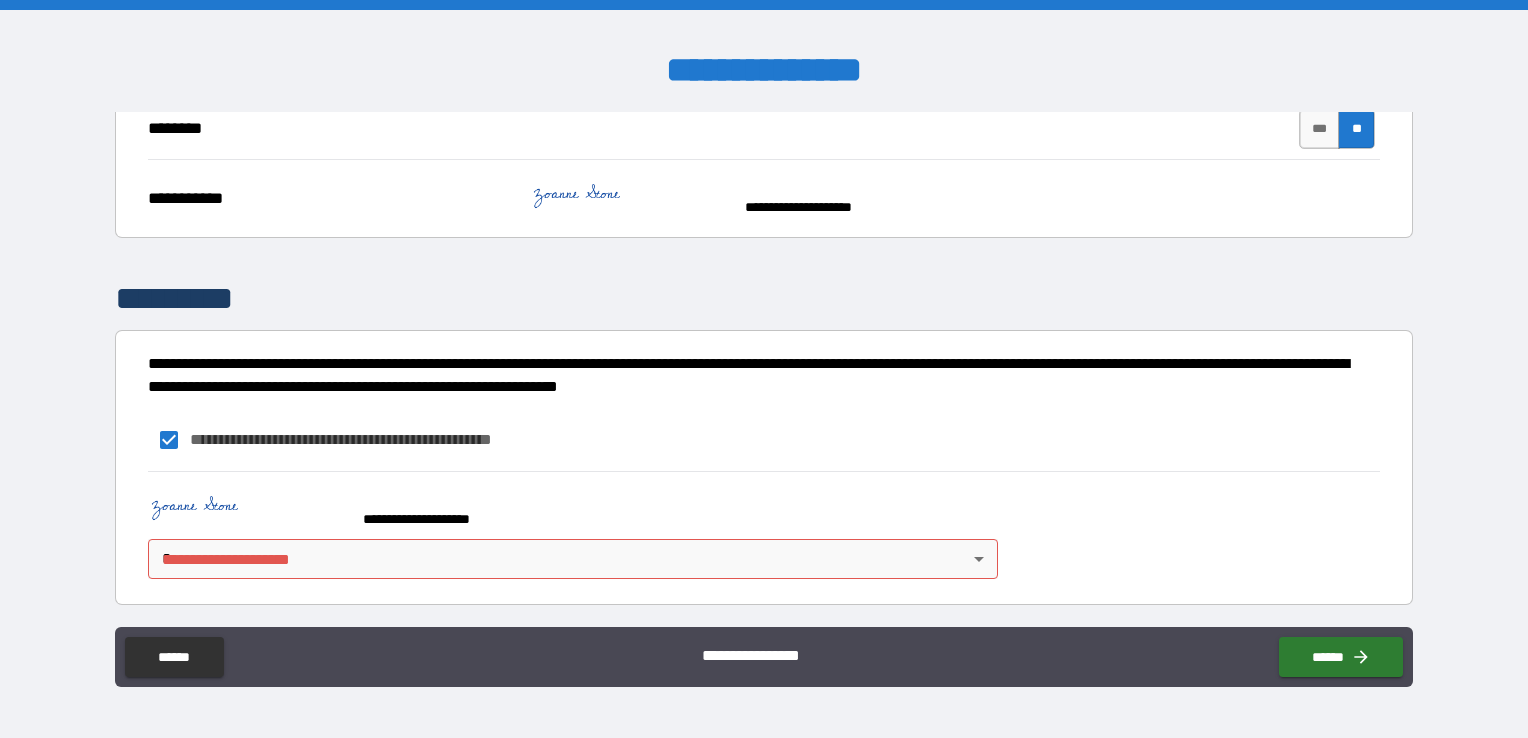 click on "**********" at bounding box center (764, 369) 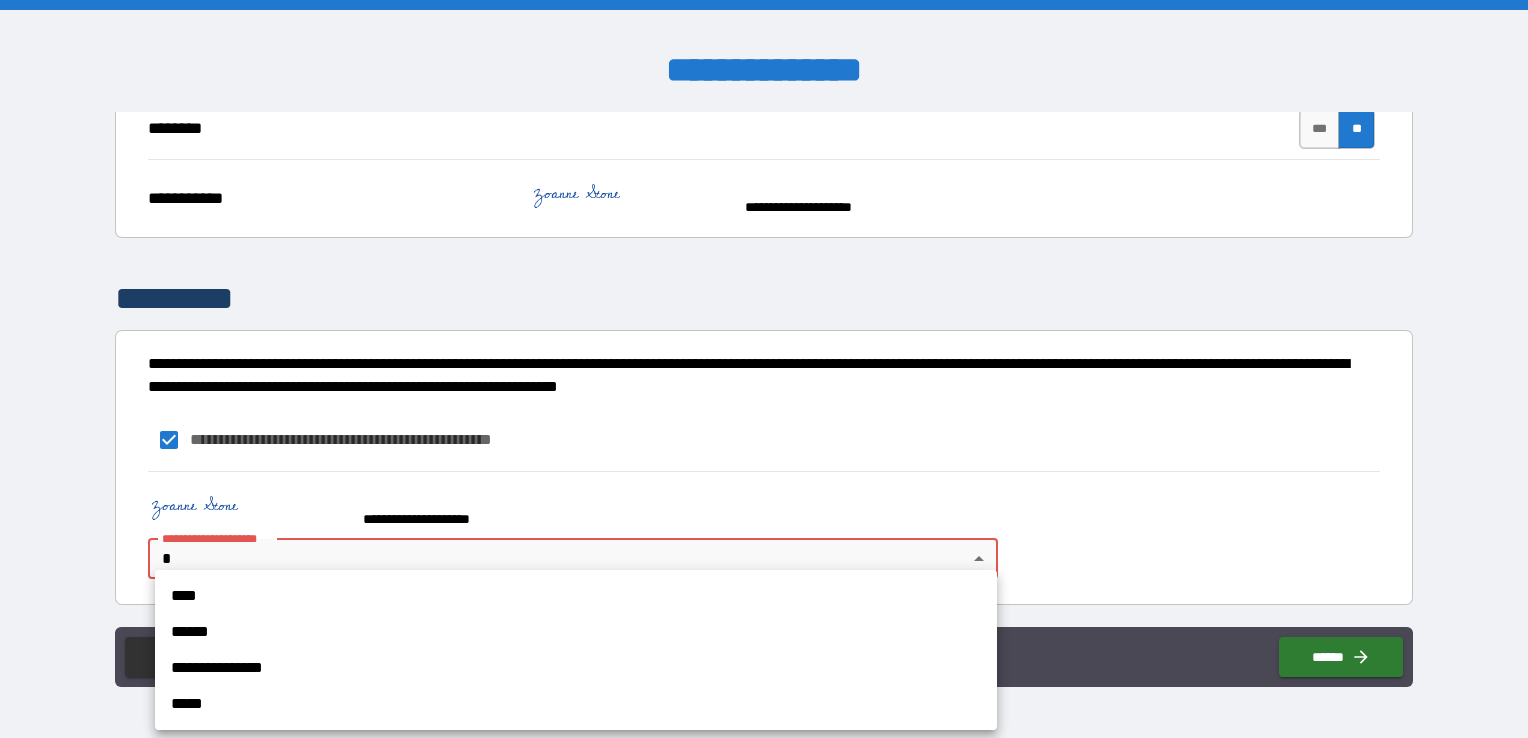 click on "****" at bounding box center (576, 596) 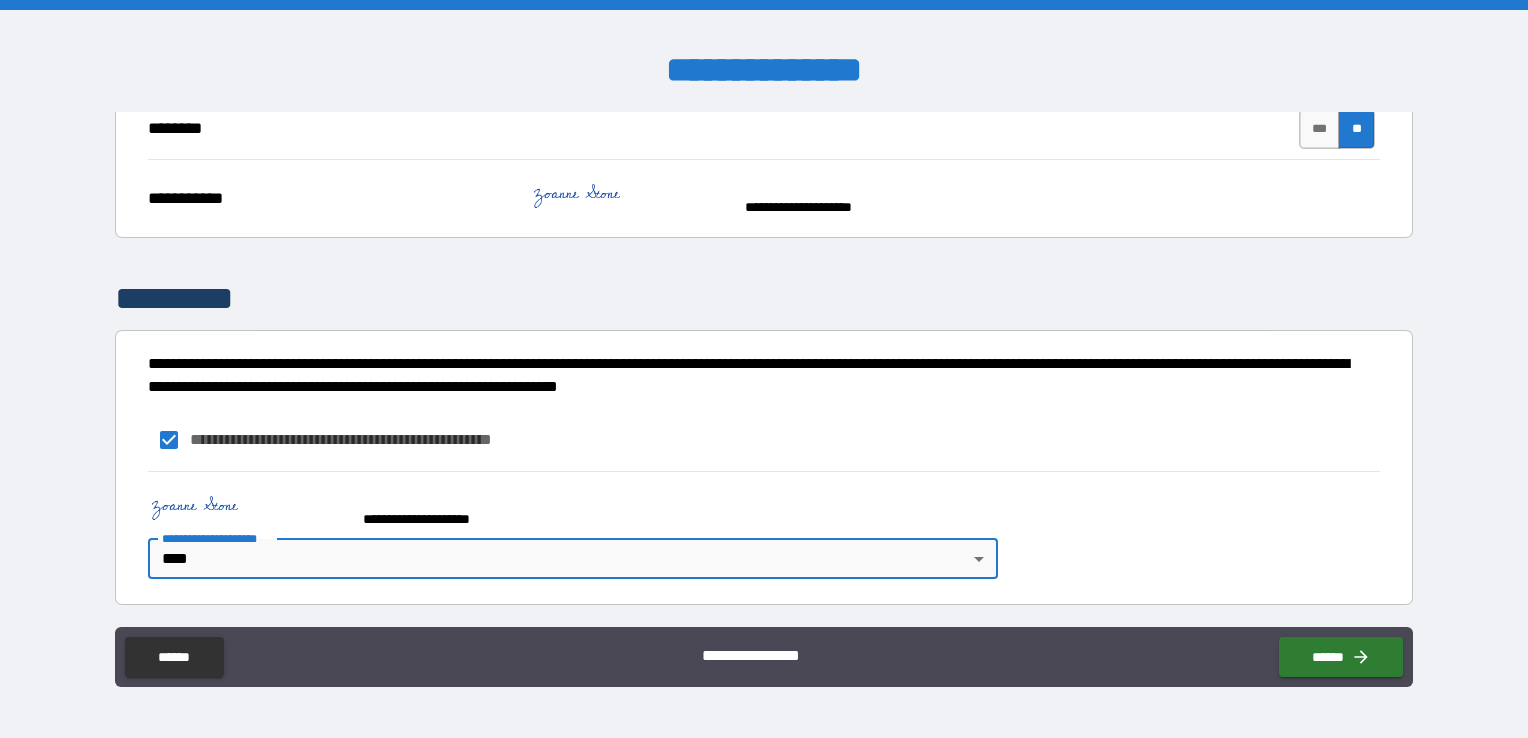 type on "*" 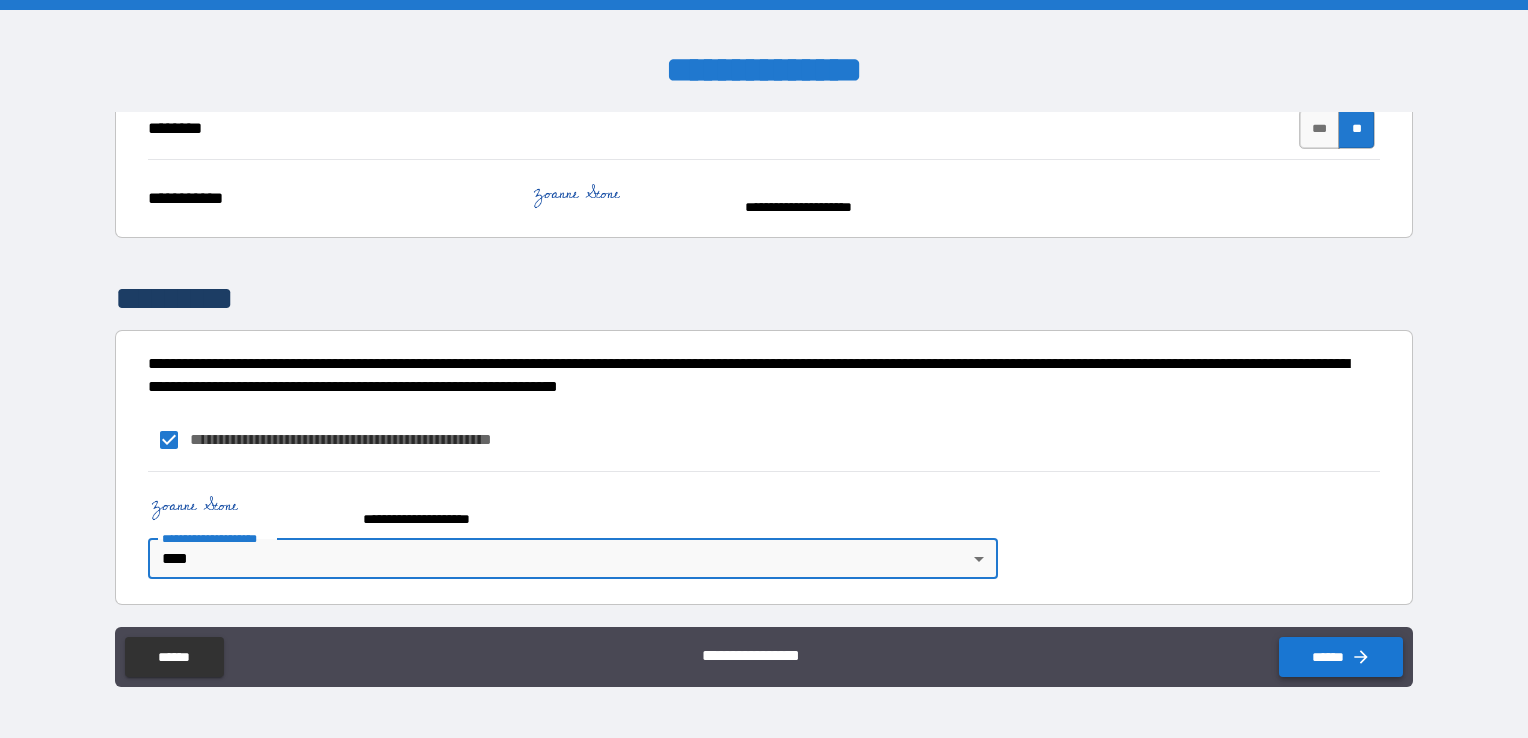 click on "******" at bounding box center (1341, 657) 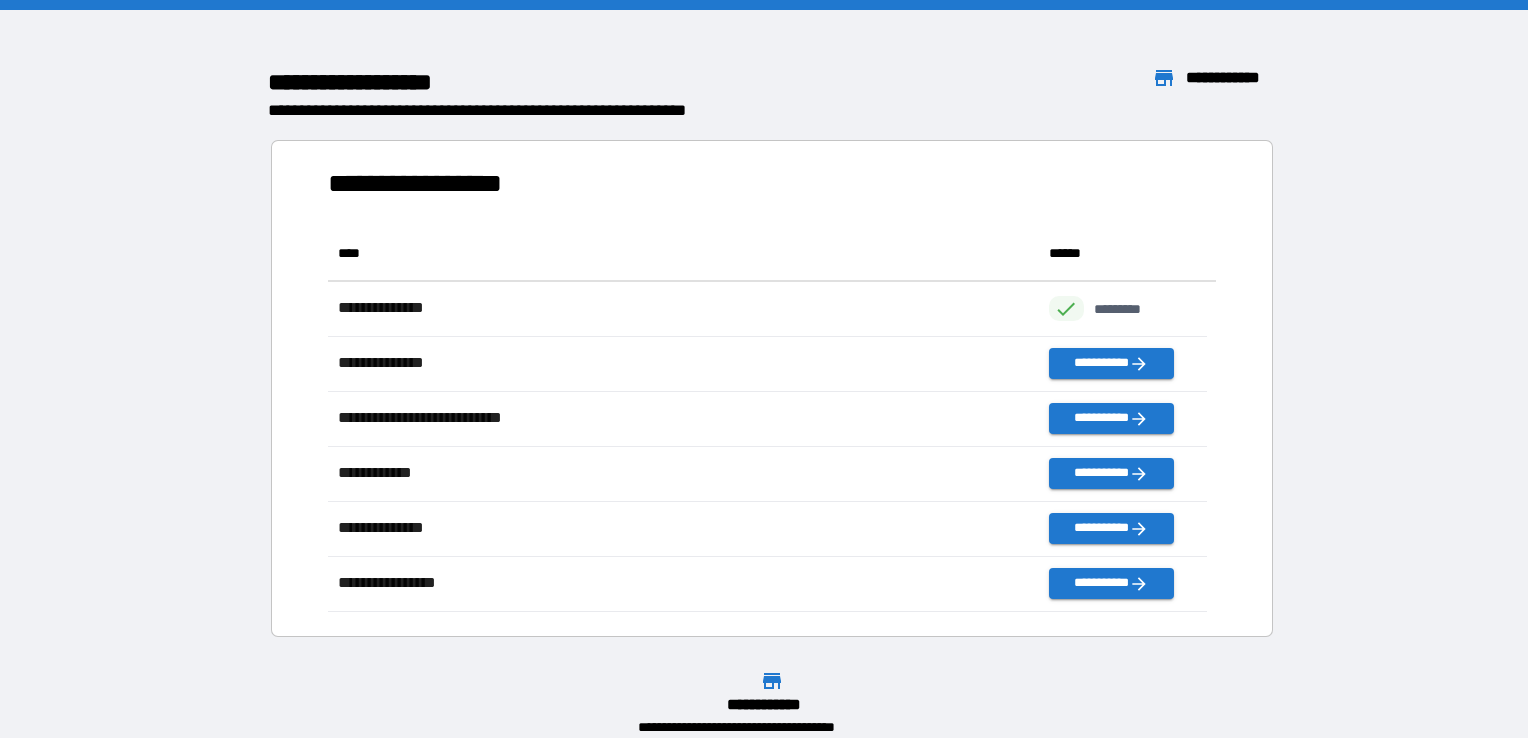 scroll, scrollTop: 16, scrollLeft: 16, axis: both 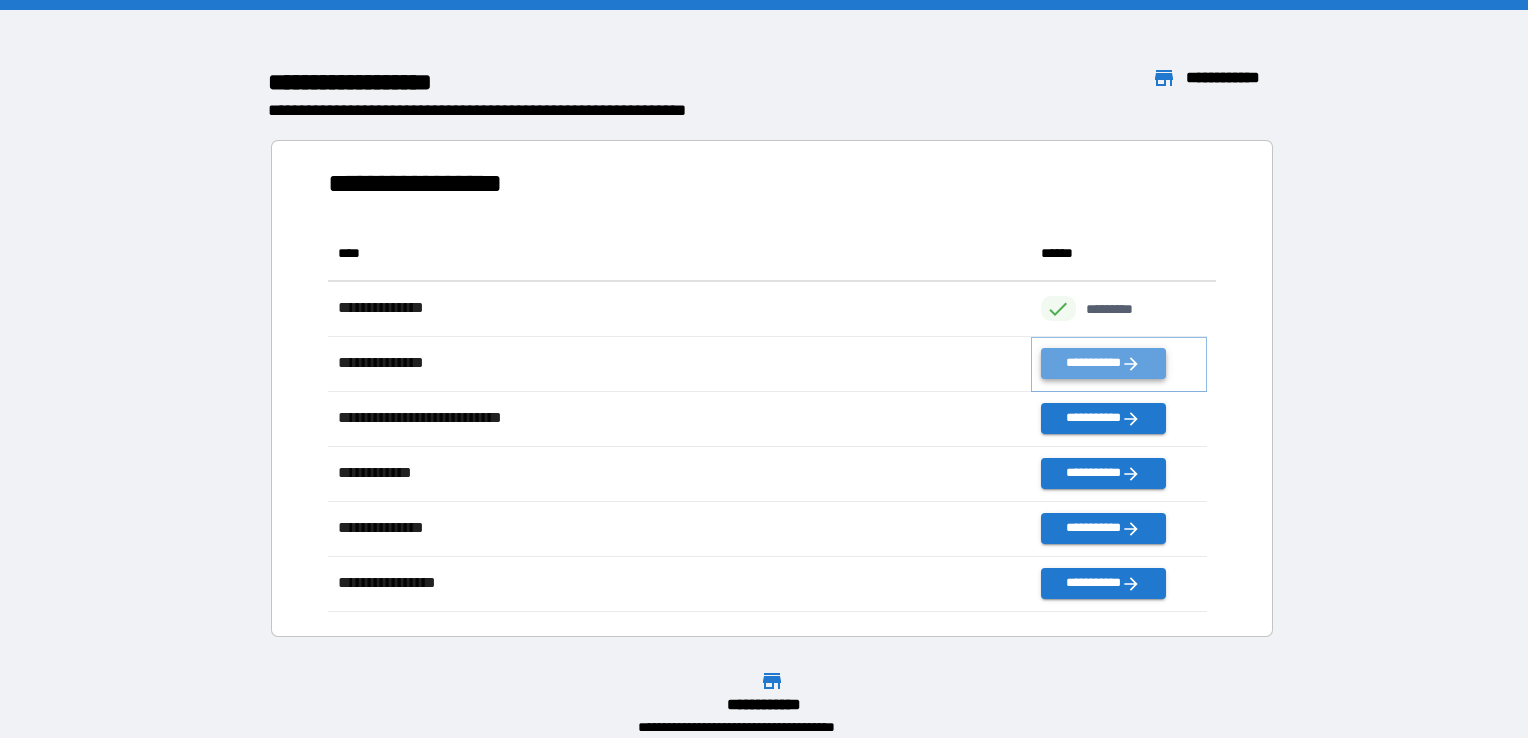 click on "**********" at bounding box center [1103, 363] 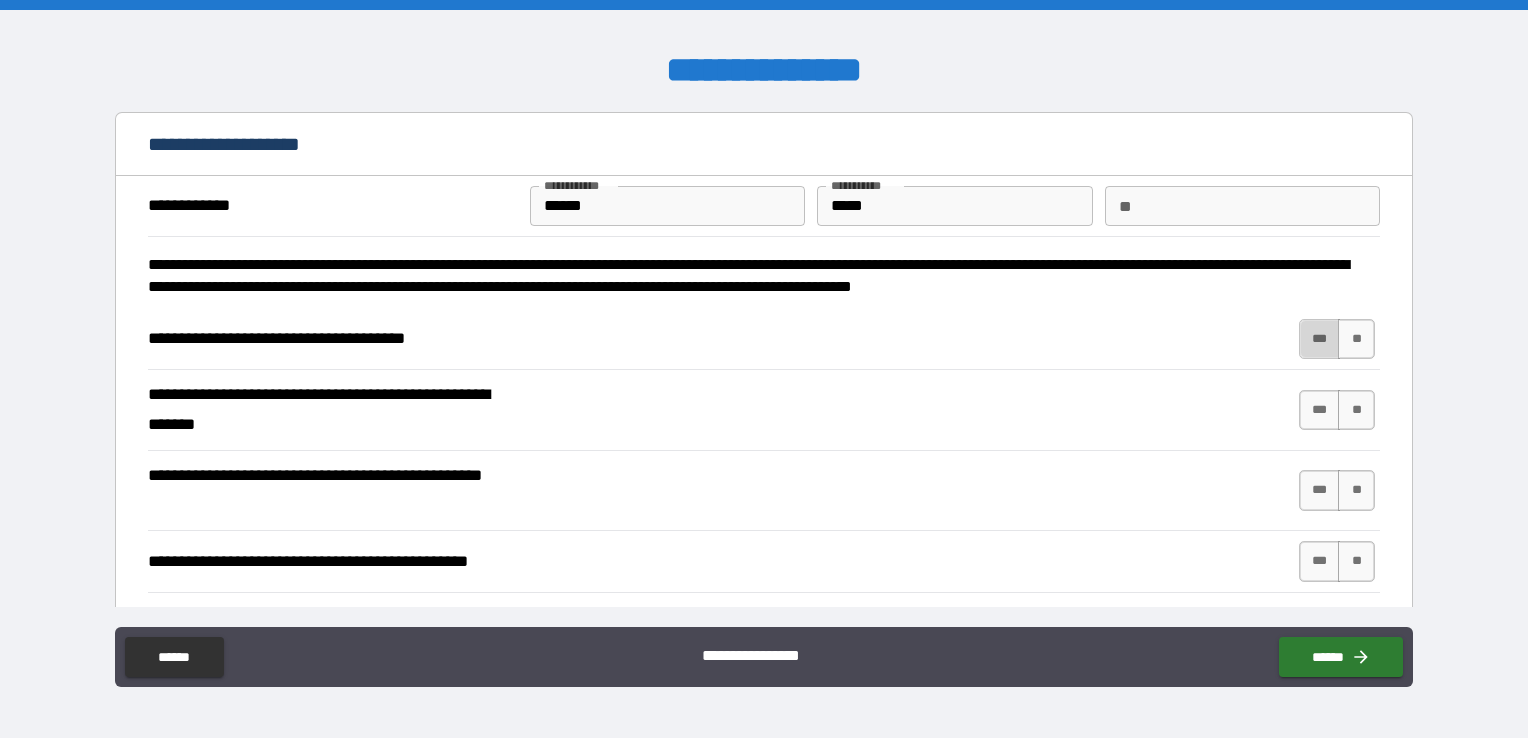 click on "***" at bounding box center [1320, 339] 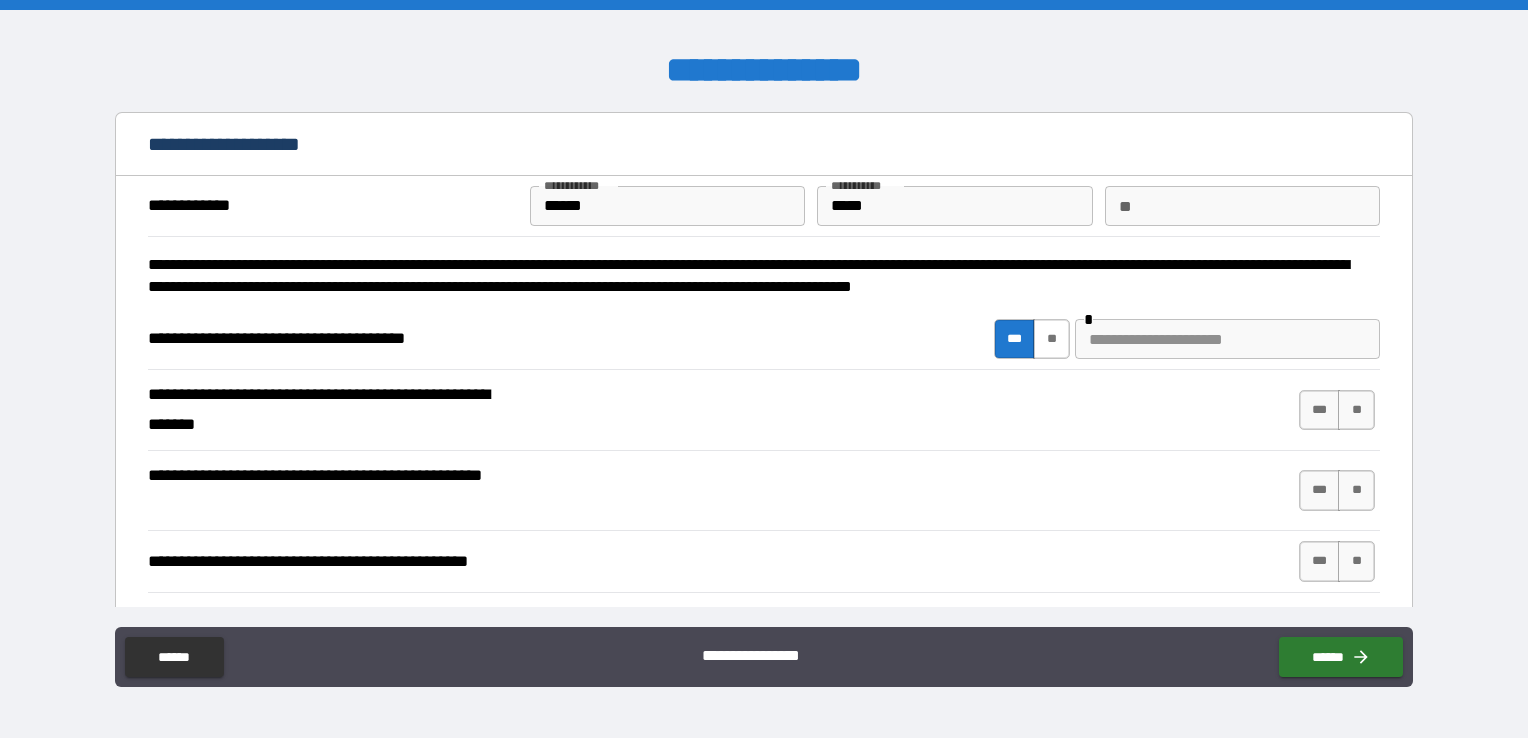 click on "**" at bounding box center [1051, 339] 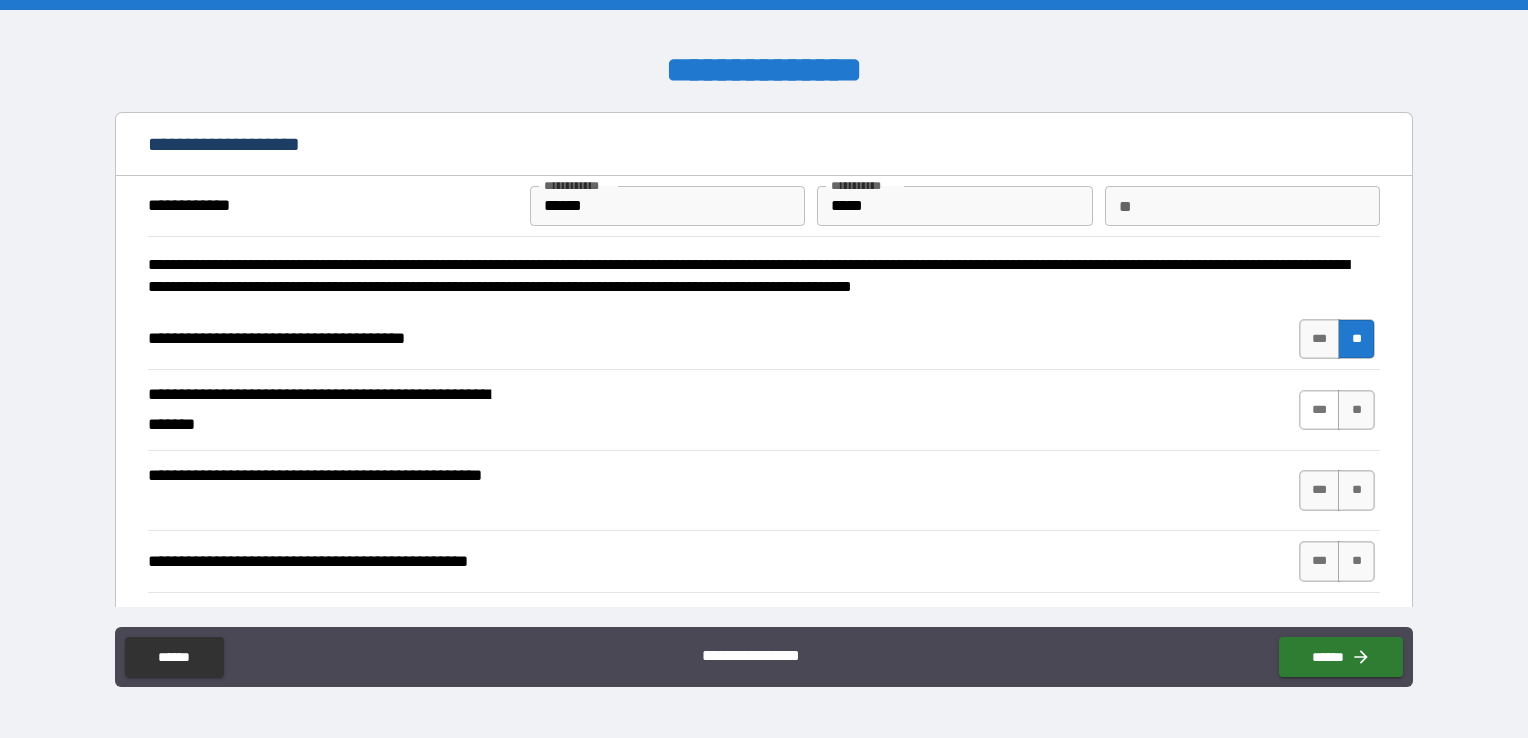 click on "***" at bounding box center (1320, 410) 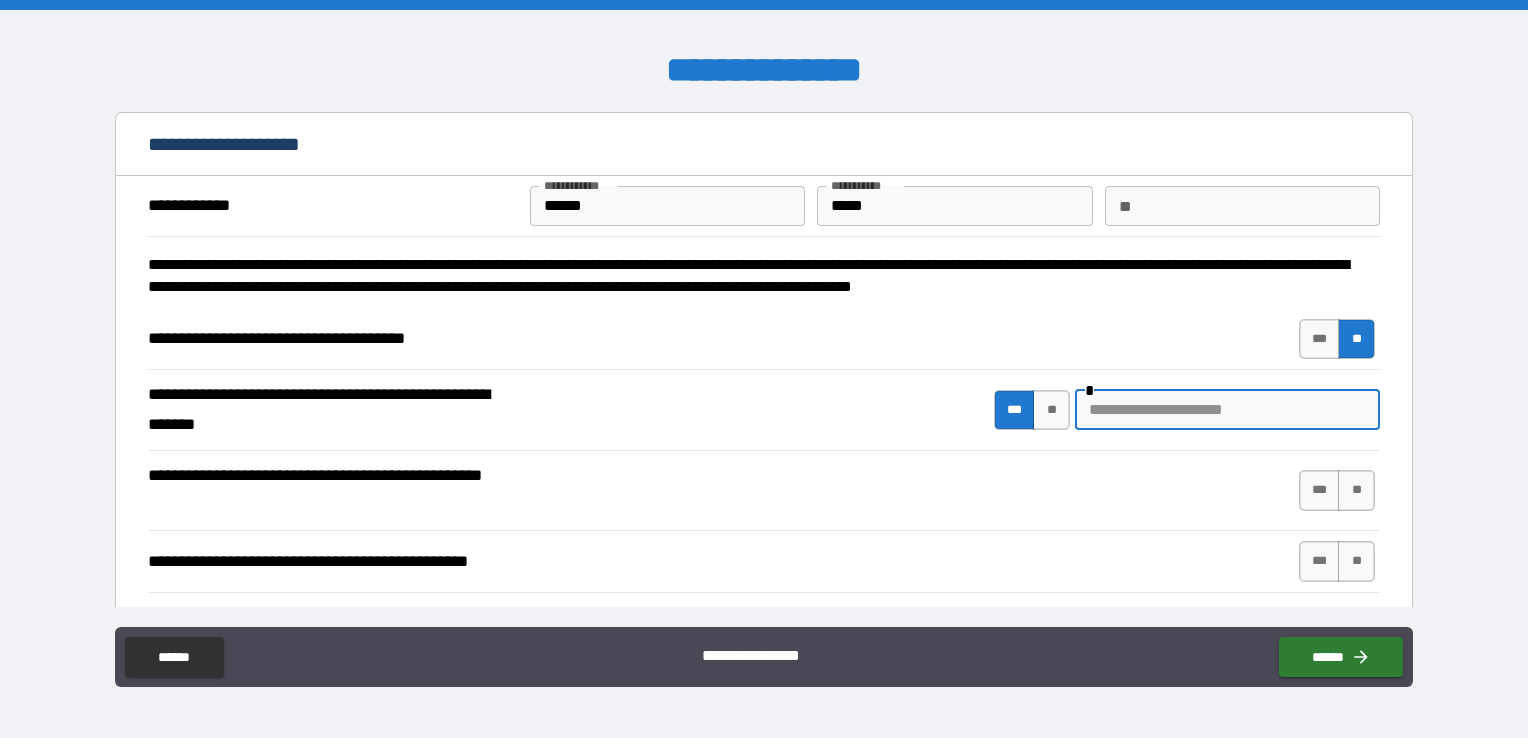 click at bounding box center (1227, 410) 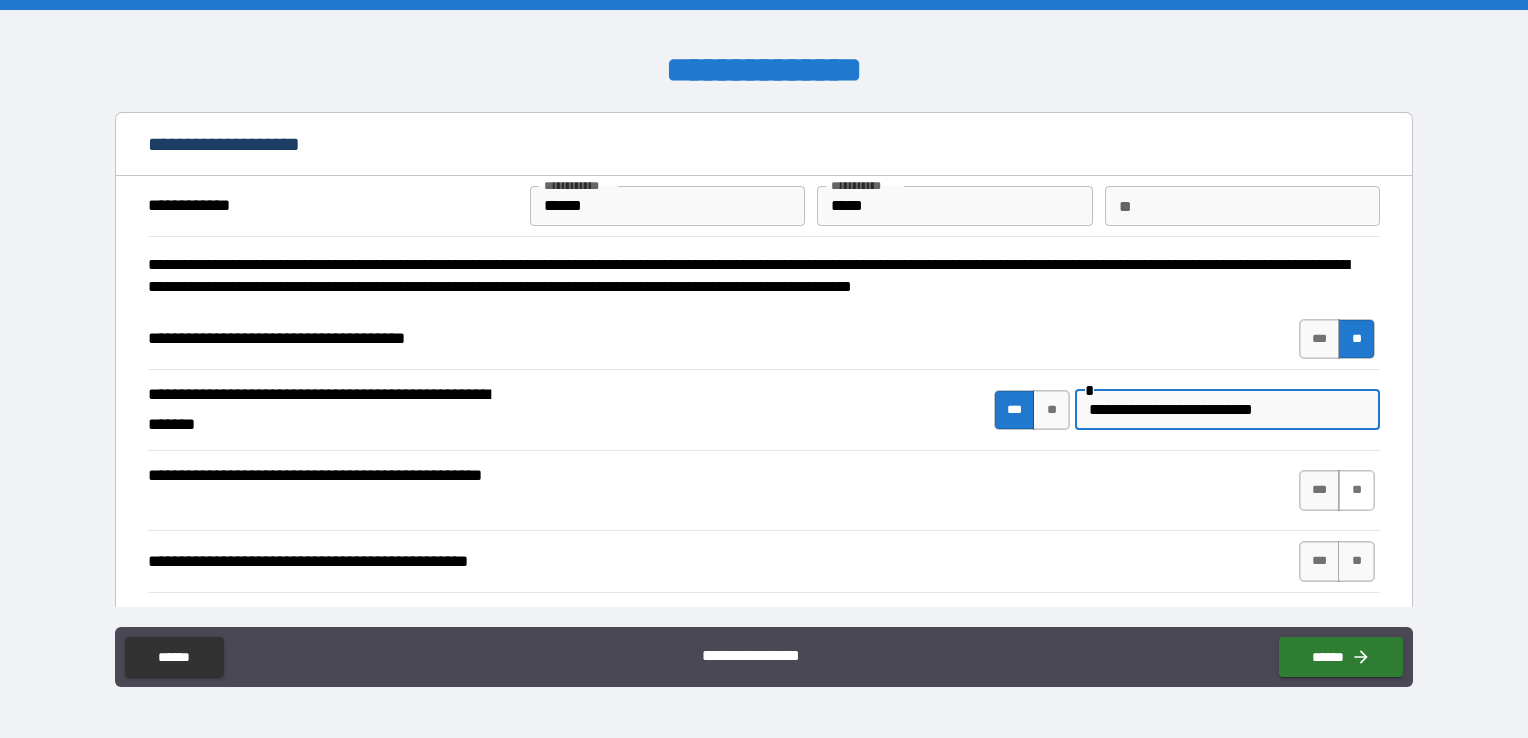 type on "**********" 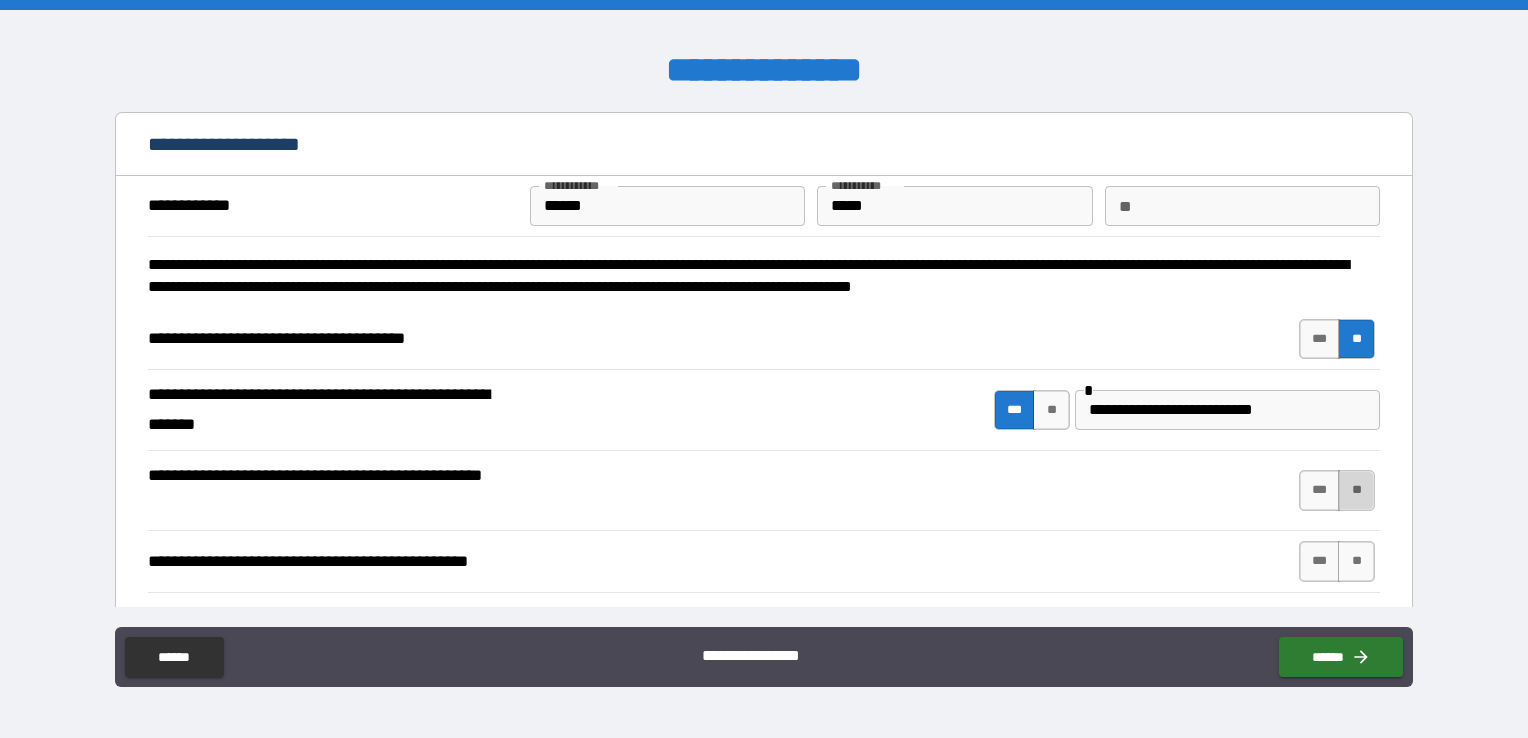 click on "**" at bounding box center (1356, 490) 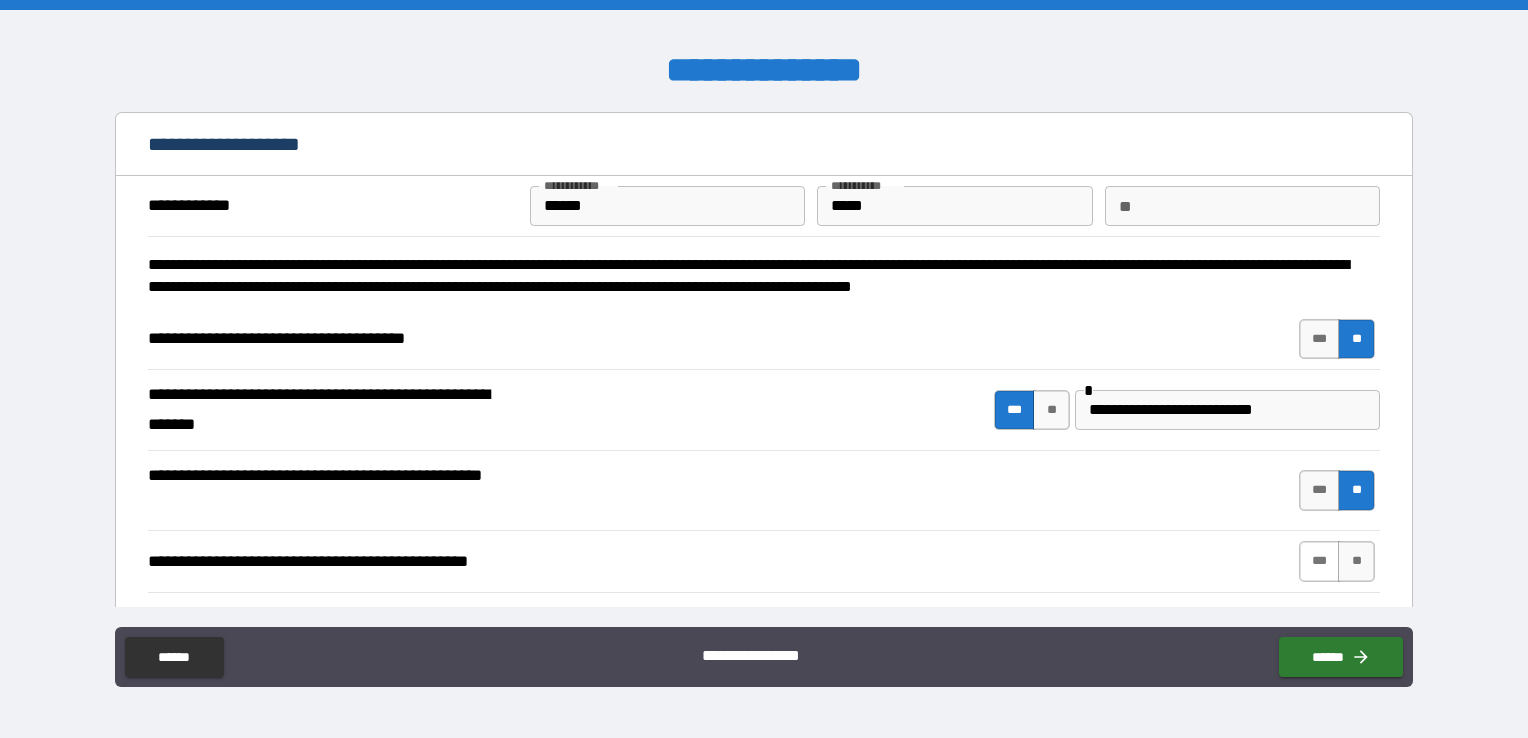 click on "***" at bounding box center [1320, 561] 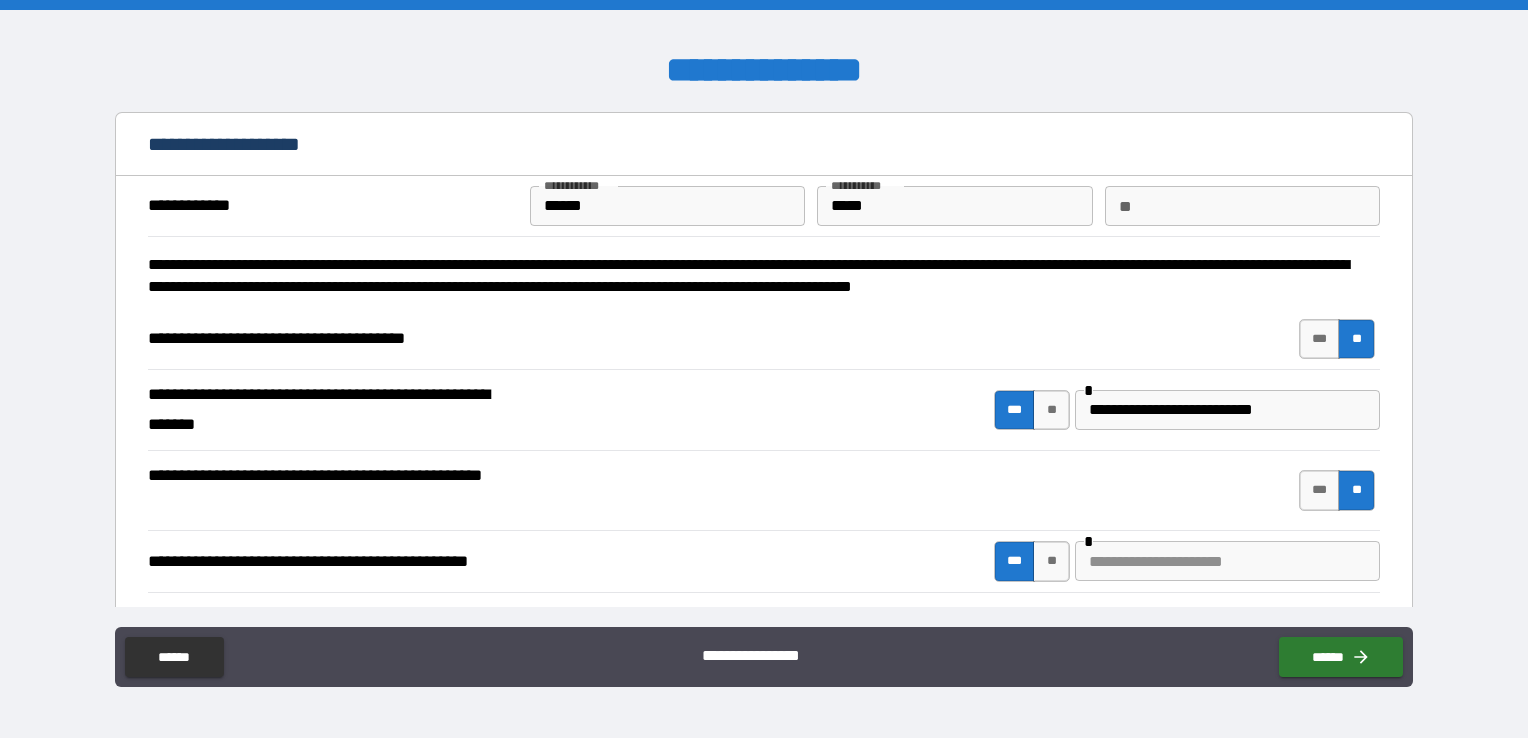 scroll, scrollTop: 300, scrollLeft: 0, axis: vertical 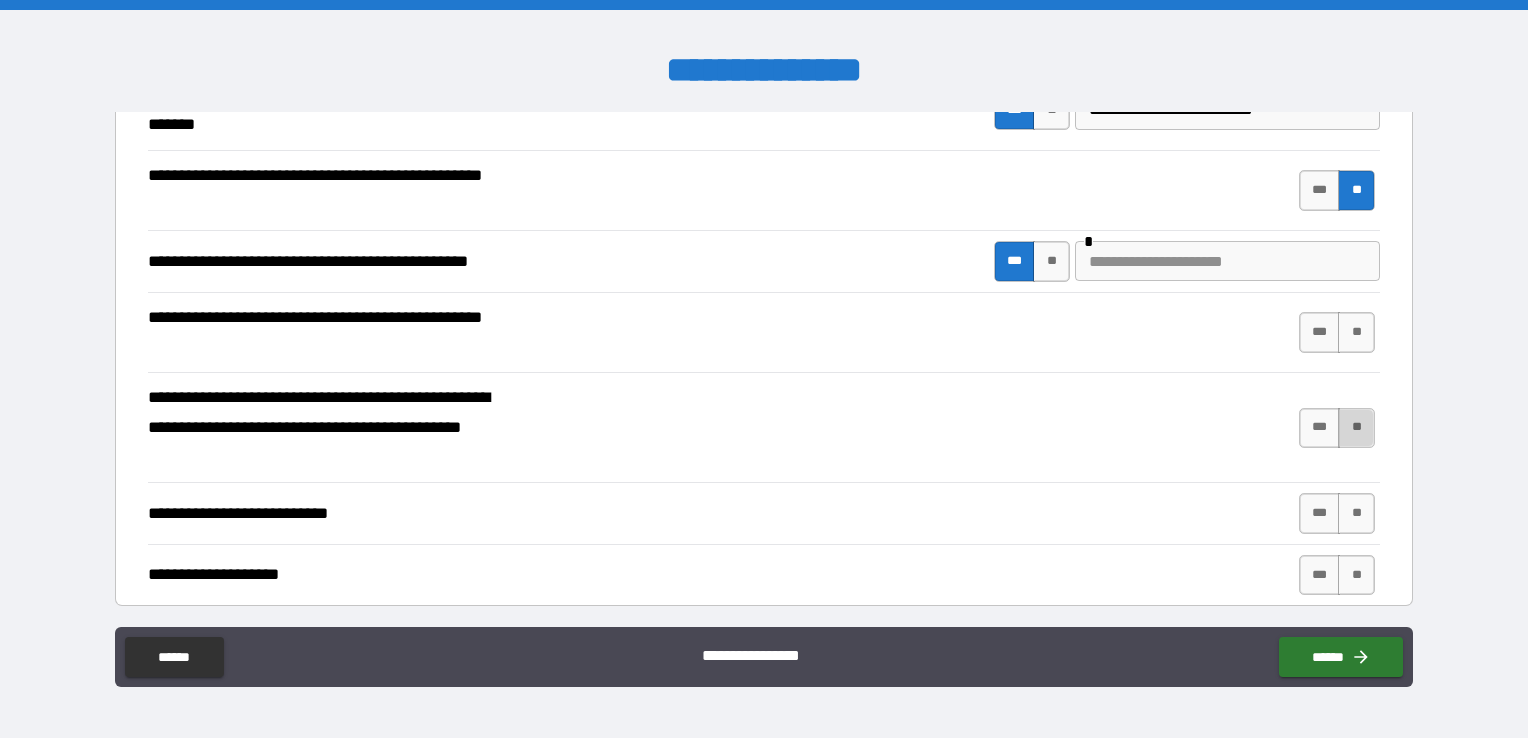 click on "**" at bounding box center [1356, 428] 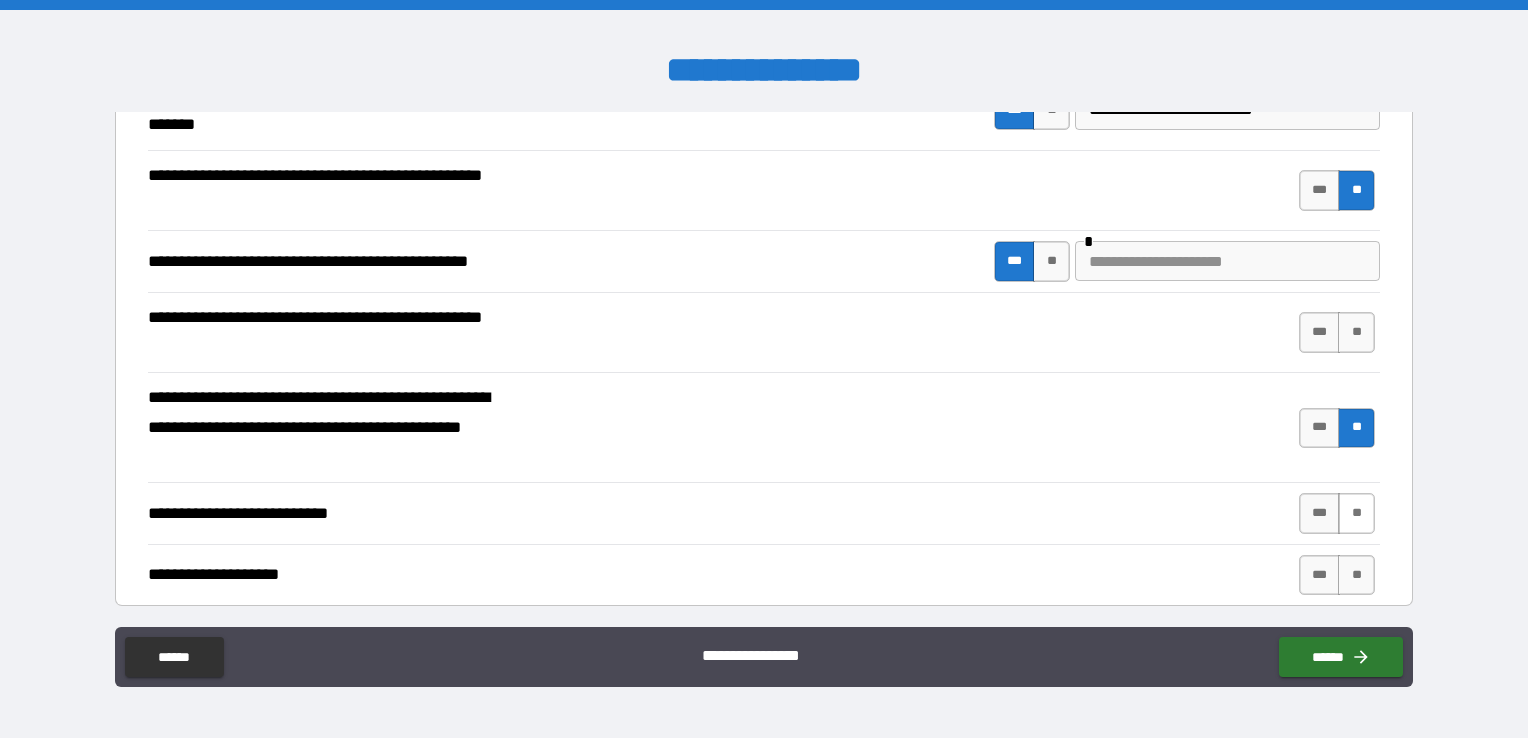 click on "**" at bounding box center [1356, 513] 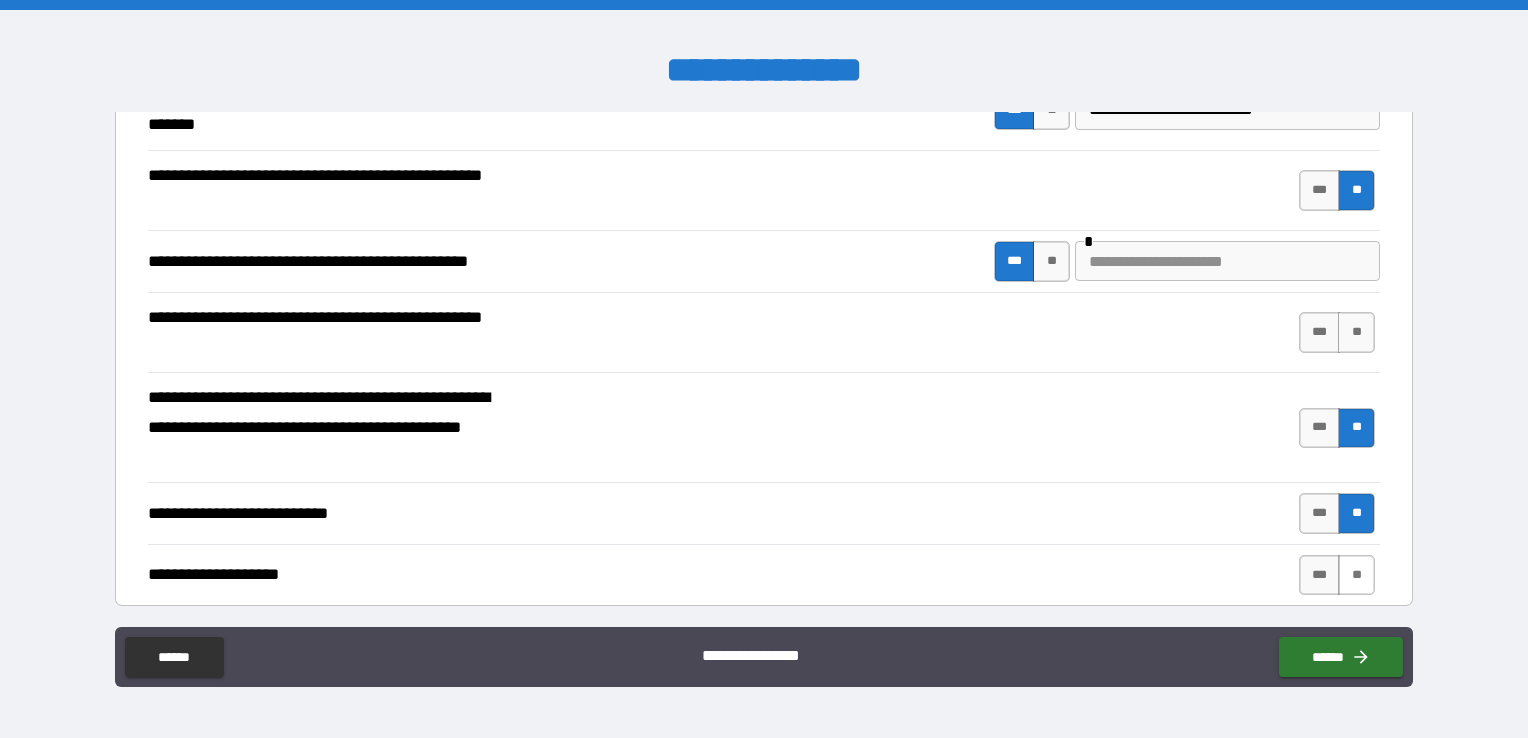 click on "**" at bounding box center [1356, 575] 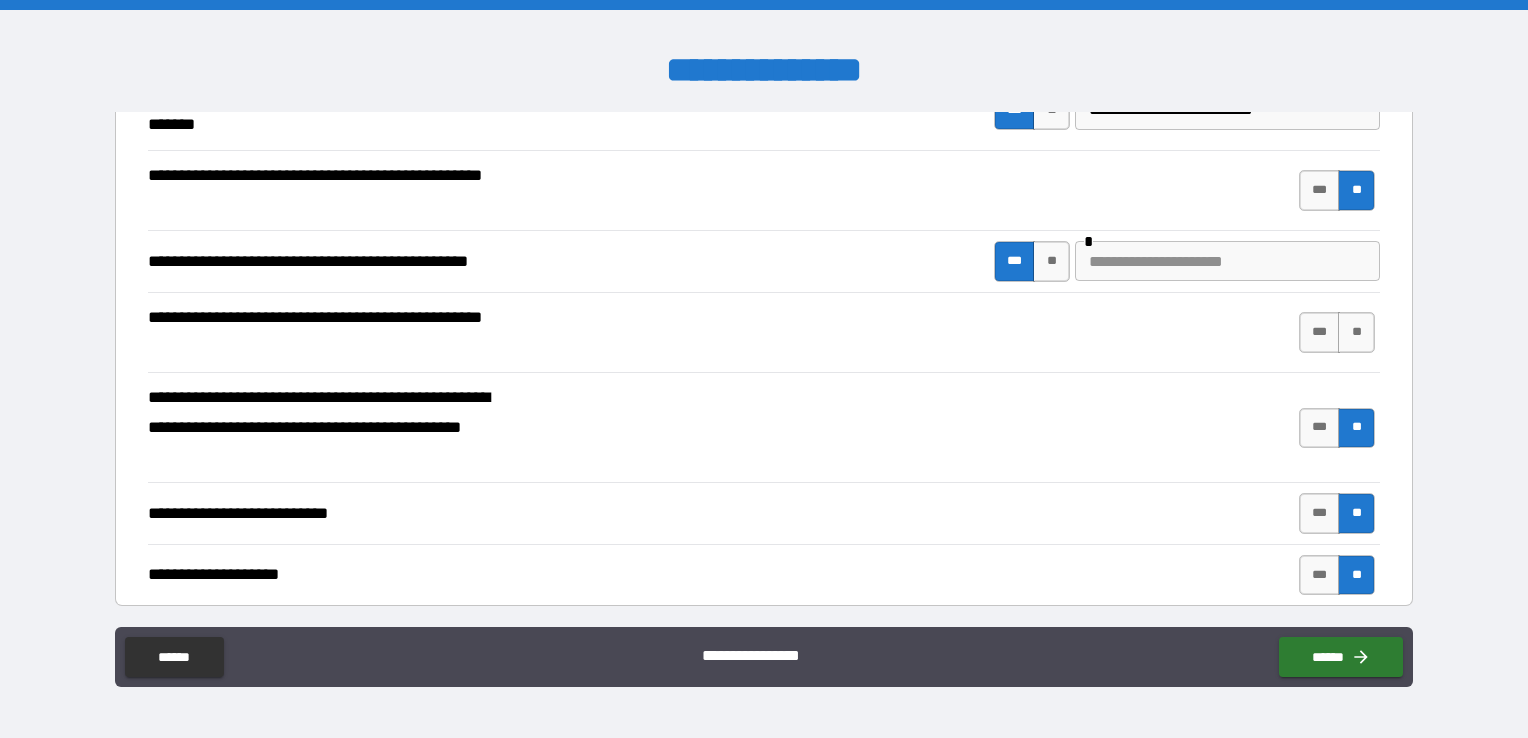 click at bounding box center (1227, 261) 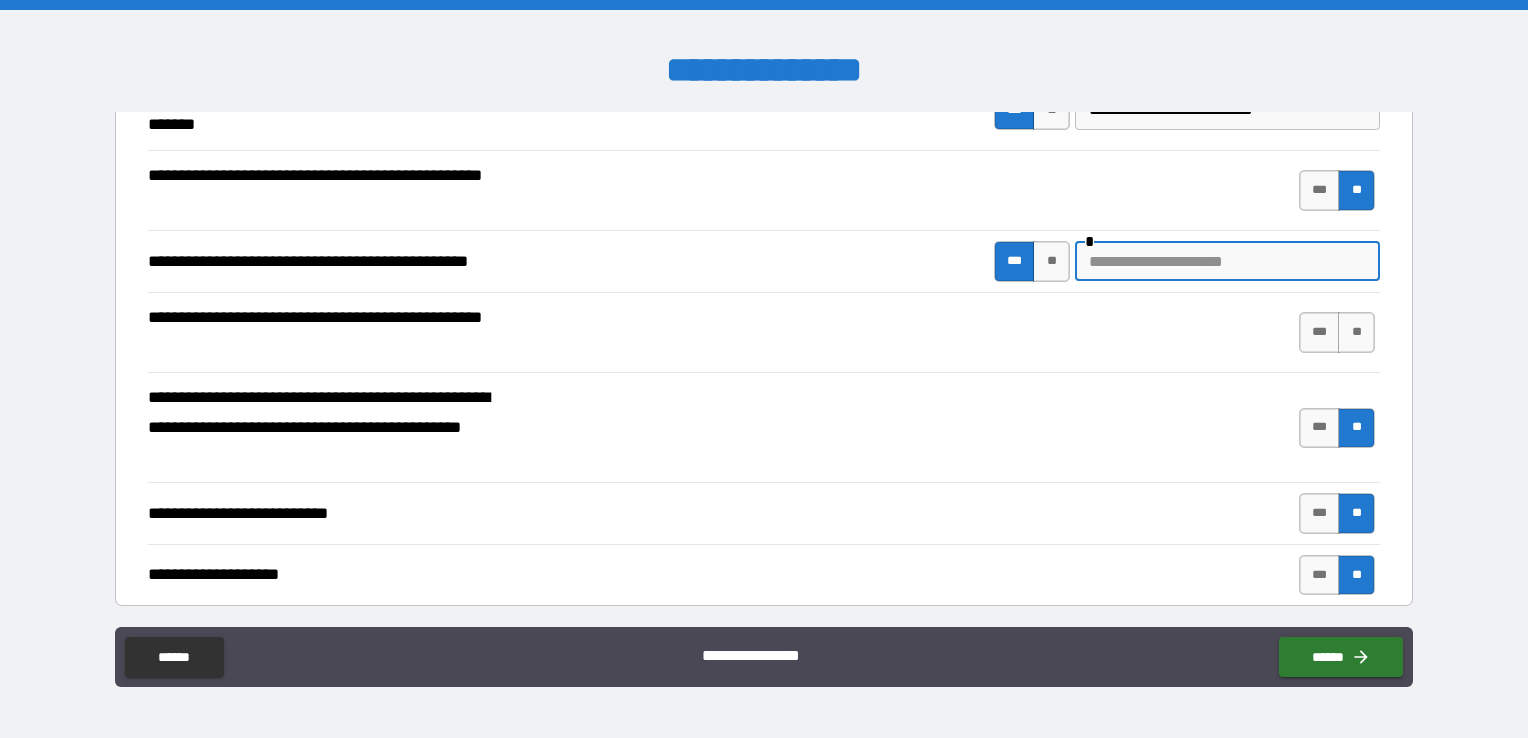 type on "*" 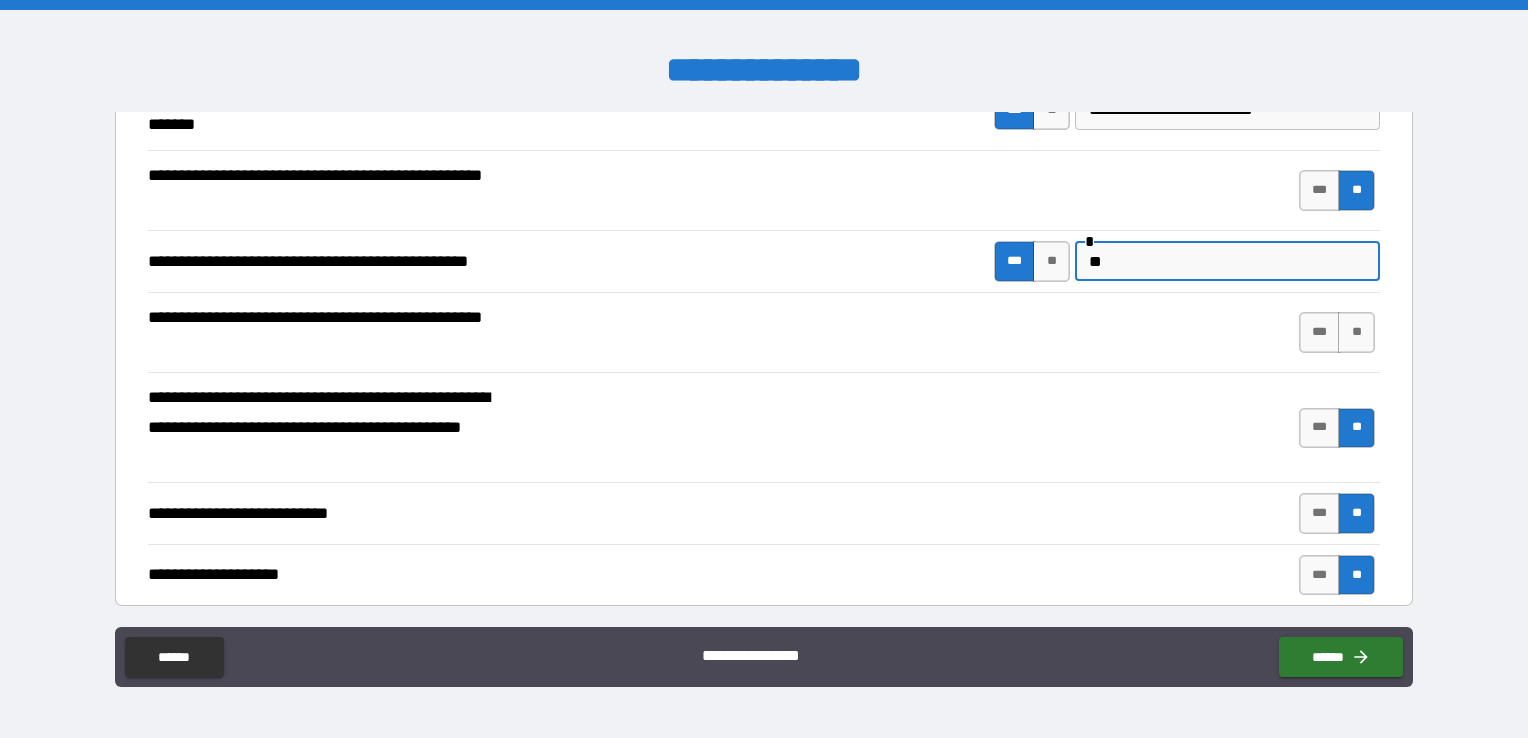 type on "*" 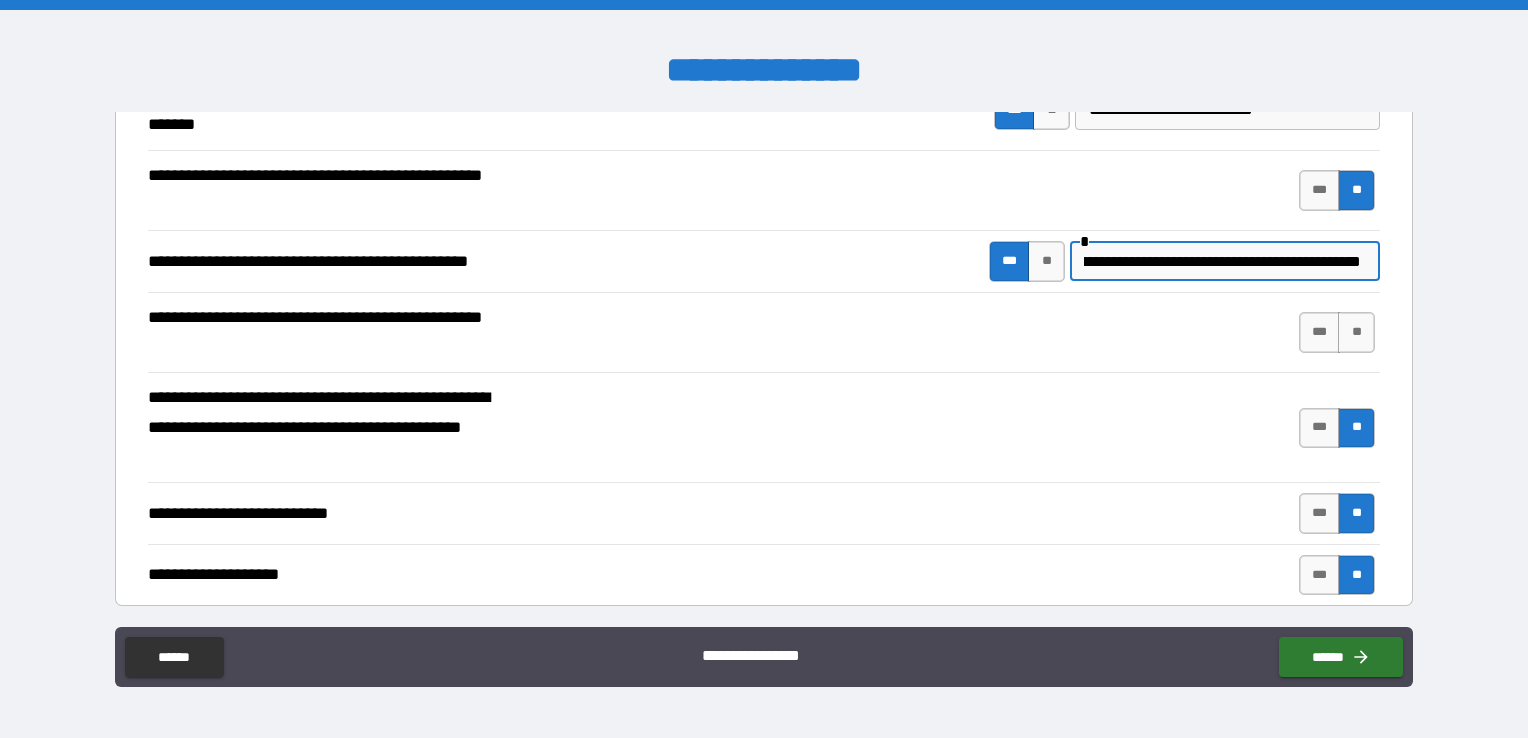 scroll, scrollTop: 0, scrollLeft: 351, axis: horizontal 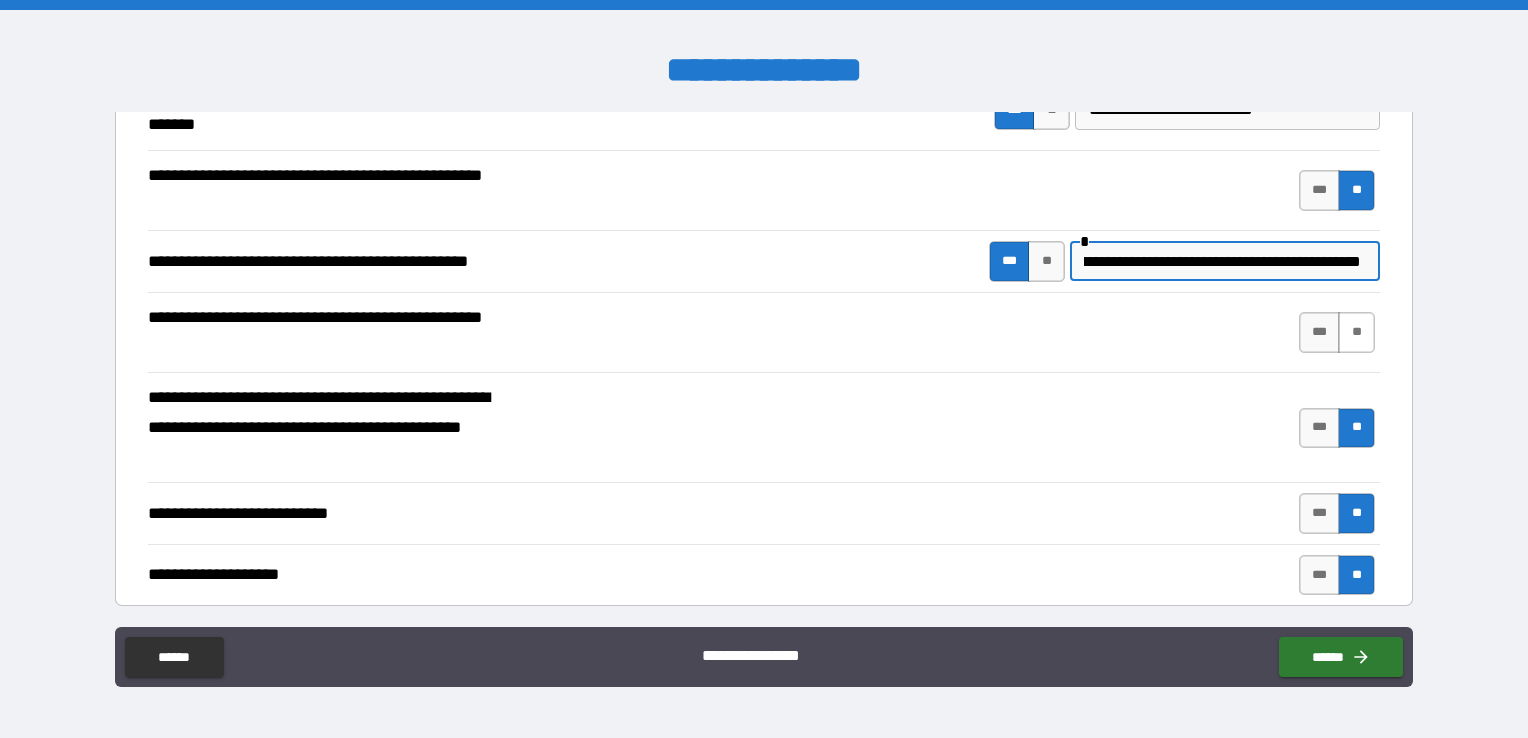 type on "**********" 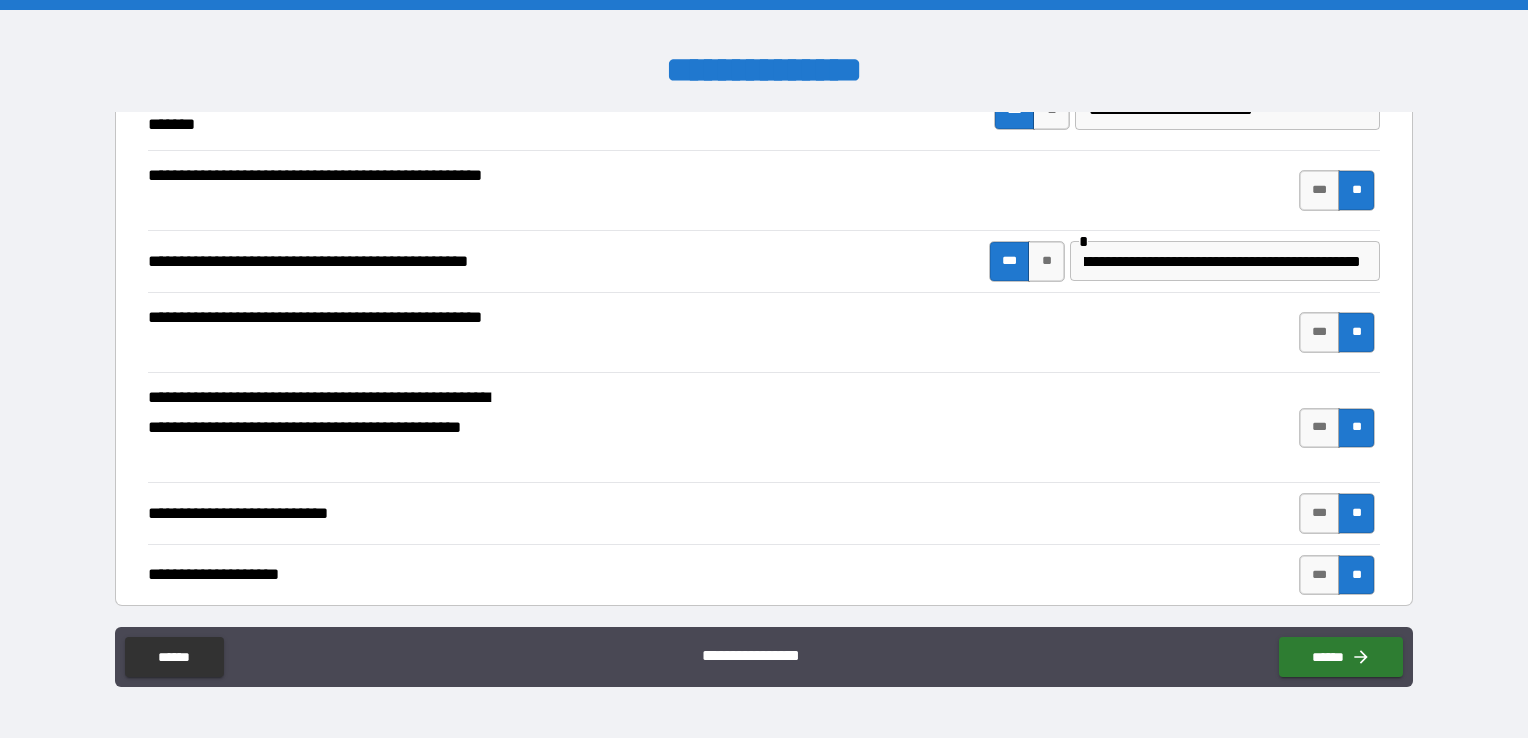 scroll, scrollTop: 0, scrollLeft: 0, axis: both 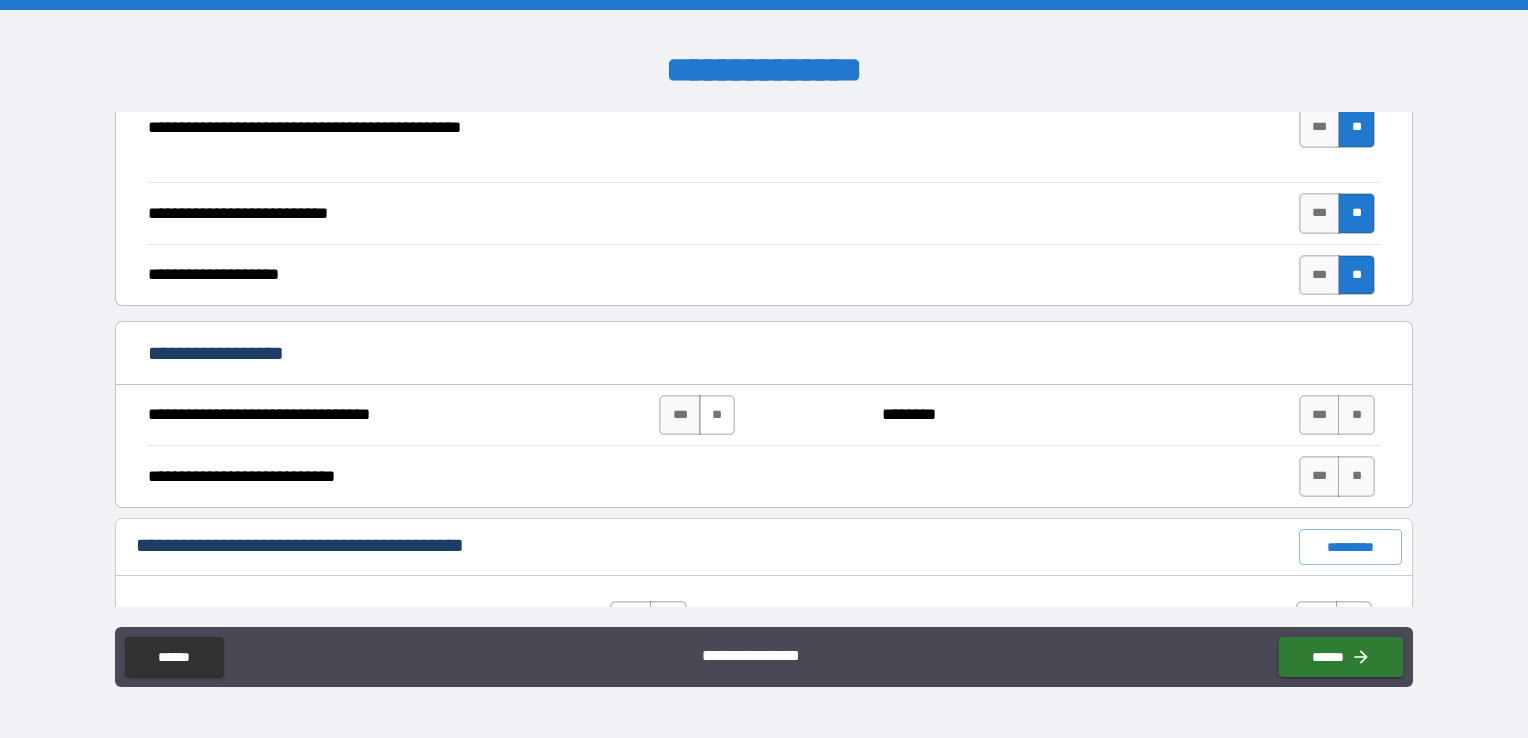 click on "**" at bounding box center [717, 415] 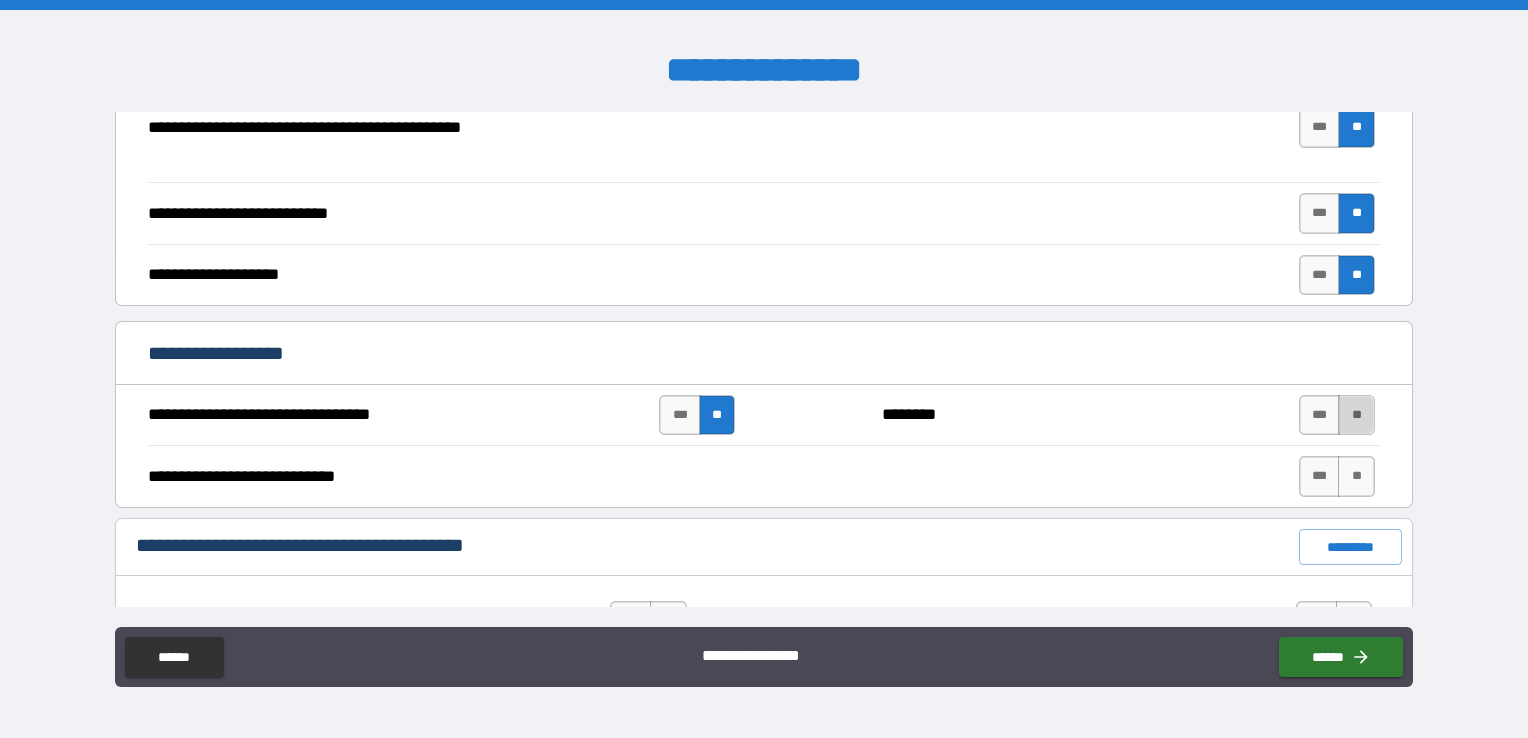 click on "**" at bounding box center (1356, 415) 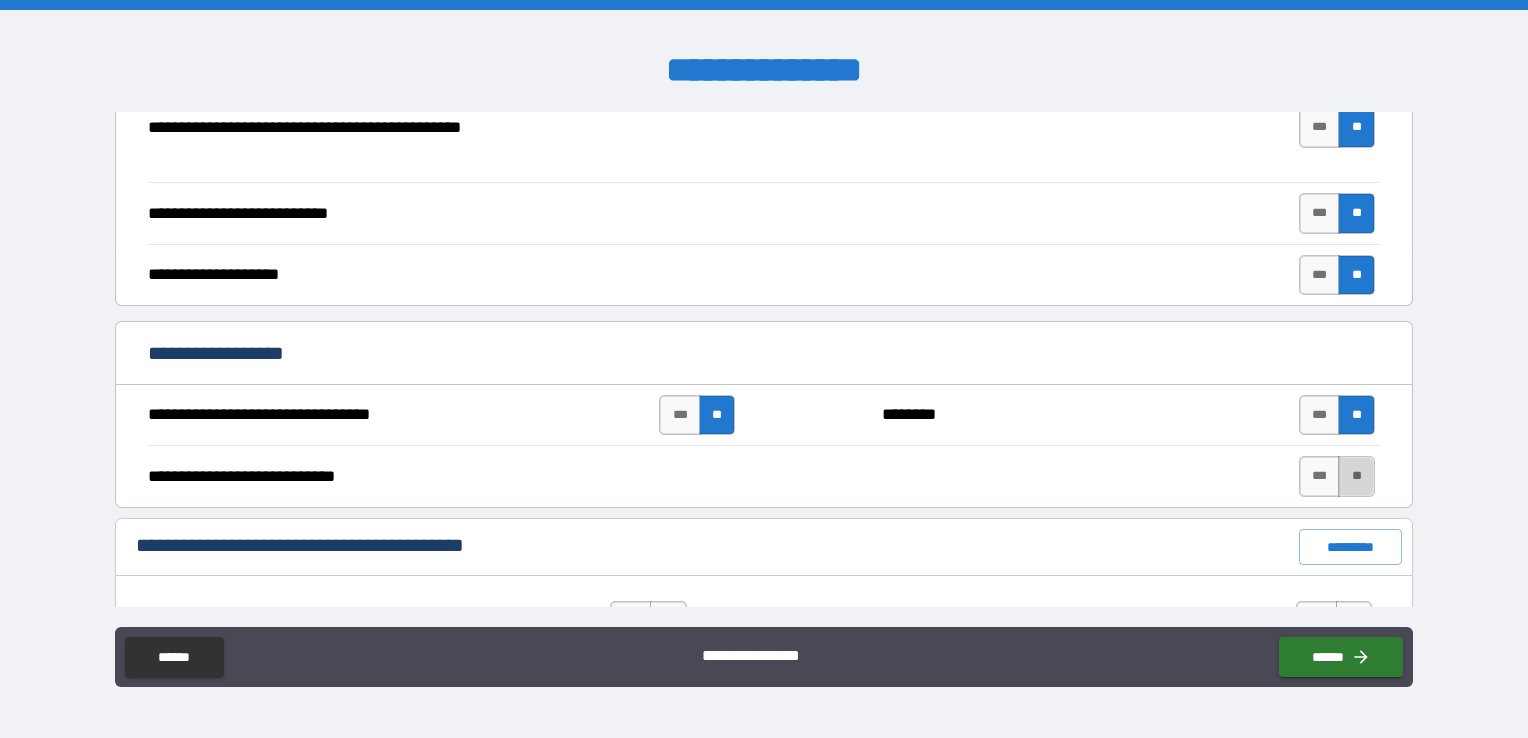 click on "**" at bounding box center [1356, 476] 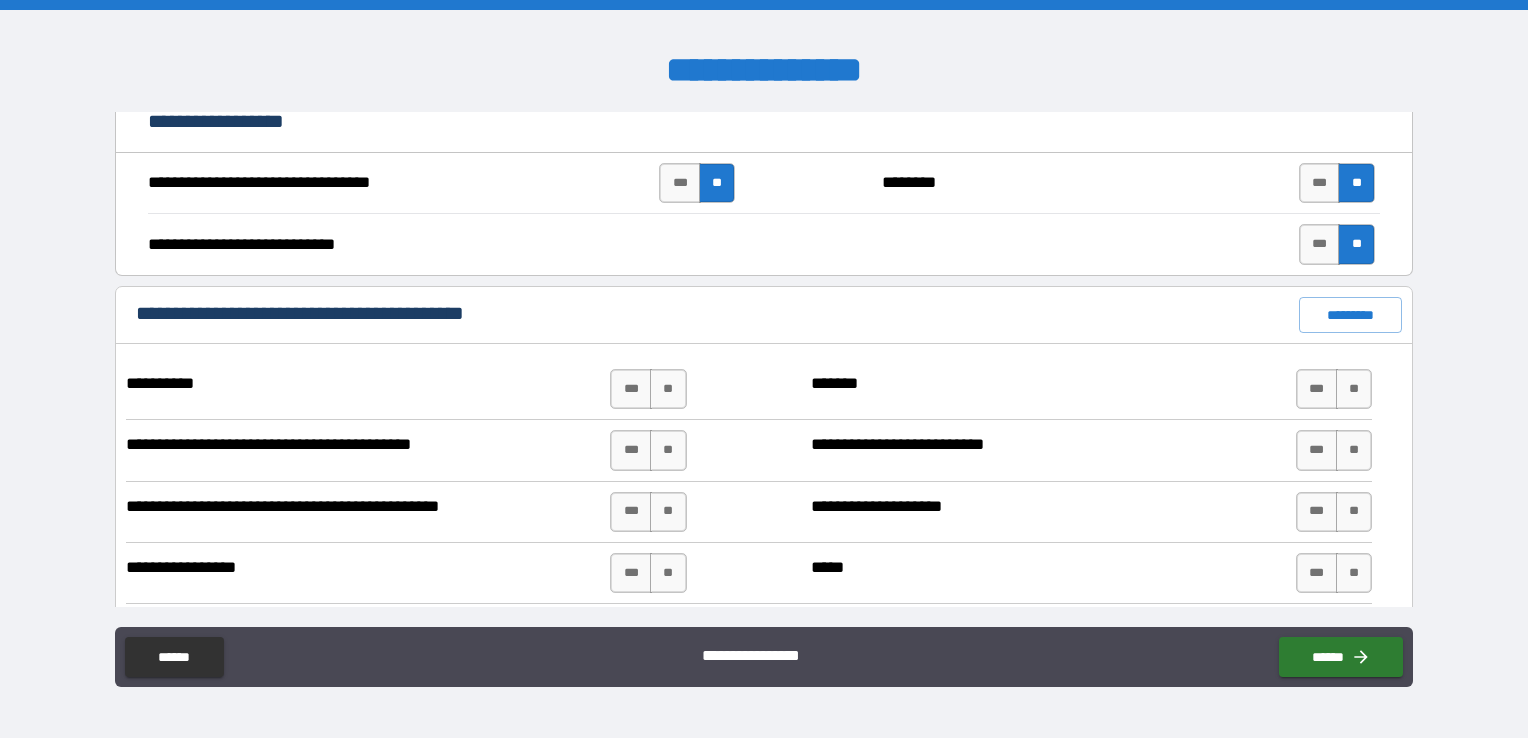 scroll, scrollTop: 900, scrollLeft: 0, axis: vertical 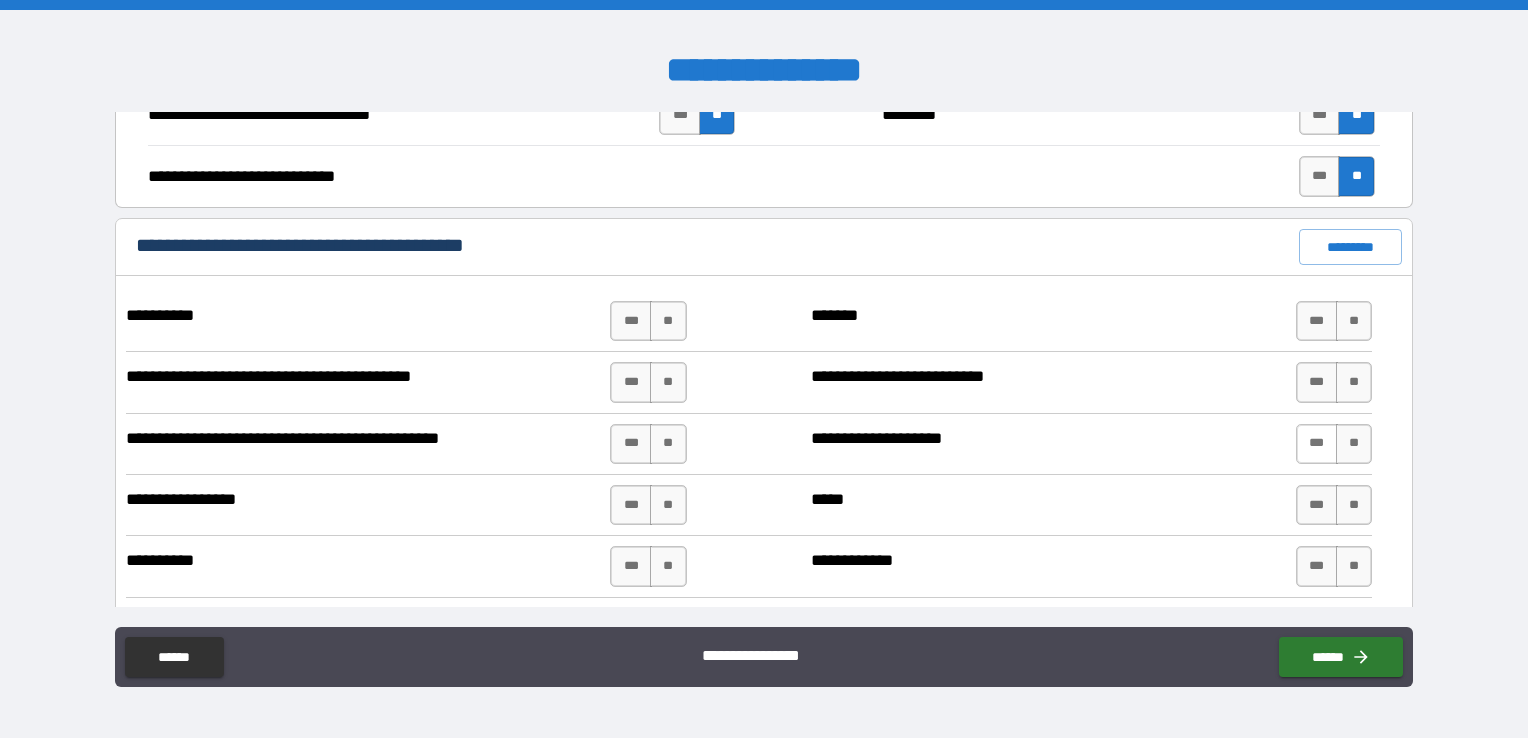click on "***" at bounding box center [1317, 444] 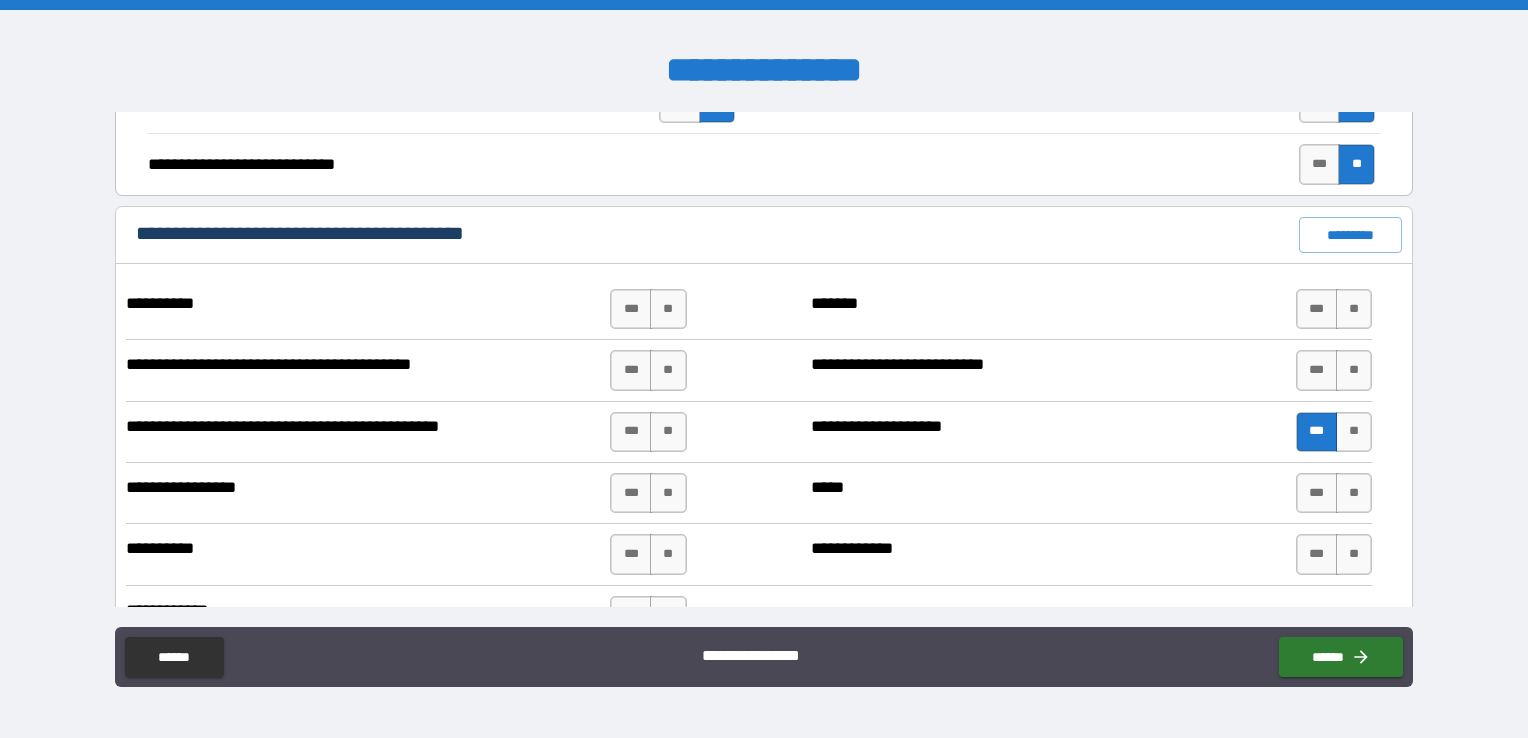 scroll, scrollTop: 900, scrollLeft: 0, axis: vertical 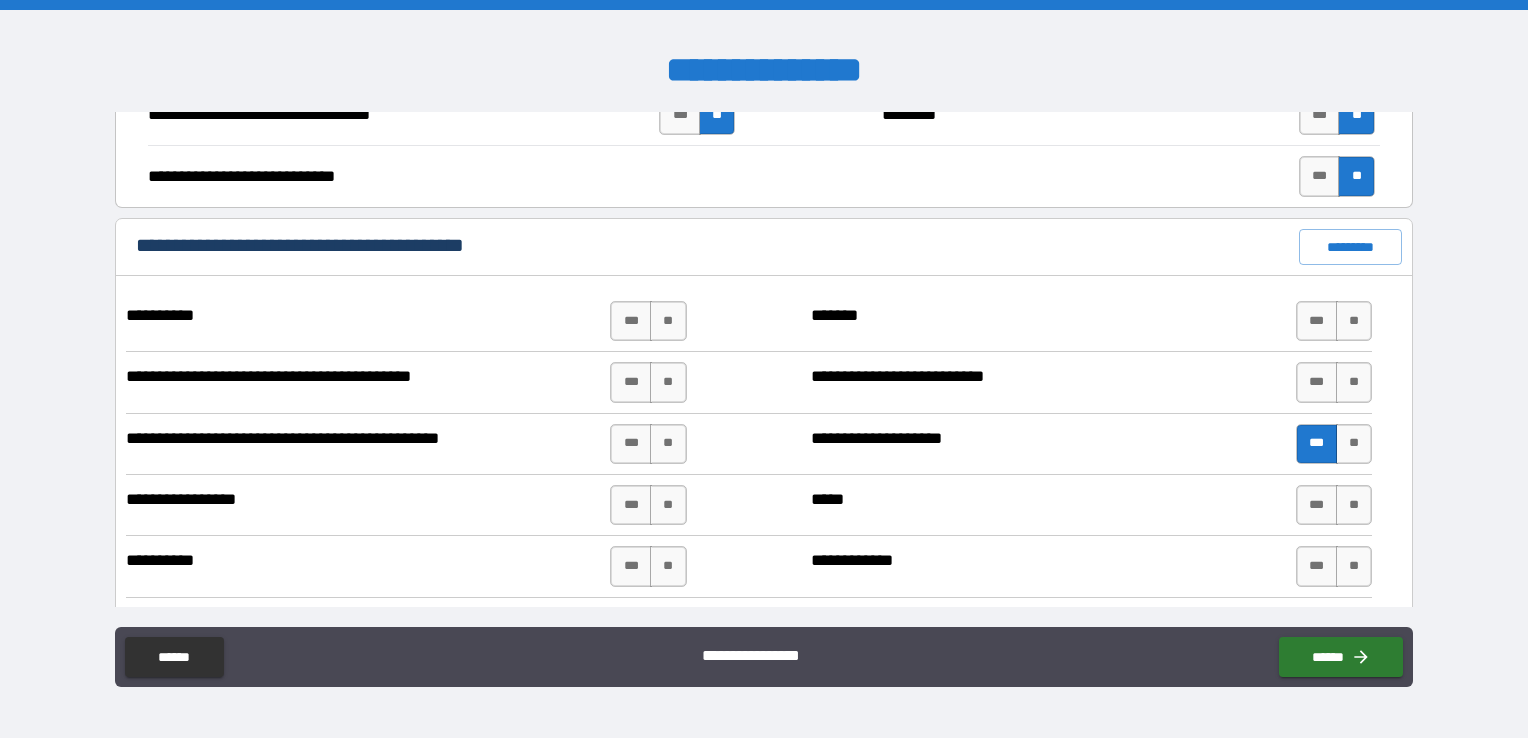 click on "***" at bounding box center (1317, 444) 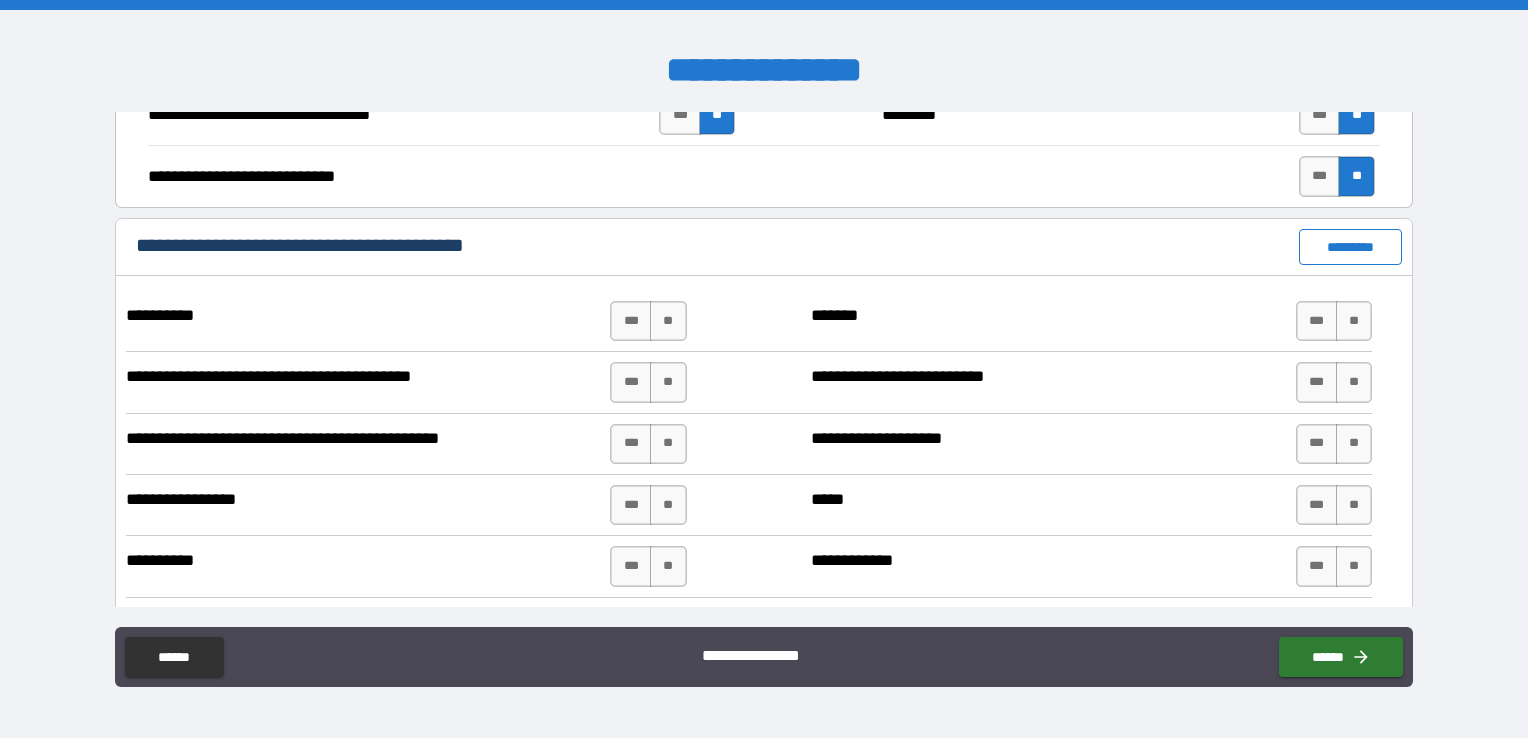 click on "*********" at bounding box center [1351, 247] 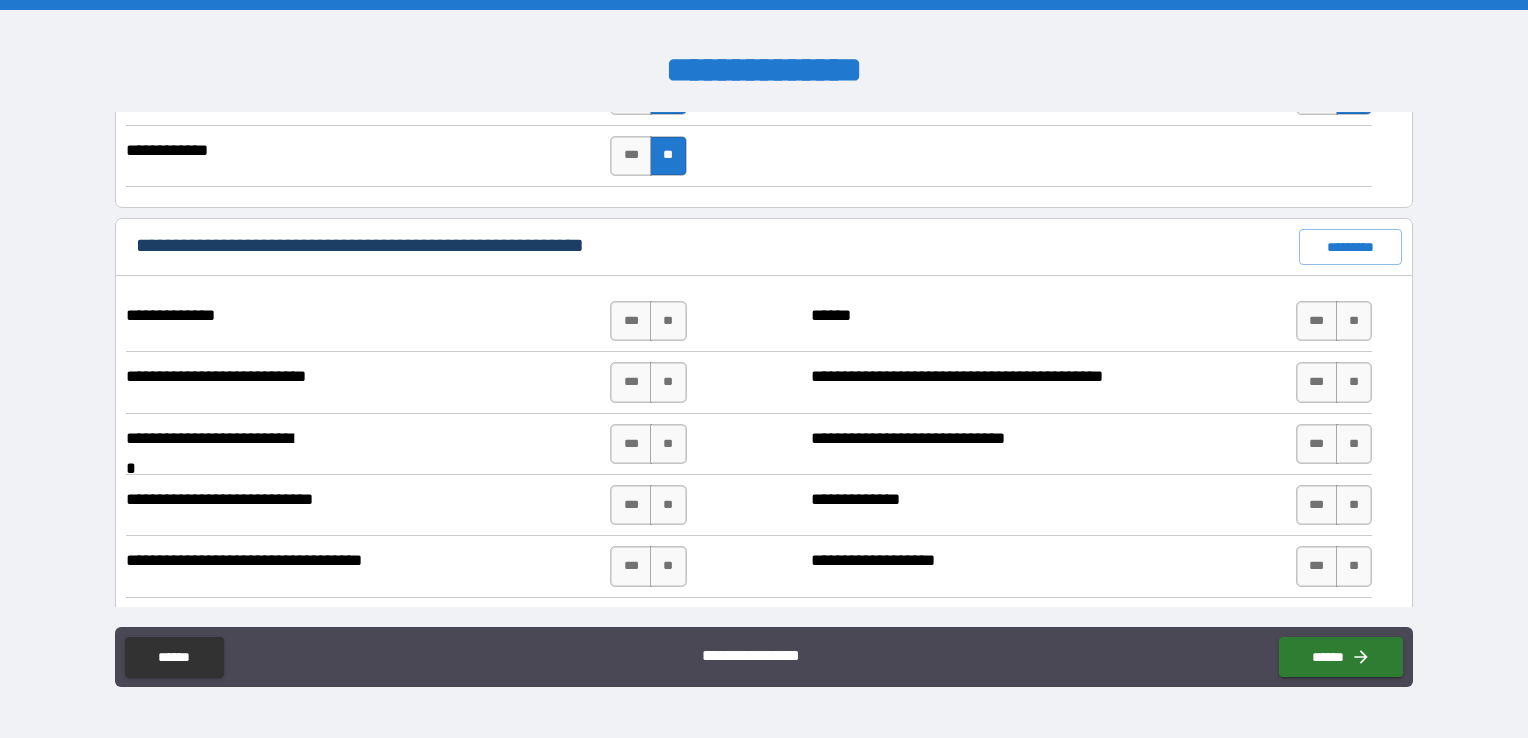 scroll, scrollTop: 1400, scrollLeft: 0, axis: vertical 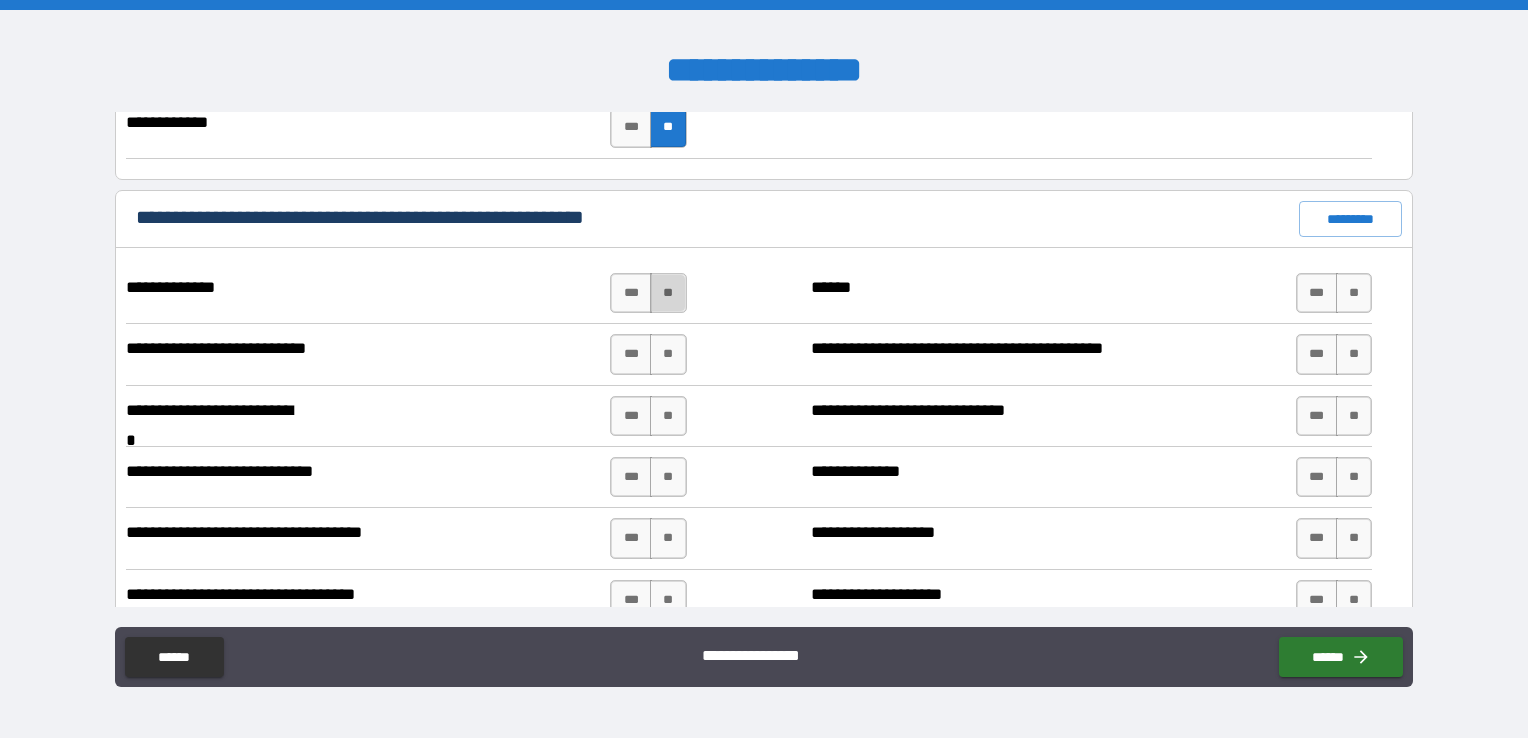 click on "**" at bounding box center [668, 293] 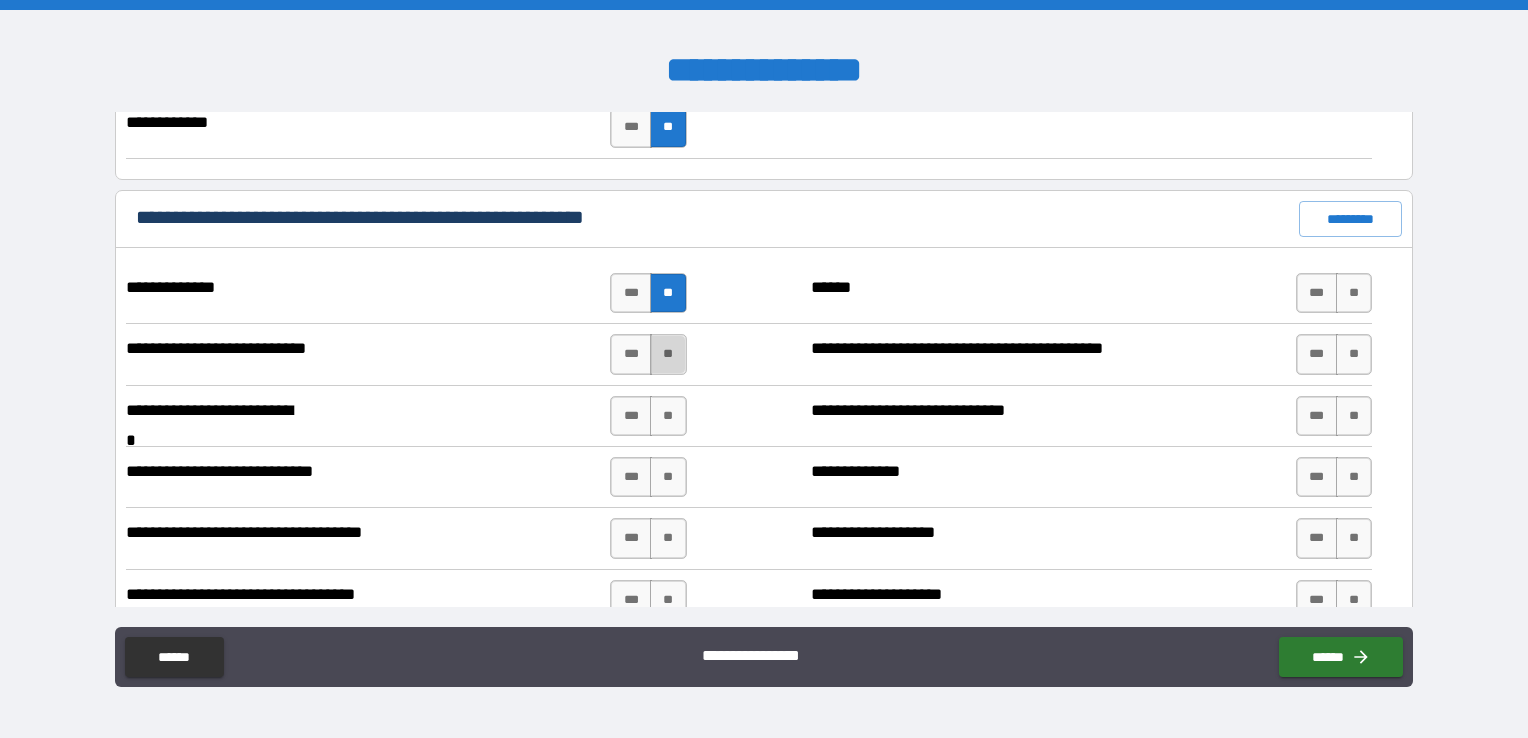 click on "**" at bounding box center [668, 354] 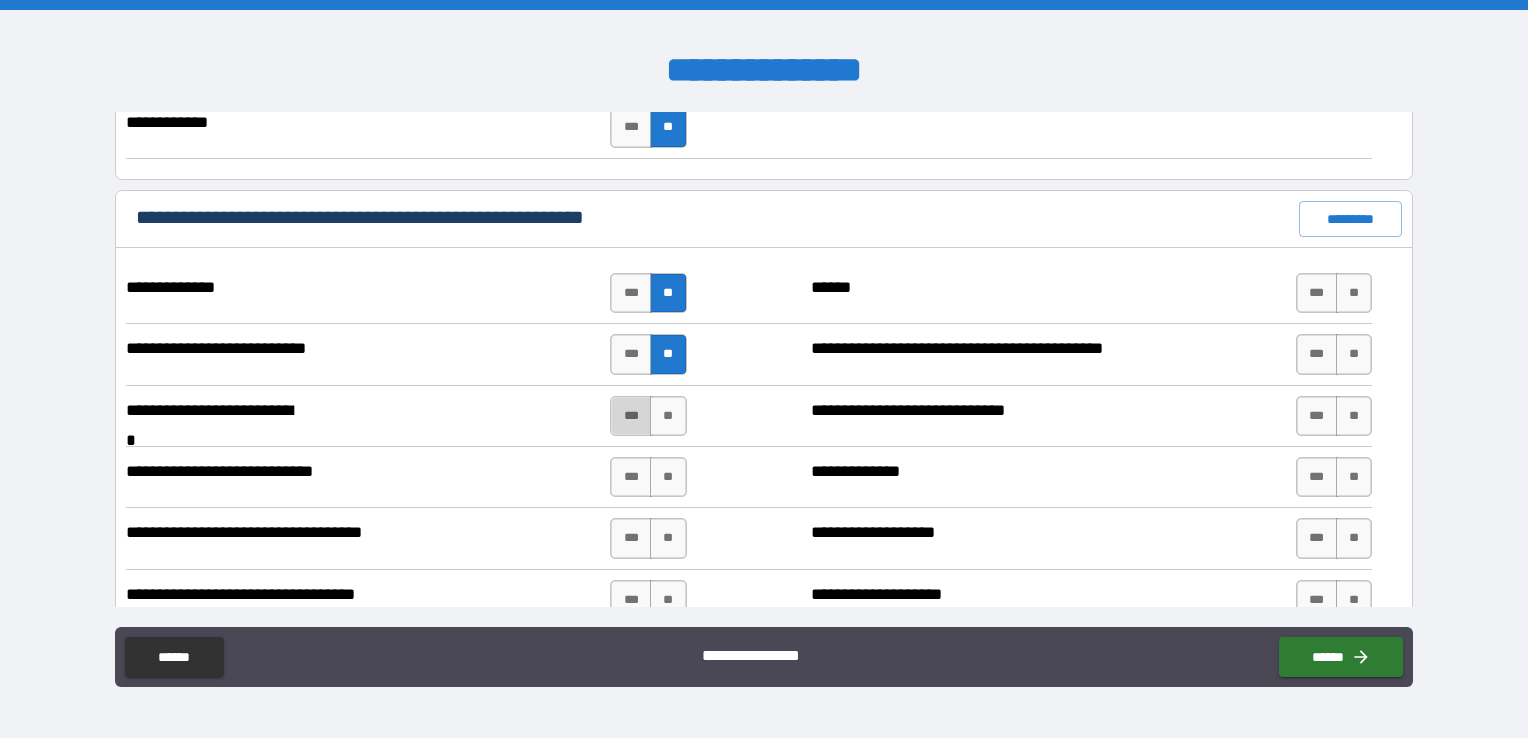 click on "***" at bounding box center [631, 416] 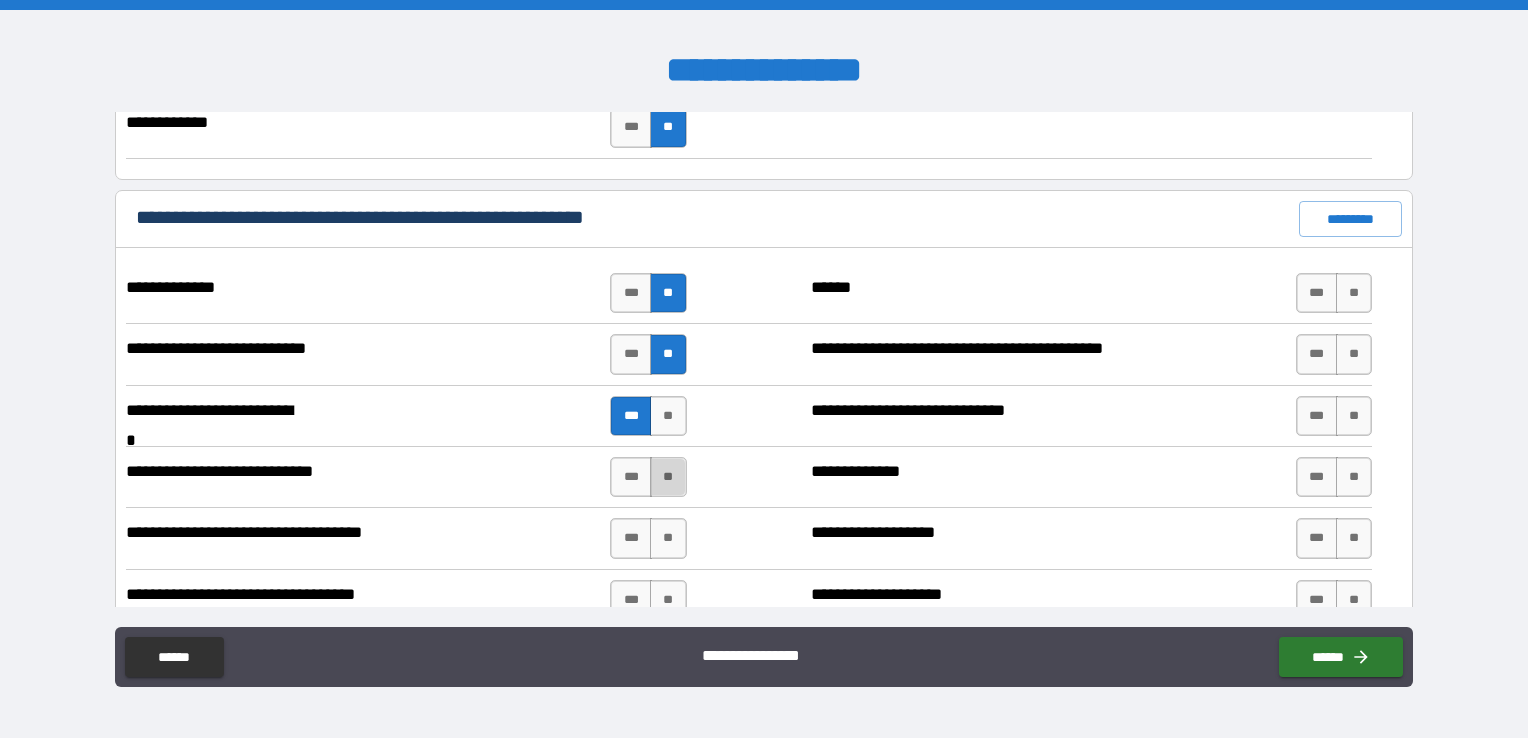 click on "**" at bounding box center (668, 477) 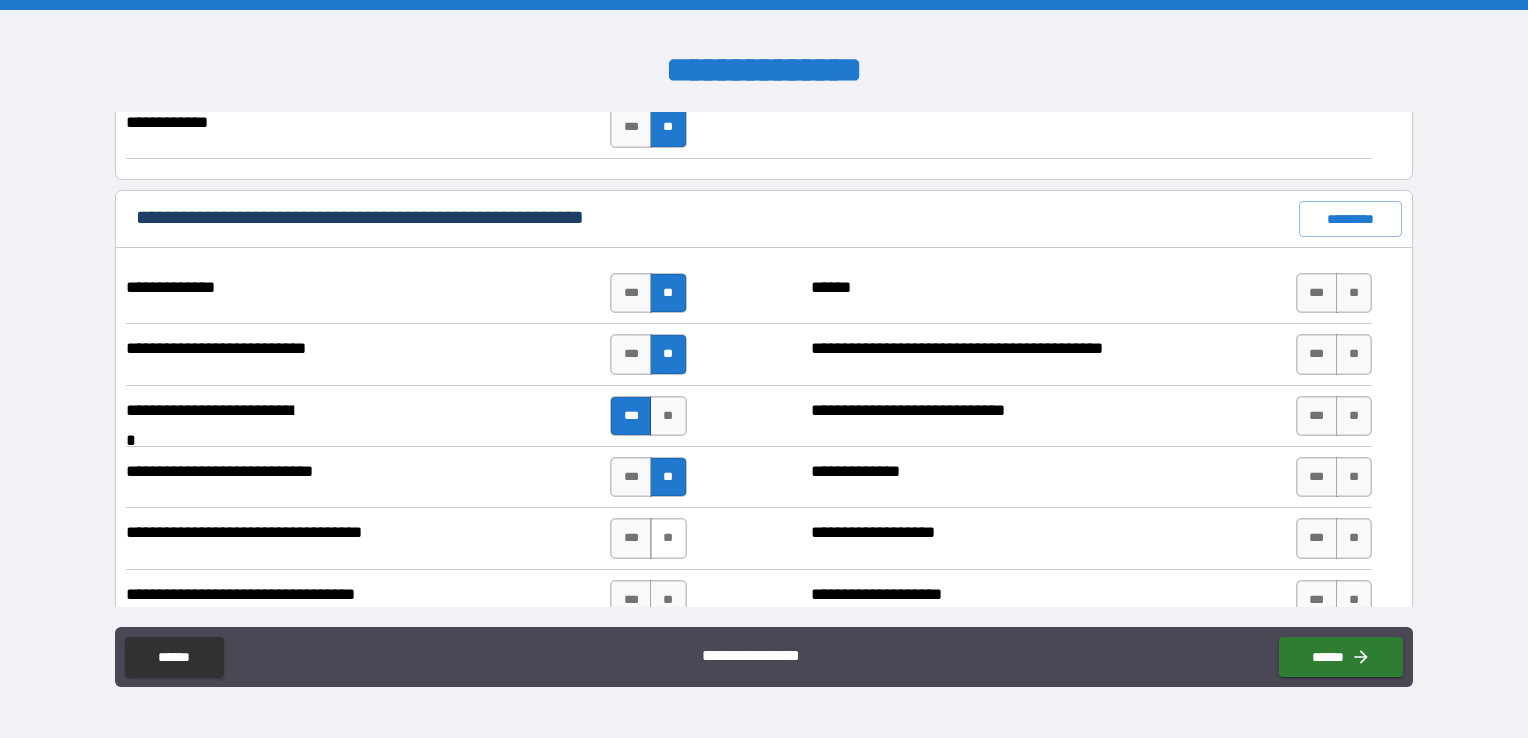 click on "**" at bounding box center (668, 538) 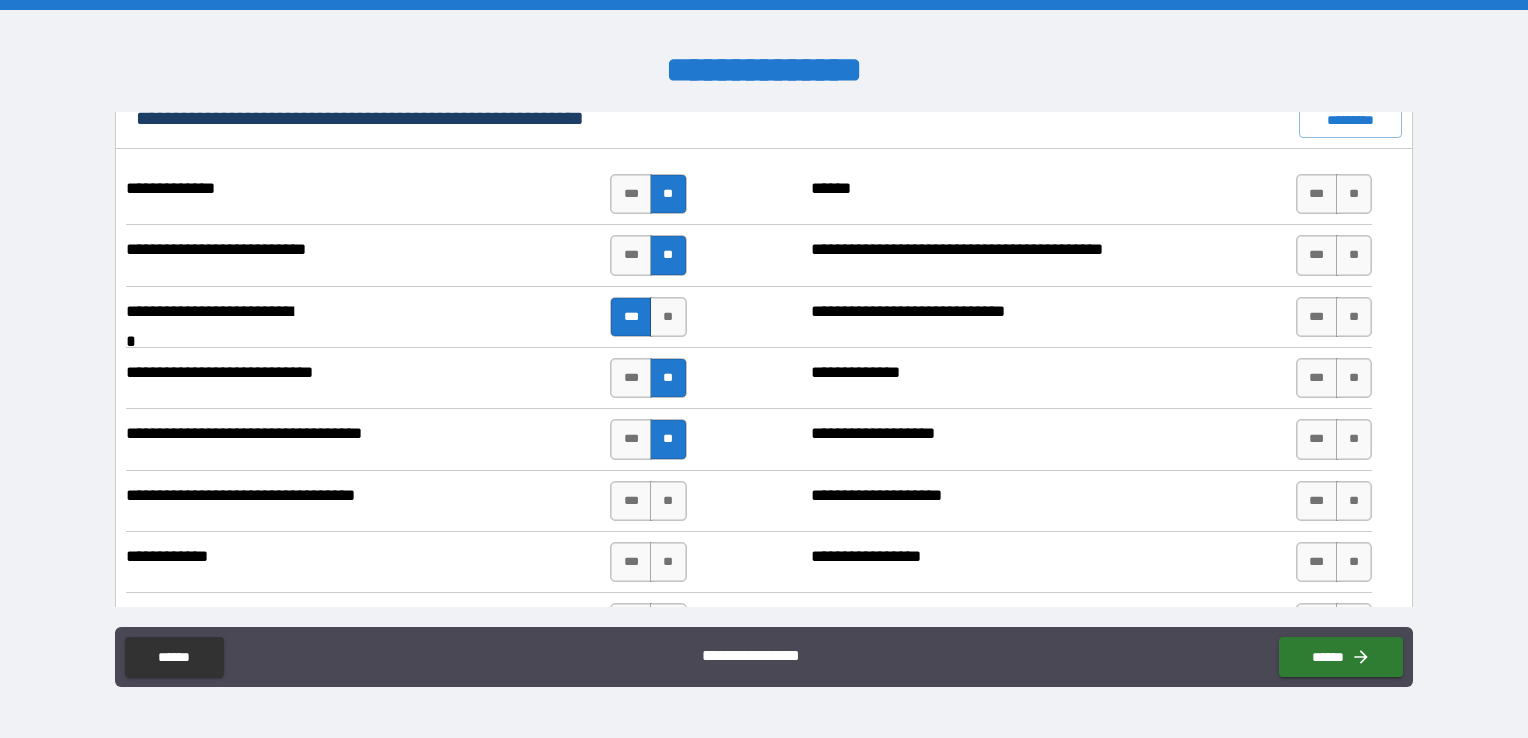 scroll, scrollTop: 1500, scrollLeft: 0, axis: vertical 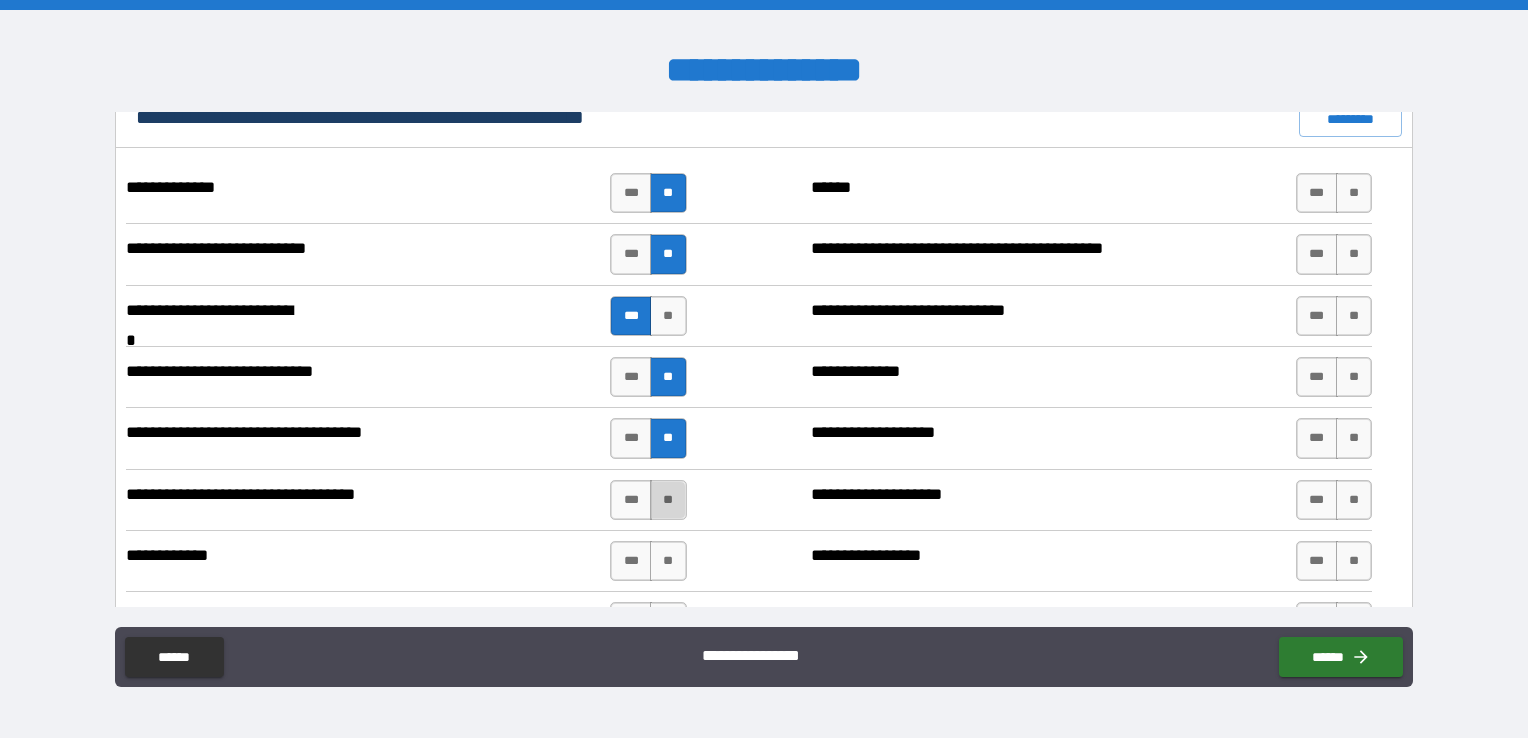 click on "**" at bounding box center (668, 500) 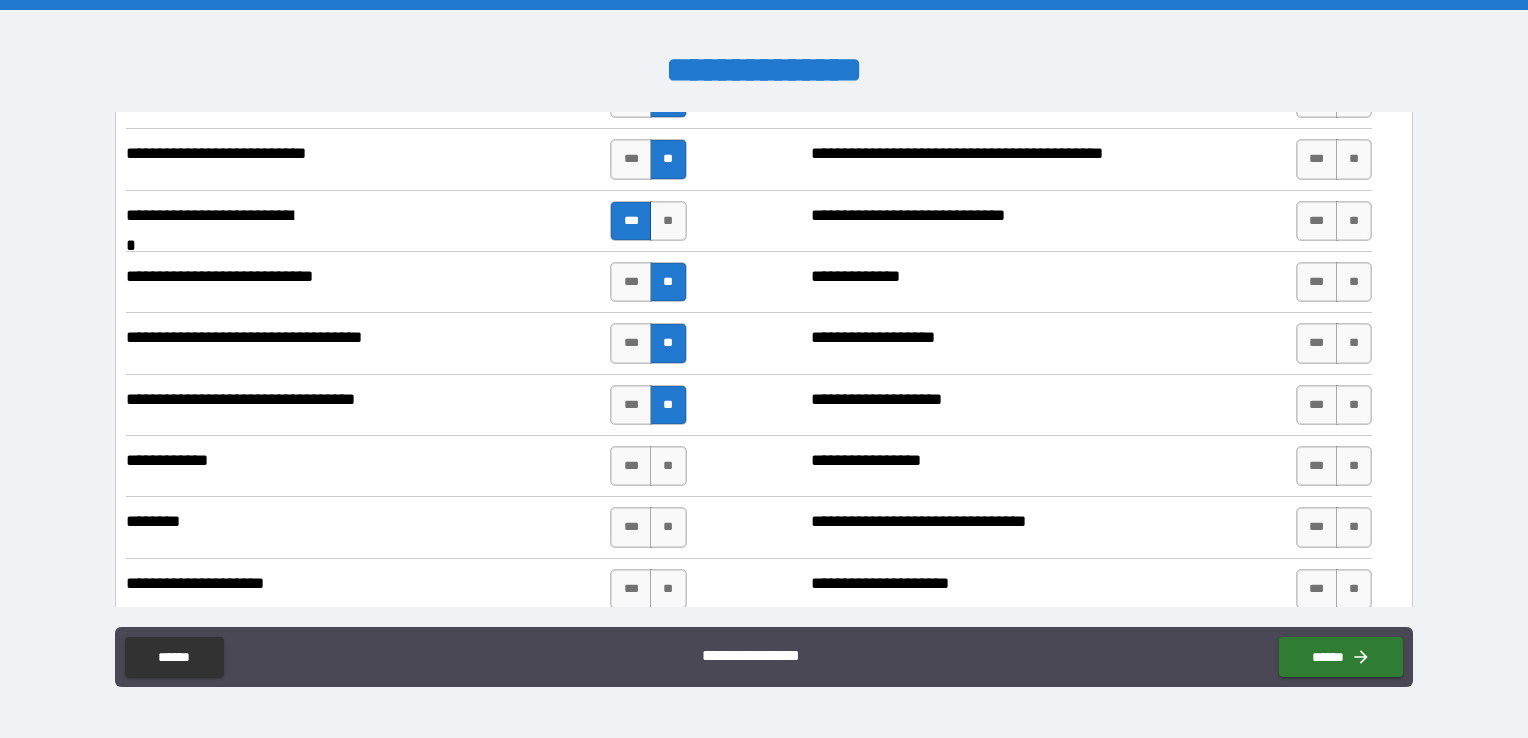 scroll, scrollTop: 1600, scrollLeft: 0, axis: vertical 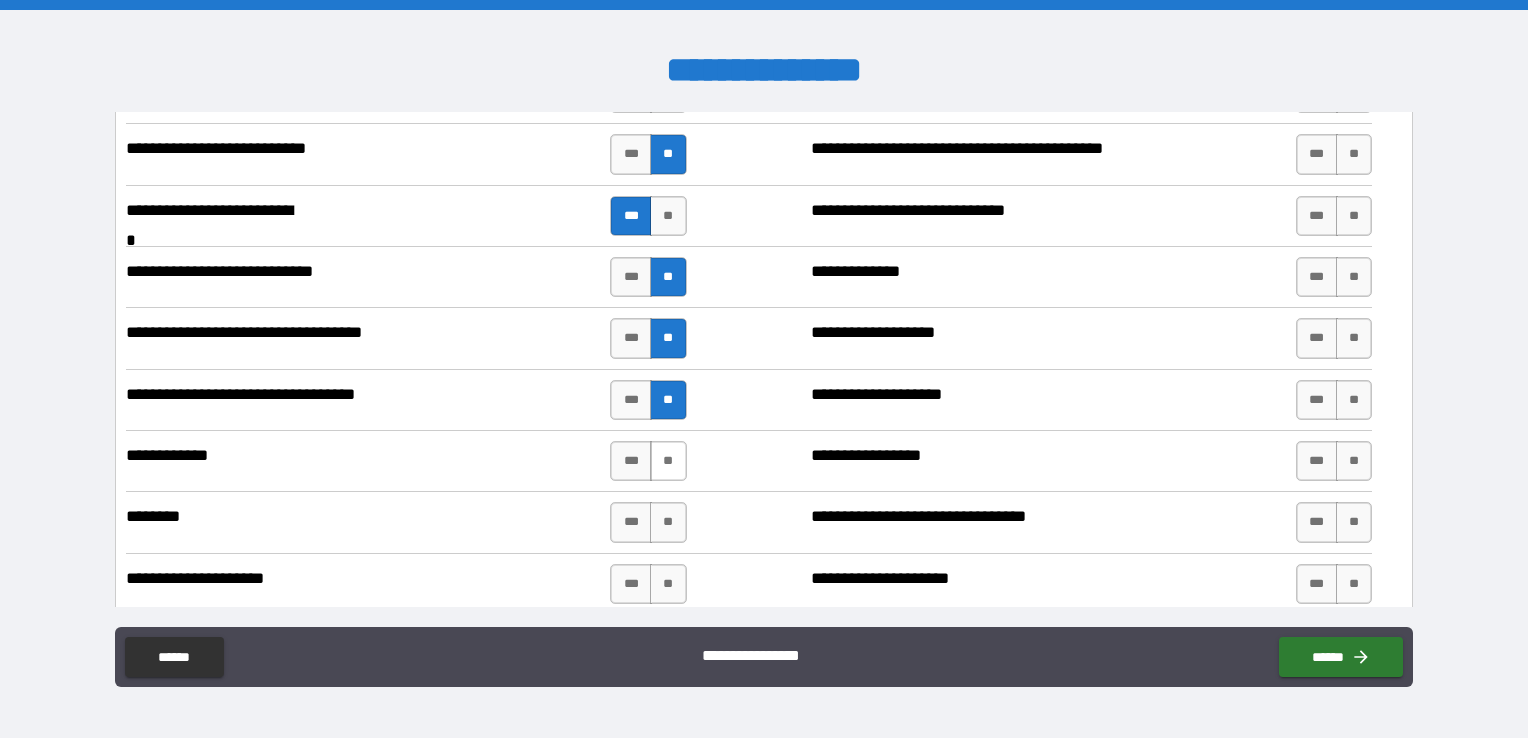 click on "**" at bounding box center (668, 461) 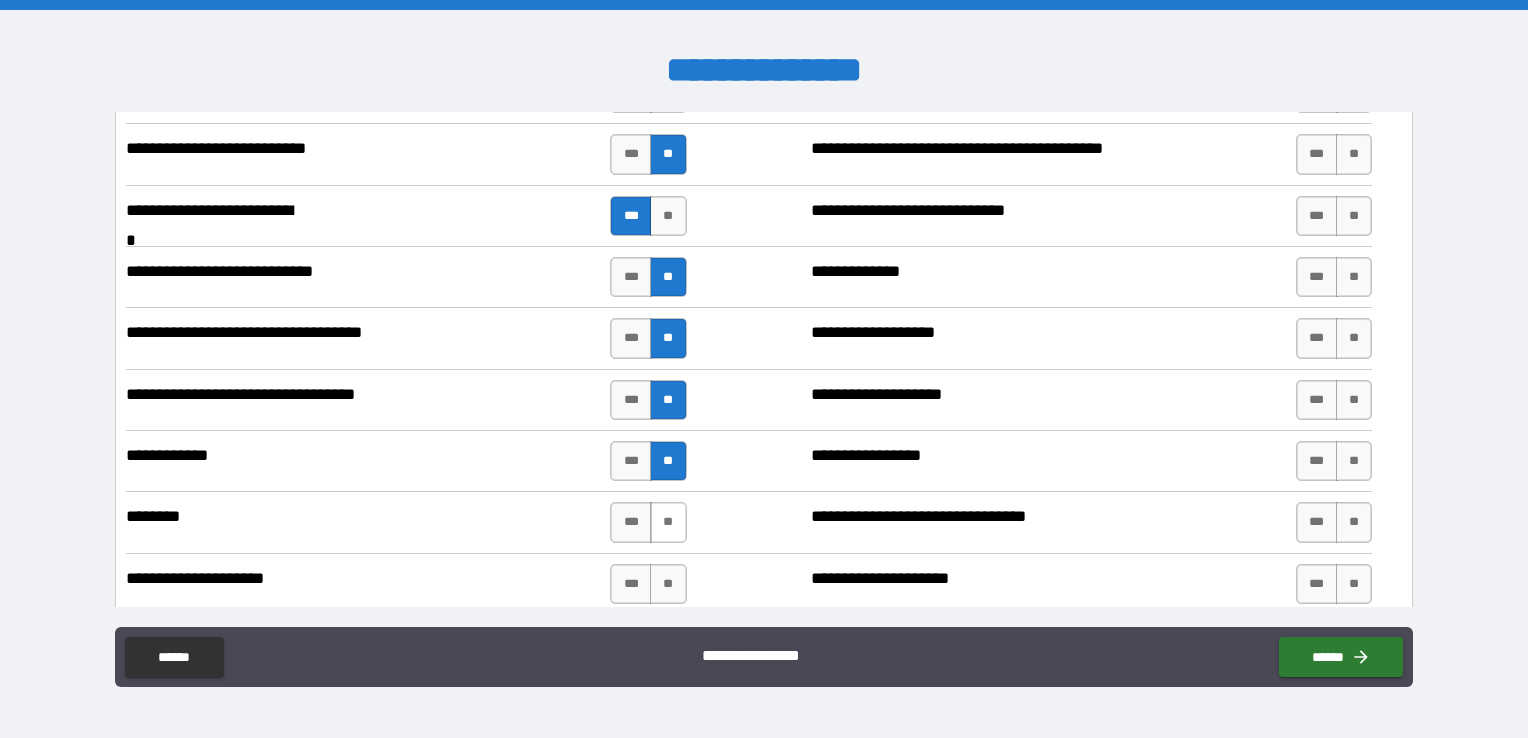 click on "**" at bounding box center [668, 522] 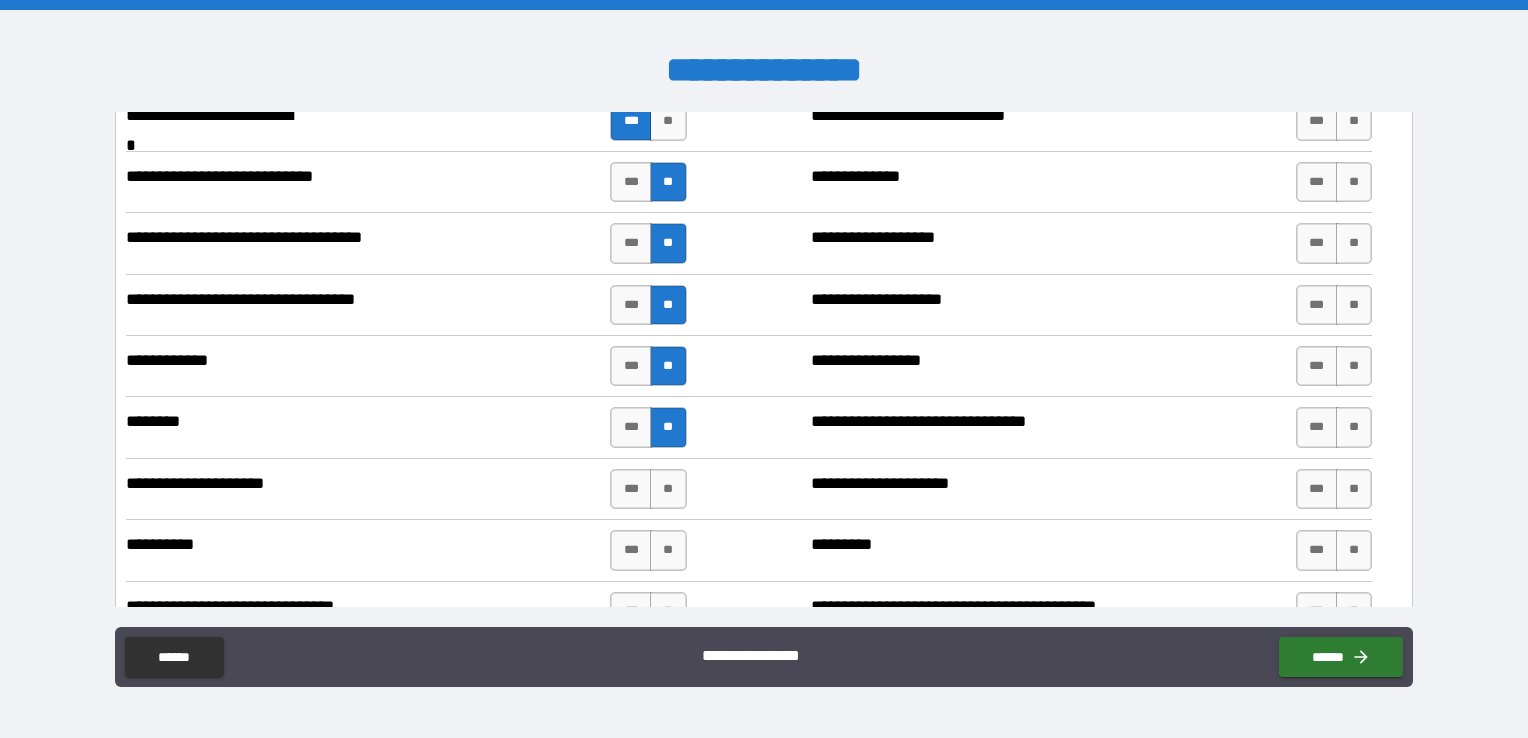 scroll, scrollTop: 1700, scrollLeft: 0, axis: vertical 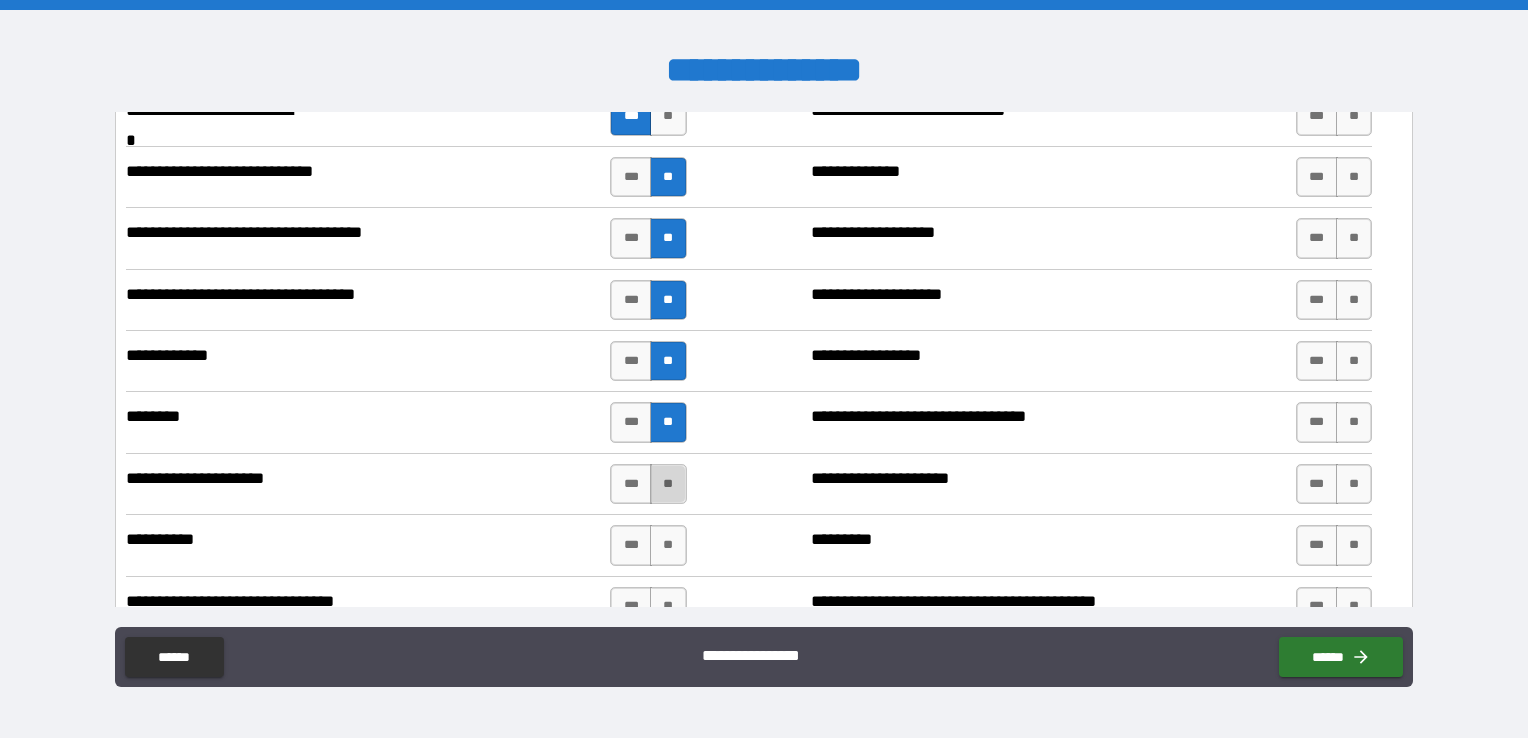 click on "**" at bounding box center [668, 484] 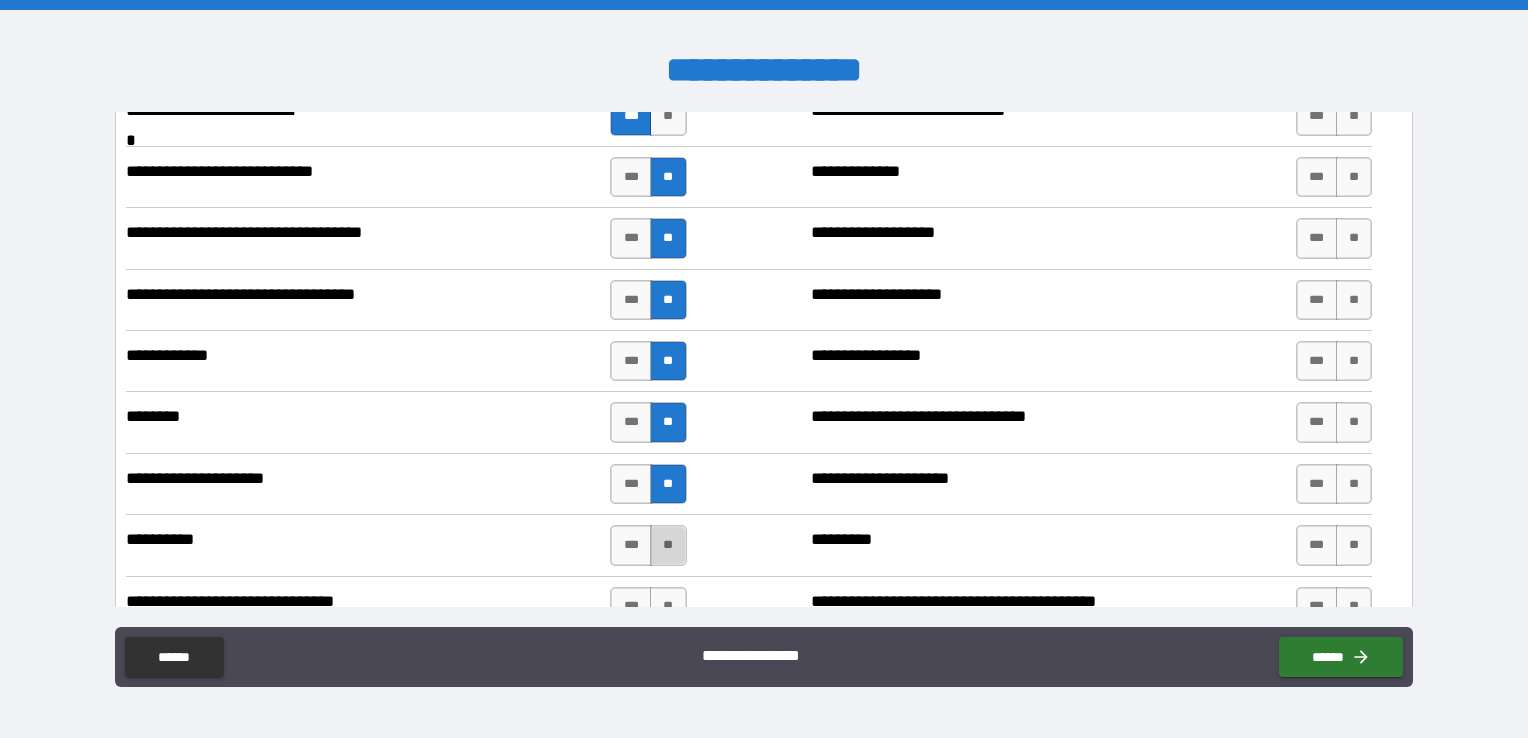 click on "**" at bounding box center [668, 545] 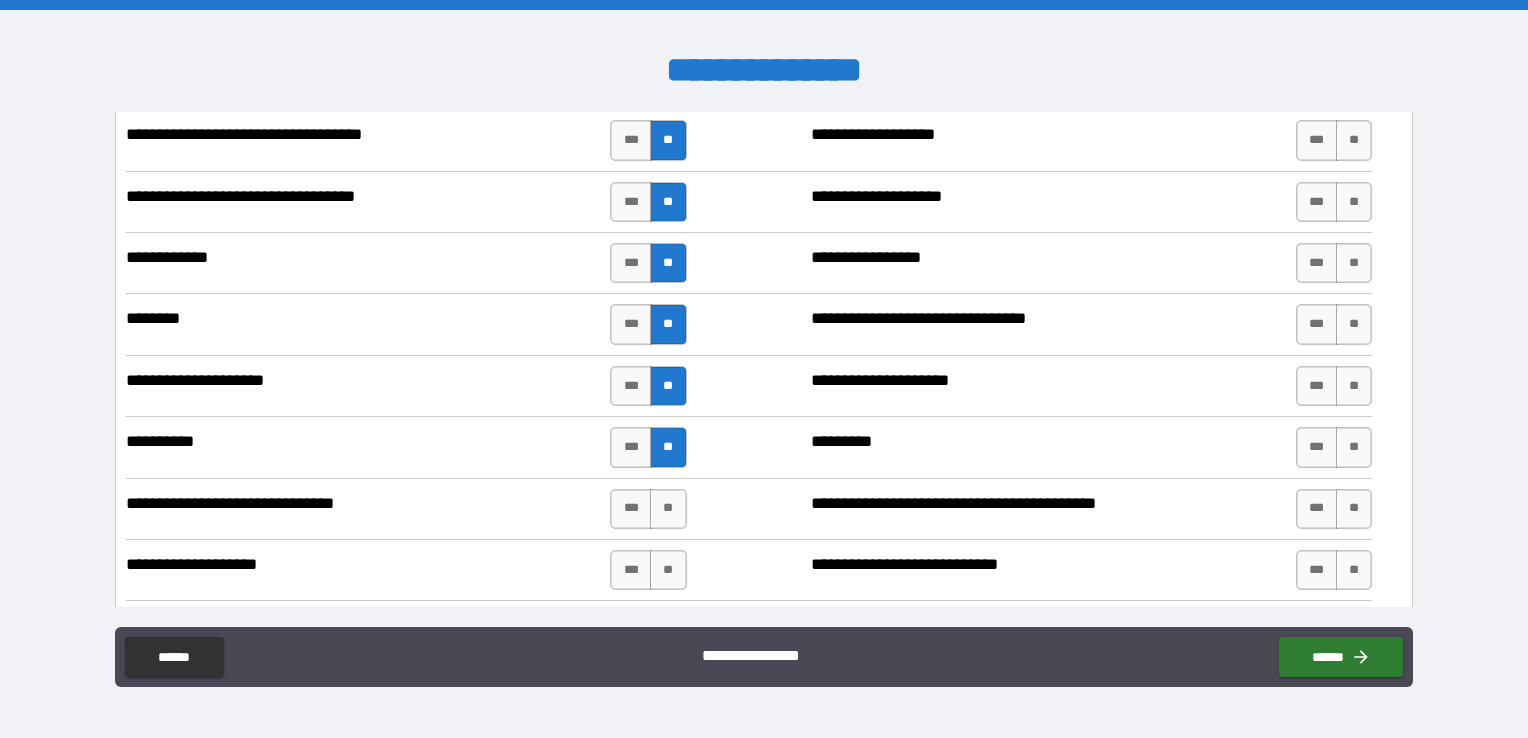 scroll, scrollTop: 1800, scrollLeft: 0, axis: vertical 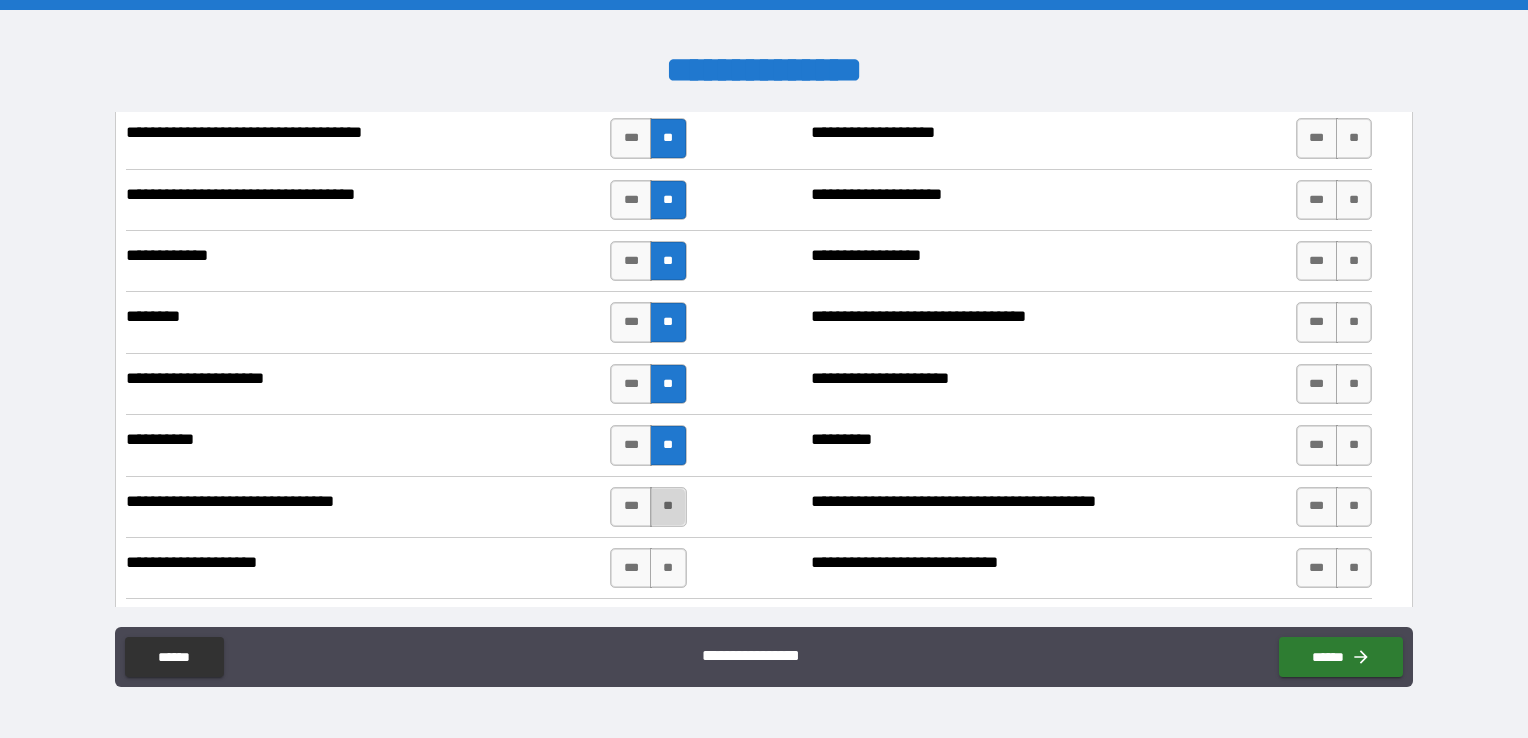 click on "**" at bounding box center [668, 507] 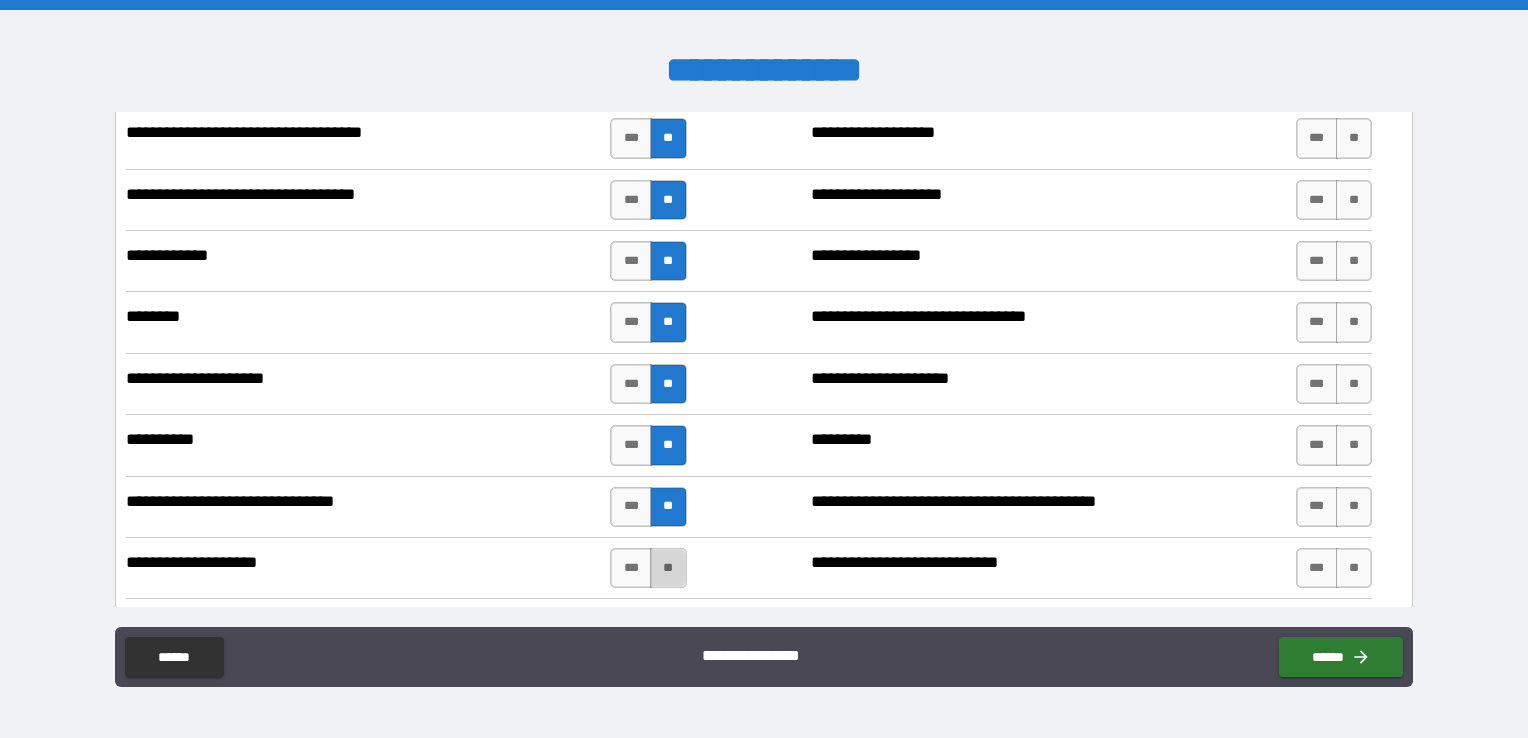 click on "**" at bounding box center (668, 568) 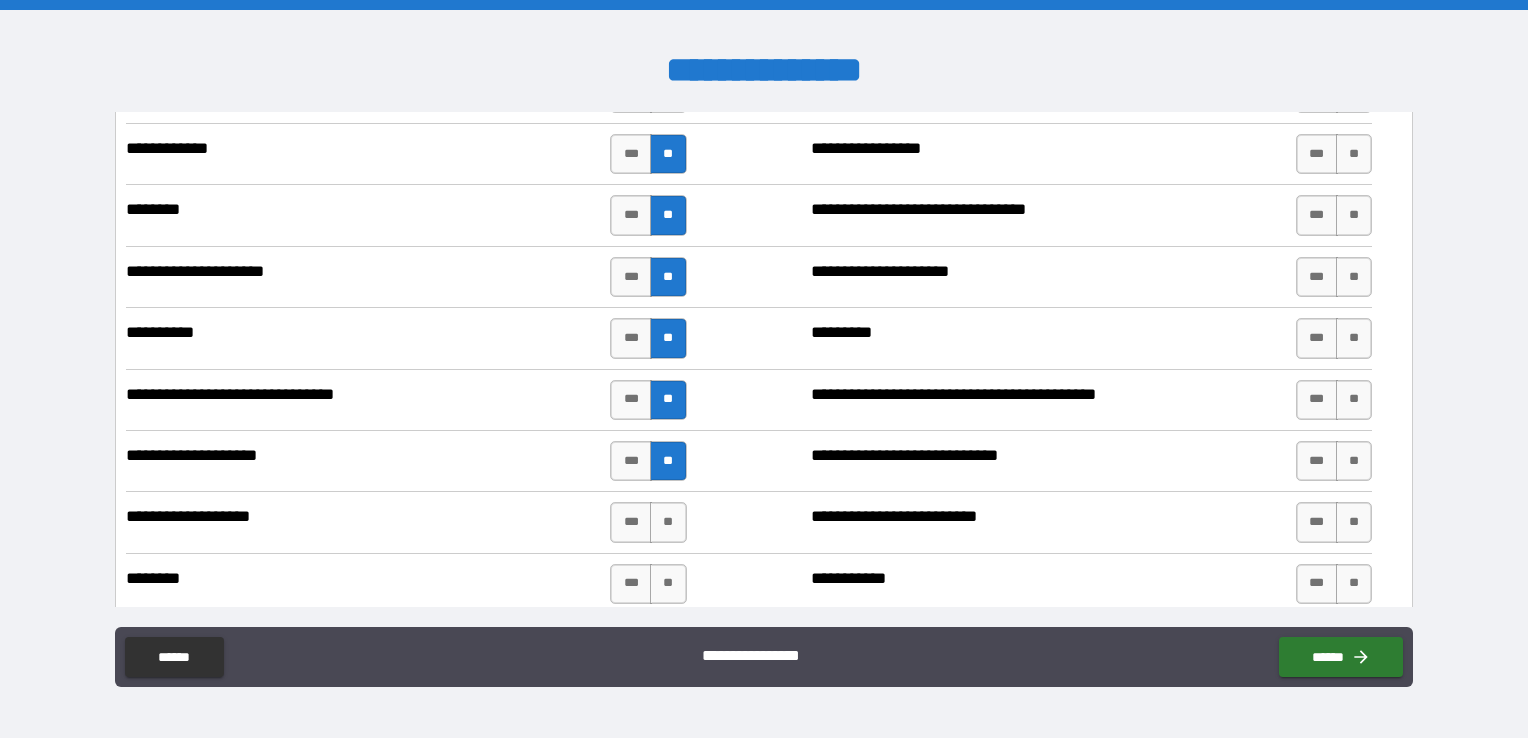 scroll, scrollTop: 2000, scrollLeft: 0, axis: vertical 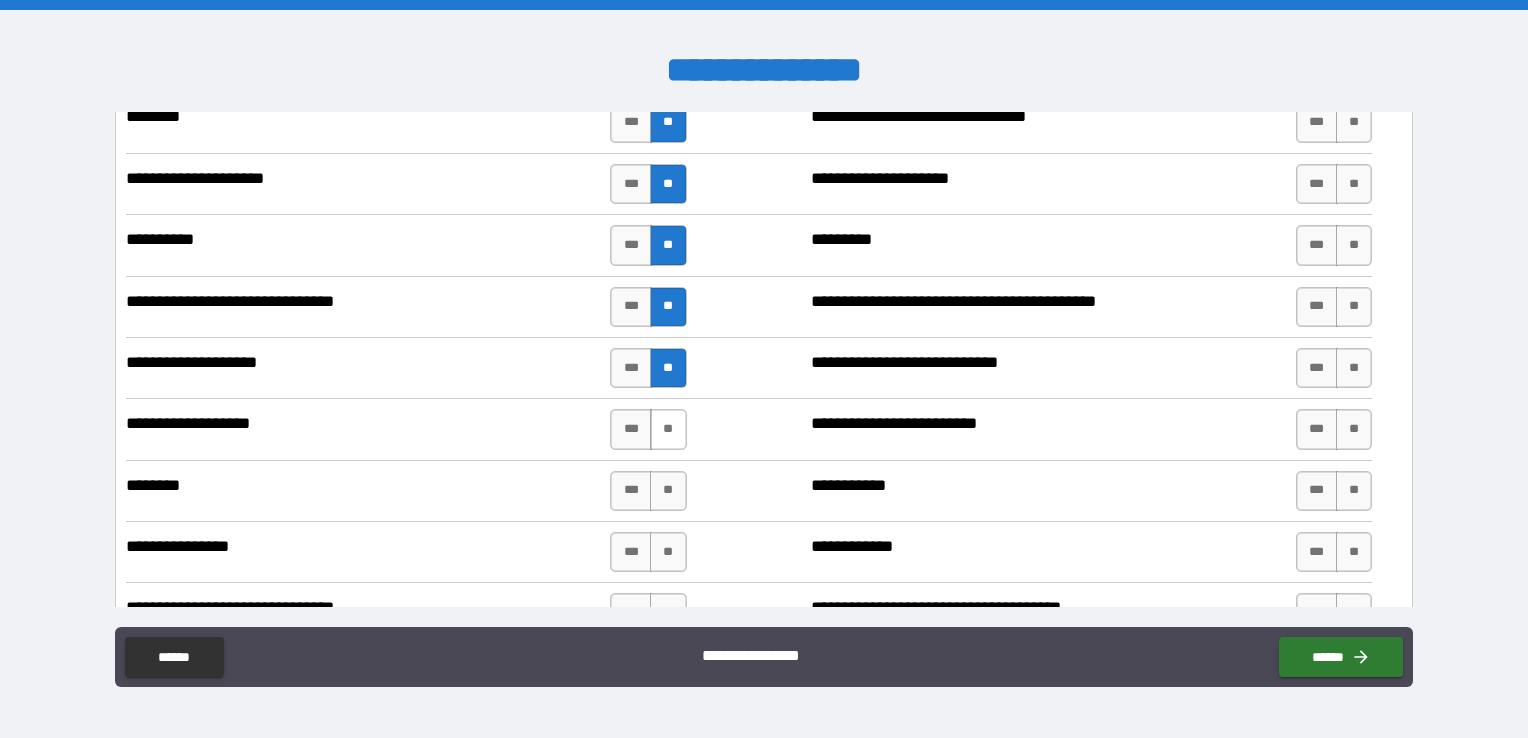 click on "**" at bounding box center [668, 429] 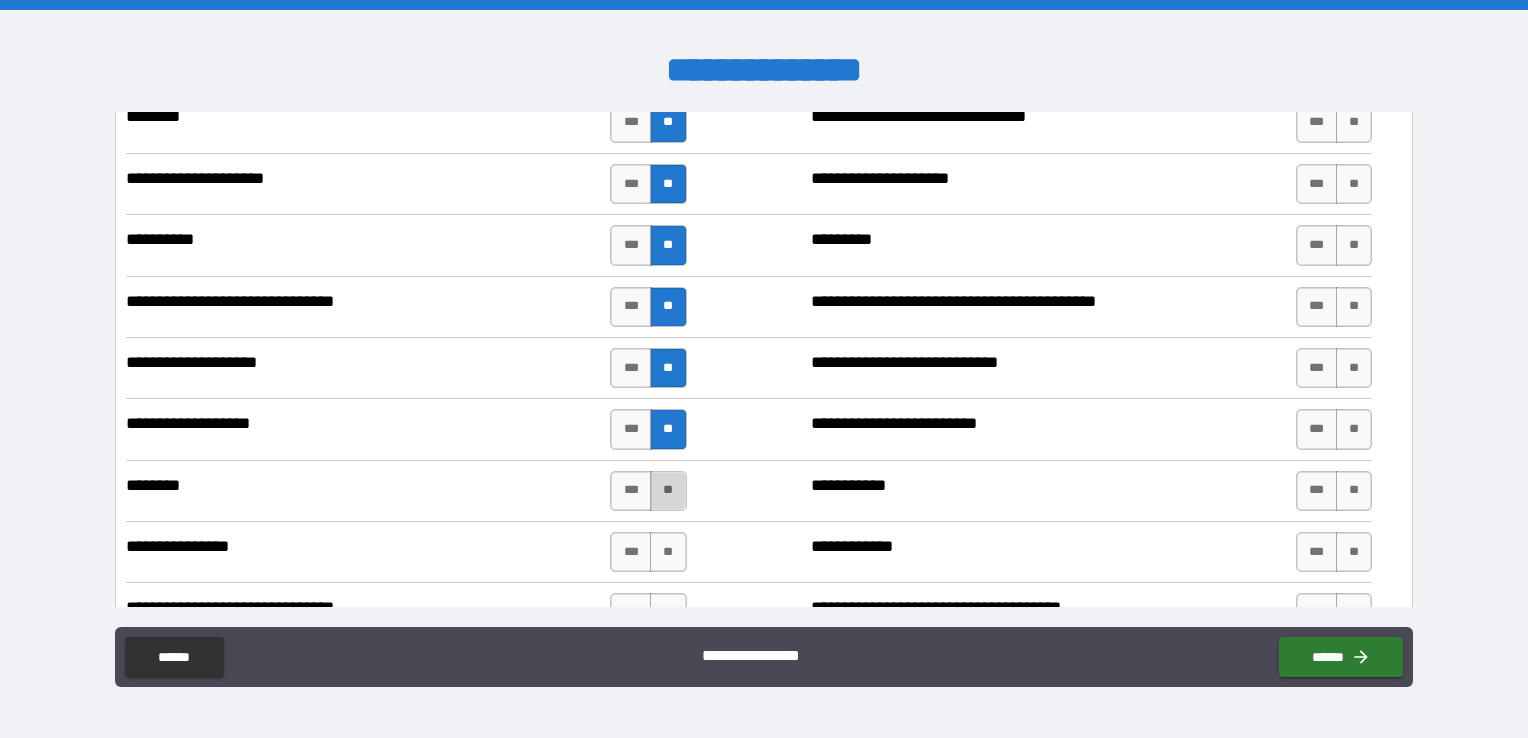 click on "**" at bounding box center (668, 491) 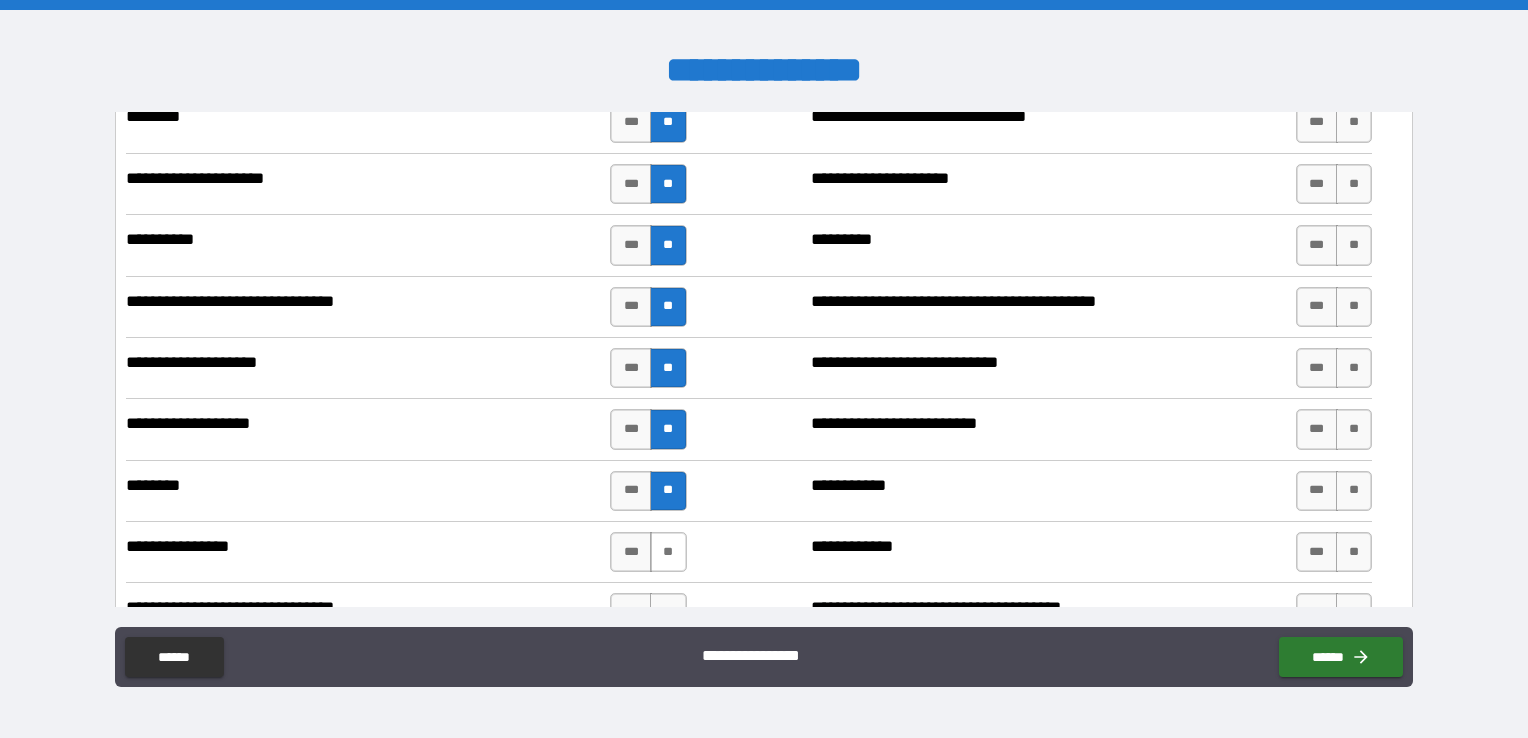 click on "**" at bounding box center [668, 552] 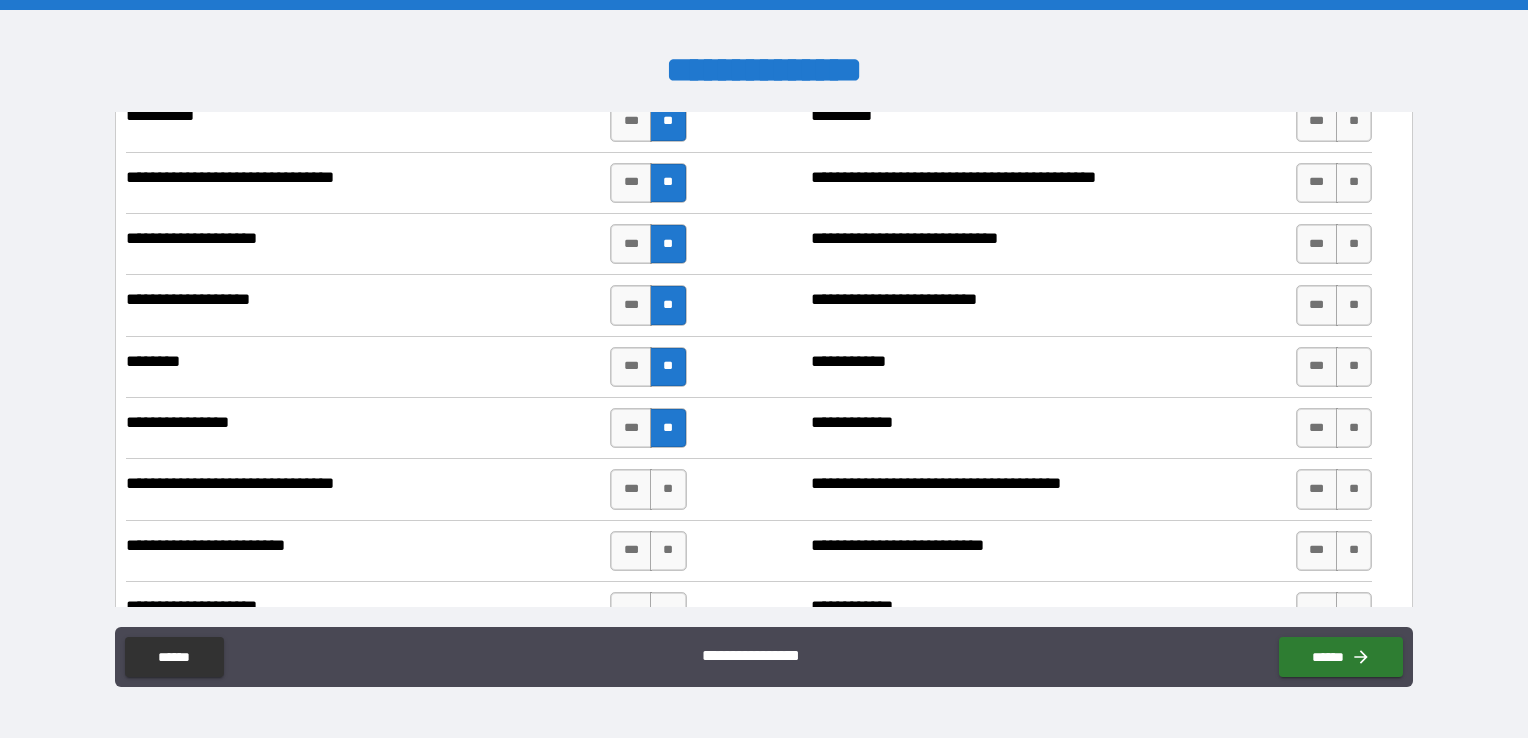 scroll, scrollTop: 2200, scrollLeft: 0, axis: vertical 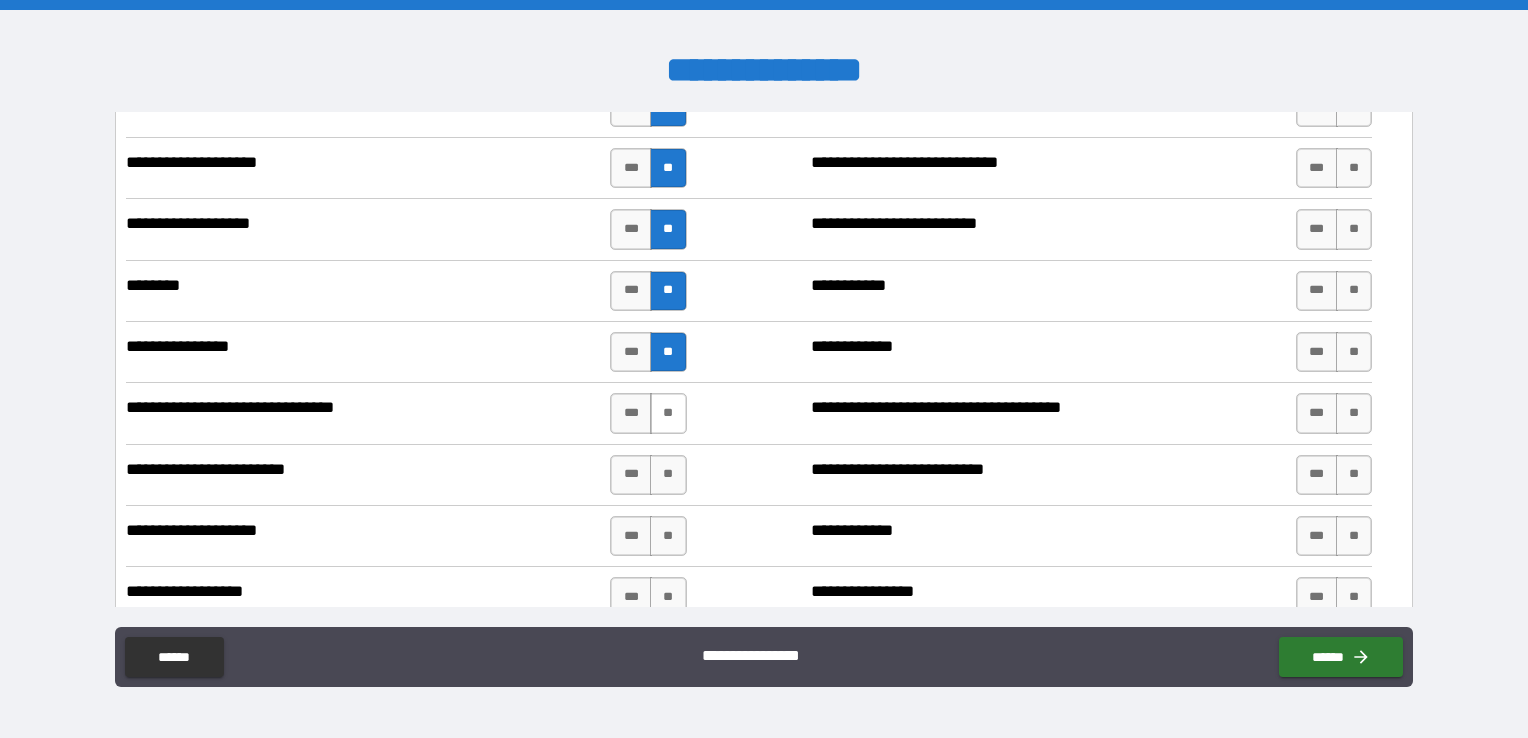 click on "**" at bounding box center (668, 413) 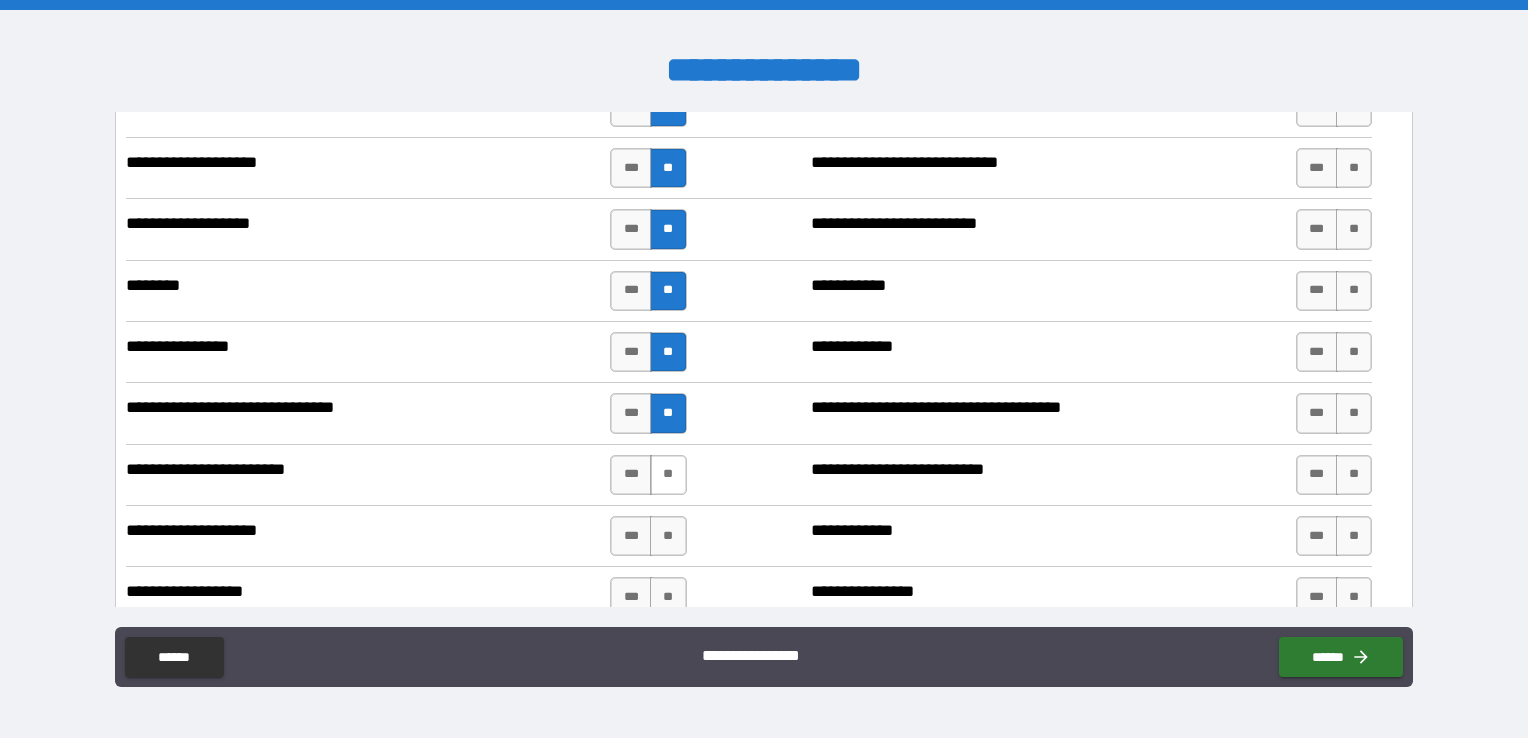 click on "**" at bounding box center (668, 475) 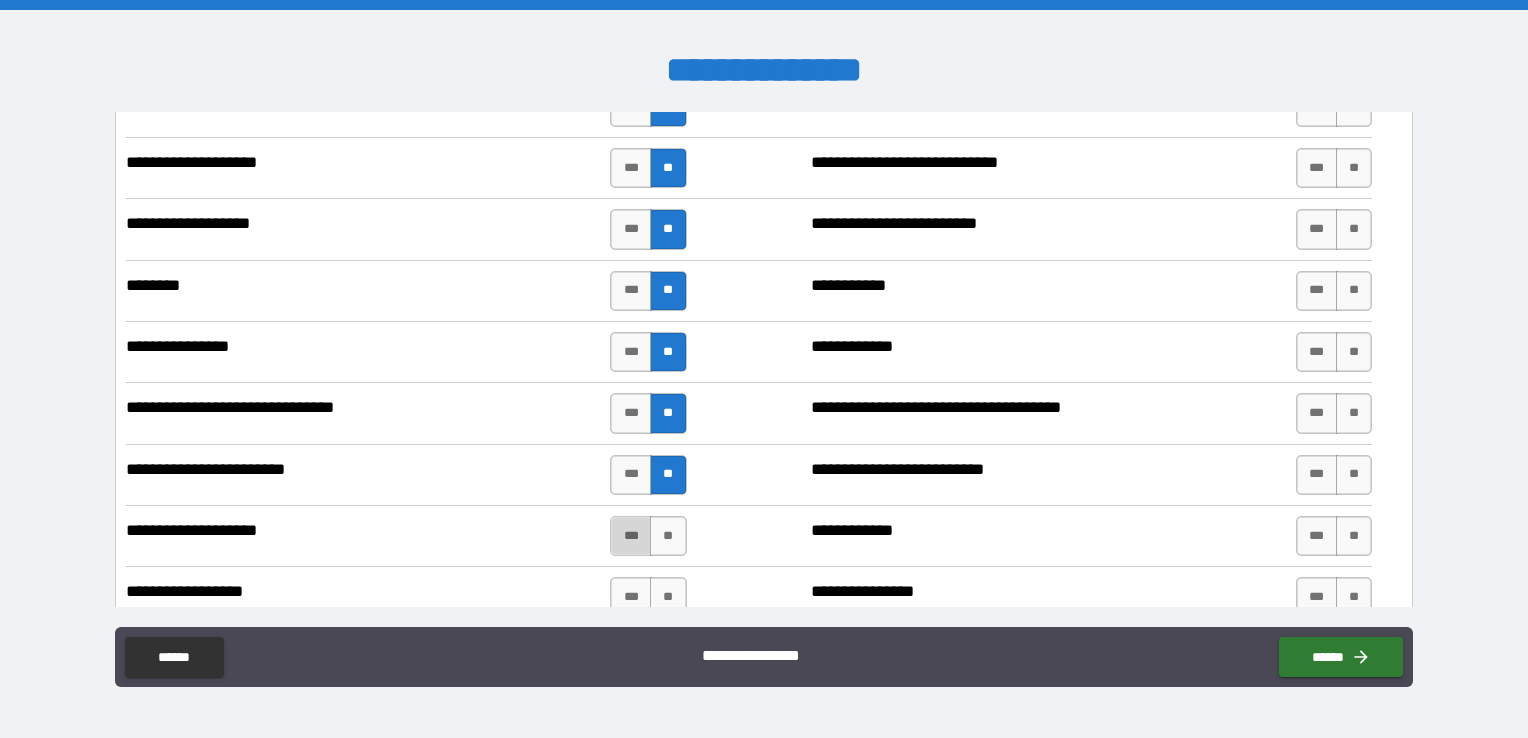 click on "***" at bounding box center [631, 536] 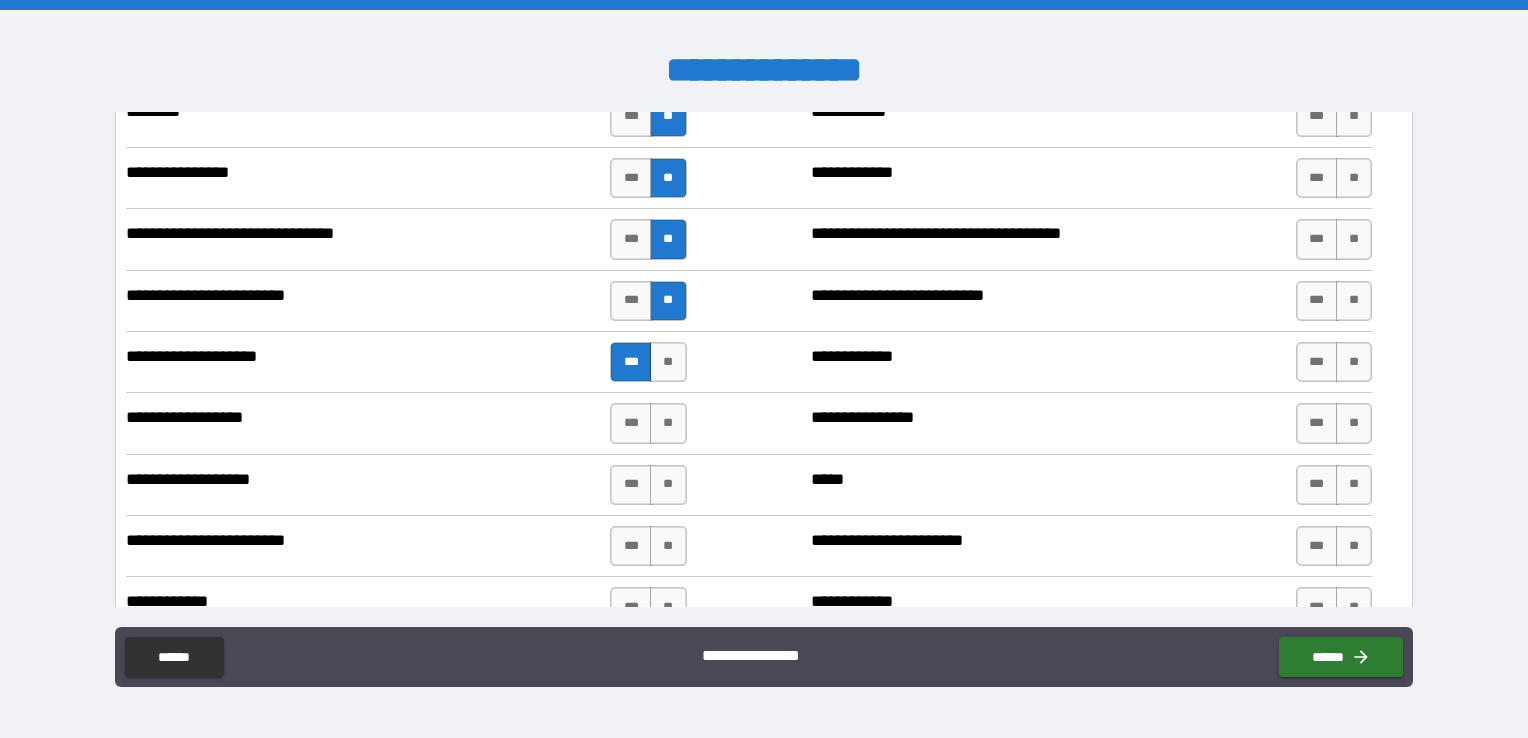 scroll, scrollTop: 2400, scrollLeft: 0, axis: vertical 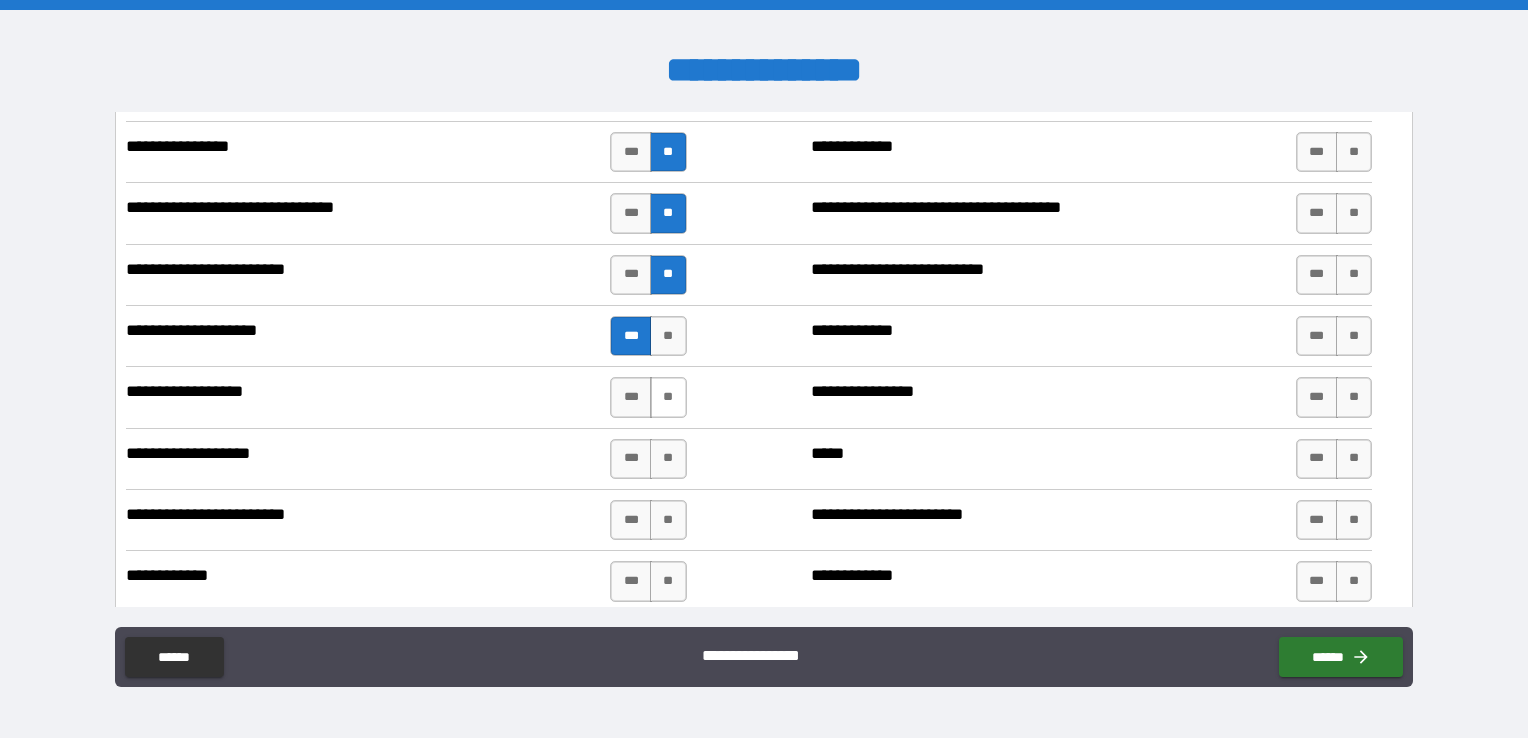 click on "**" at bounding box center (668, 397) 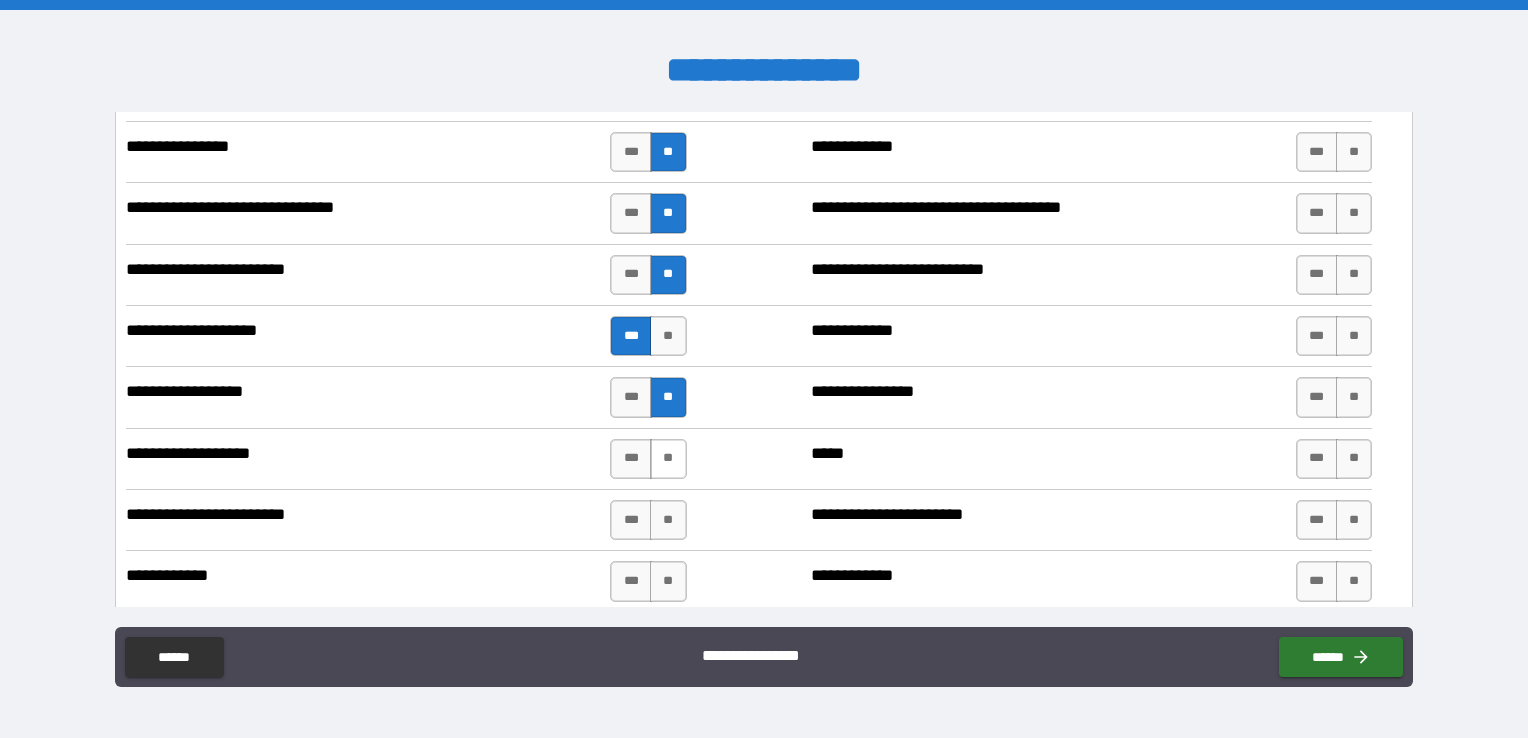 click on "**" at bounding box center (668, 459) 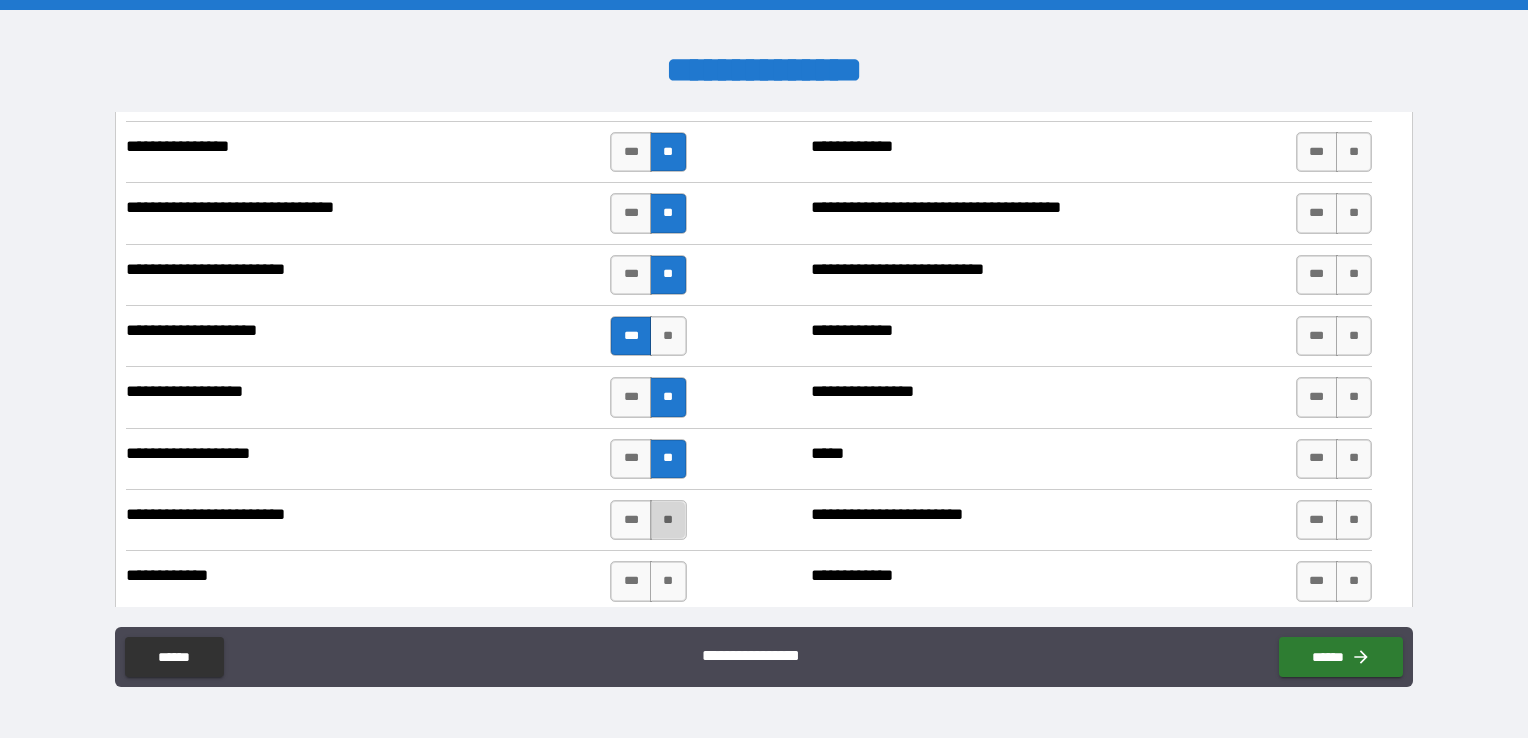 click on "**" at bounding box center (668, 520) 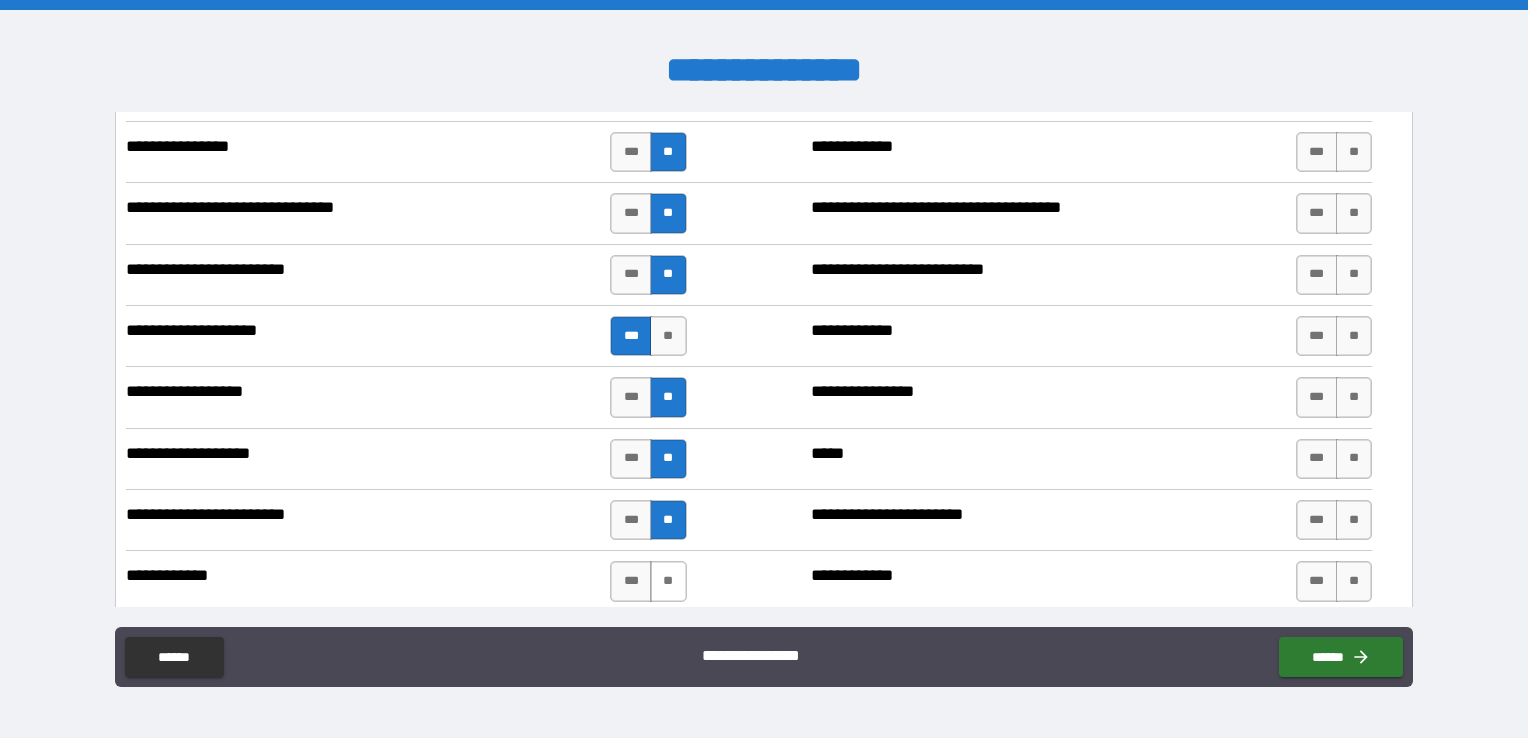 click on "**" at bounding box center (668, 581) 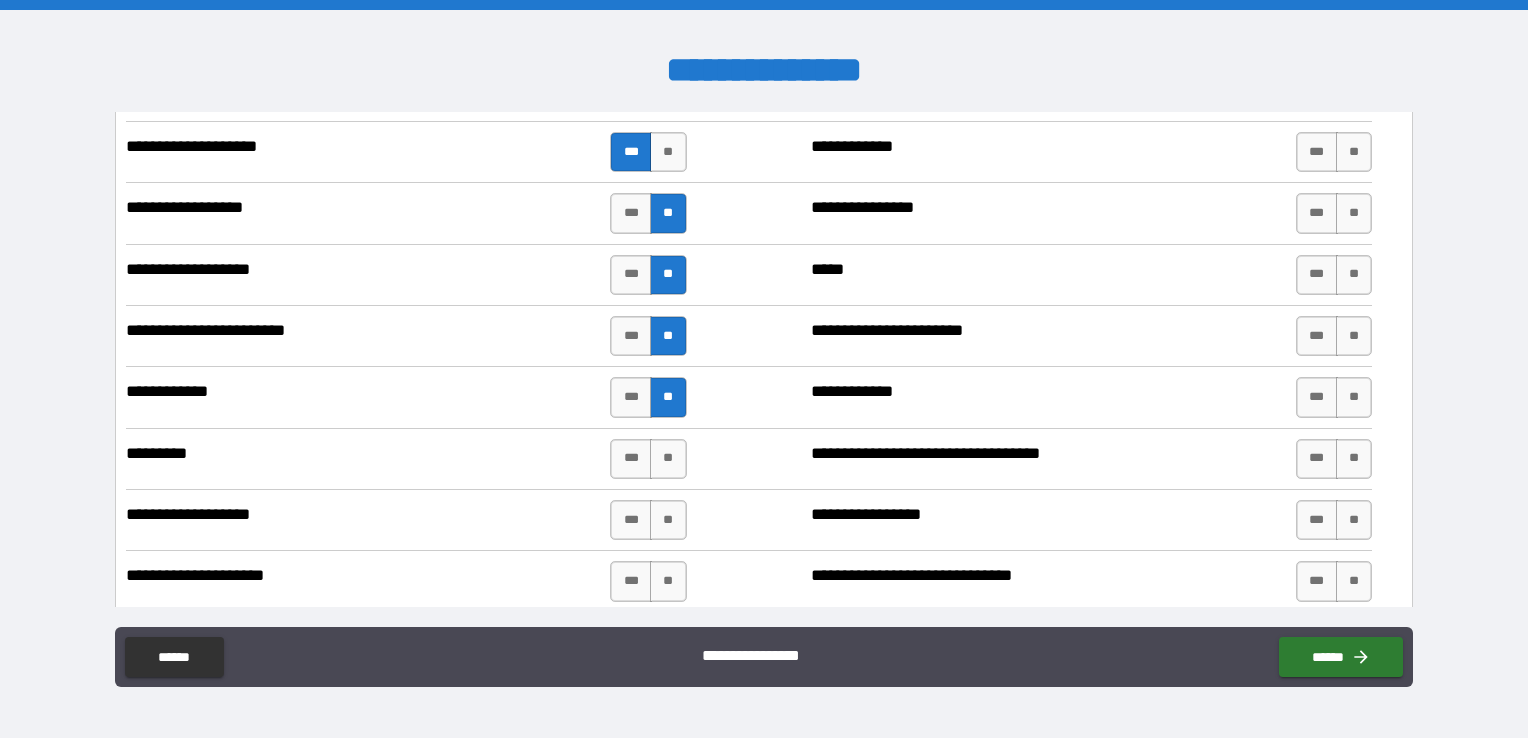 scroll, scrollTop: 2700, scrollLeft: 0, axis: vertical 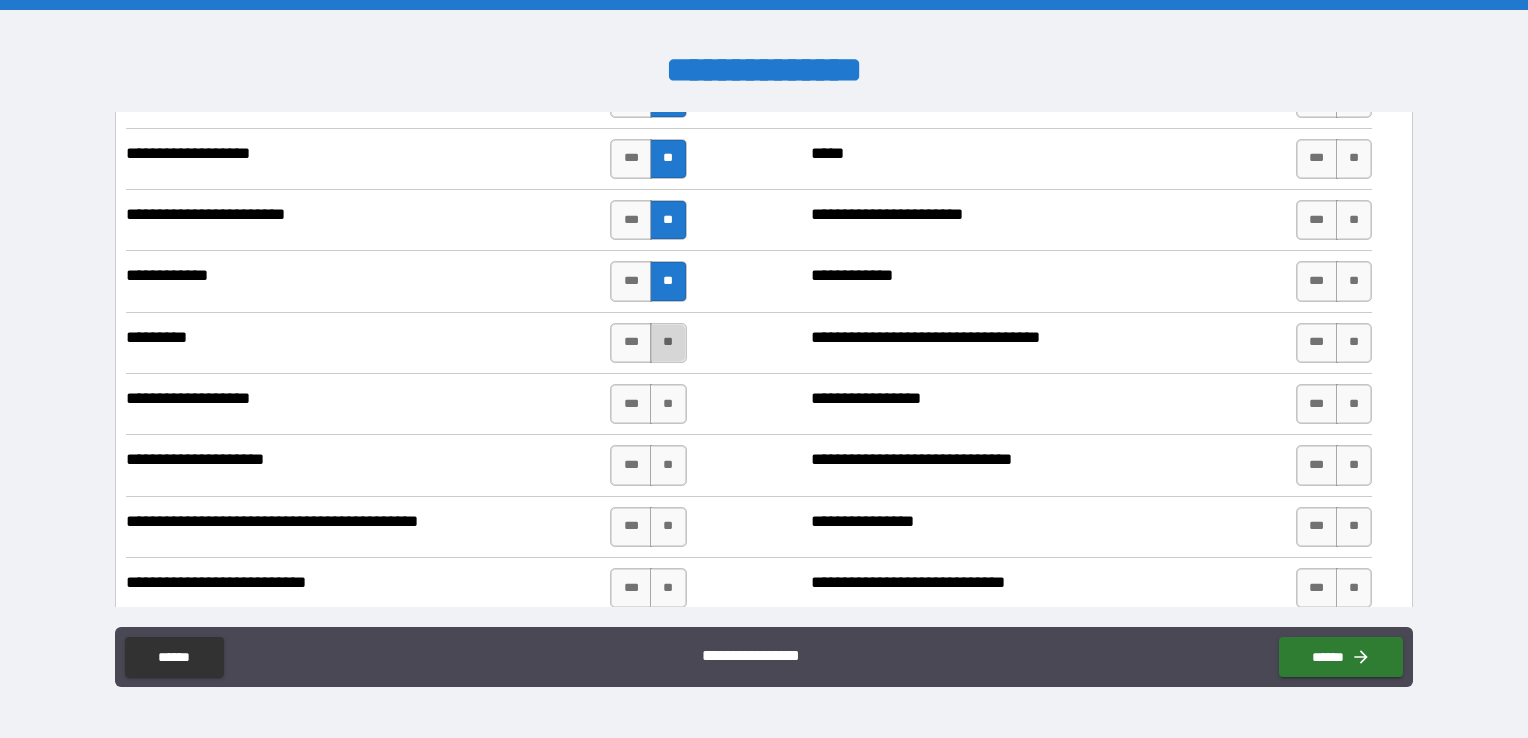 click on "**" at bounding box center (668, 343) 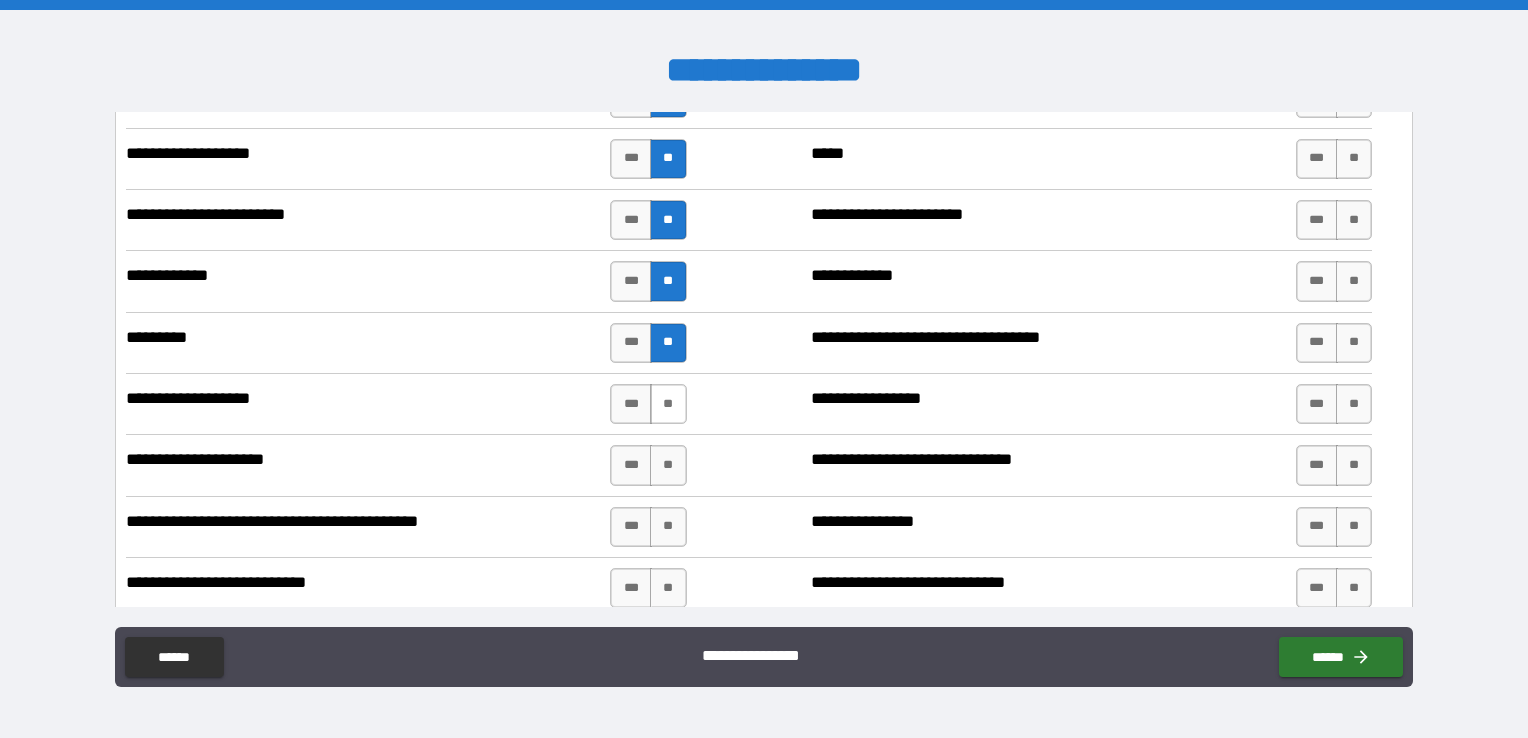 click on "**" at bounding box center [668, 404] 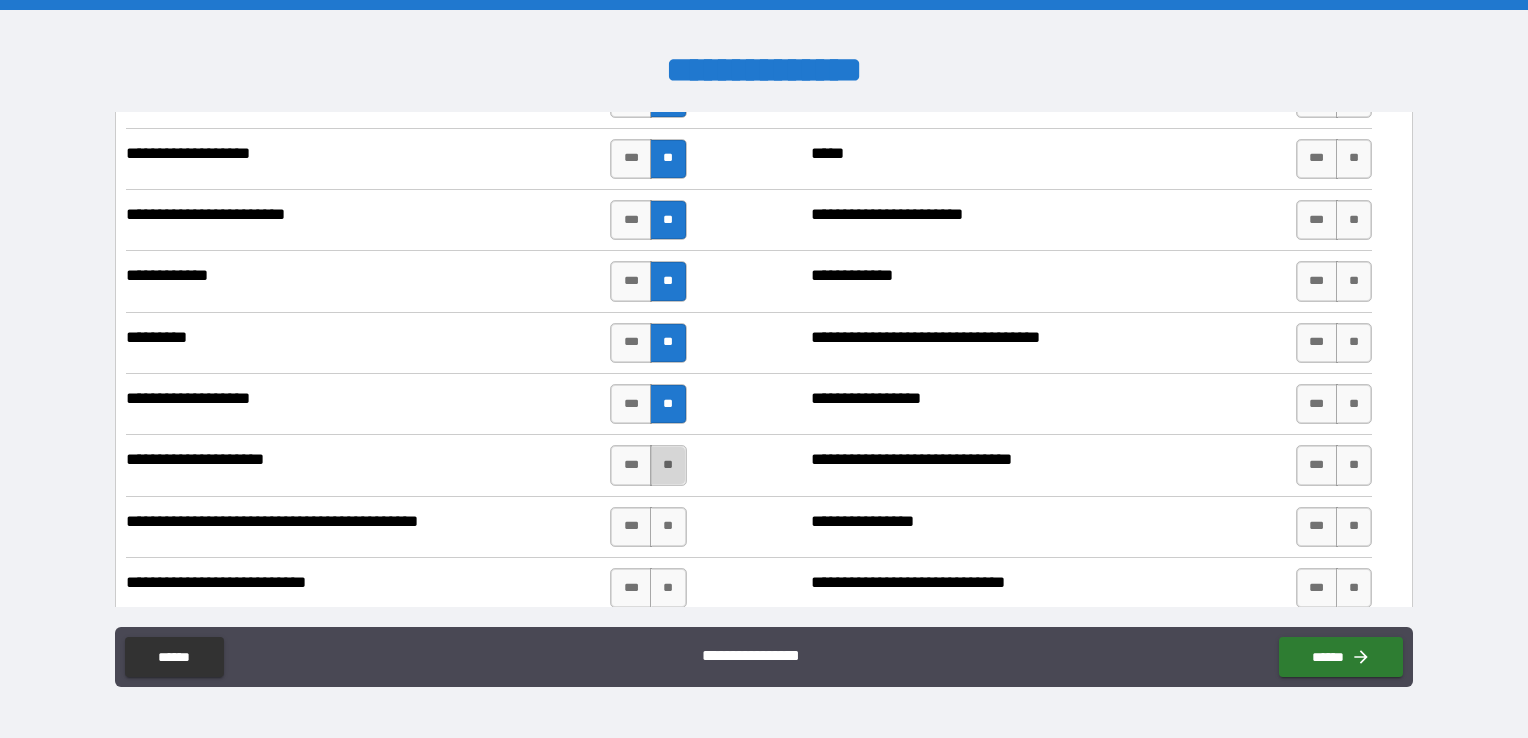 click on "**" at bounding box center [668, 465] 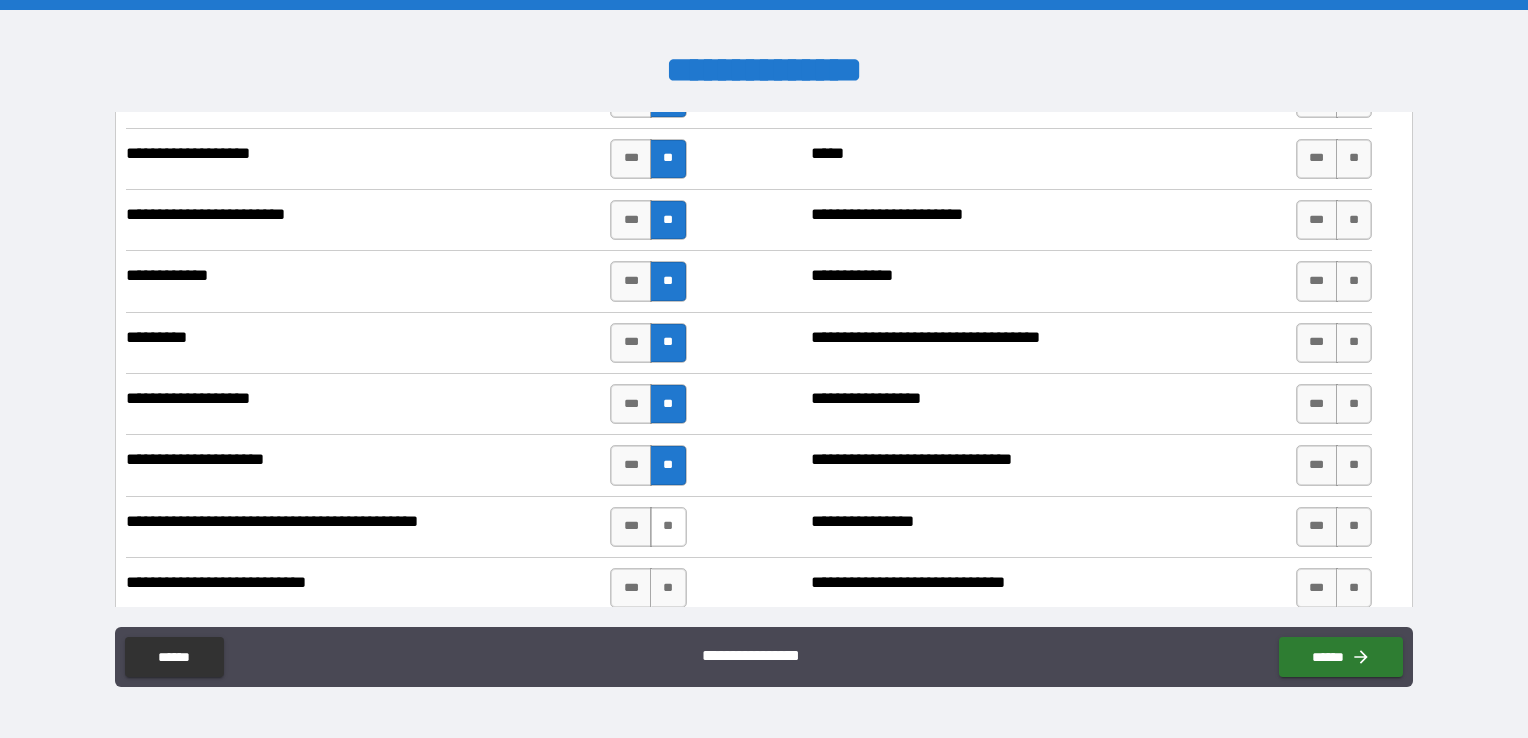 click on "**" at bounding box center [668, 527] 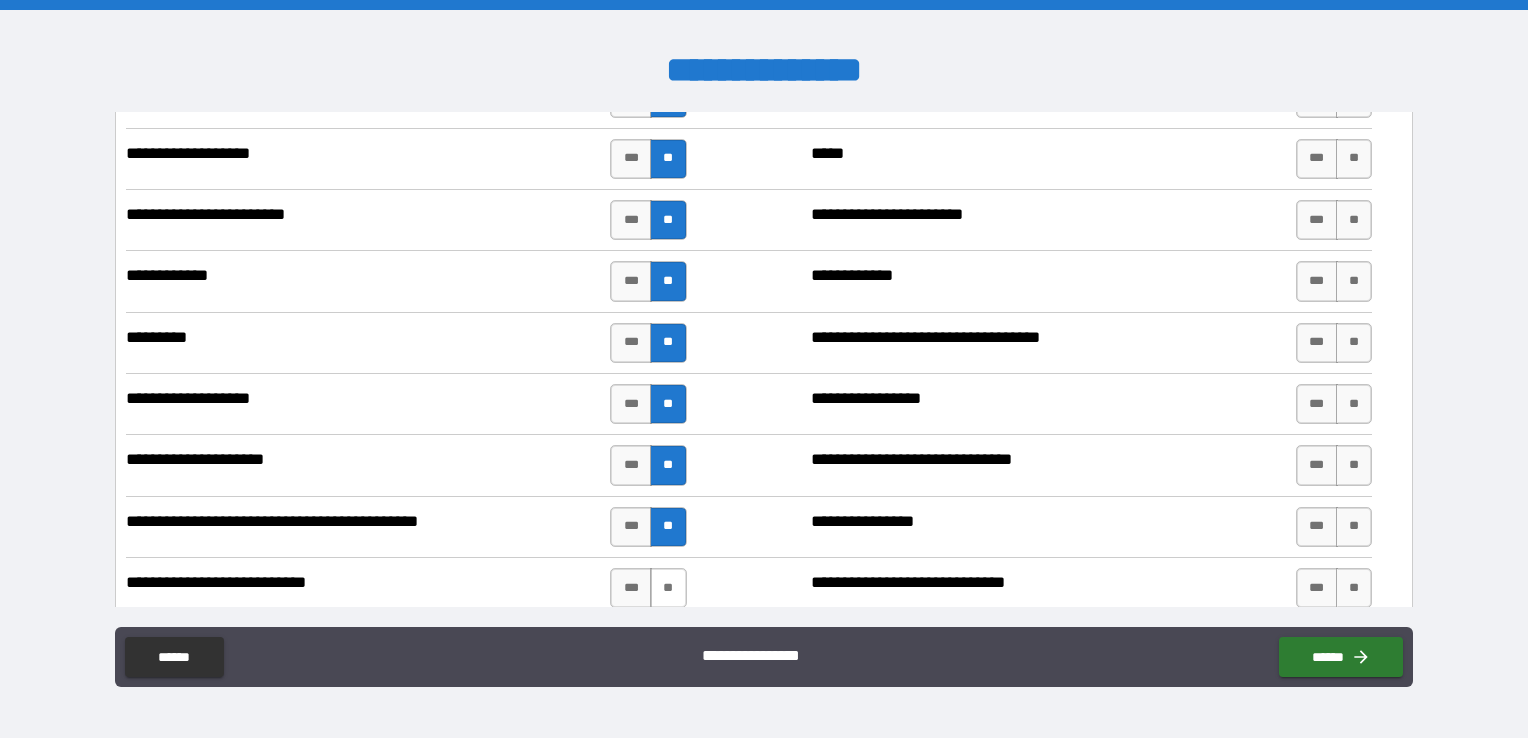 click on "**" at bounding box center (668, 588) 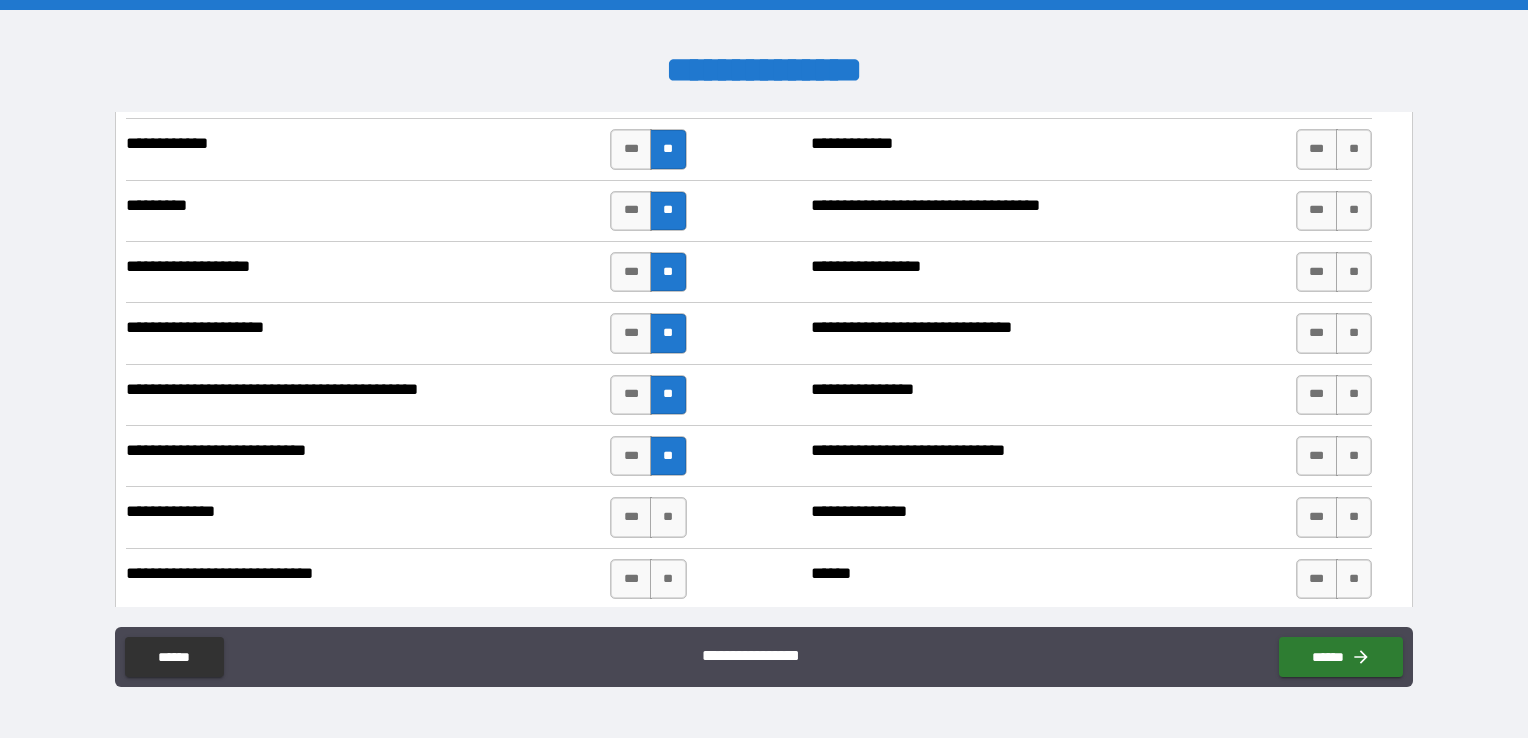 scroll, scrollTop: 2900, scrollLeft: 0, axis: vertical 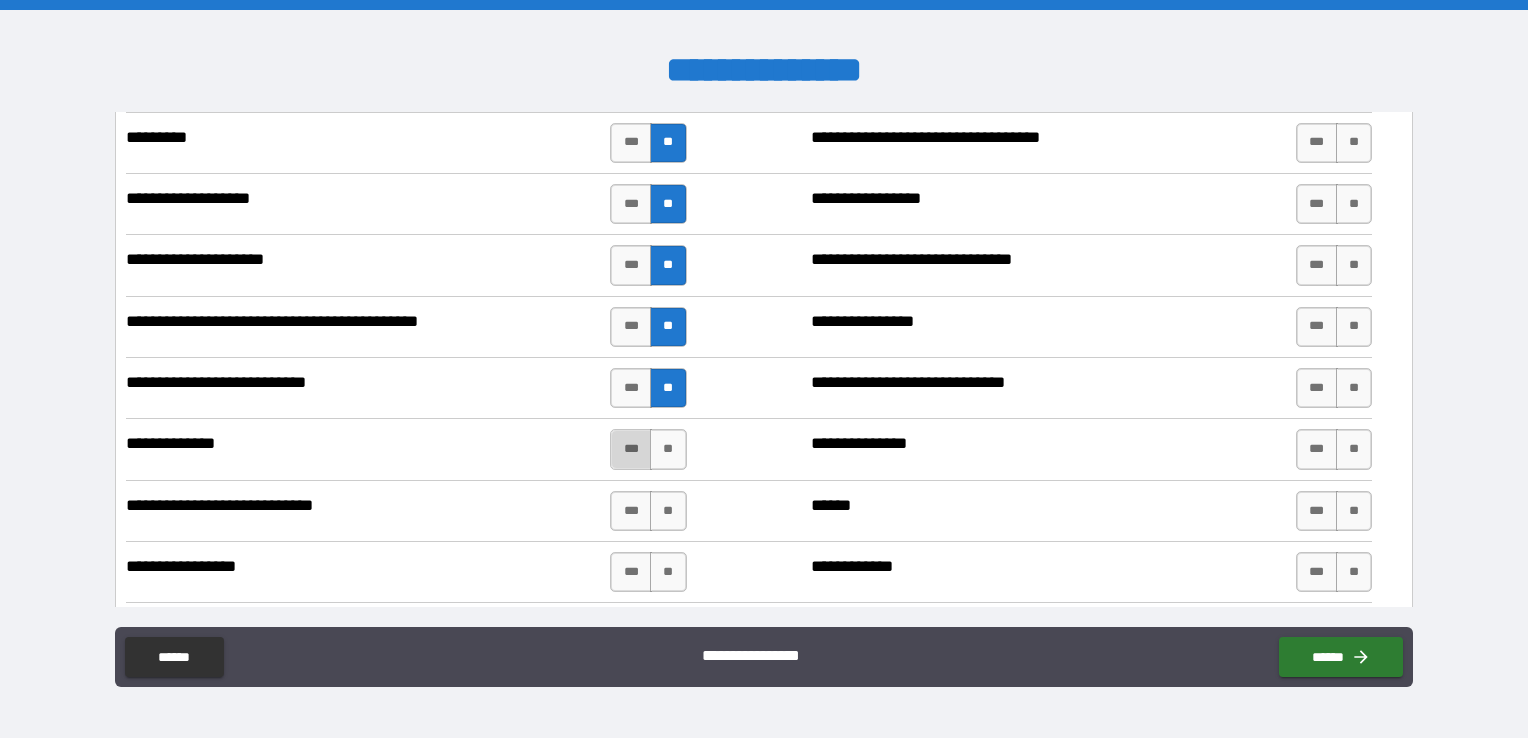 click on "***" at bounding box center [631, 449] 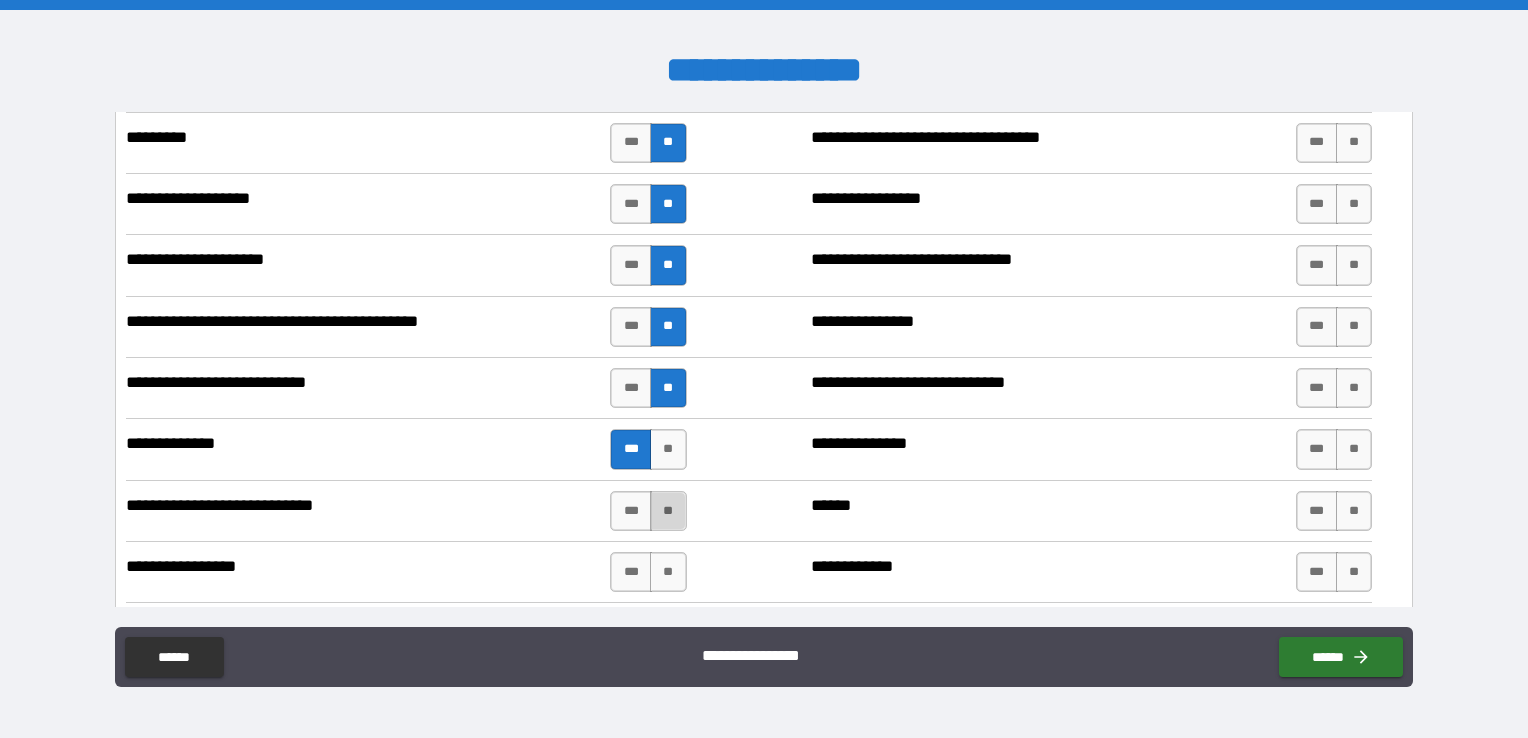 click on "**" at bounding box center (668, 511) 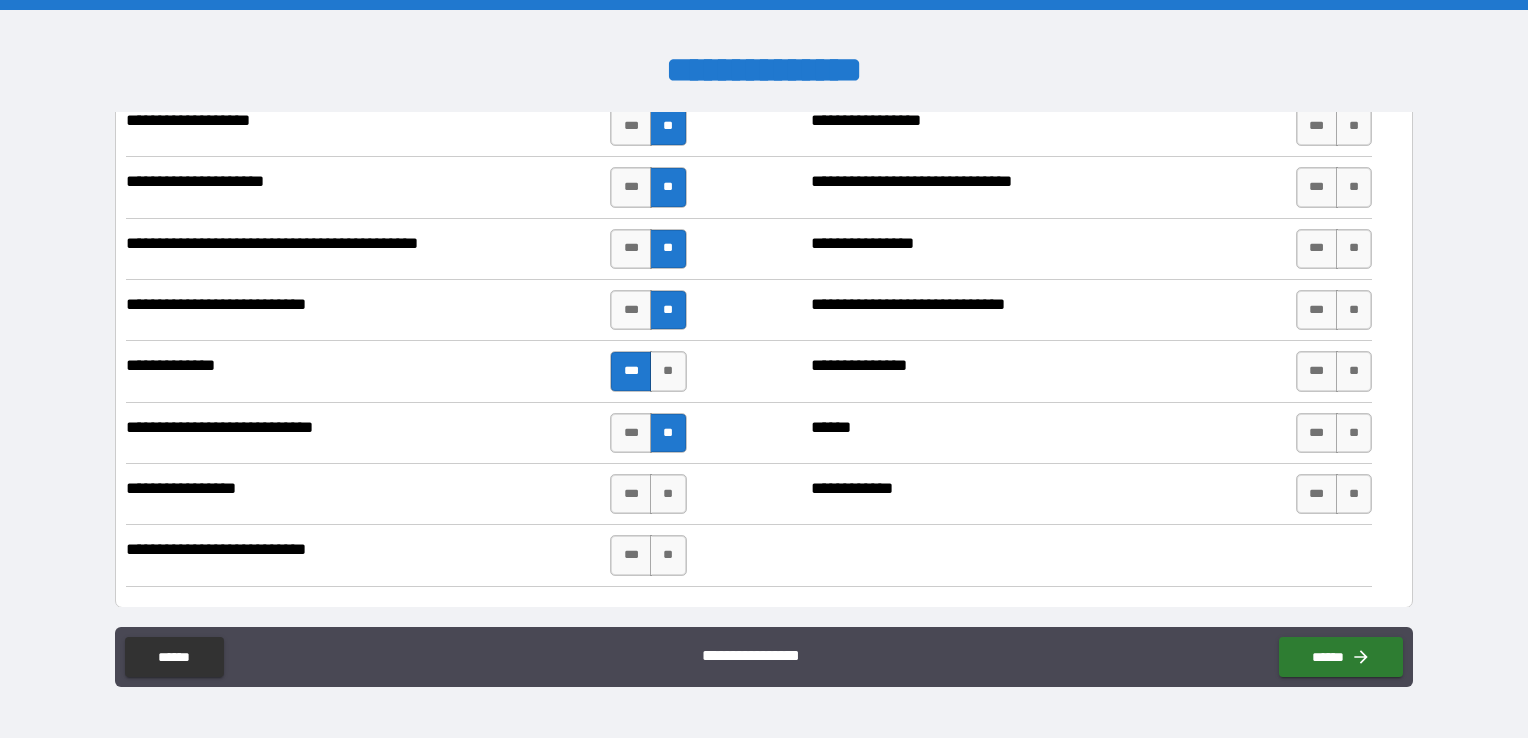 scroll, scrollTop: 3000, scrollLeft: 0, axis: vertical 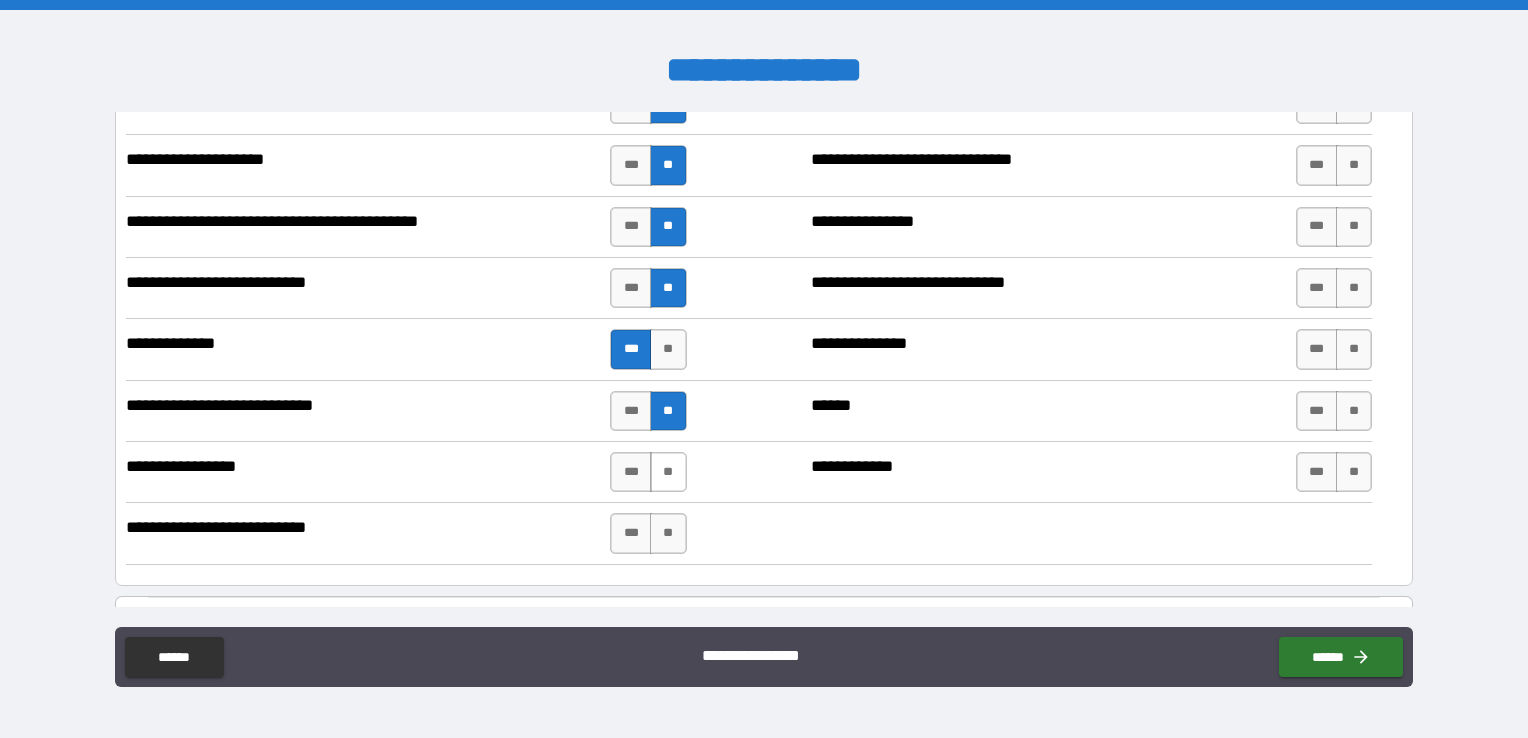 click on "**" at bounding box center [668, 472] 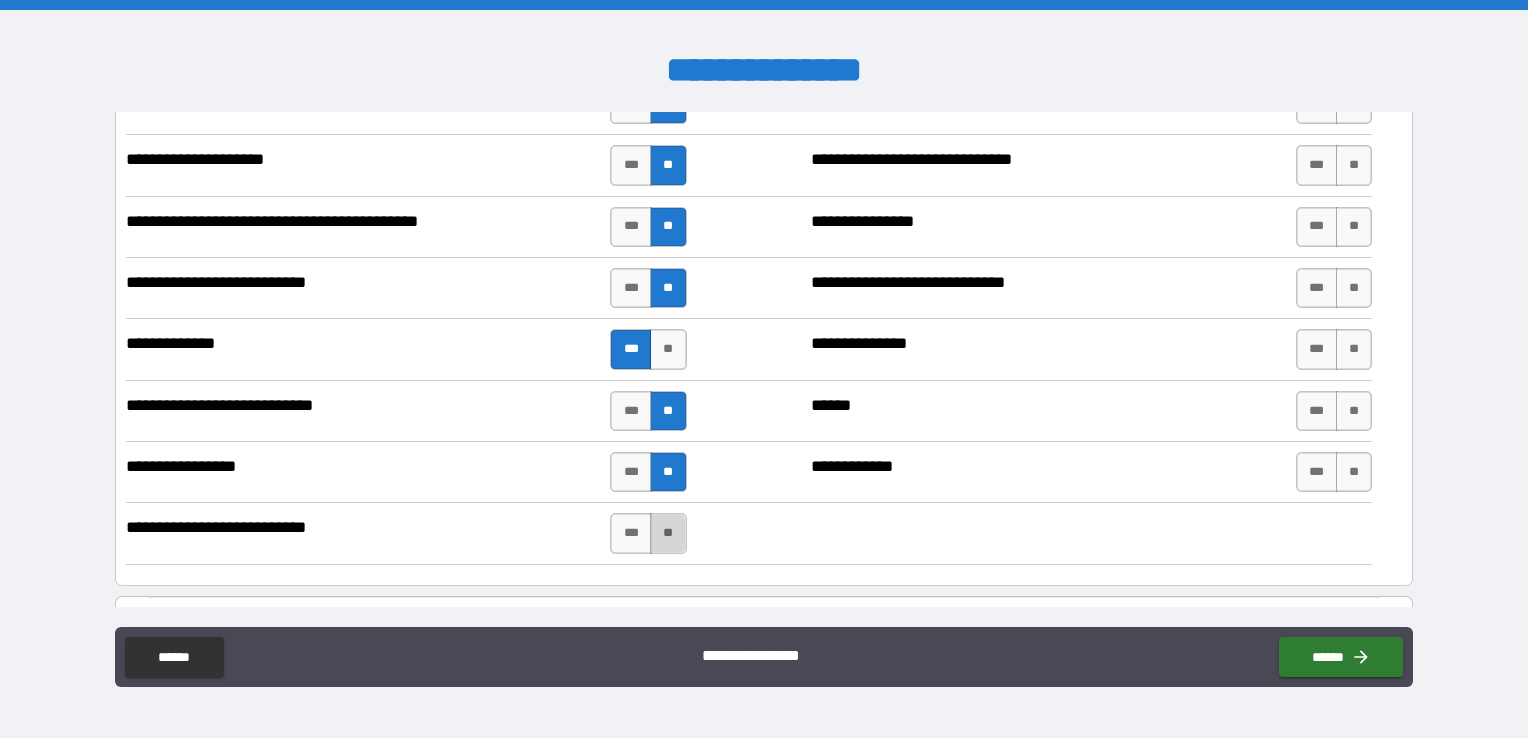 click on "**" at bounding box center (668, 533) 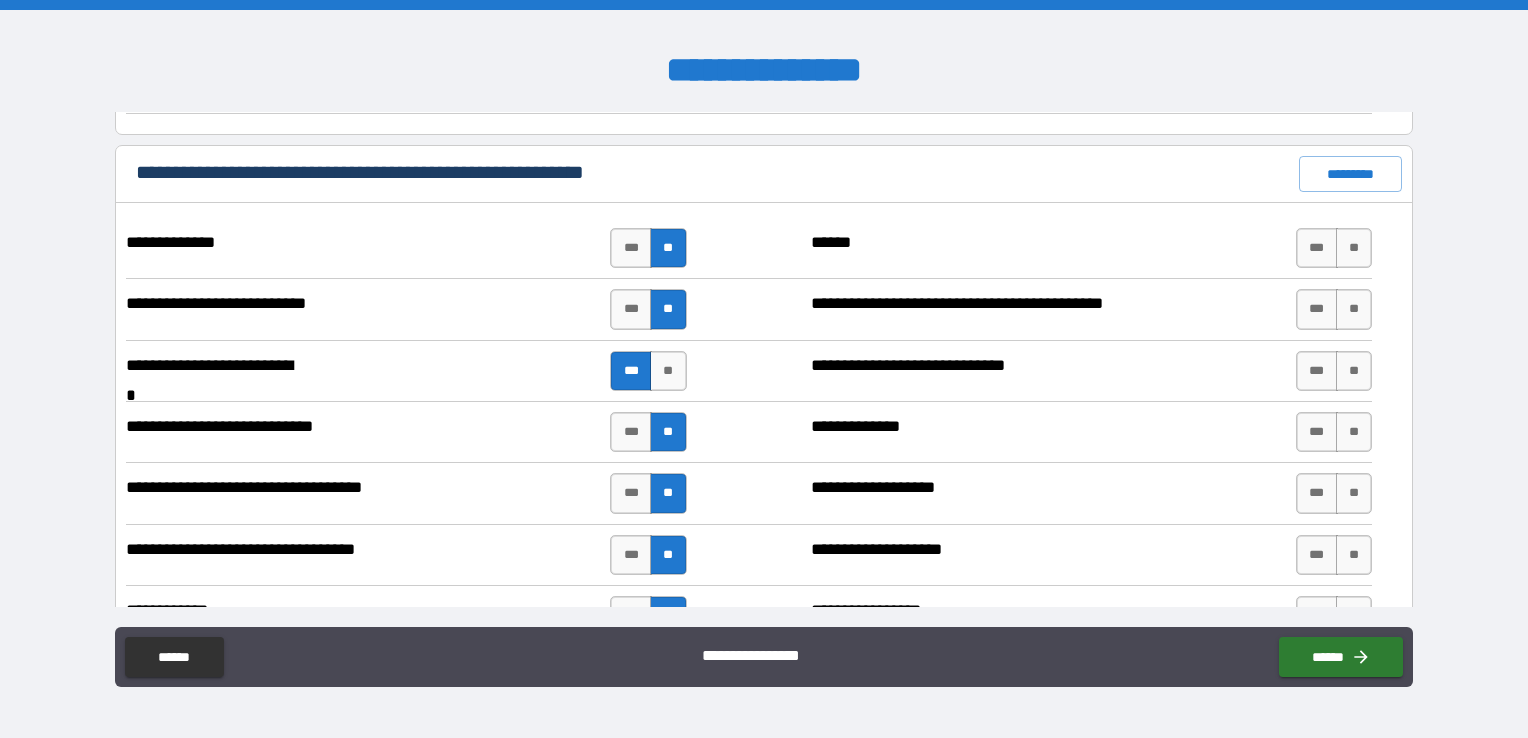 scroll, scrollTop: 1300, scrollLeft: 0, axis: vertical 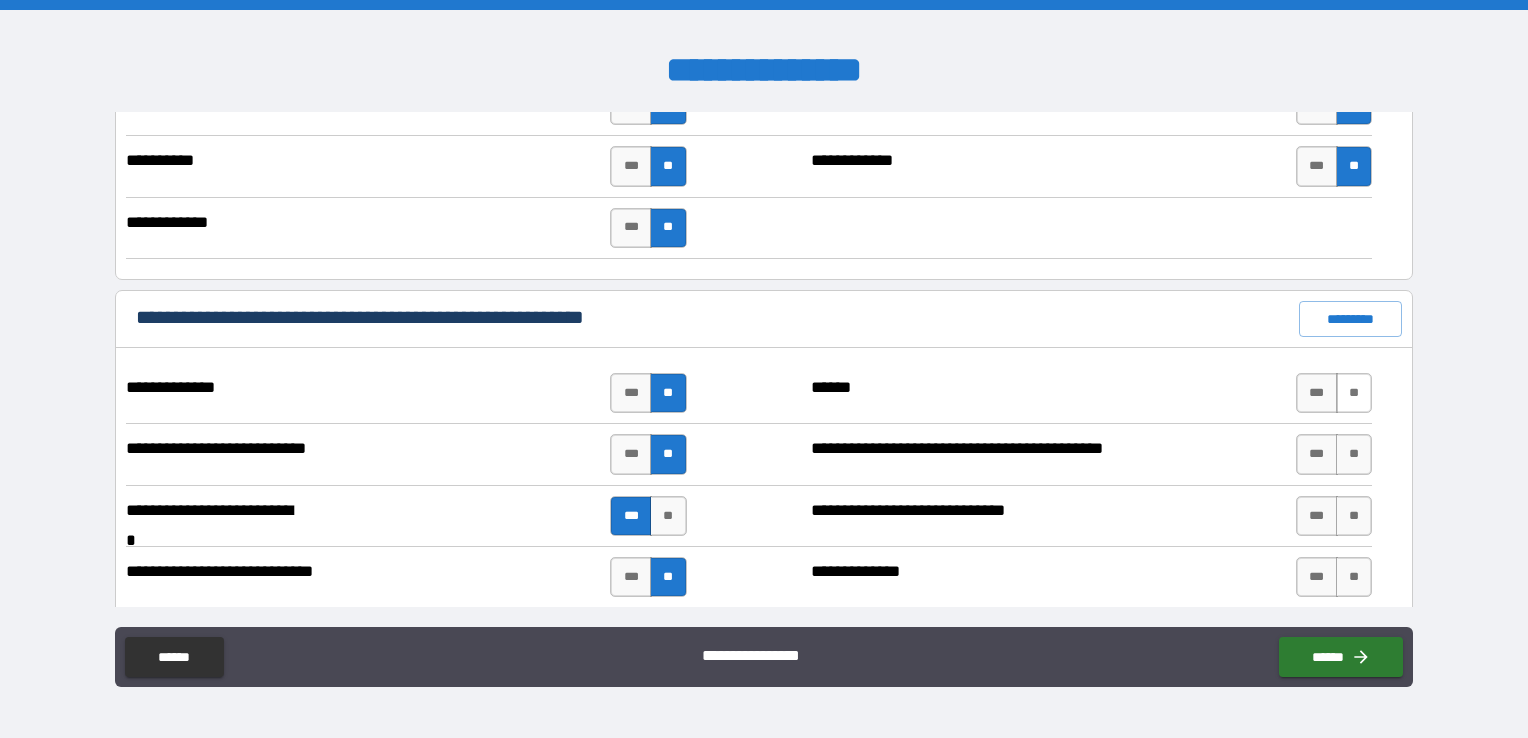click on "**" at bounding box center (1354, 393) 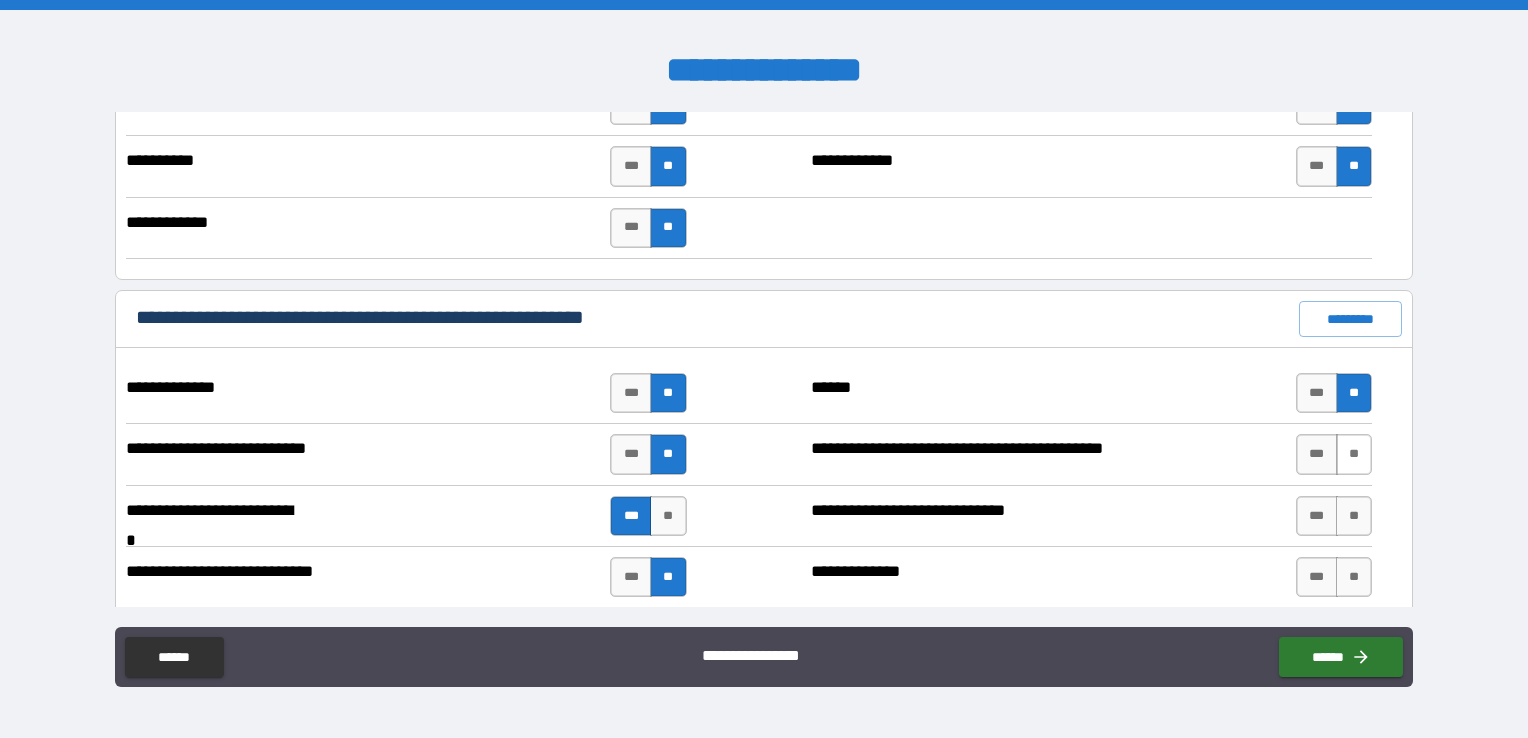 click on "**" at bounding box center (1354, 454) 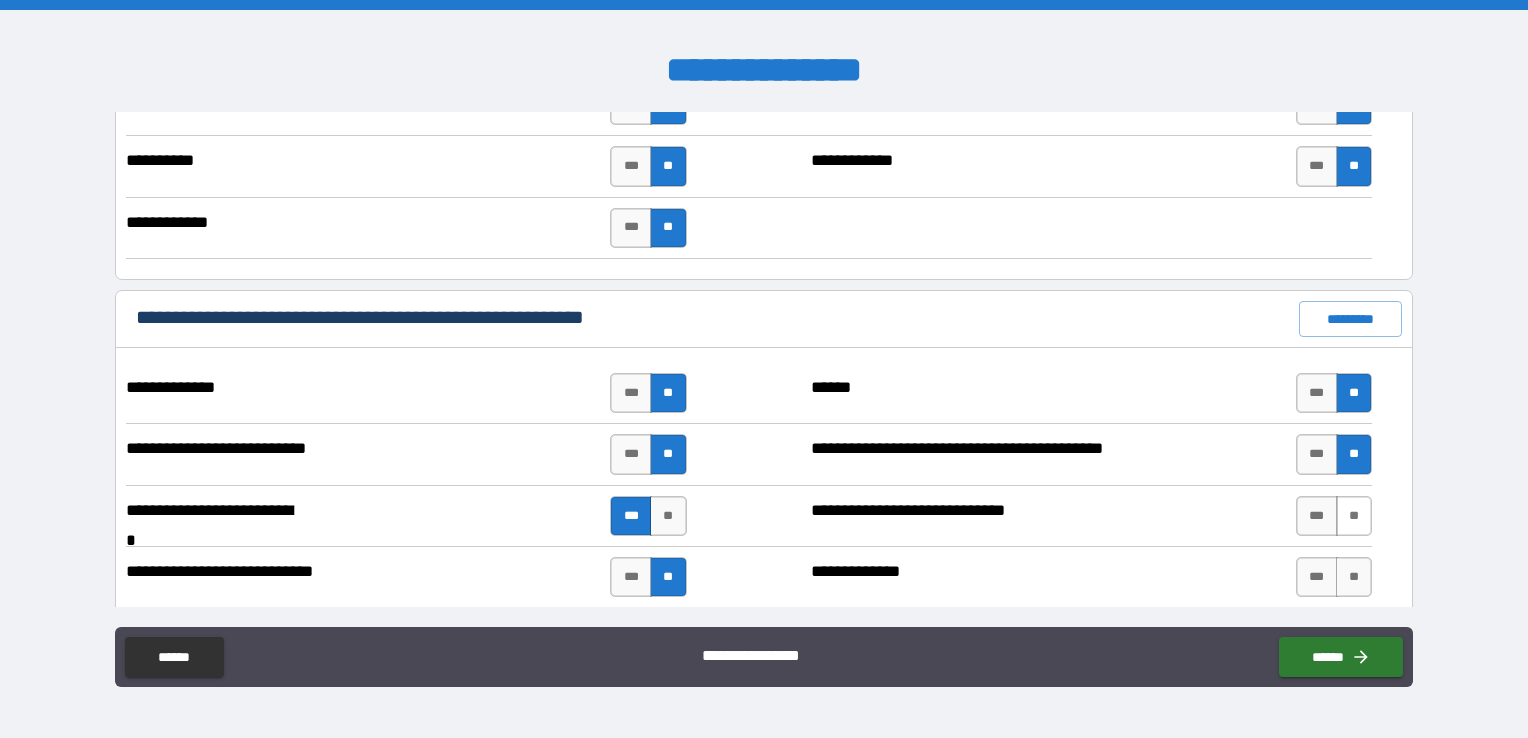 click on "**" at bounding box center (1354, 516) 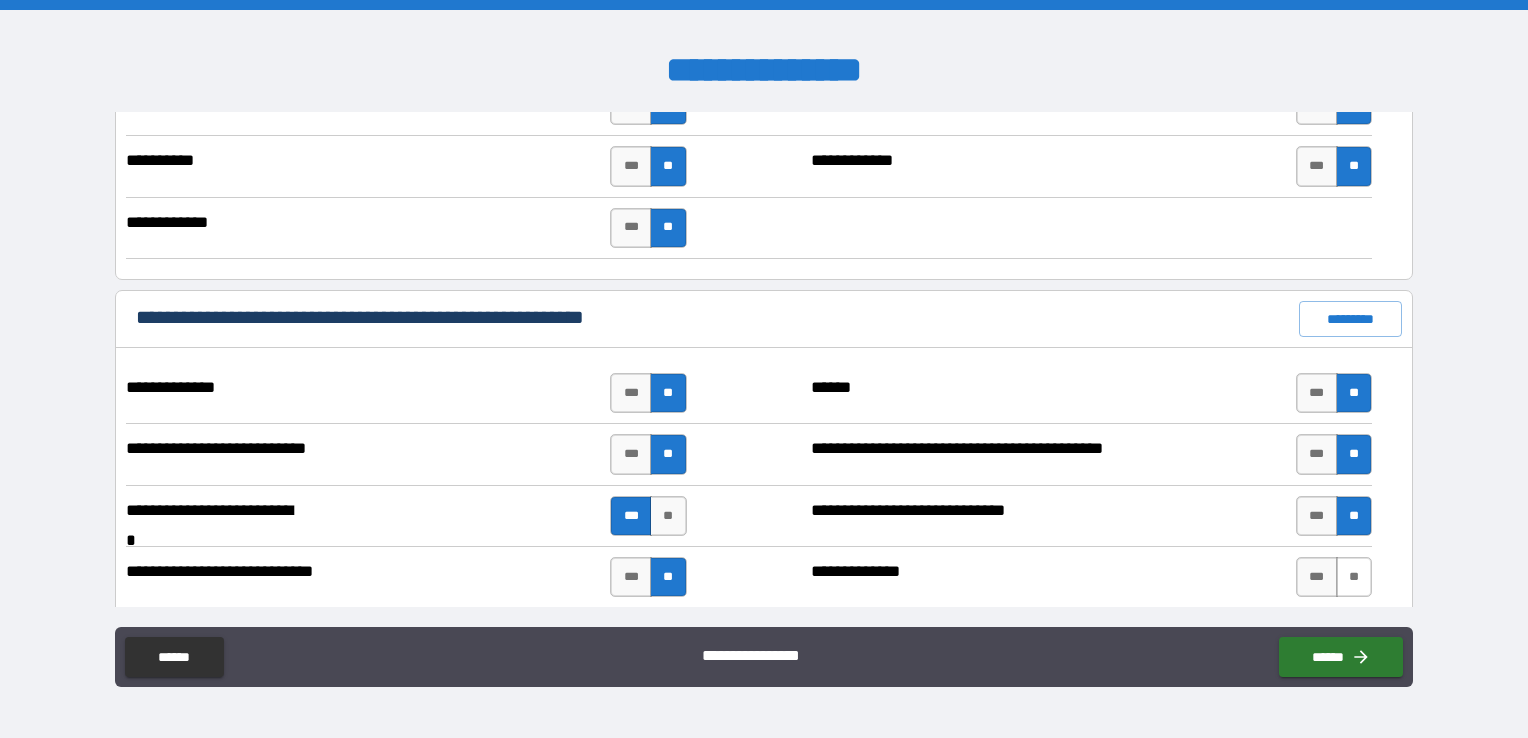 click on "**" at bounding box center [1354, 577] 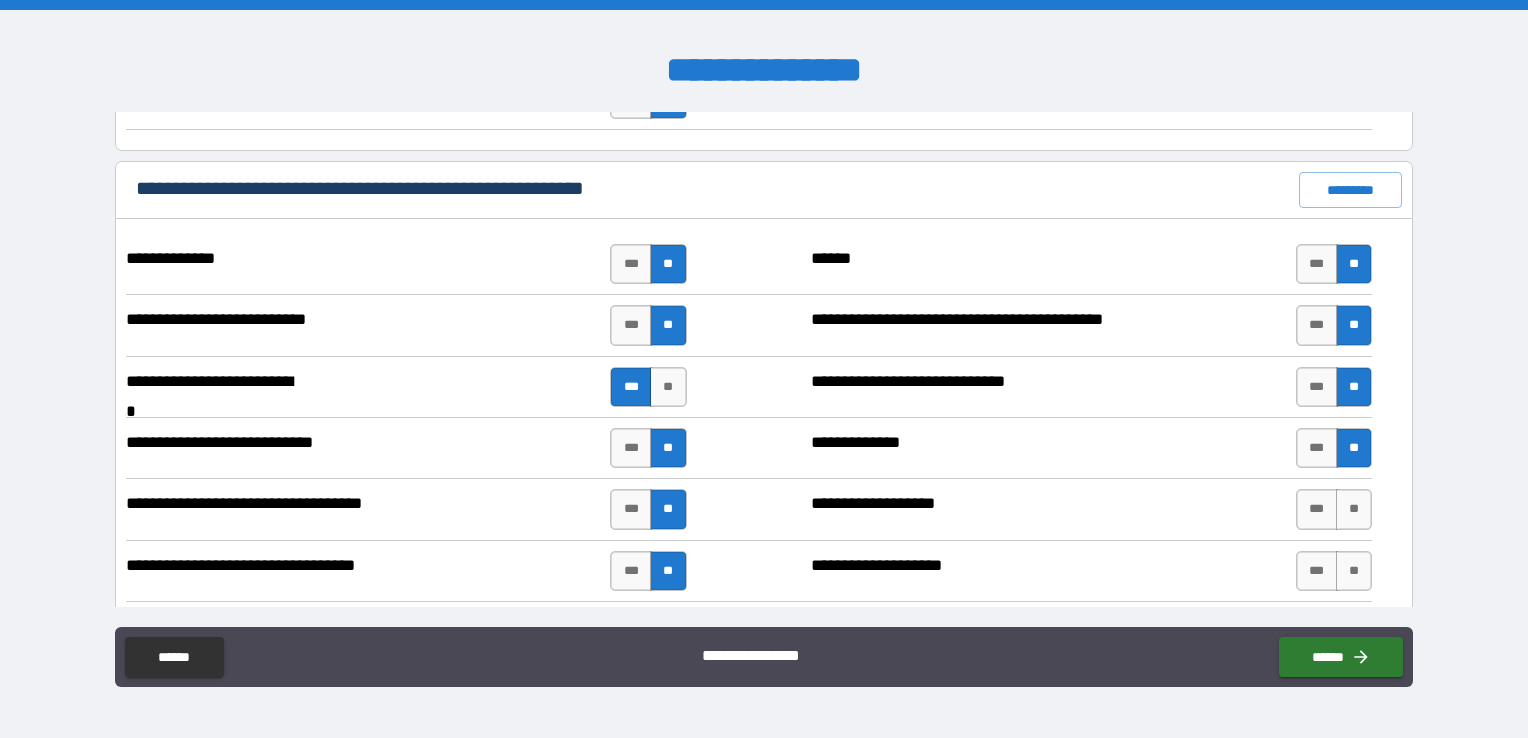 scroll, scrollTop: 1500, scrollLeft: 0, axis: vertical 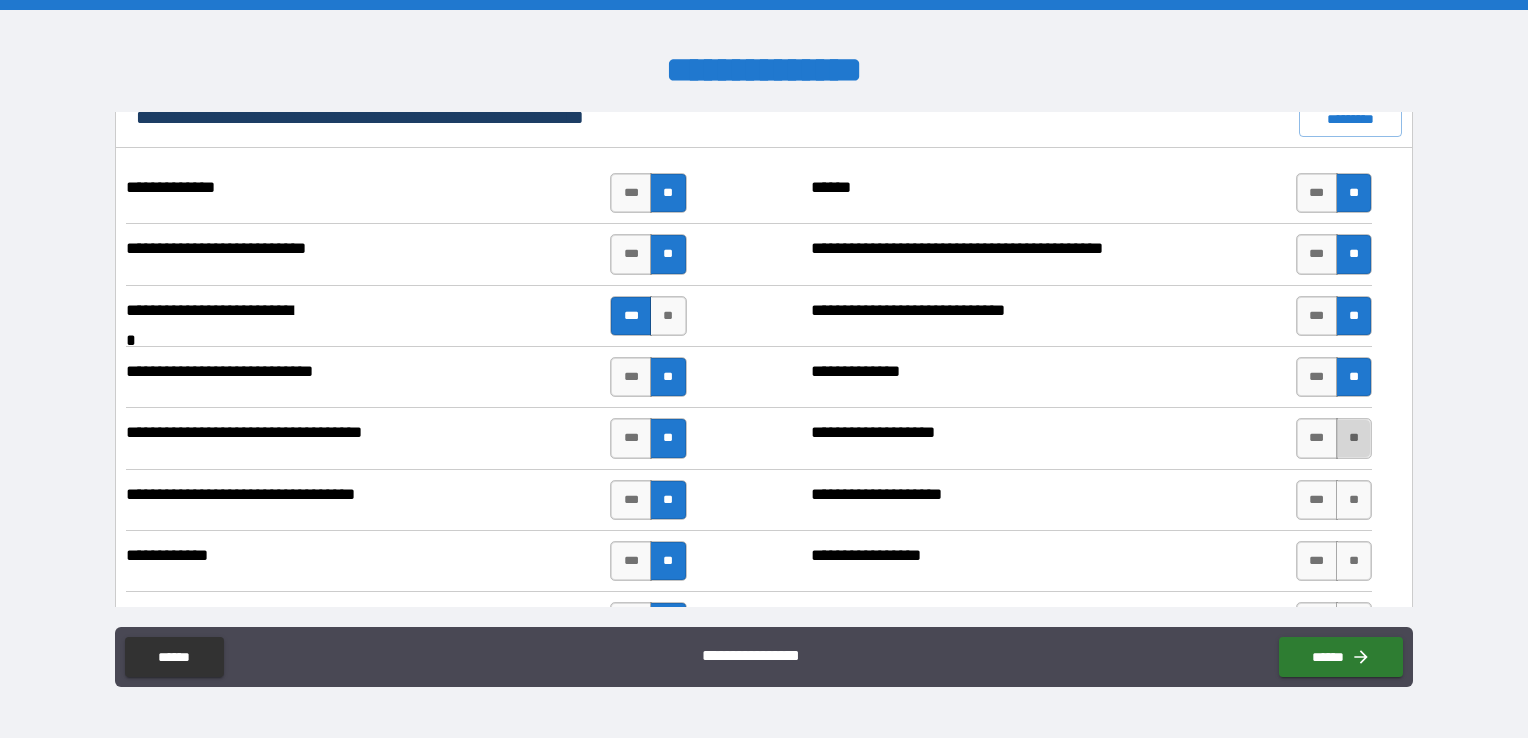 click on "**" at bounding box center [1354, 438] 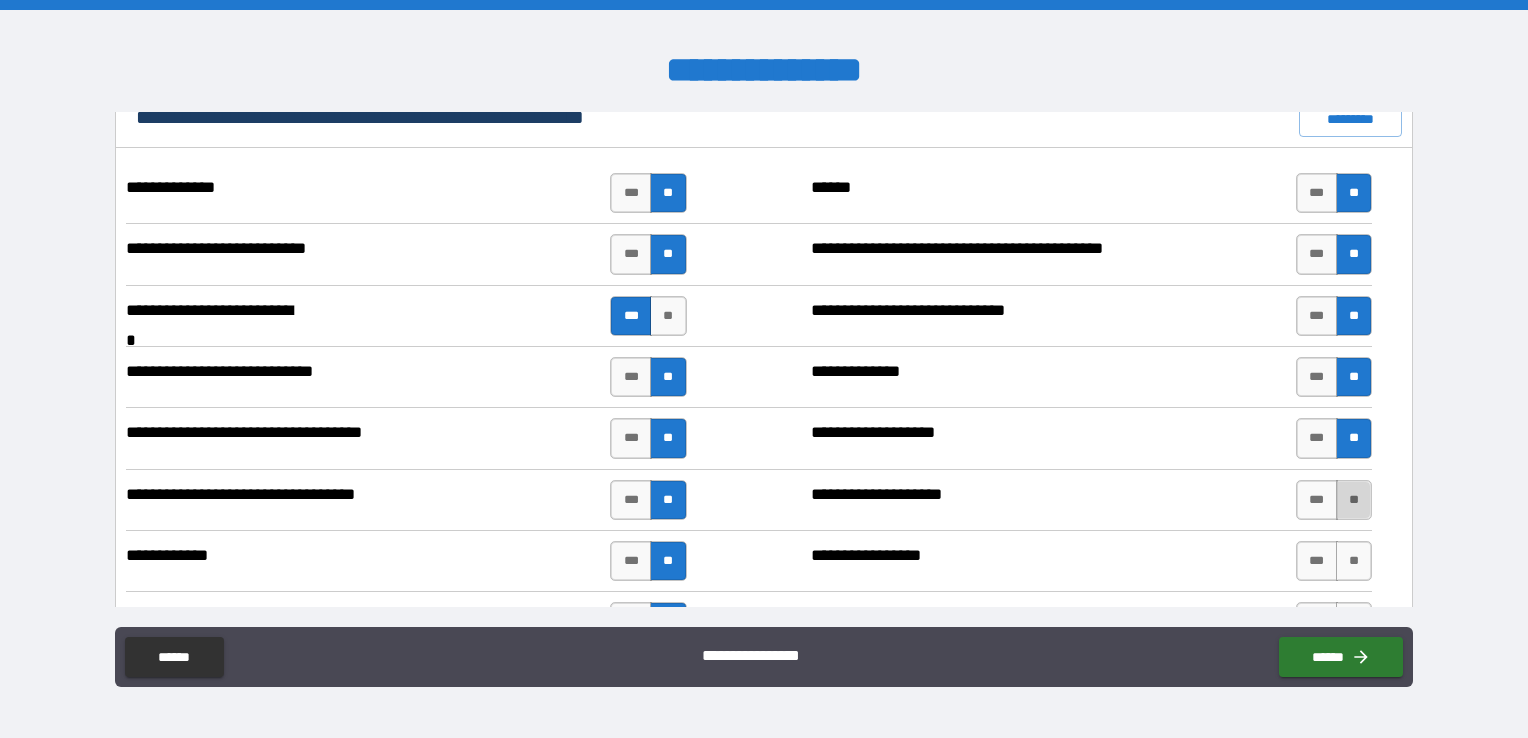 click on "**" at bounding box center [1354, 500] 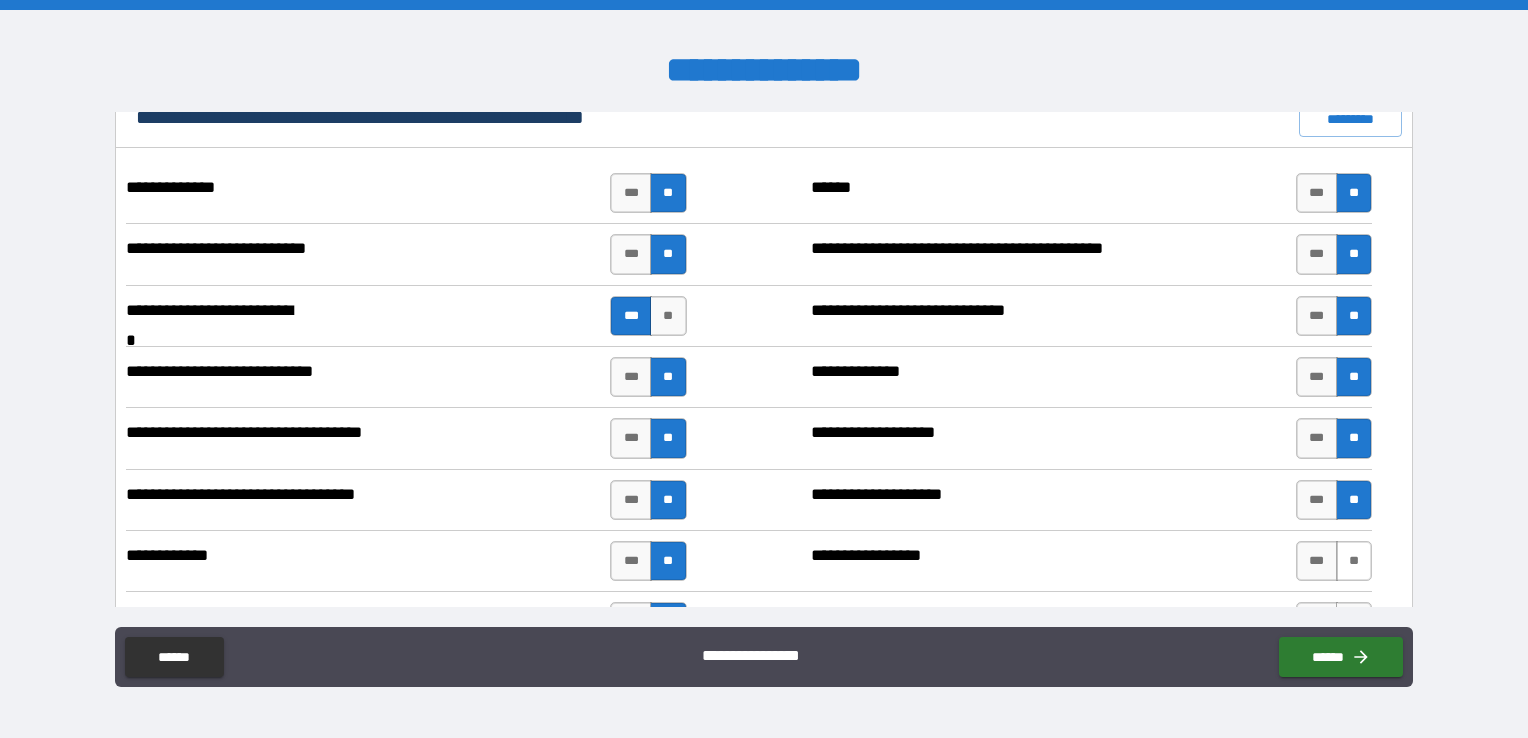 click on "**" at bounding box center (1354, 561) 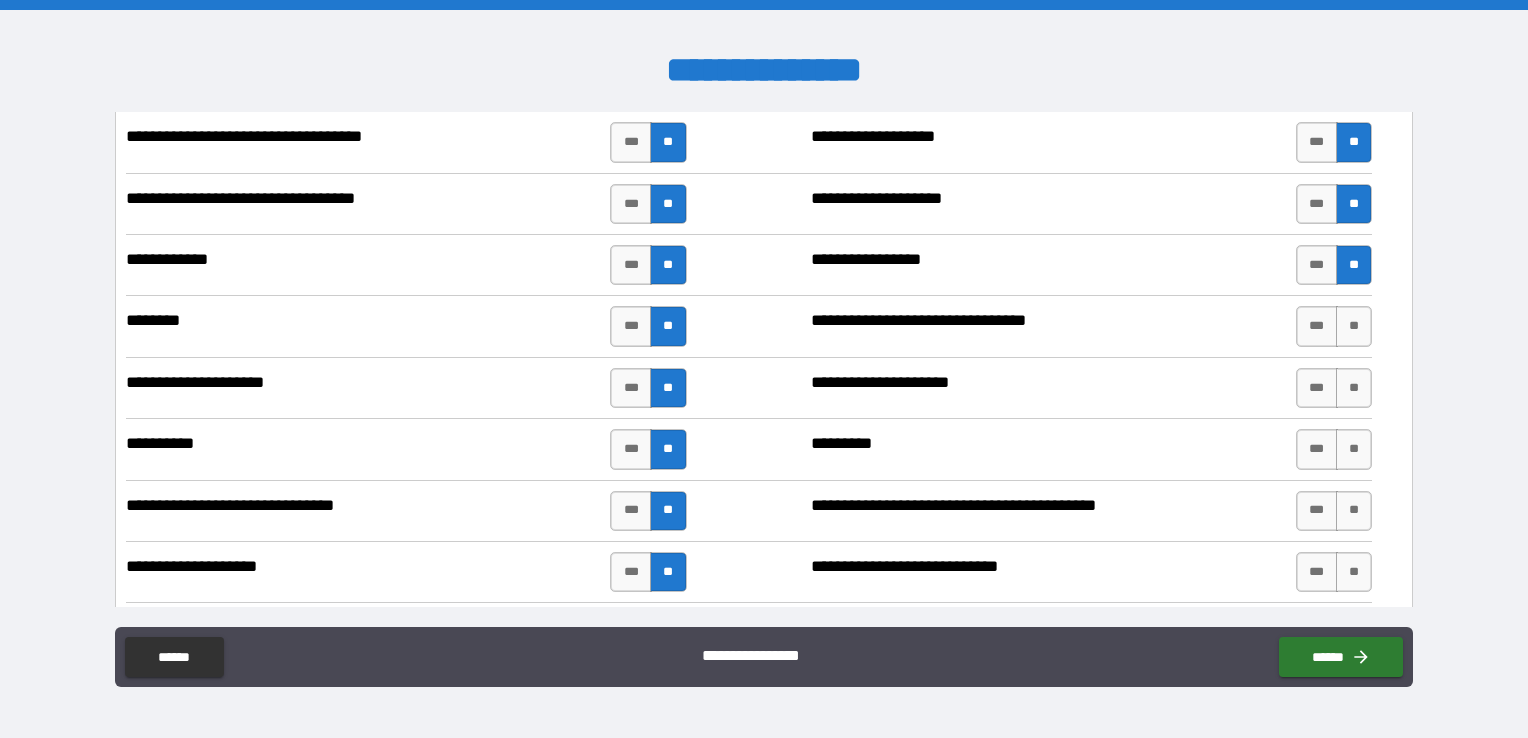 scroll, scrollTop: 1800, scrollLeft: 0, axis: vertical 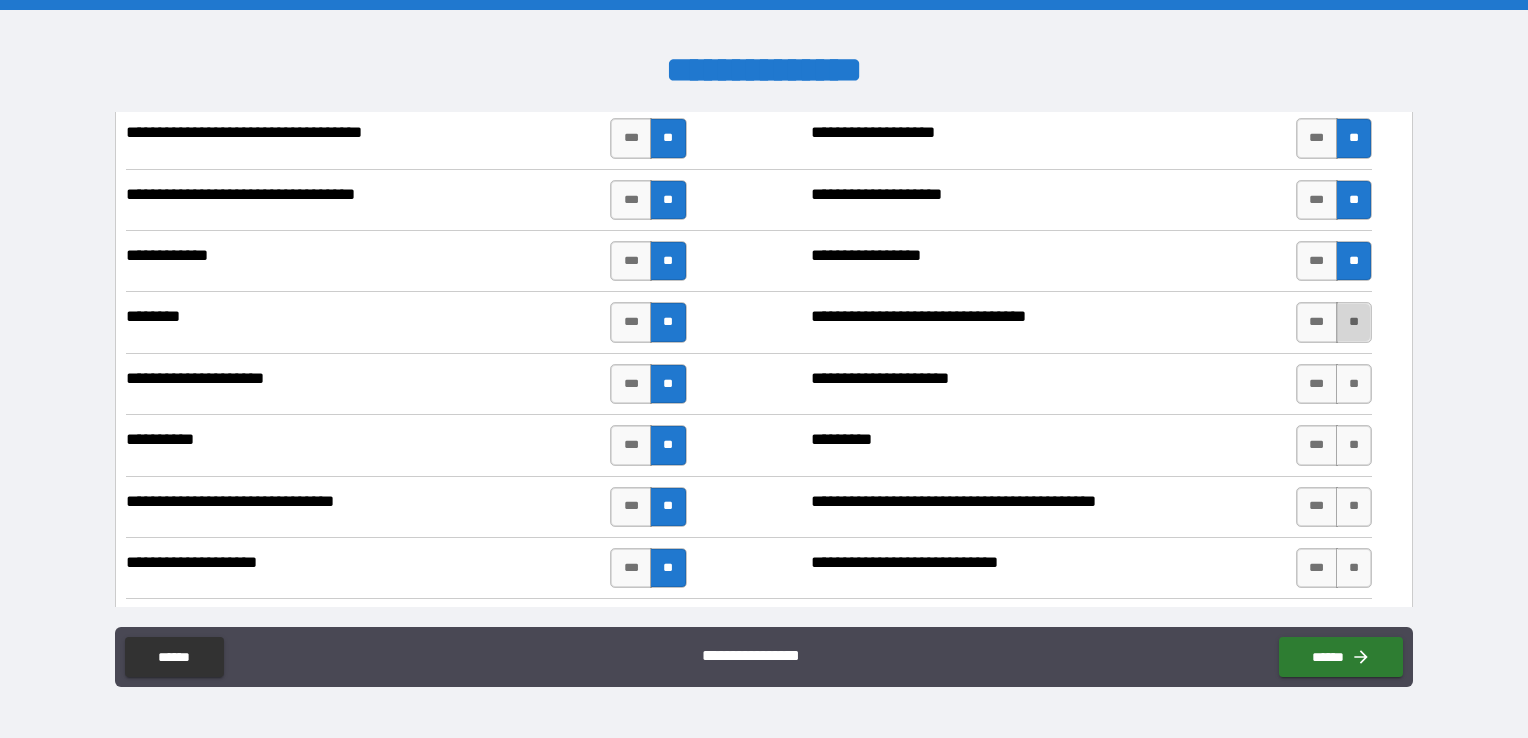 click on "**" at bounding box center [1354, 322] 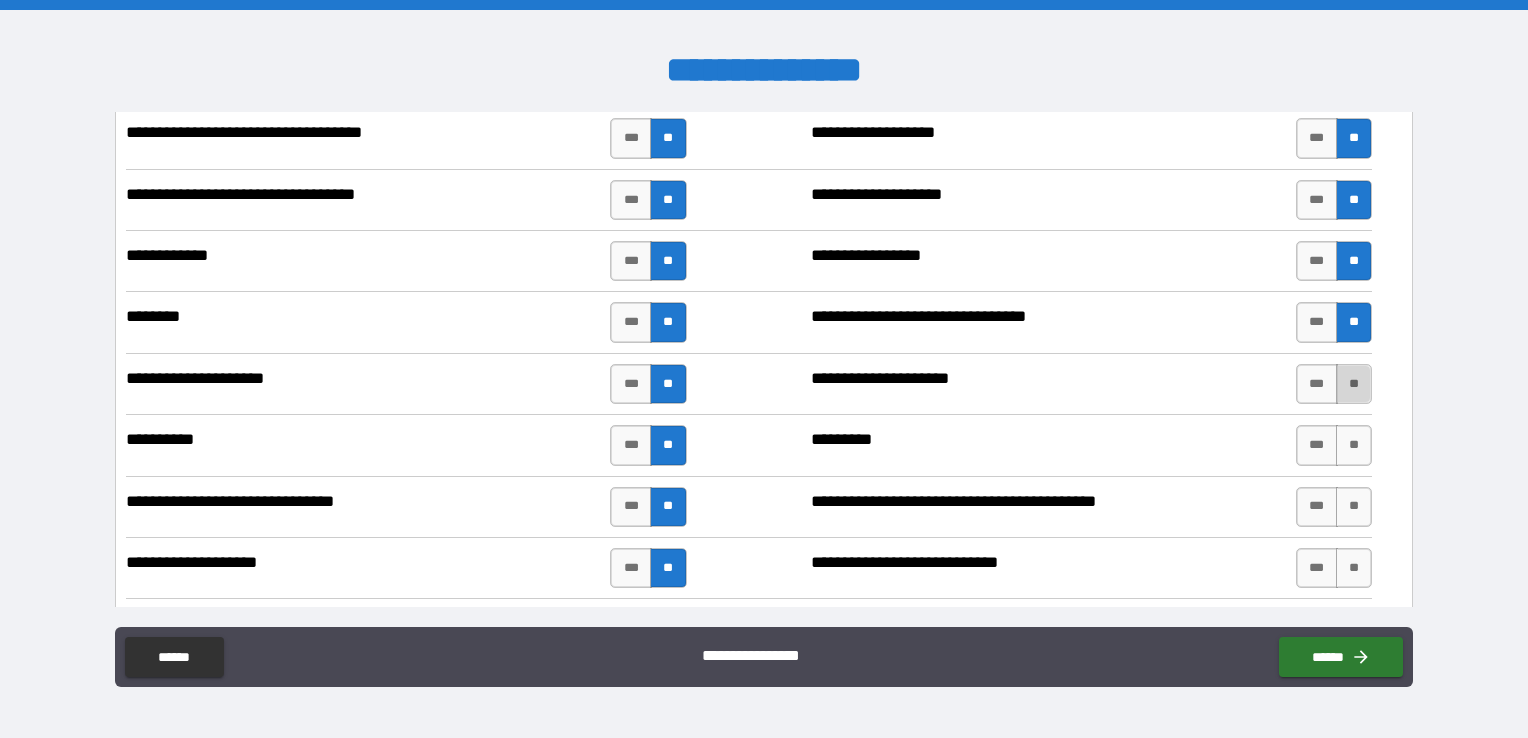click on "**" at bounding box center (1354, 384) 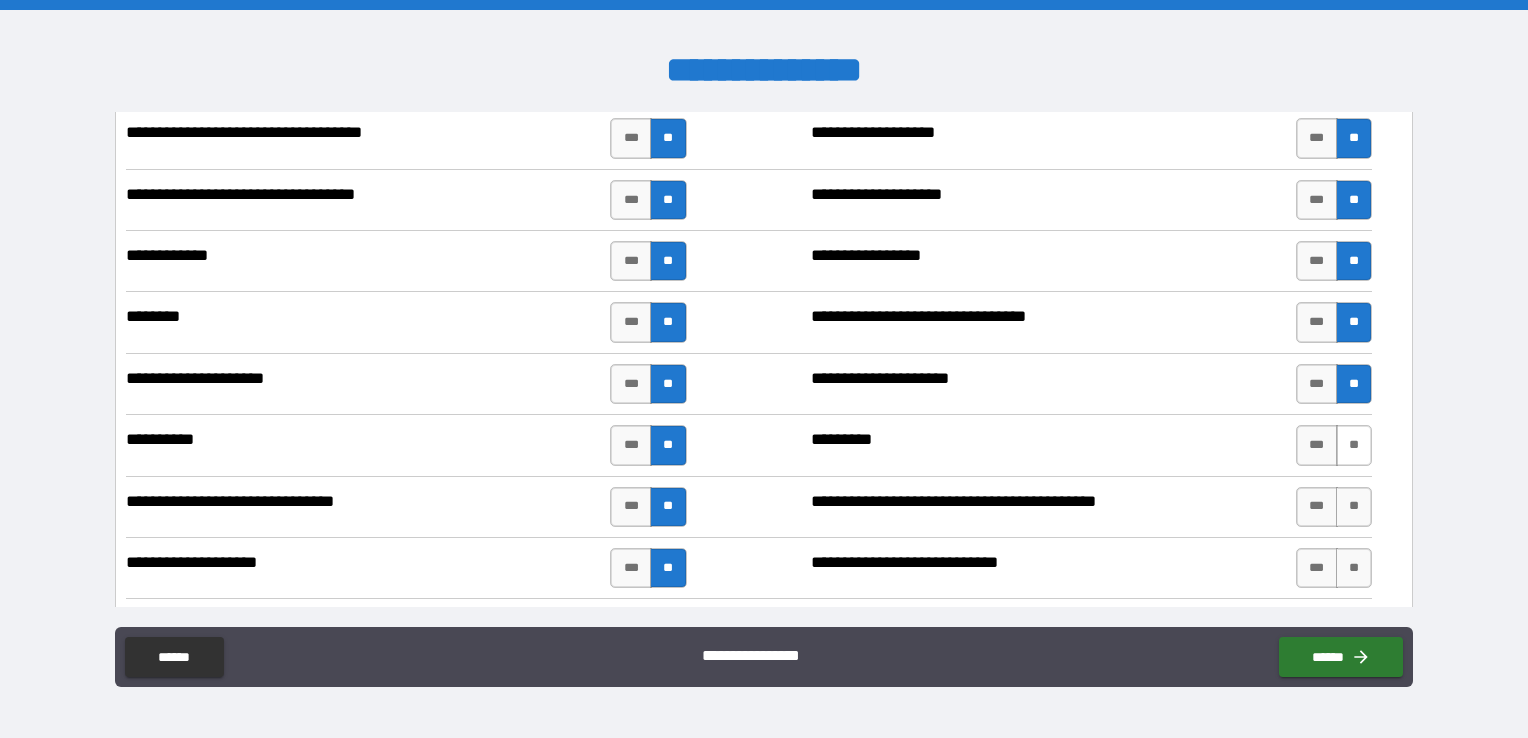 click on "**" at bounding box center [1354, 445] 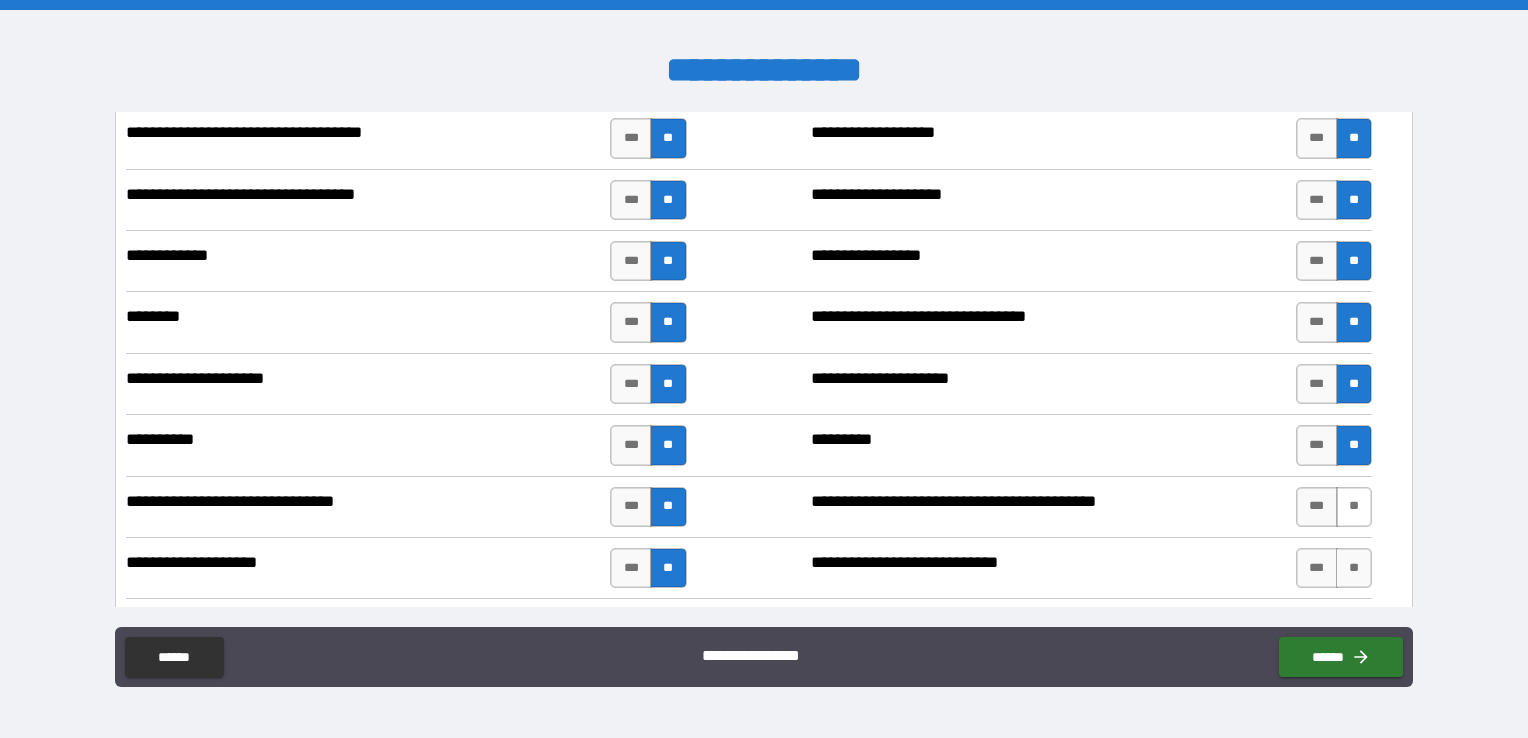 click on "**" at bounding box center (1354, 507) 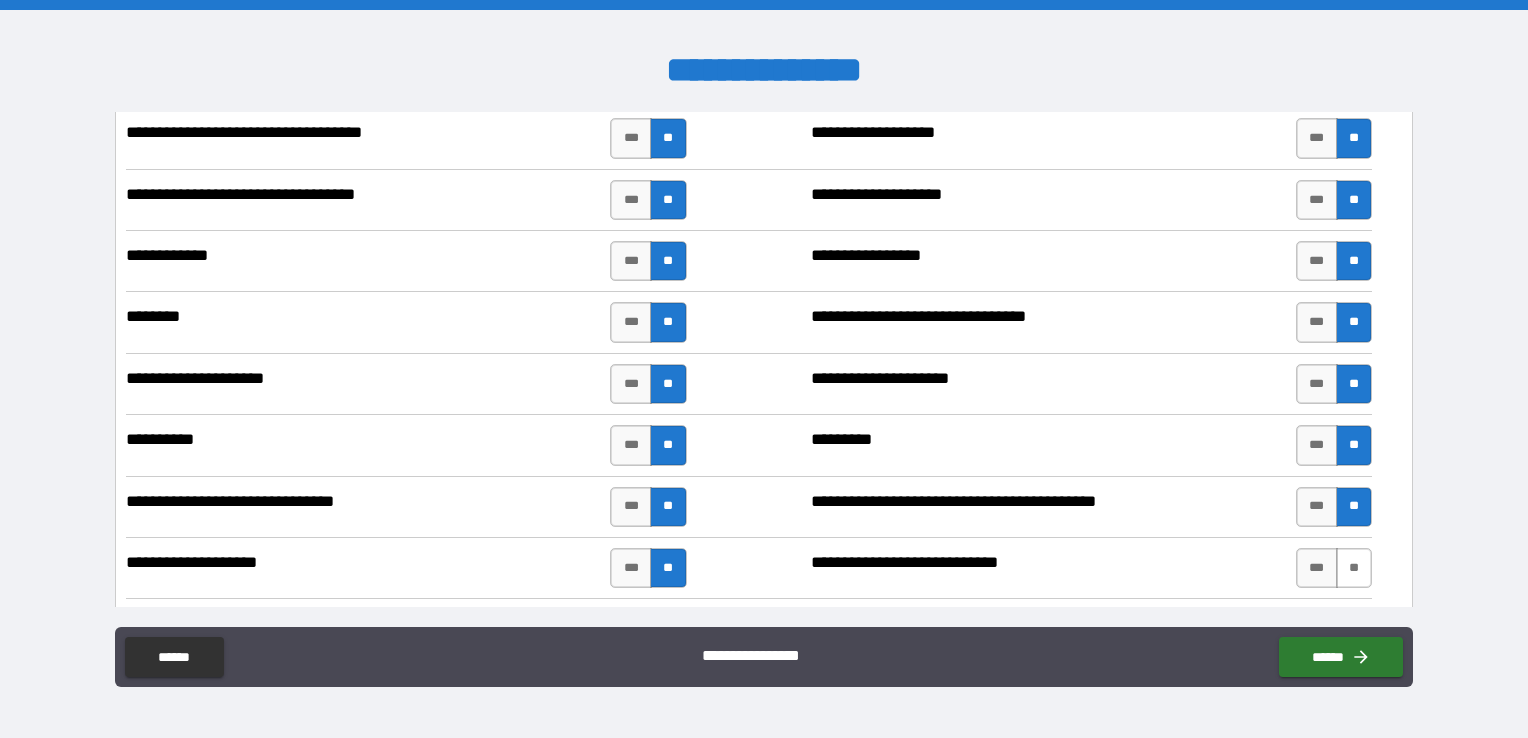 click on "**" at bounding box center [1354, 568] 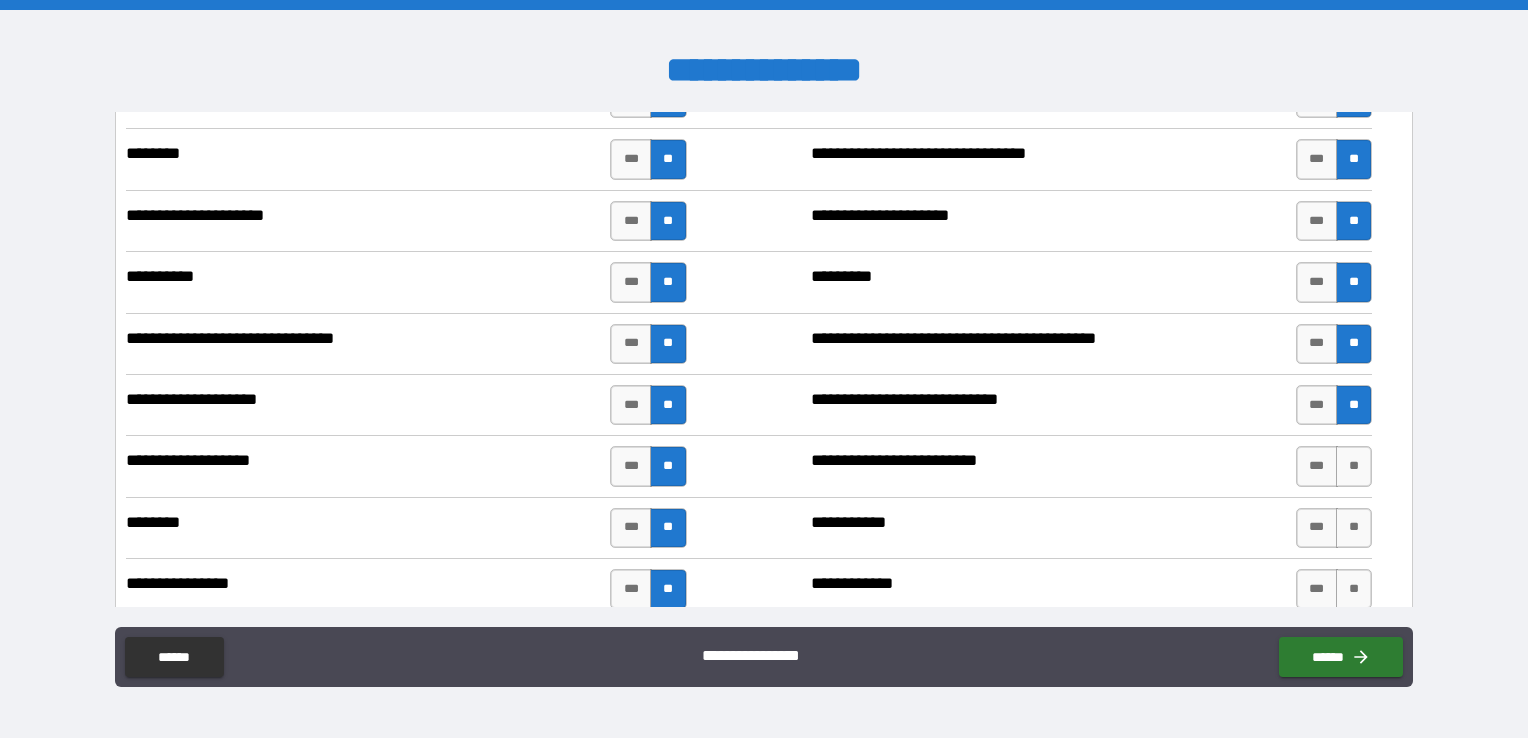 scroll, scrollTop: 2000, scrollLeft: 0, axis: vertical 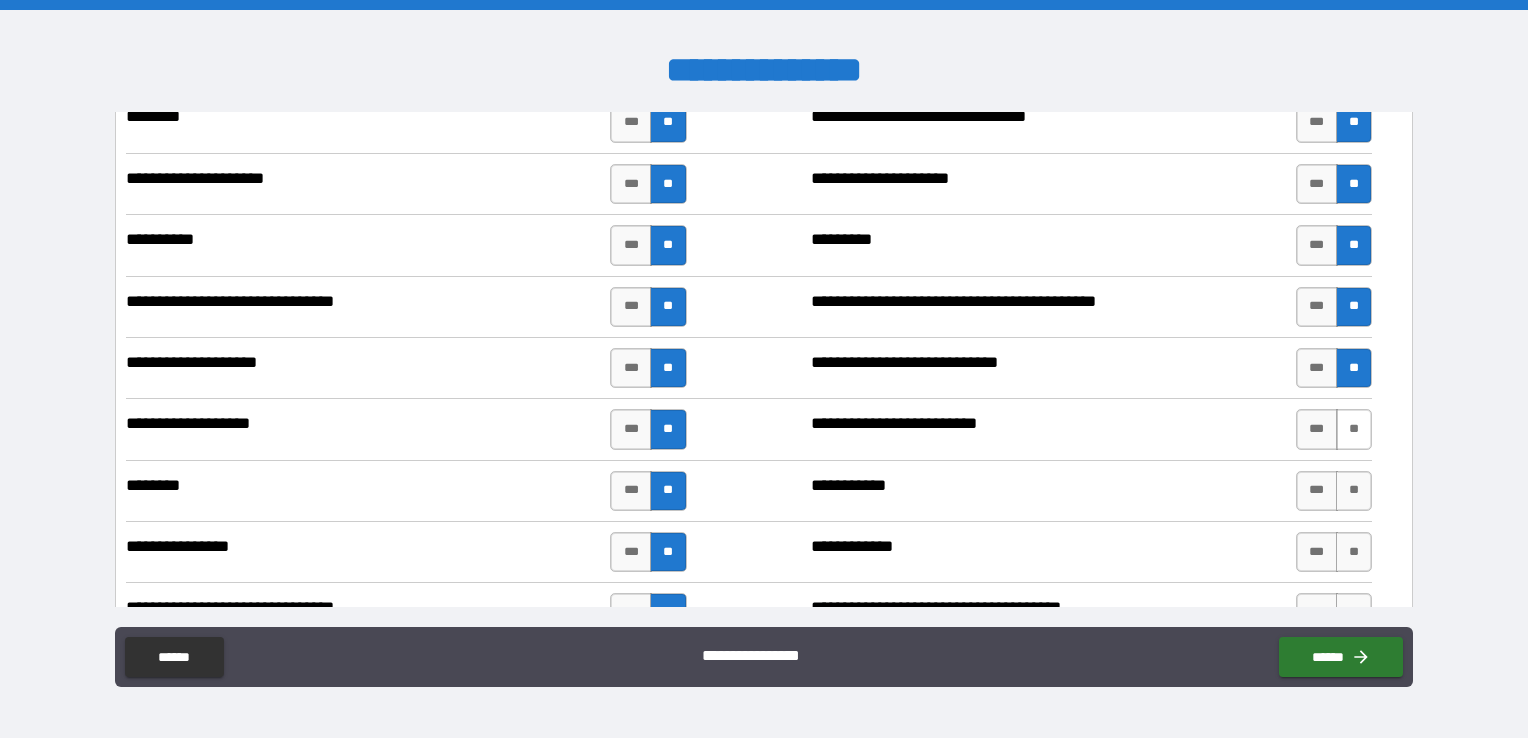 click on "**" at bounding box center (1354, 429) 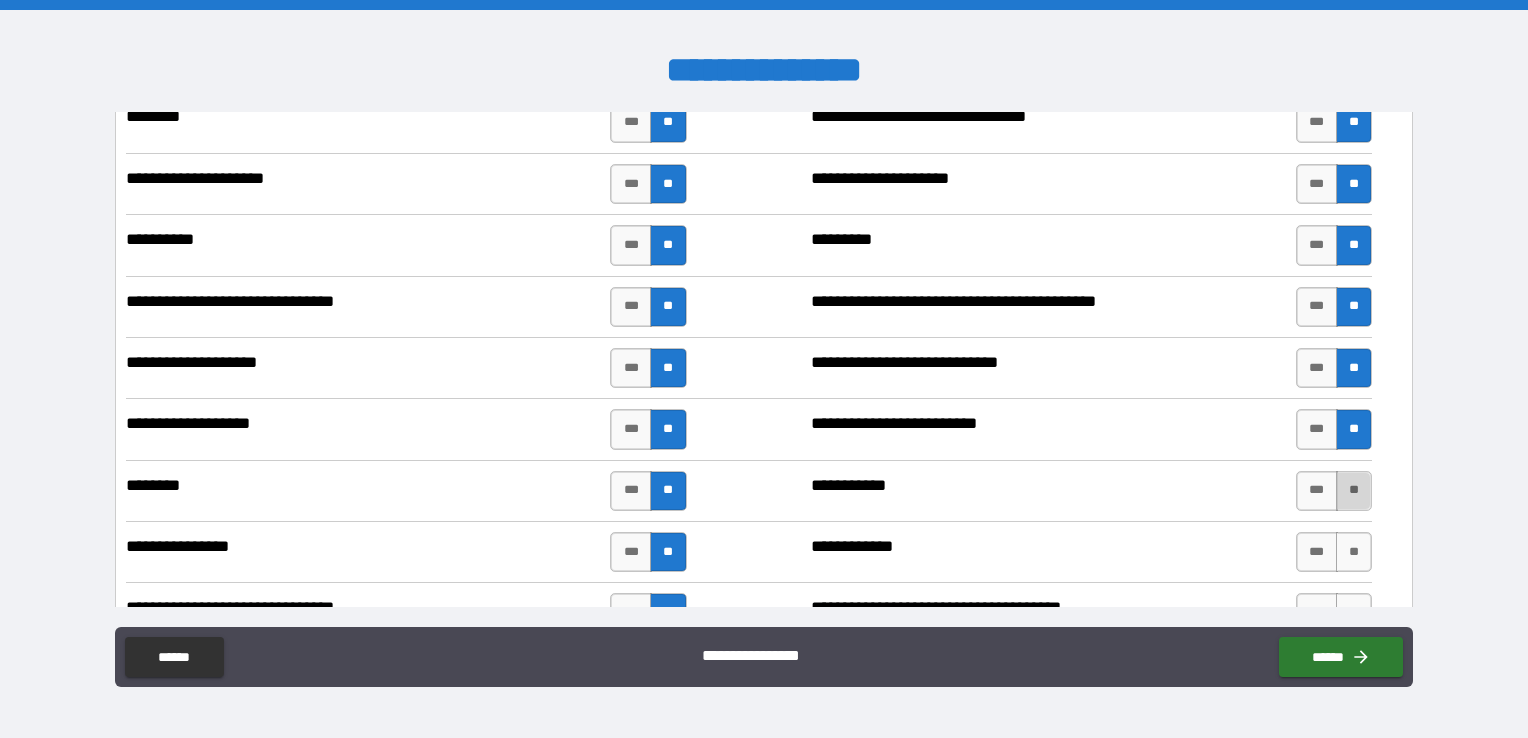 click on "**" at bounding box center [1354, 491] 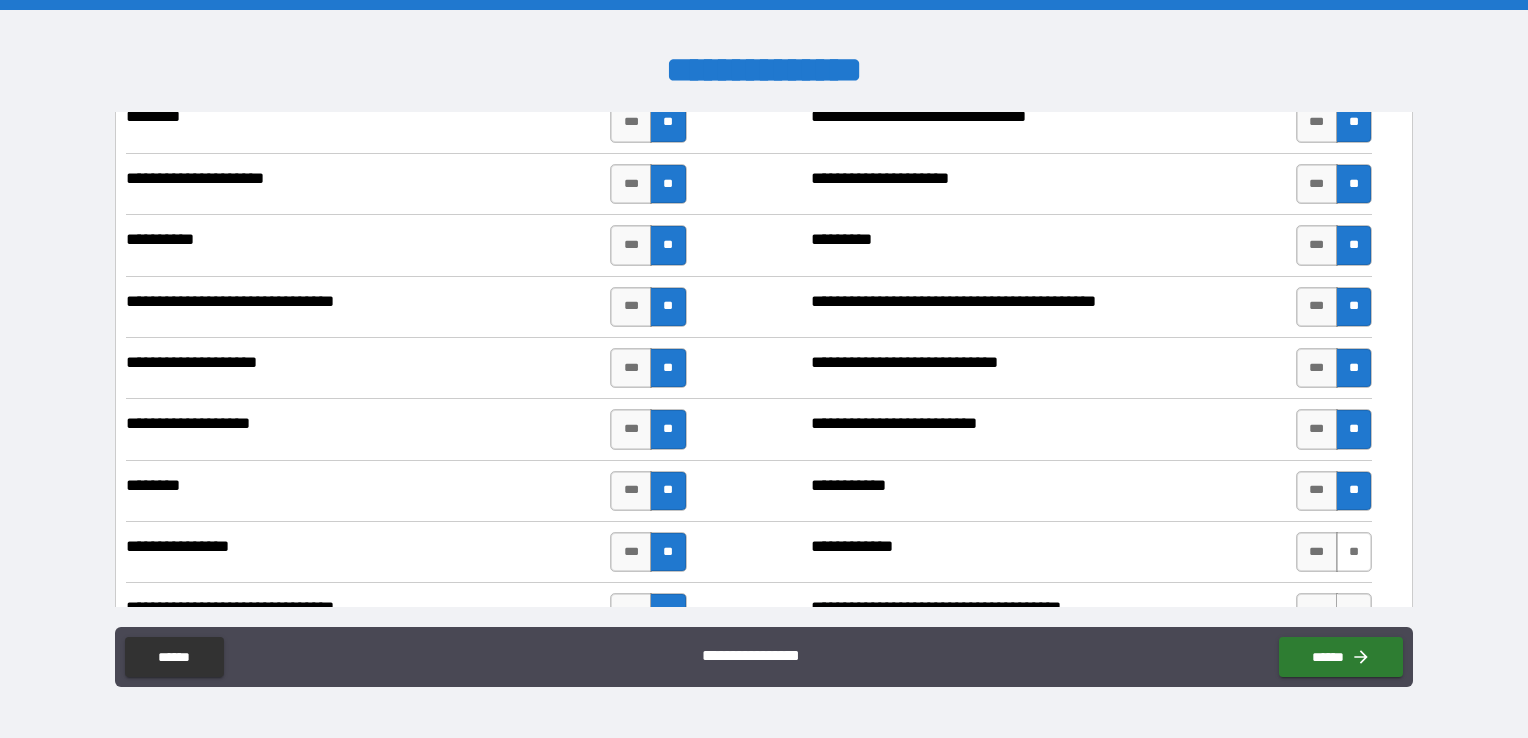 click on "**" at bounding box center [1354, 552] 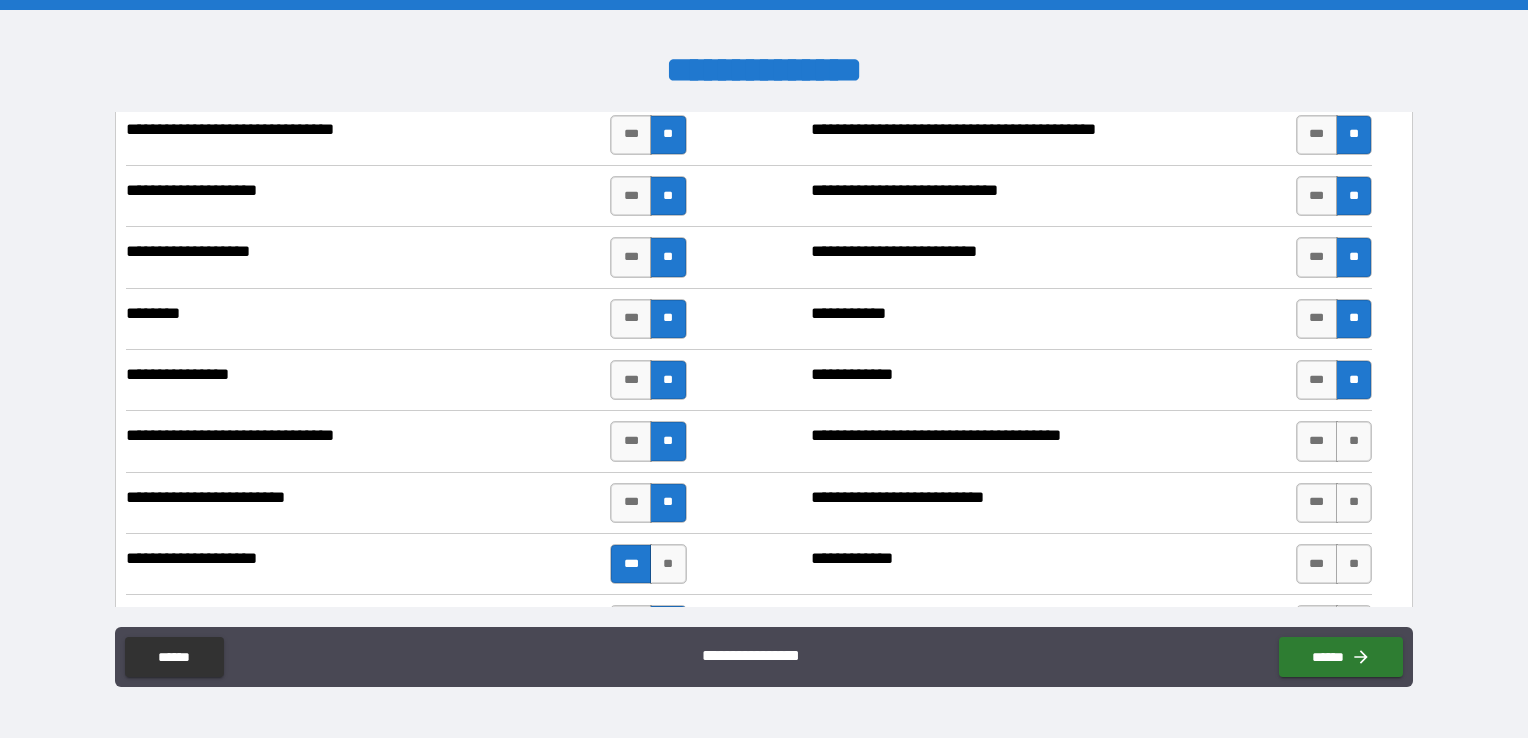 scroll, scrollTop: 2300, scrollLeft: 0, axis: vertical 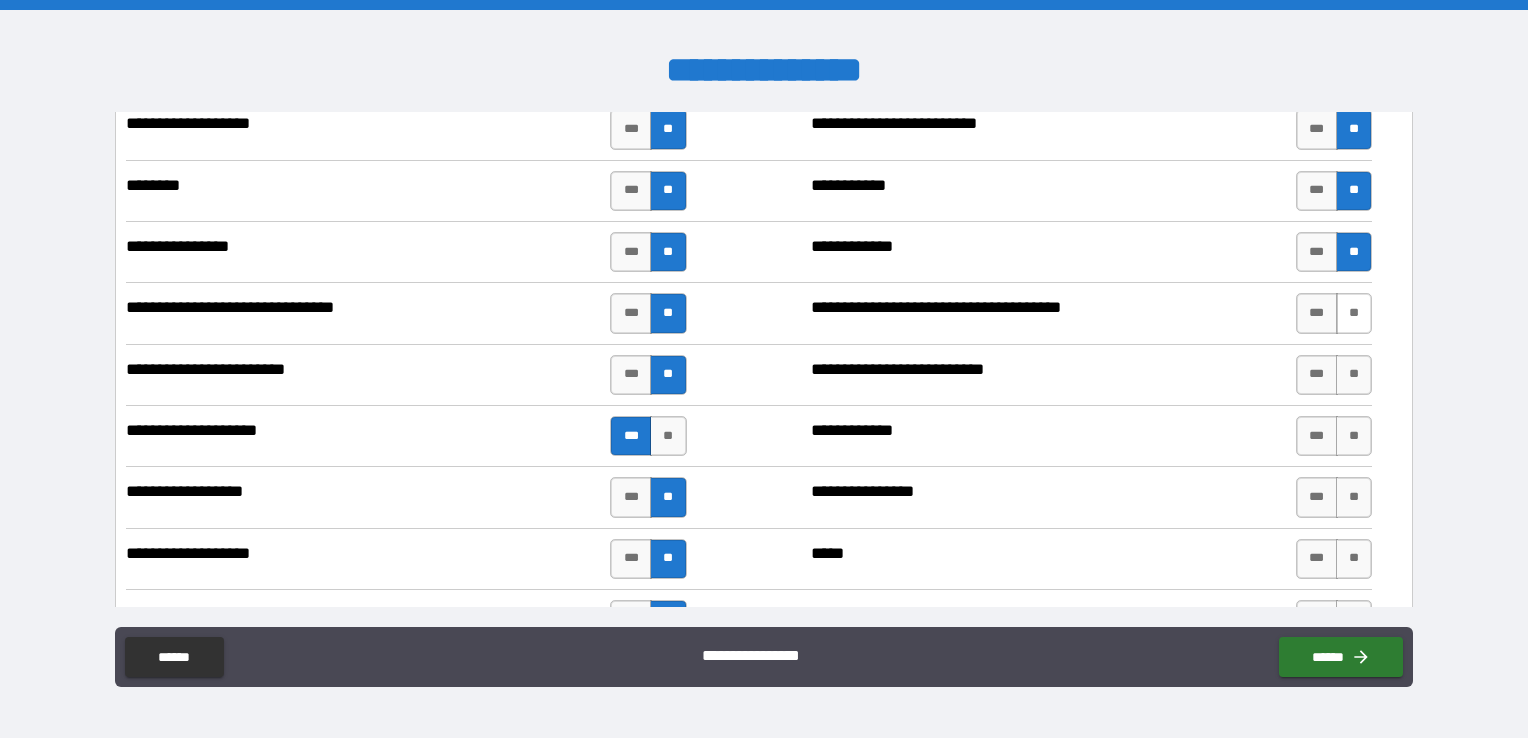 click on "**" at bounding box center (1354, 313) 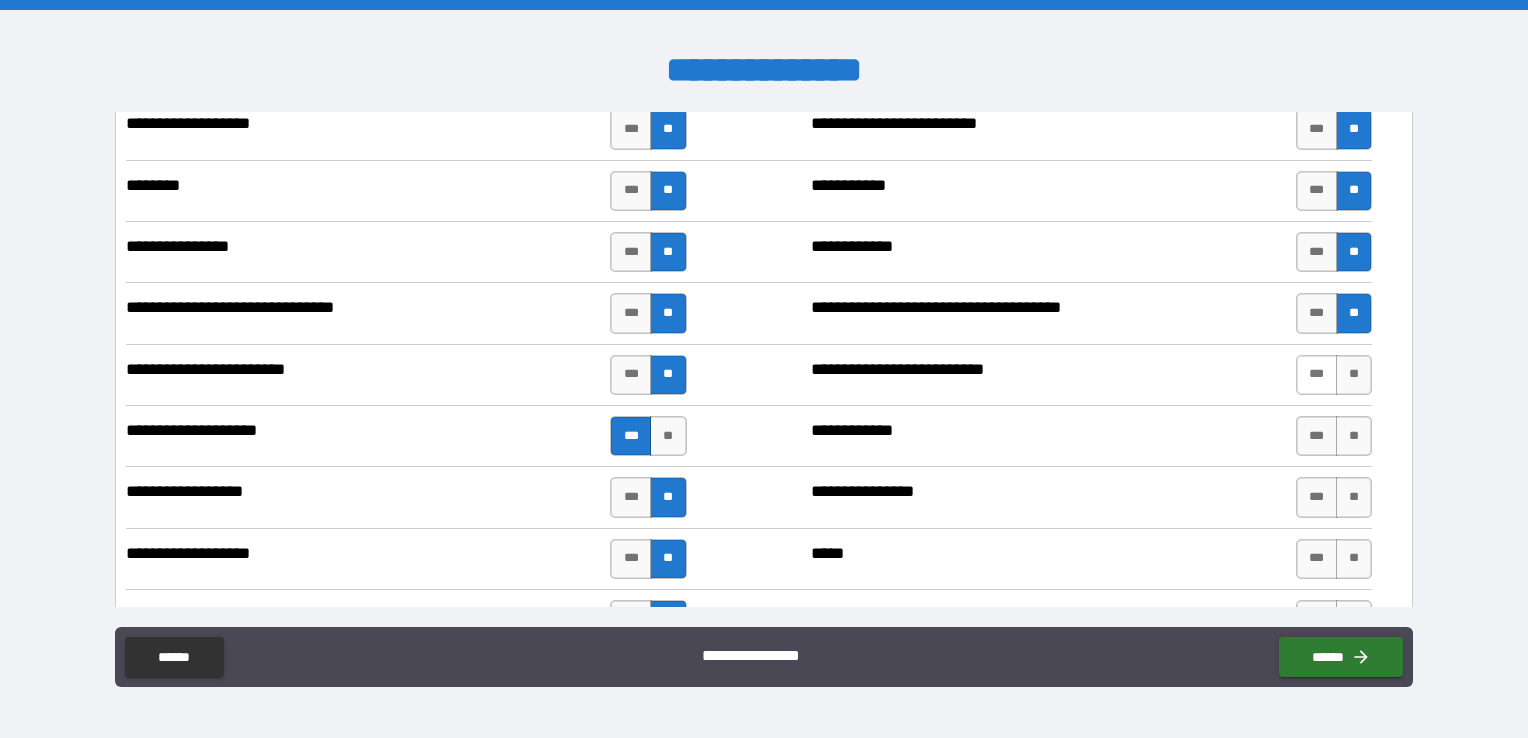 click on "***" at bounding box center (1317, 375) 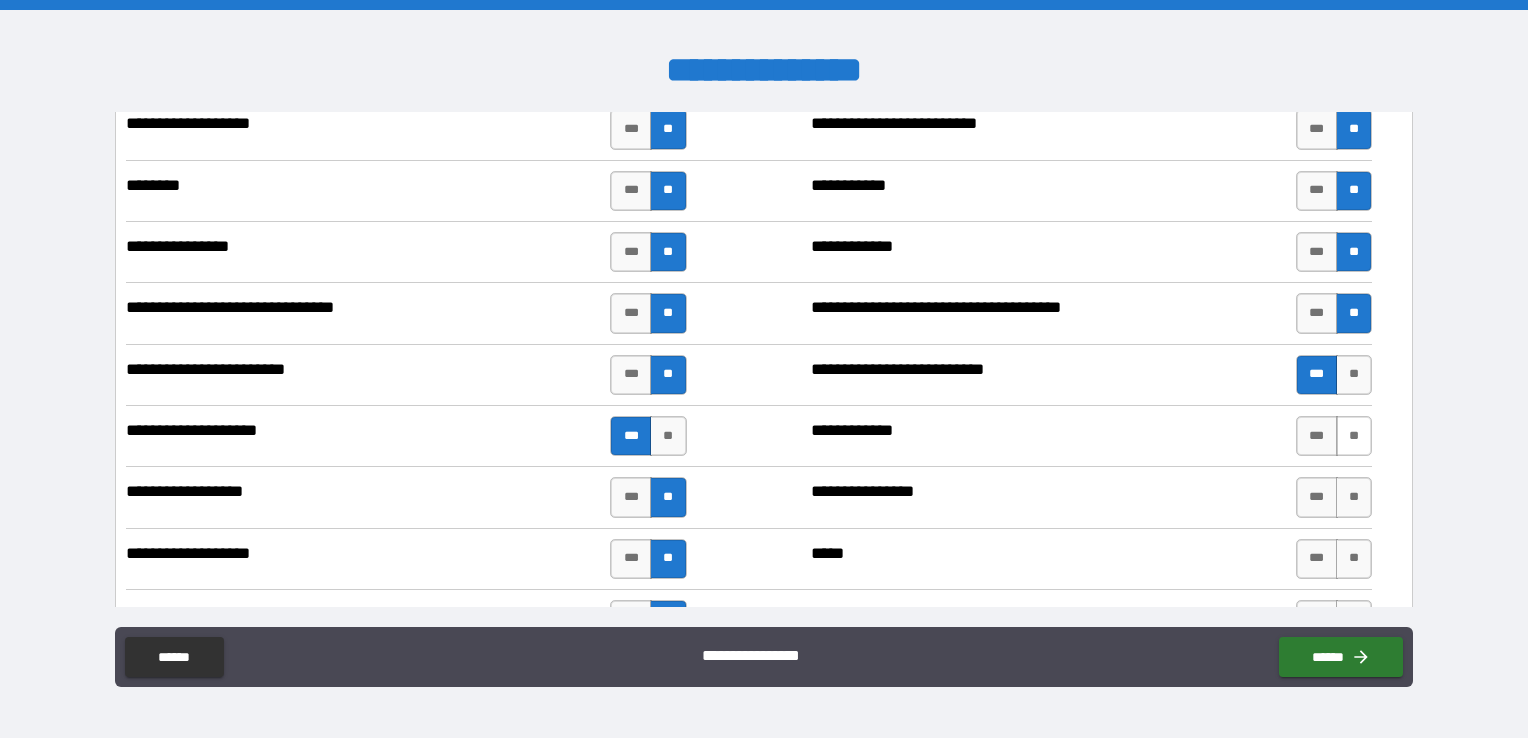 click on "**" at bounding box center [1354, 436] 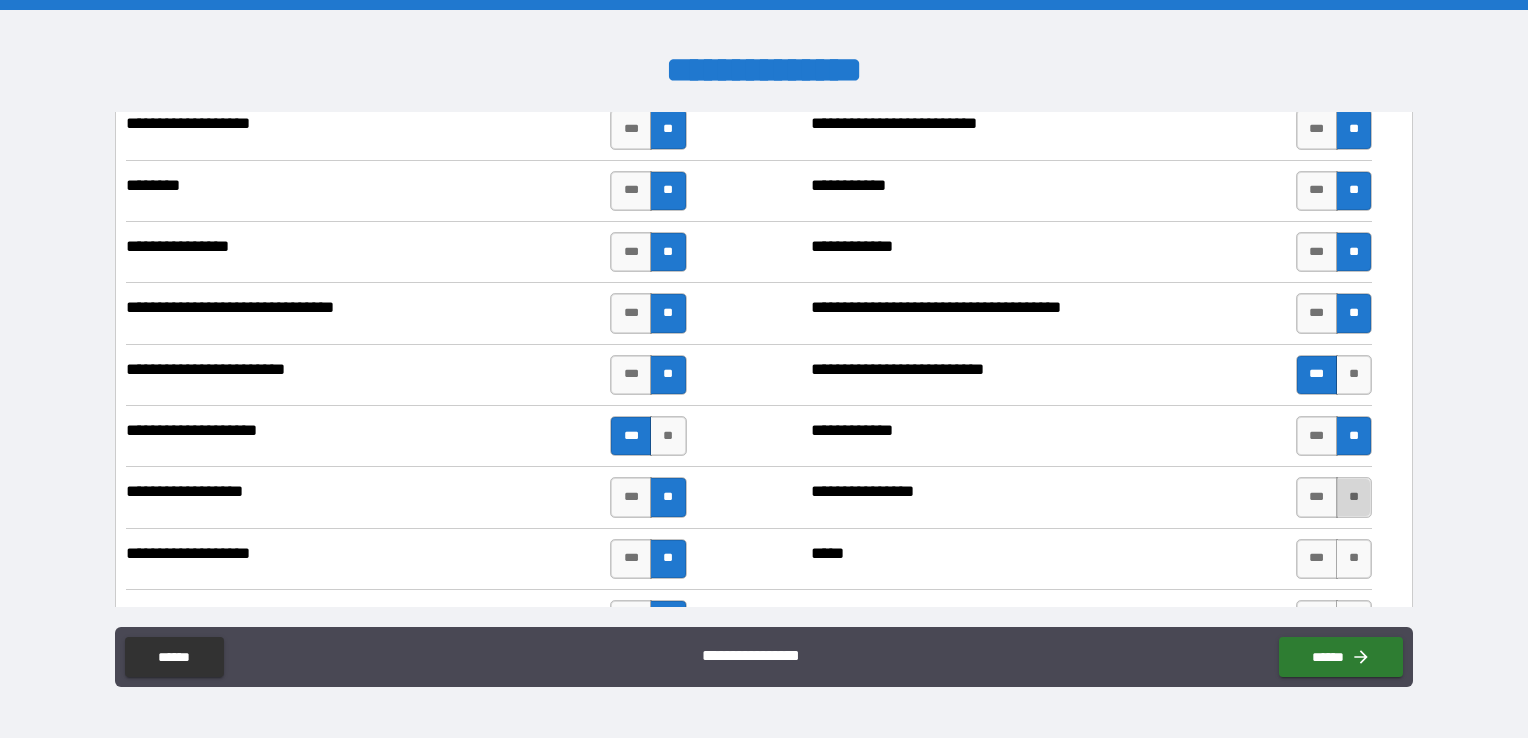 click on "**" at bounding box center [1354, 497] 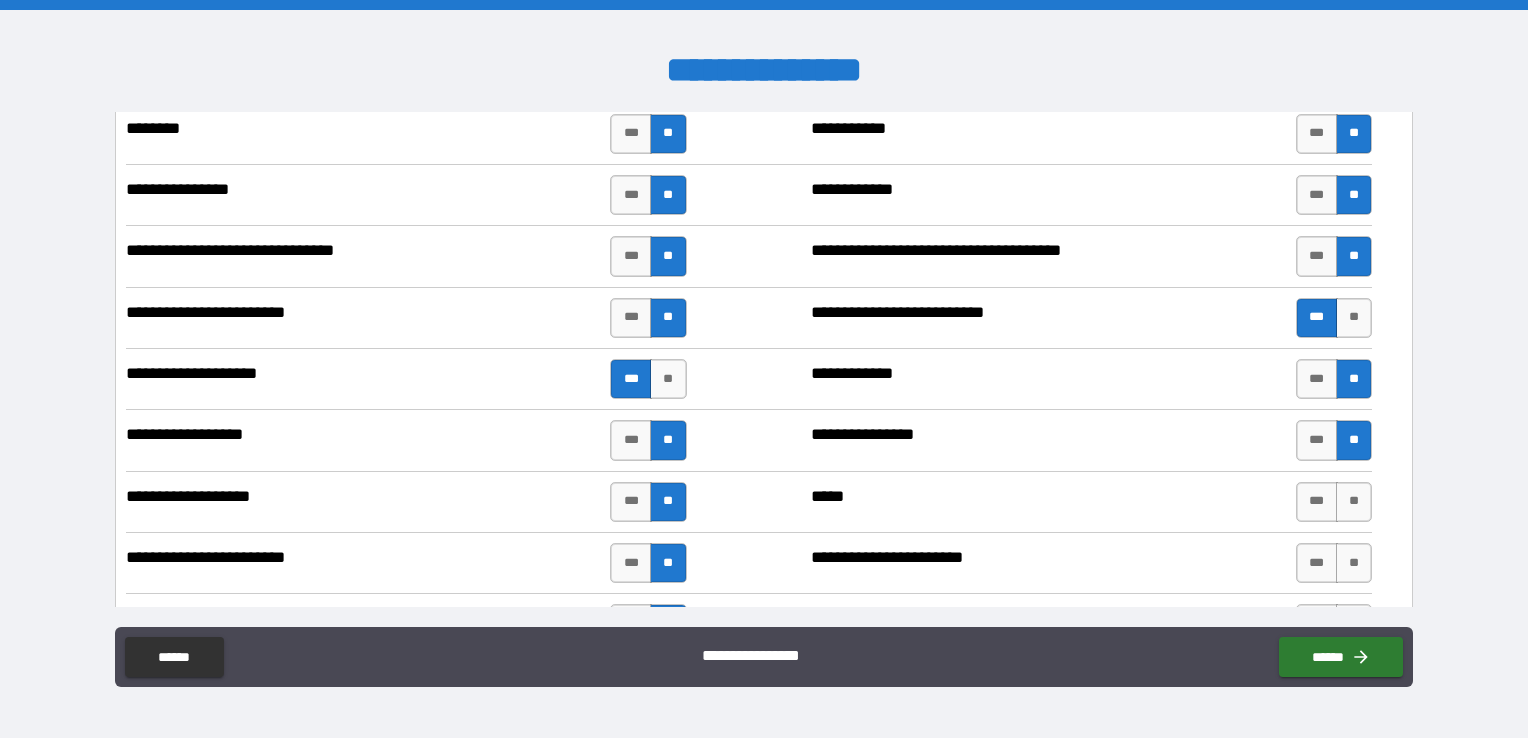 scroll, scrollTop: 2500, scrollLeft: 0, axis: vertical 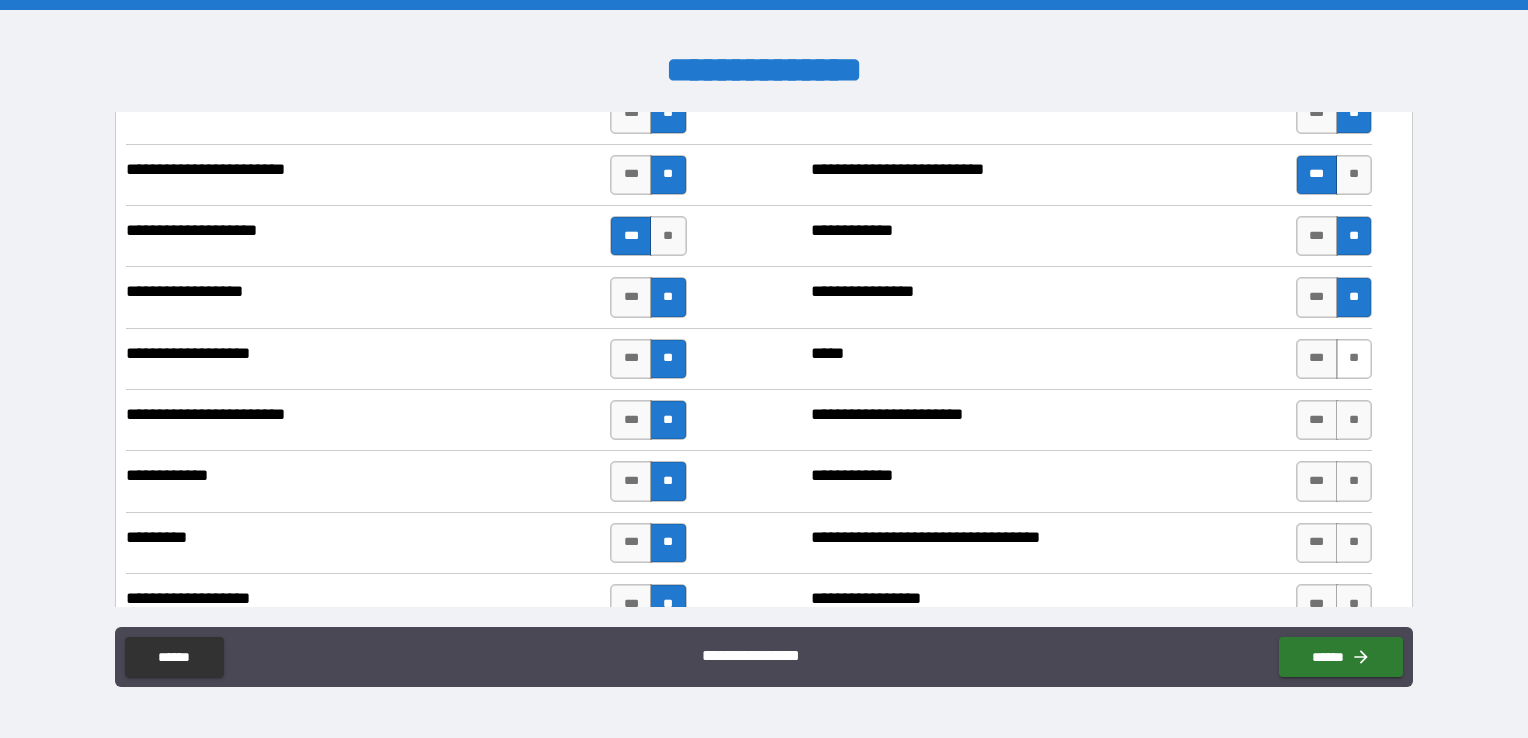 click on "**" at bounding box center (1354, 359) 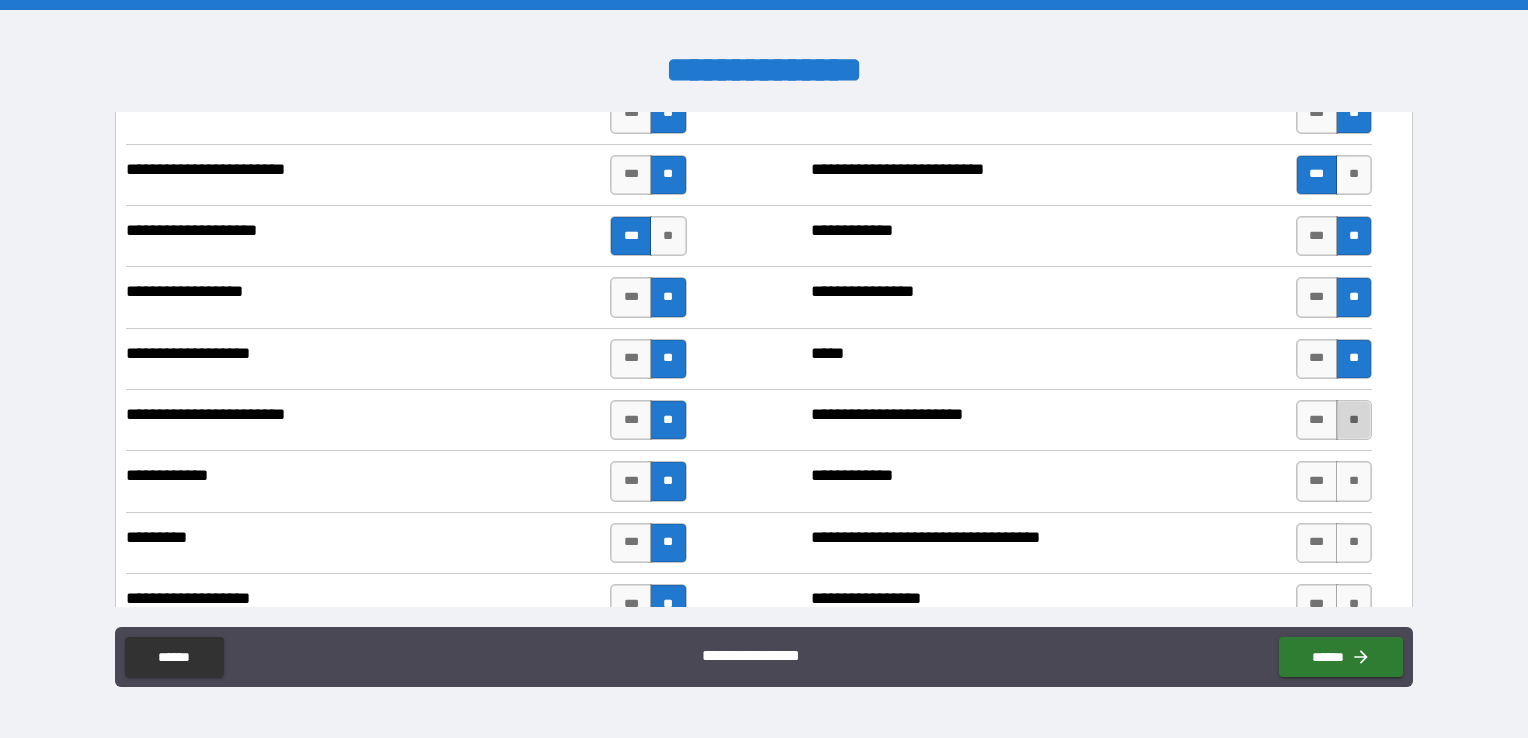 click on "**" at bounding box center (1354, 420) 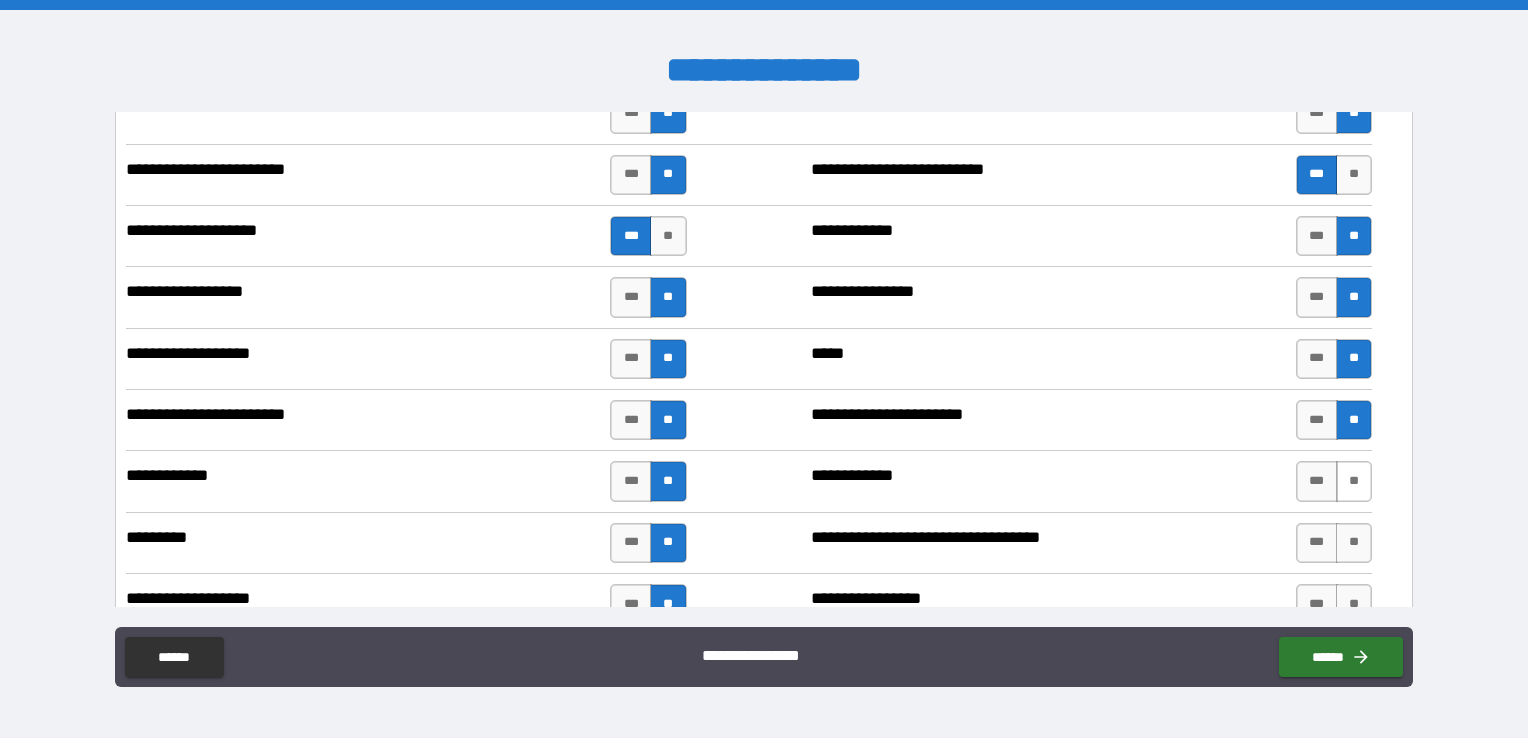 click on "**" at bounding box center [1354, 481] 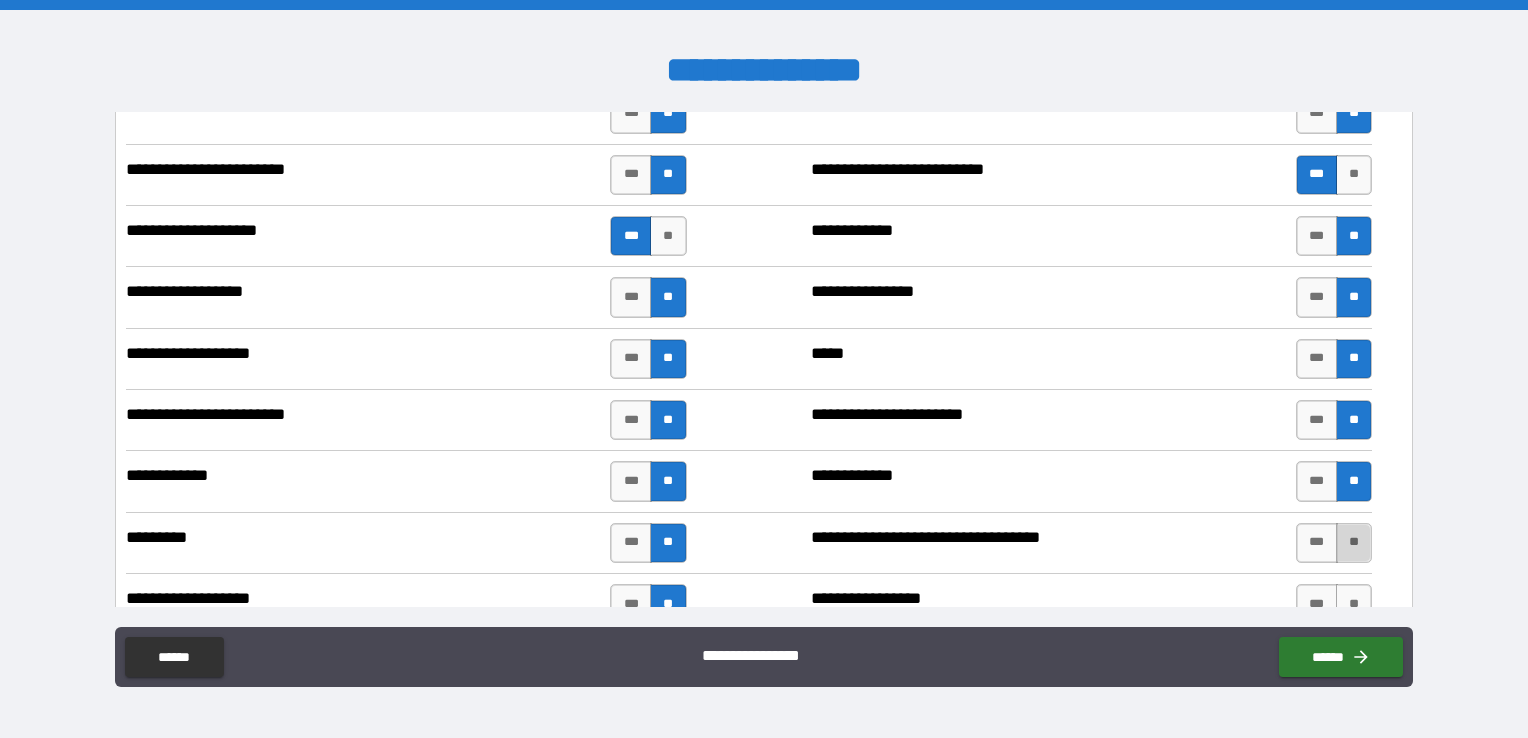 click on "**" at bounding box center (1354, 543) 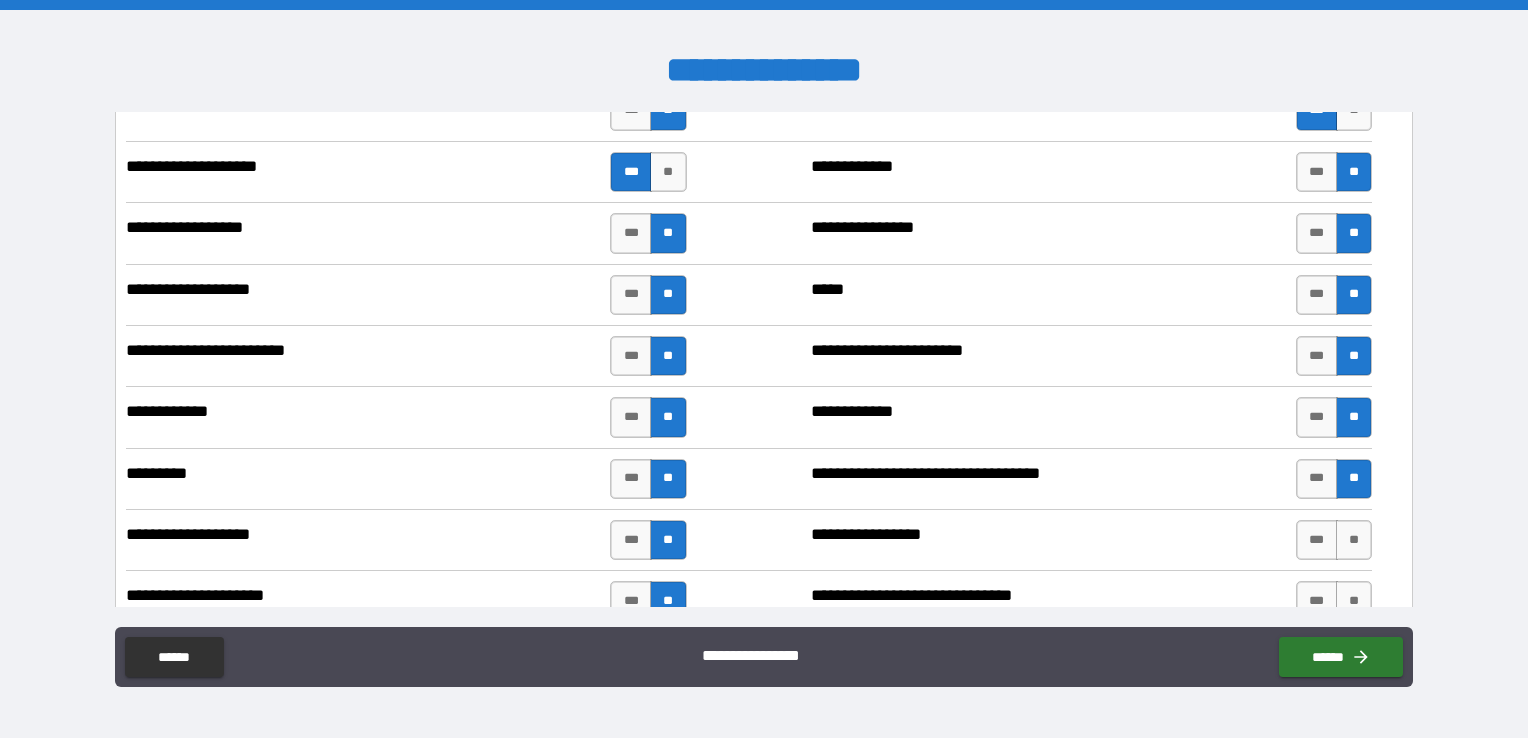 scroll, scrollTop: 2700, scrollLeft: 0, axis: vertical 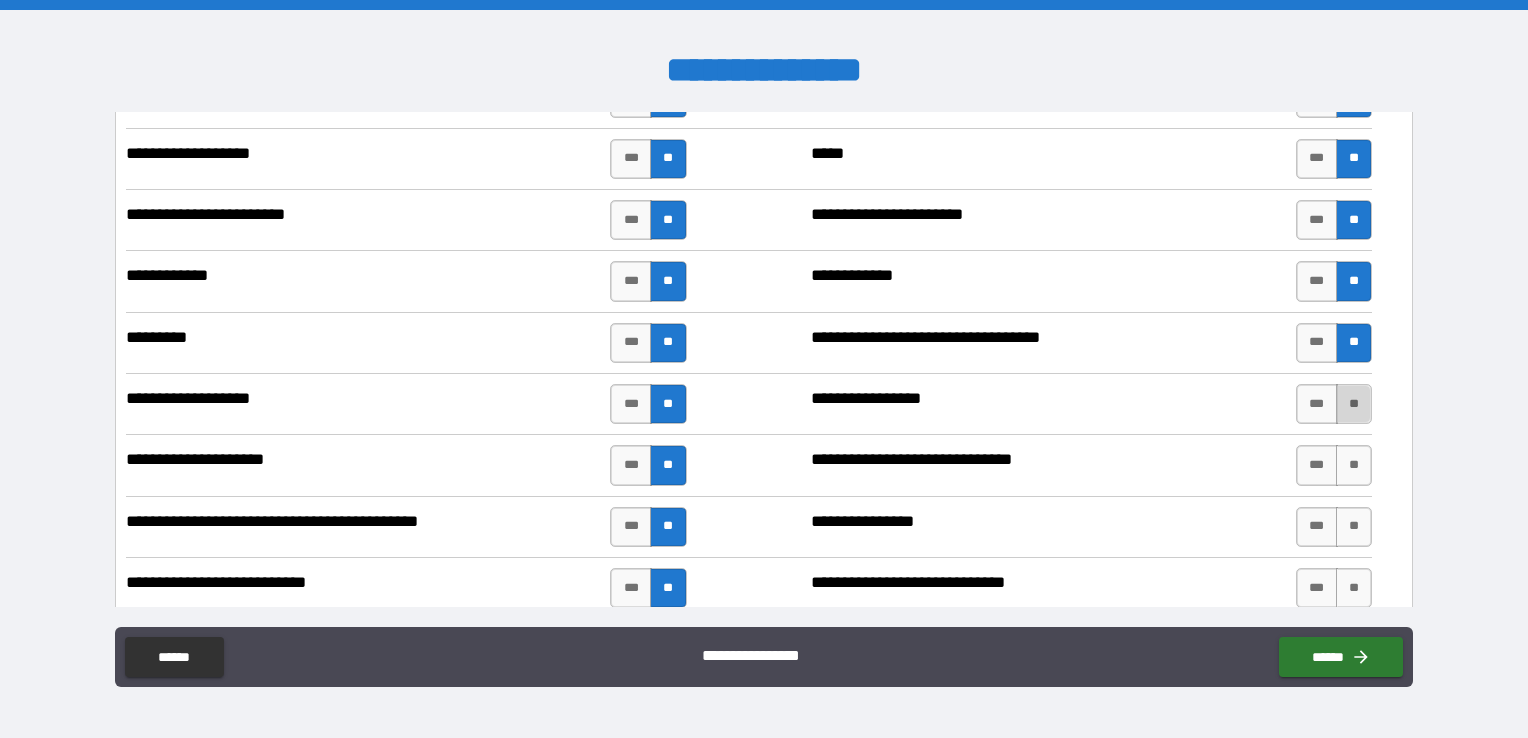 click on "**" at bounding box center [1354, 404] 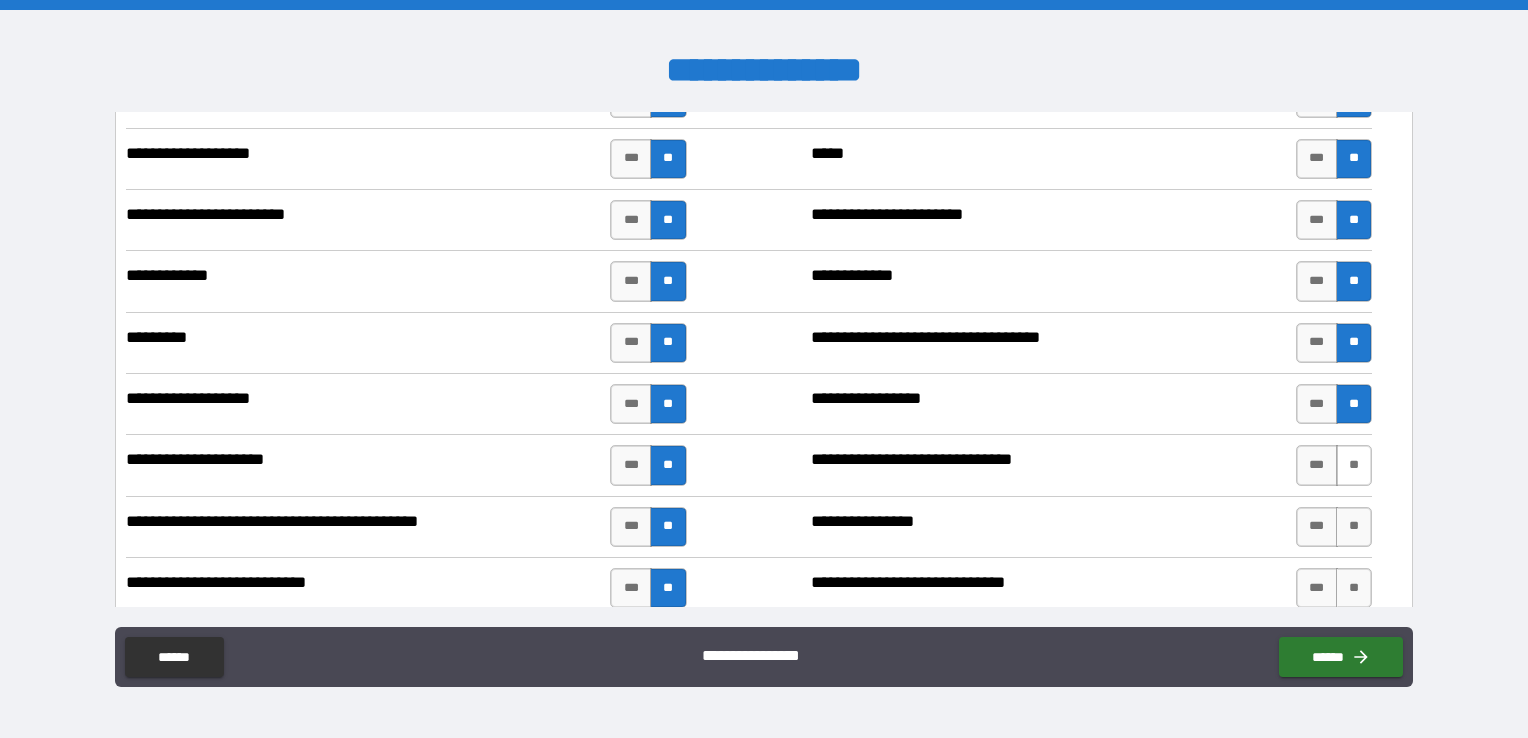 click on "**" at bounding box center [1354, 465] 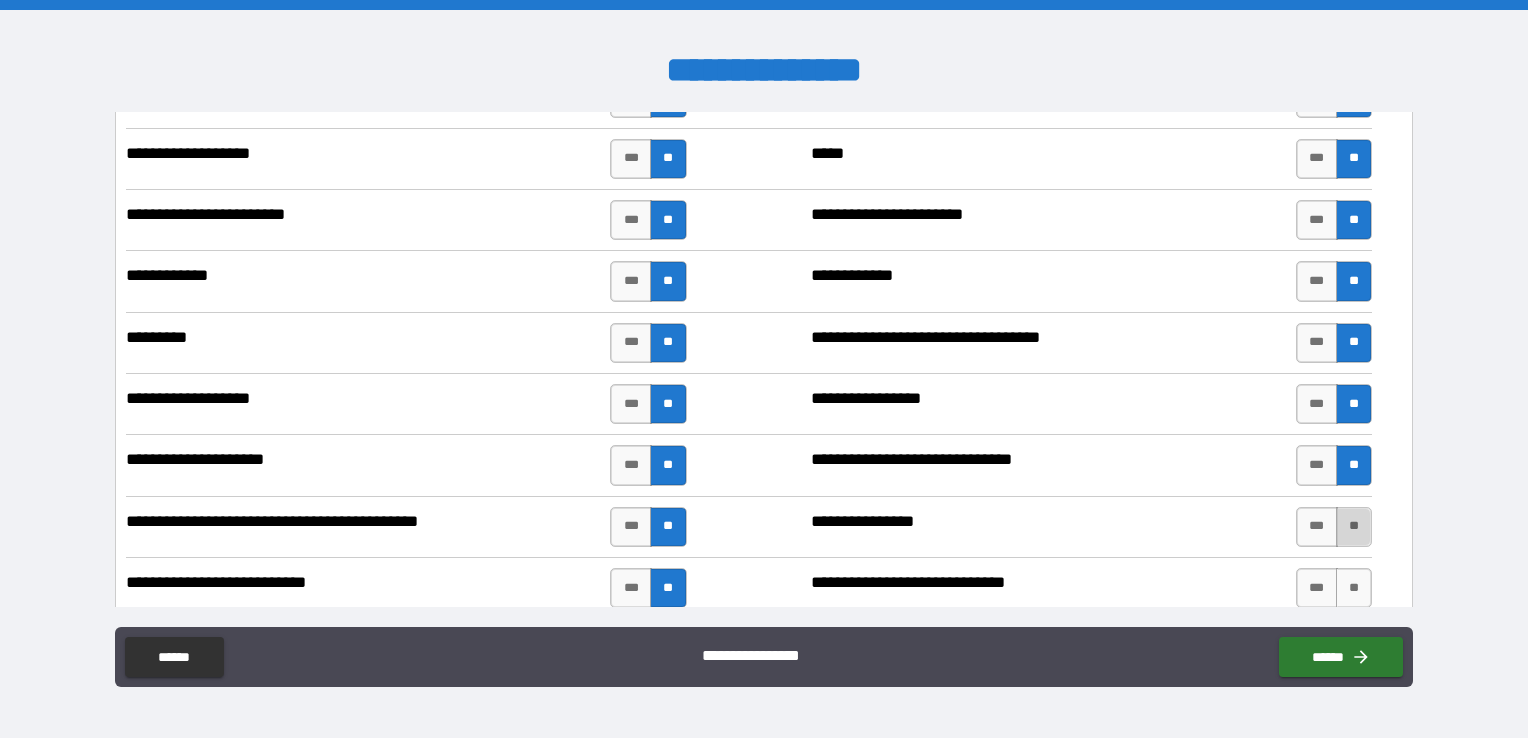 click on "**" at bounding box center [1354, 527] 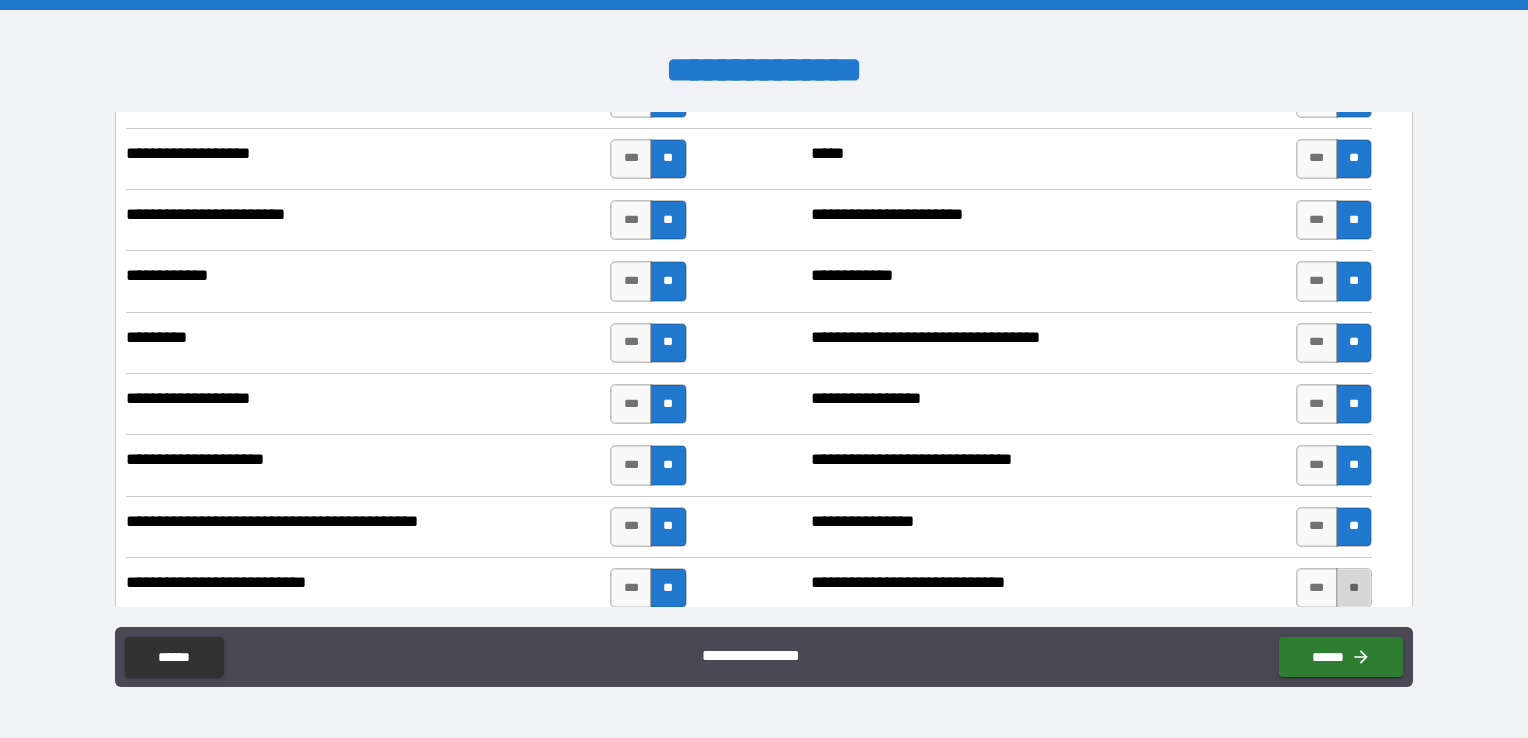 click on "**" at bounding box center (1354, 588) 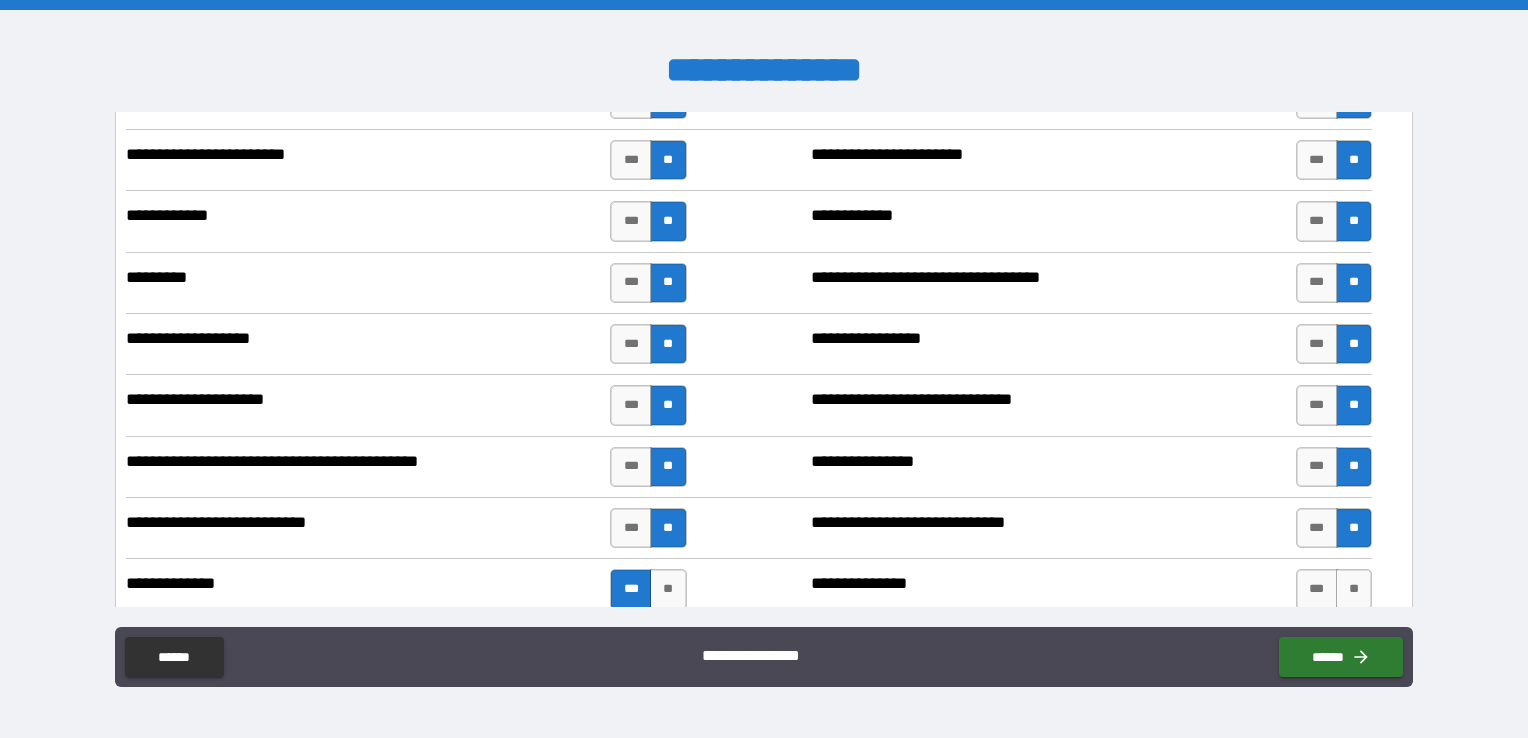 scroll, scrollTop: 2900, scrollLeft: 0, axis: vertical 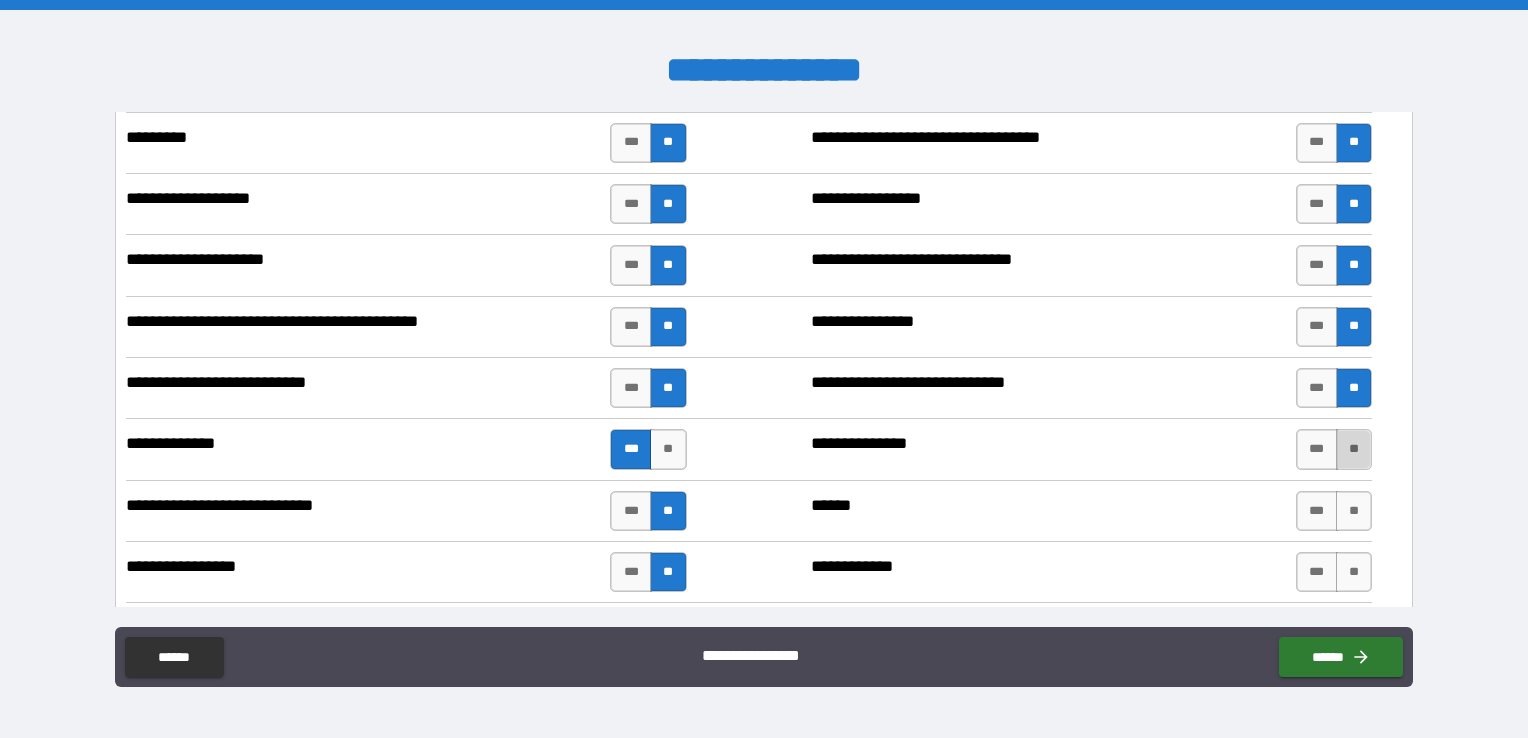 click on "**" at bounding box center [1354, 449] 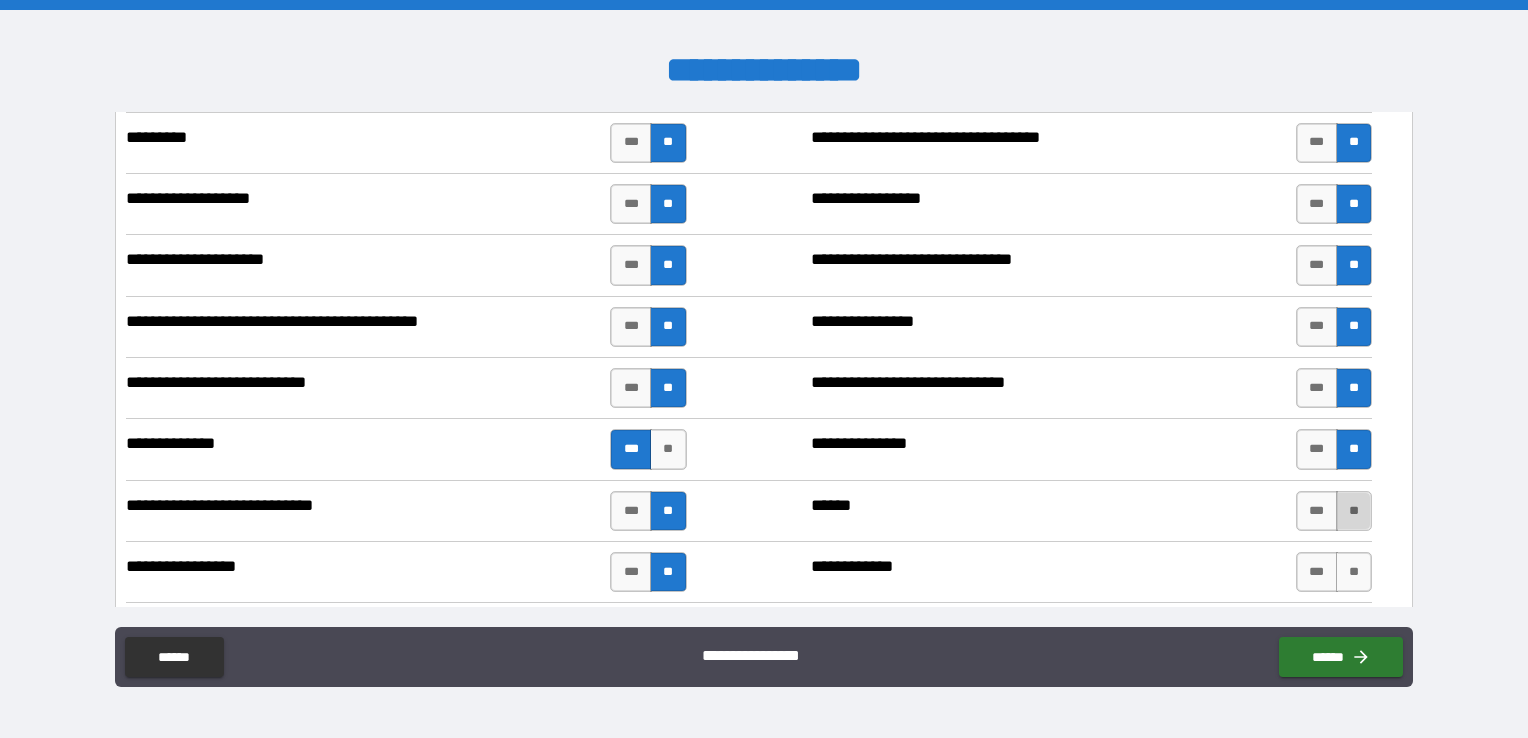 click on "**" at bounding box center (1354, 511) 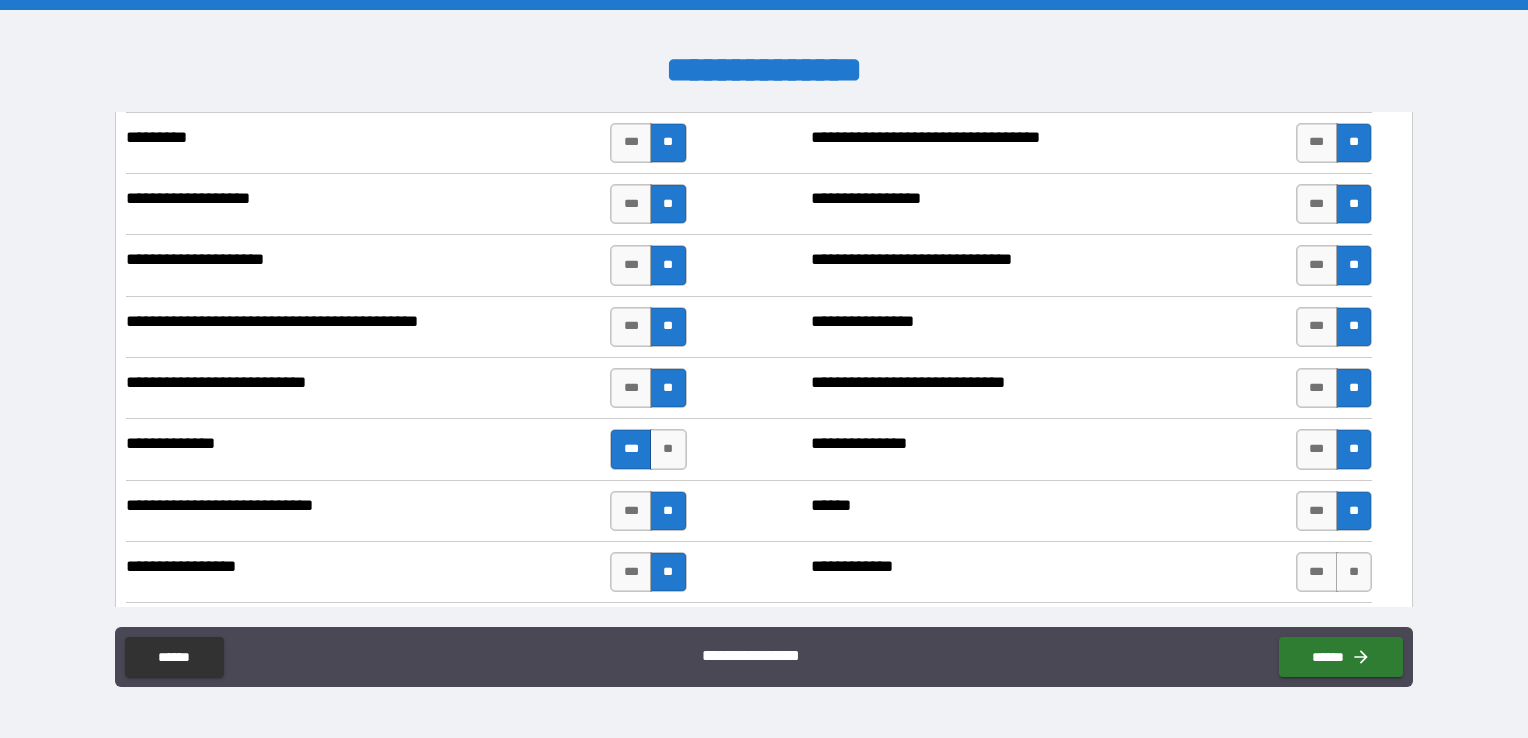 drag, startPoint x: 1340, startPoint y: 559, endPoint x: 1308, endPoint y: 535, distance: 40 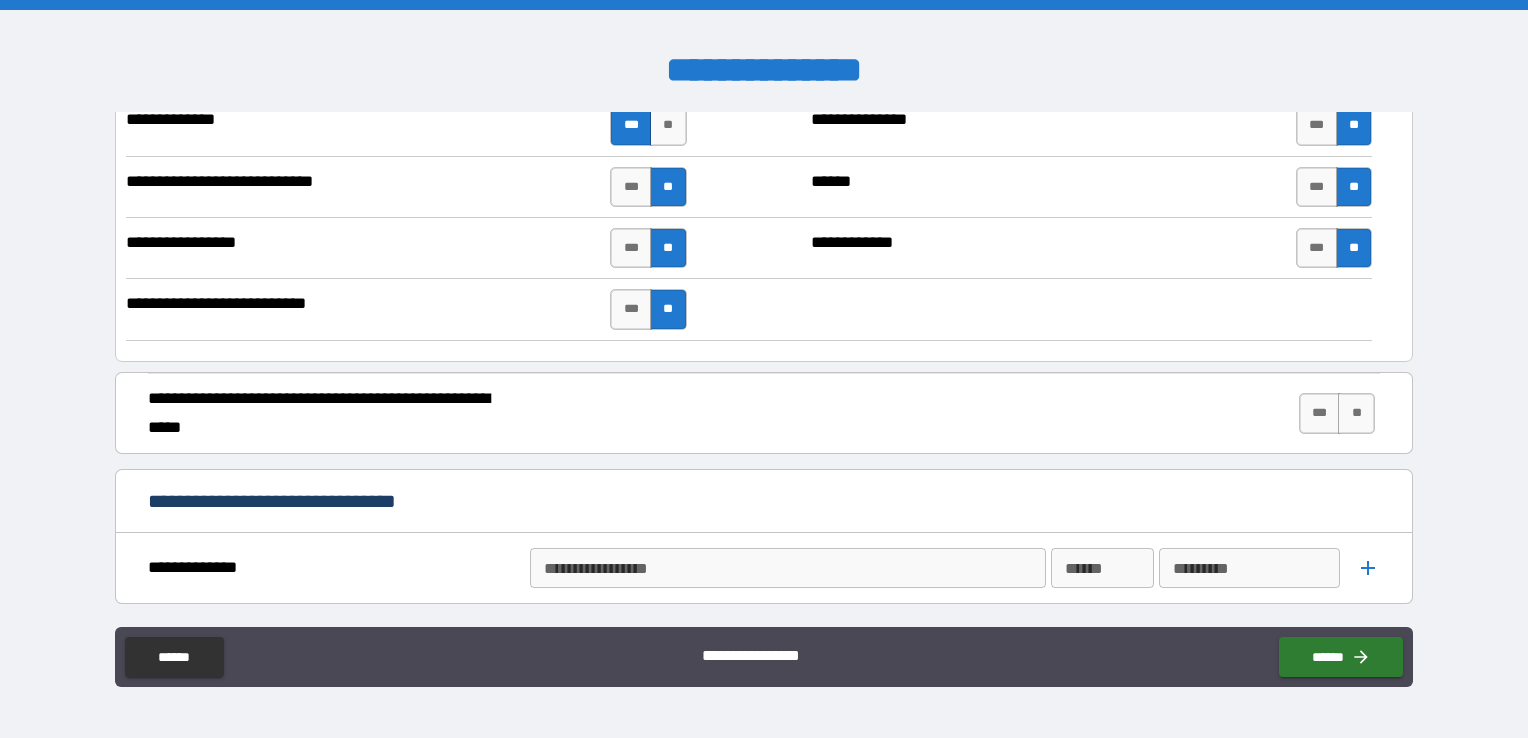scroll, scrollTop: 3300, scrollLeft: 0, axis: vertical 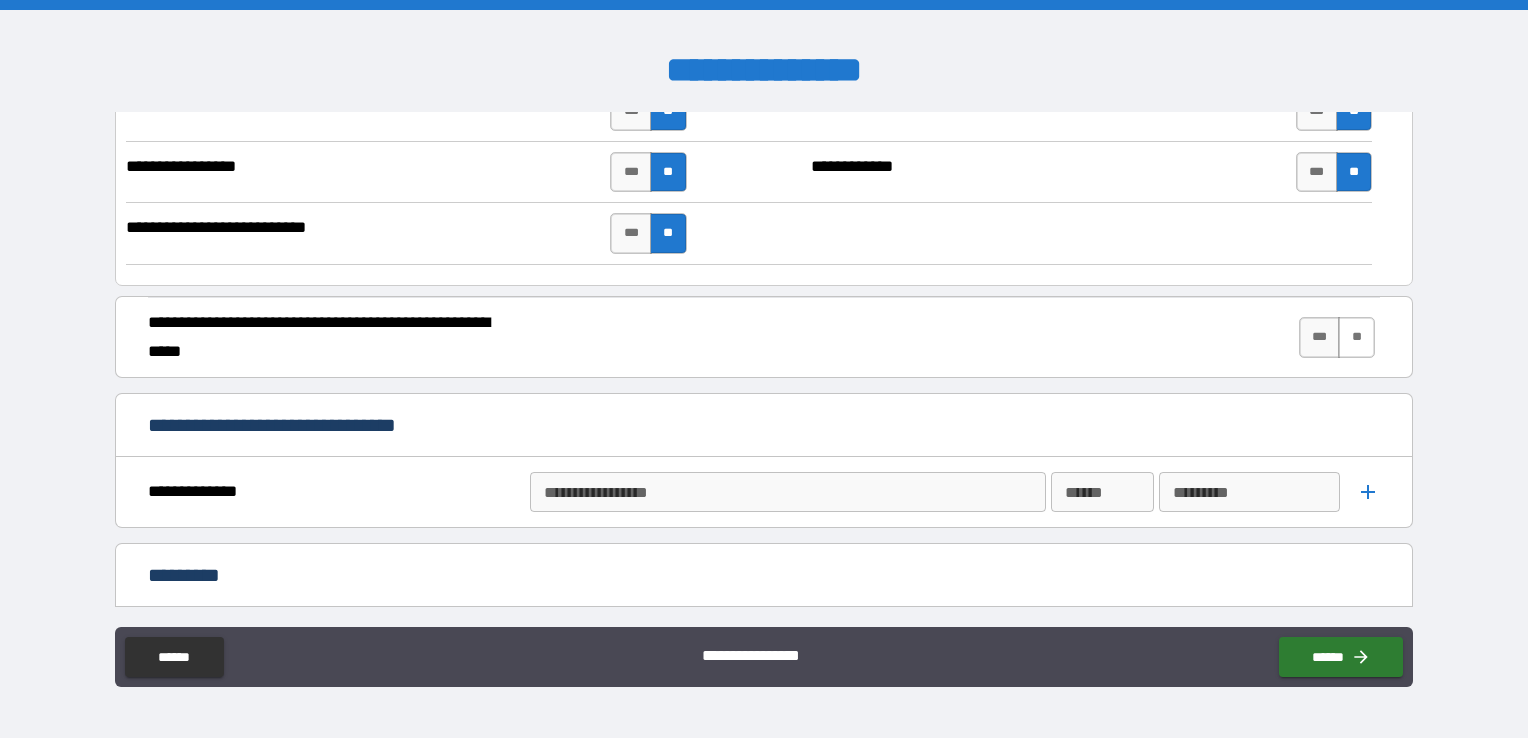 click on "**" at bounding box center [1356, 337] 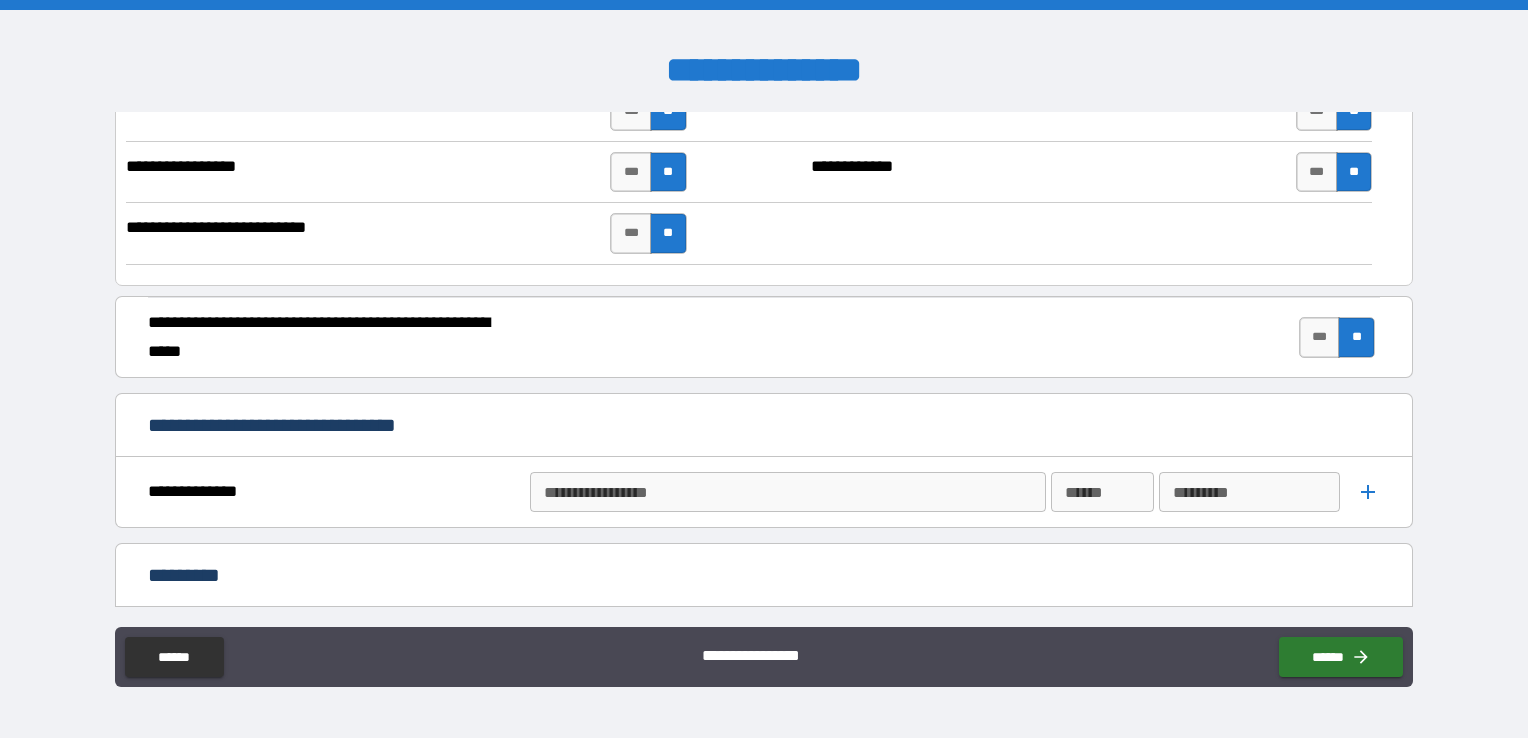 click on "**********" at bounding box center [786, 492] 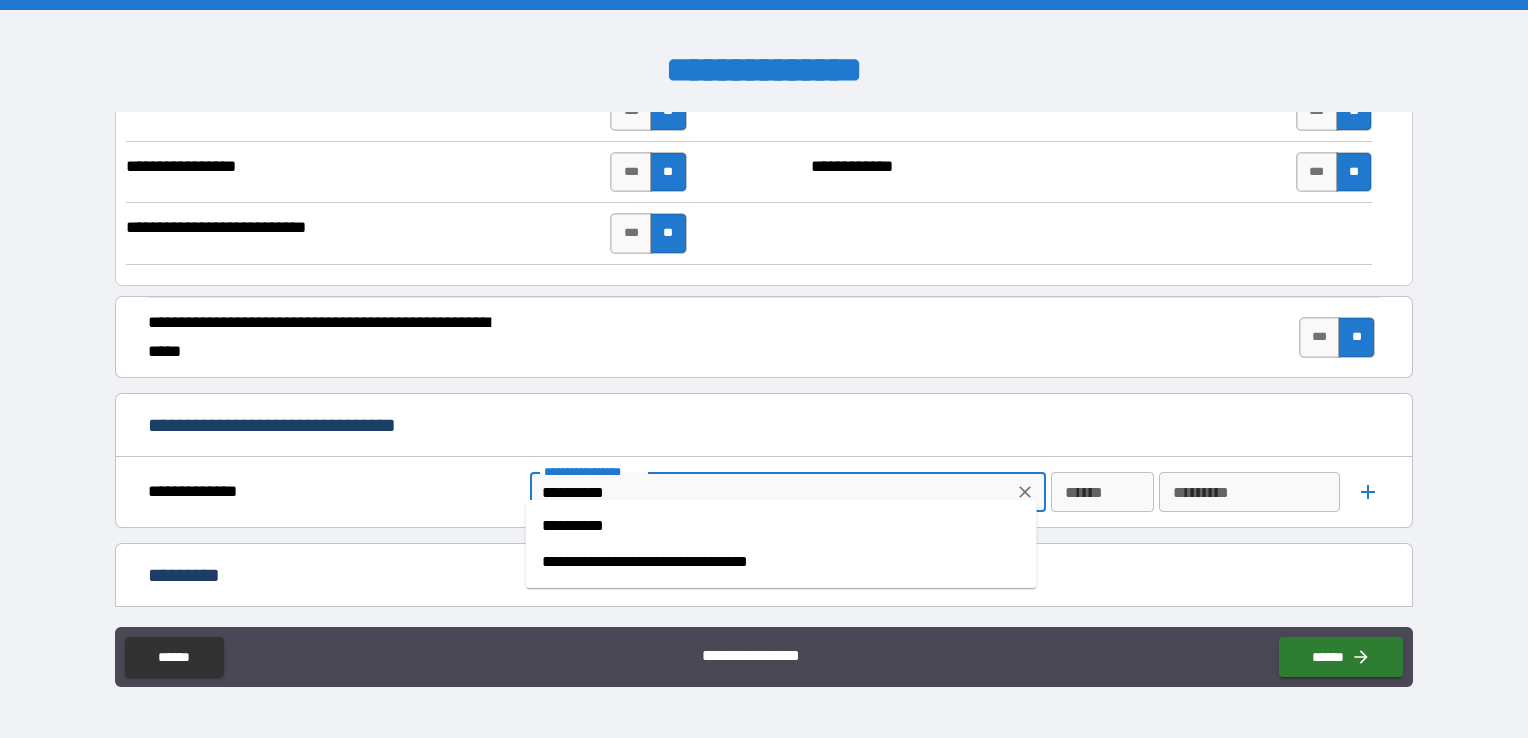 type on "**********" 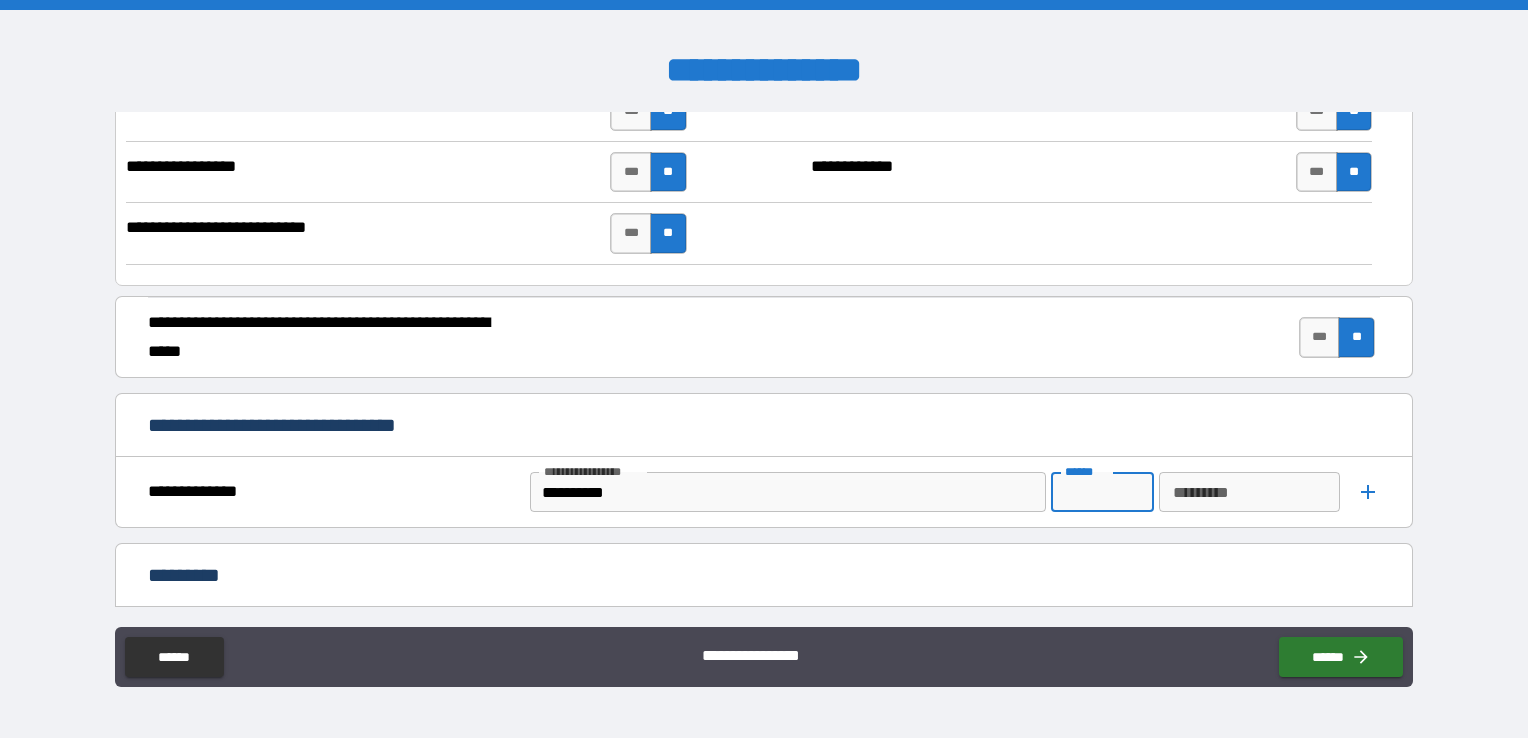 click on "******" at bounding box center [1102, 492] 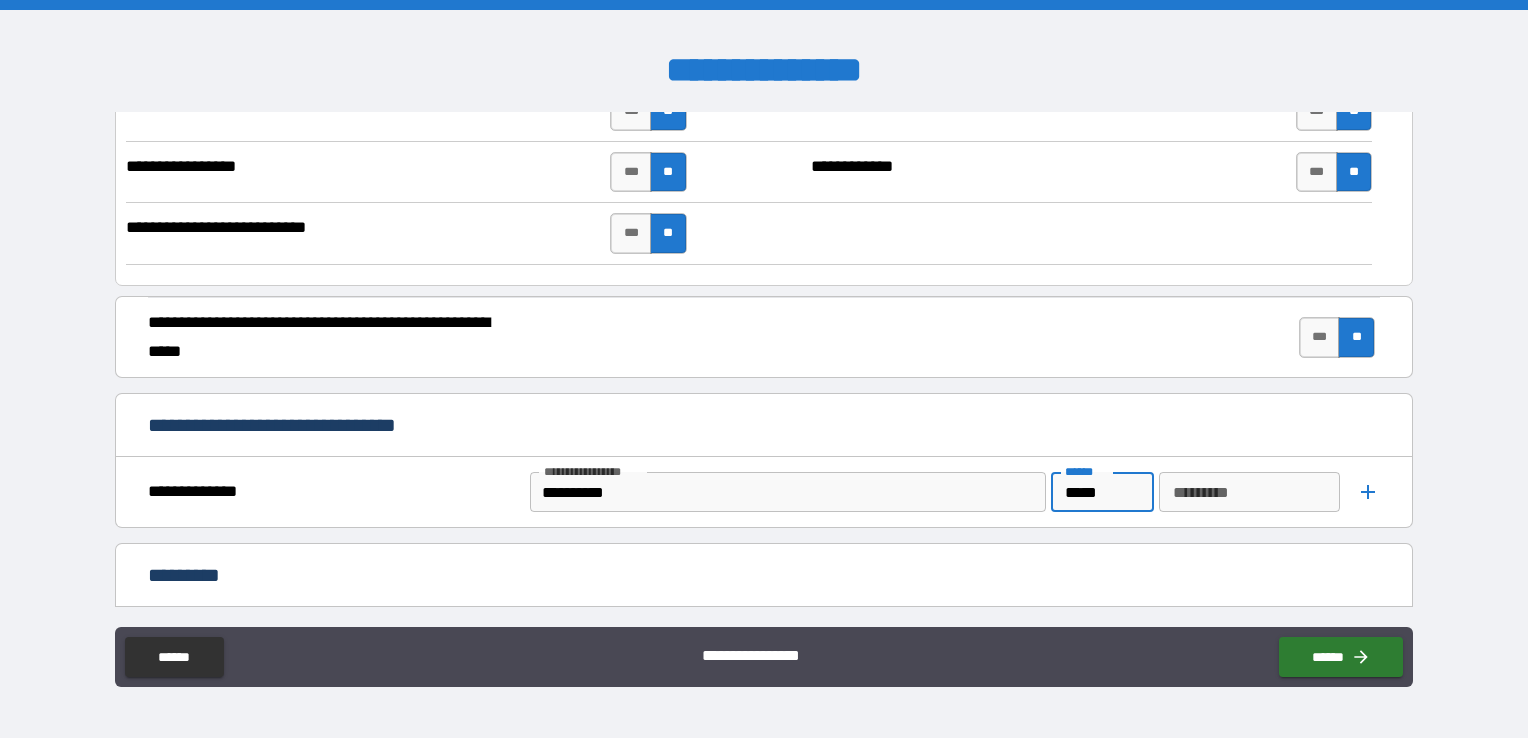 type on "*****" 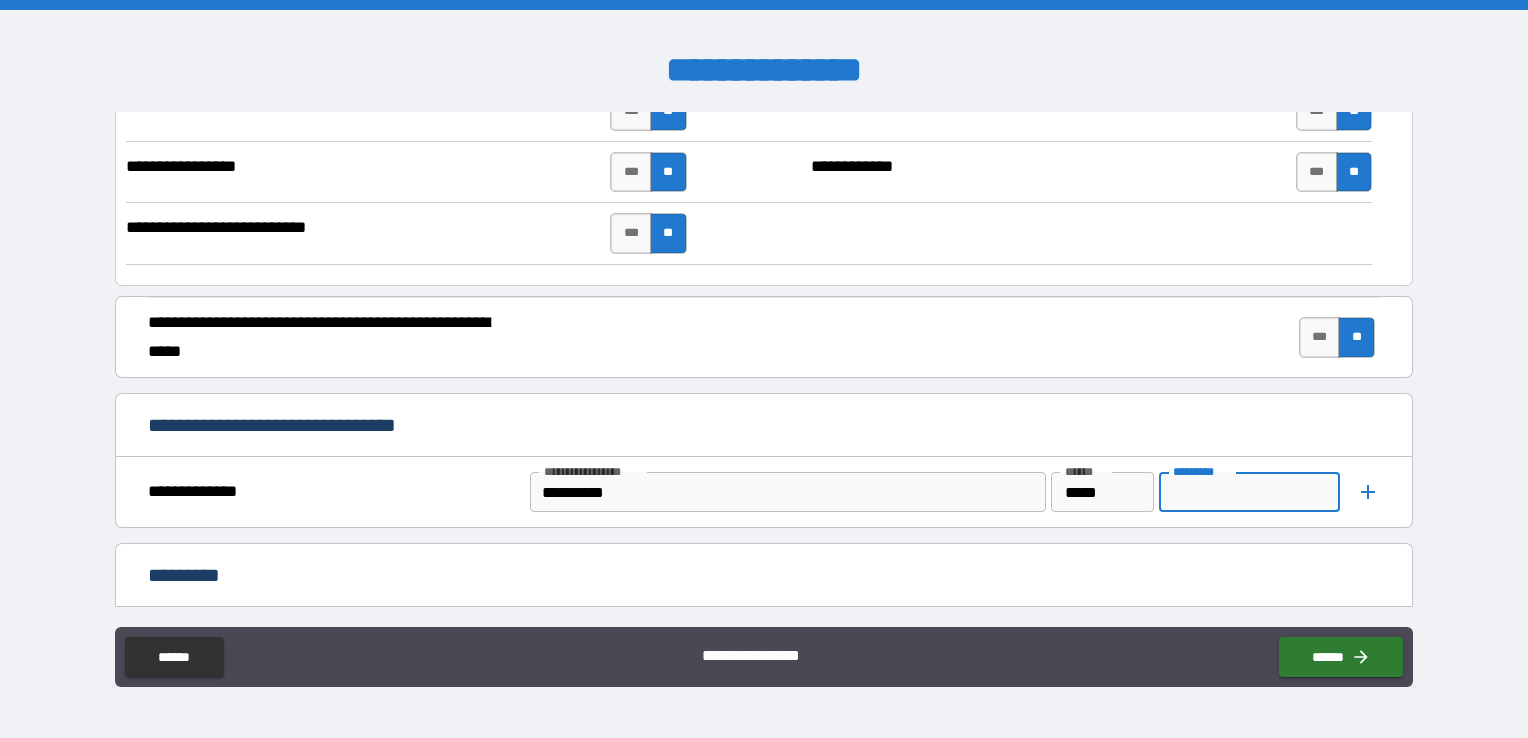click on "*********" at bounding box center [1249, 492] 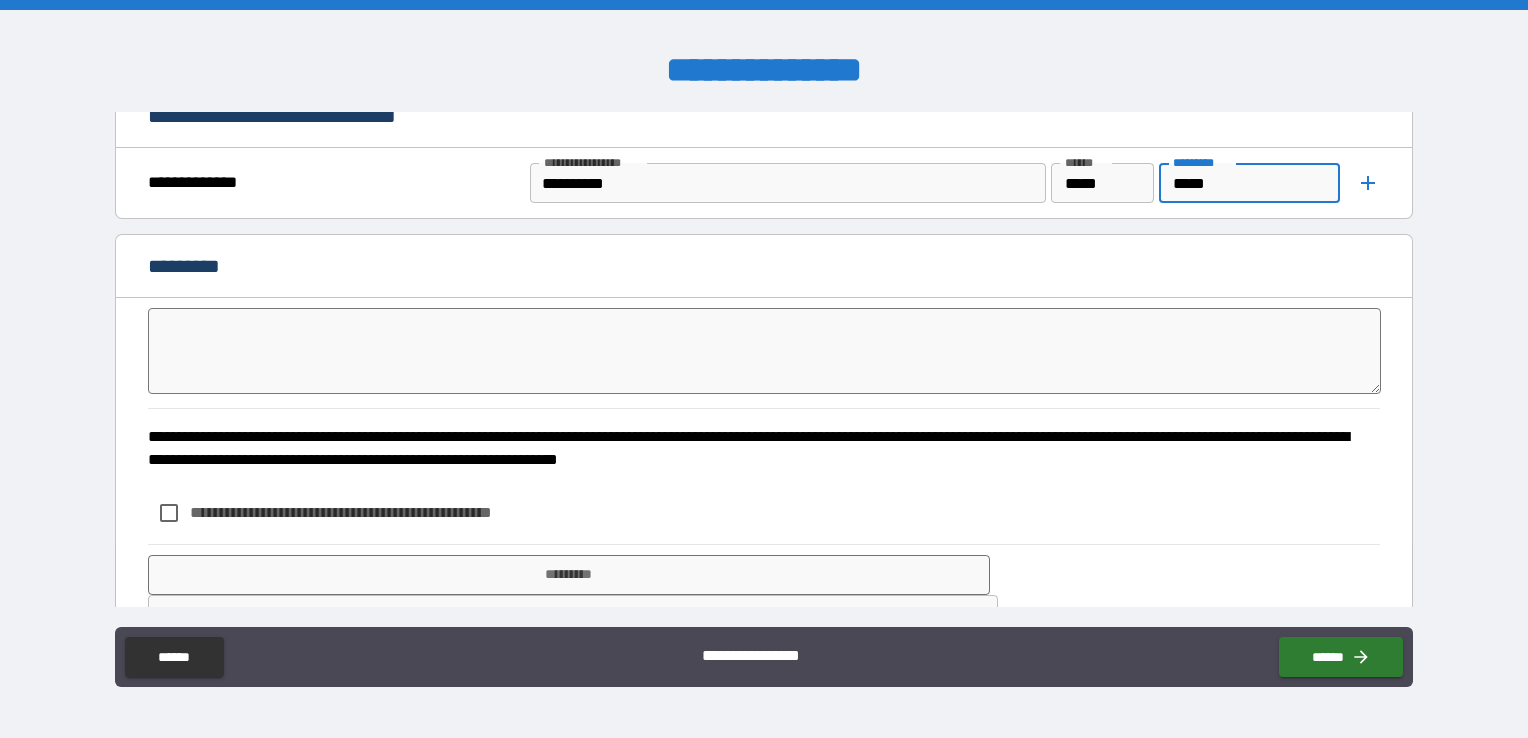 scroll, scrollTop: 3653, scrollLeft: 0, axis: vertical 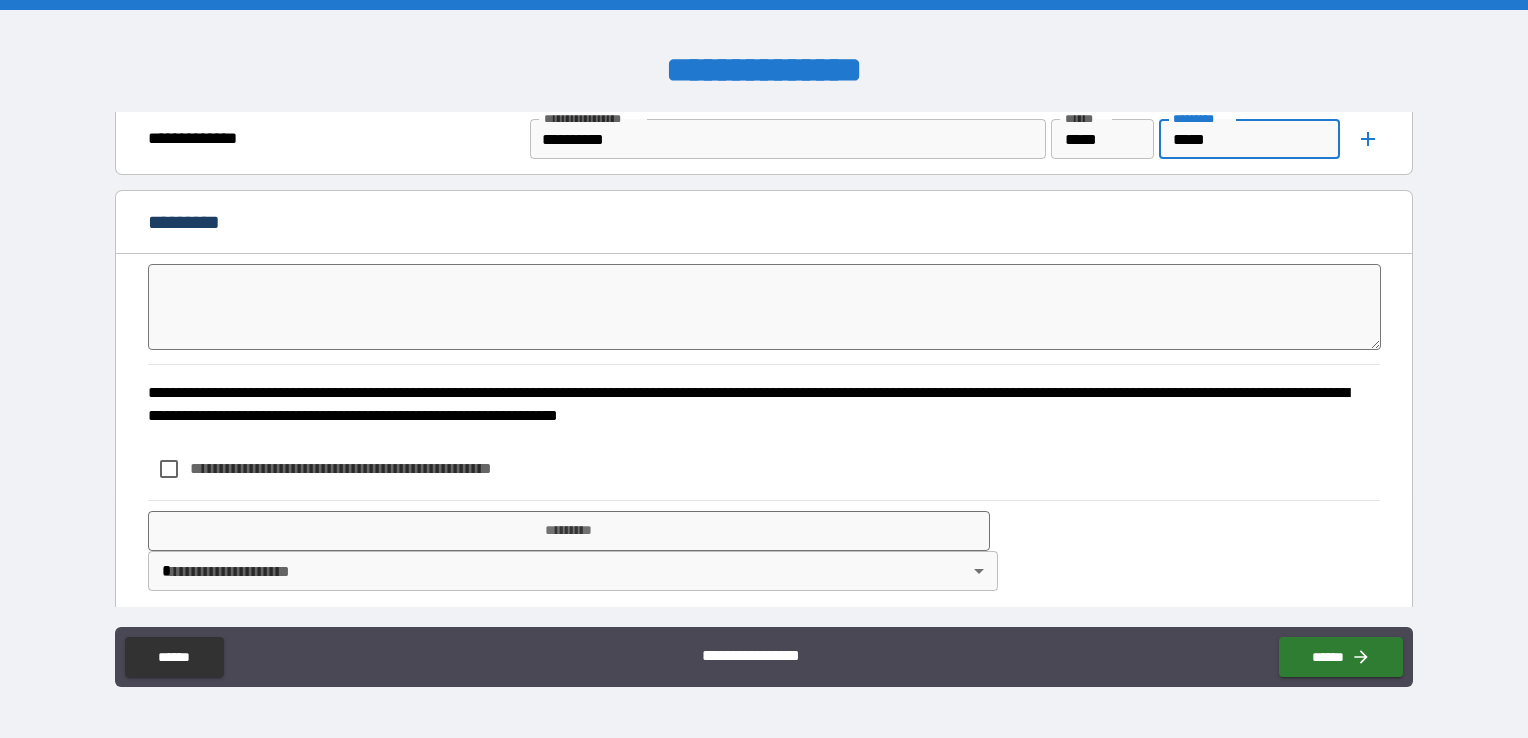 type on "*****" 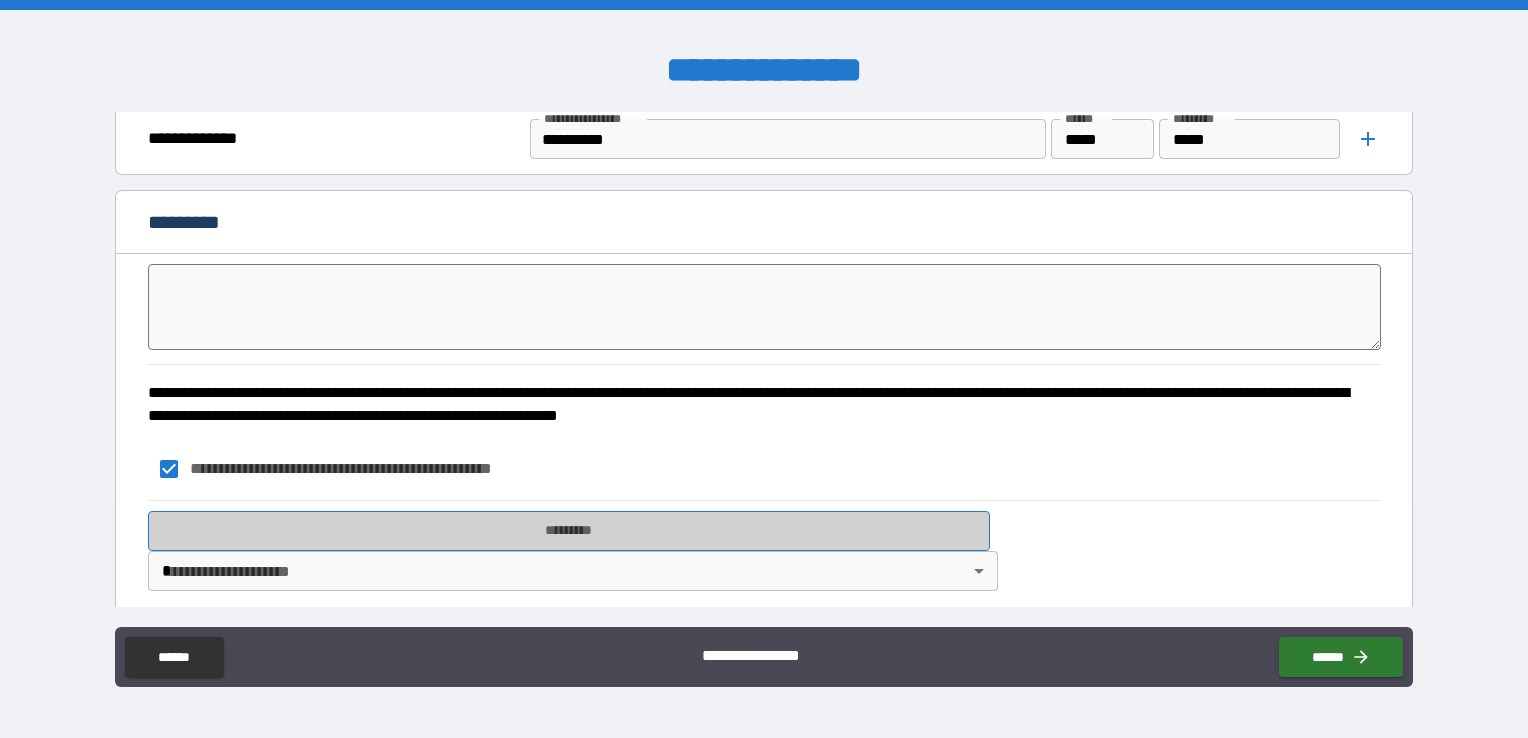 click on "*********" at bounding box center (569, 531) 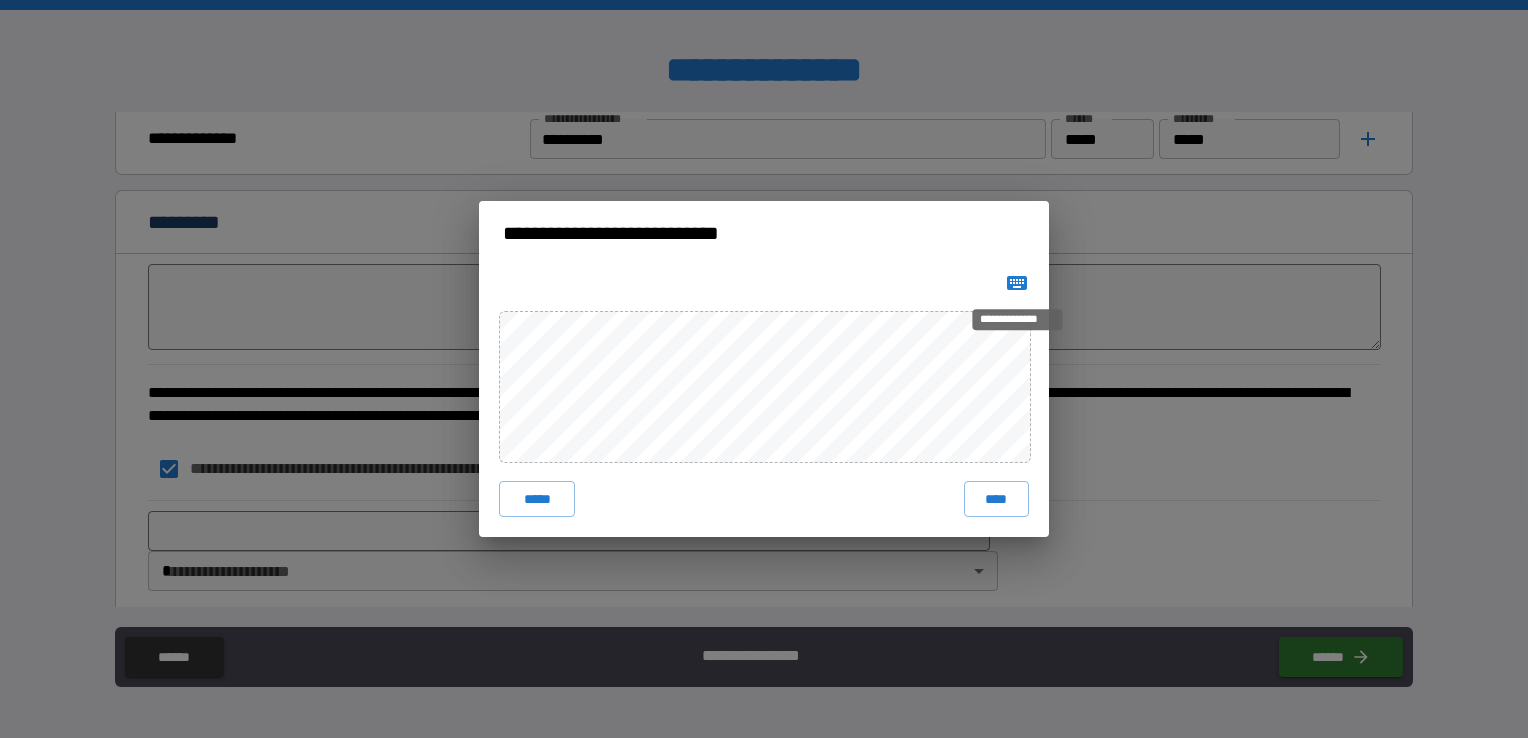 click 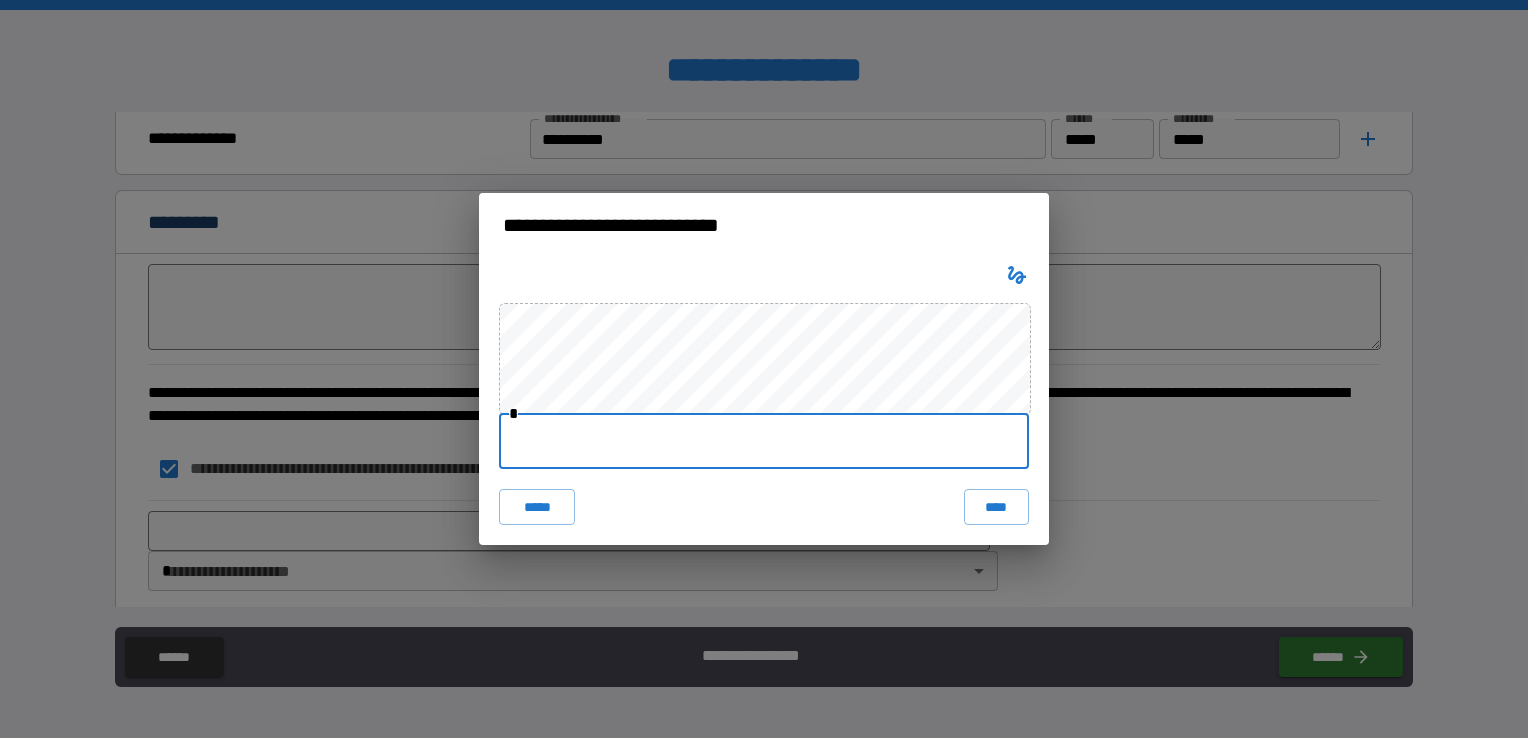 click at bounding box center [764, 441] 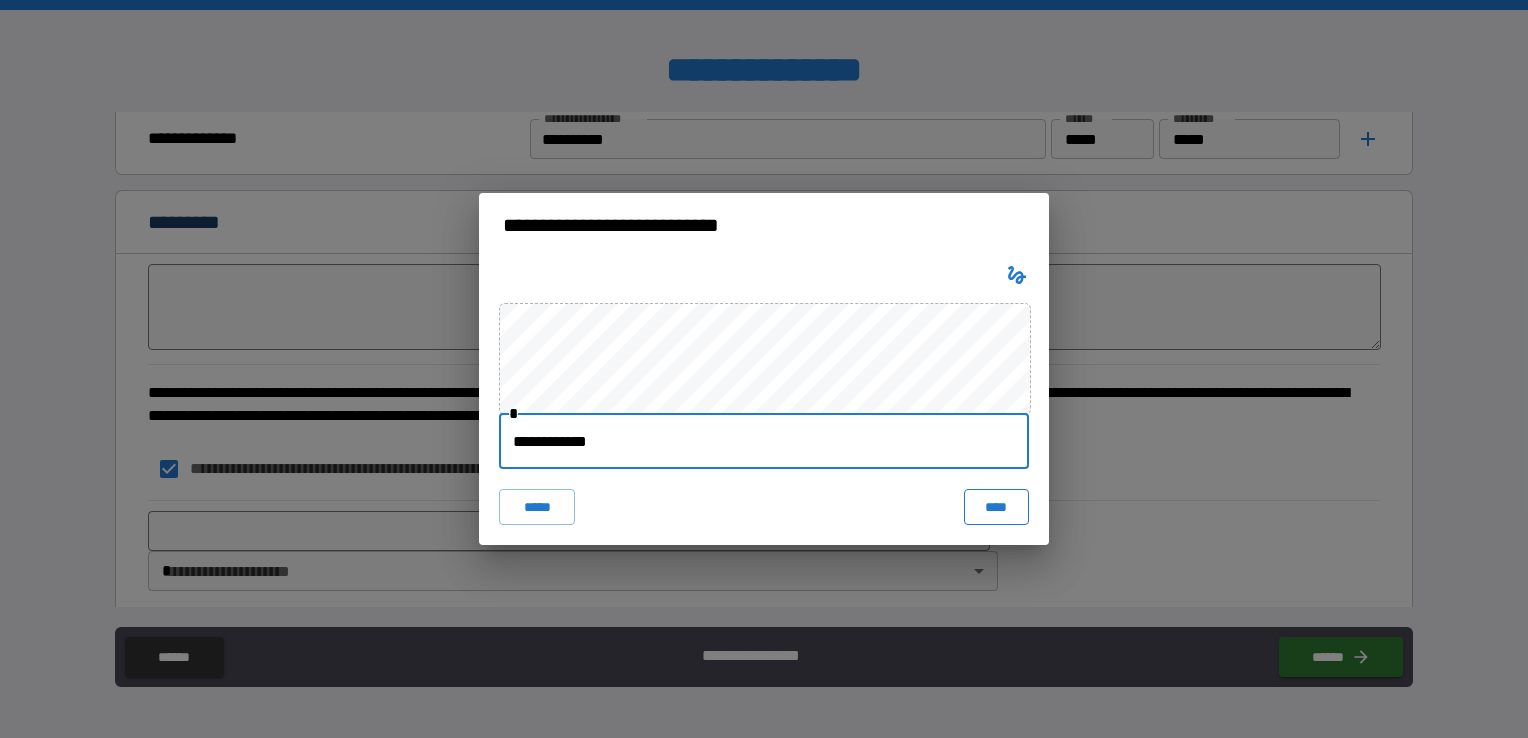 type on "**********" 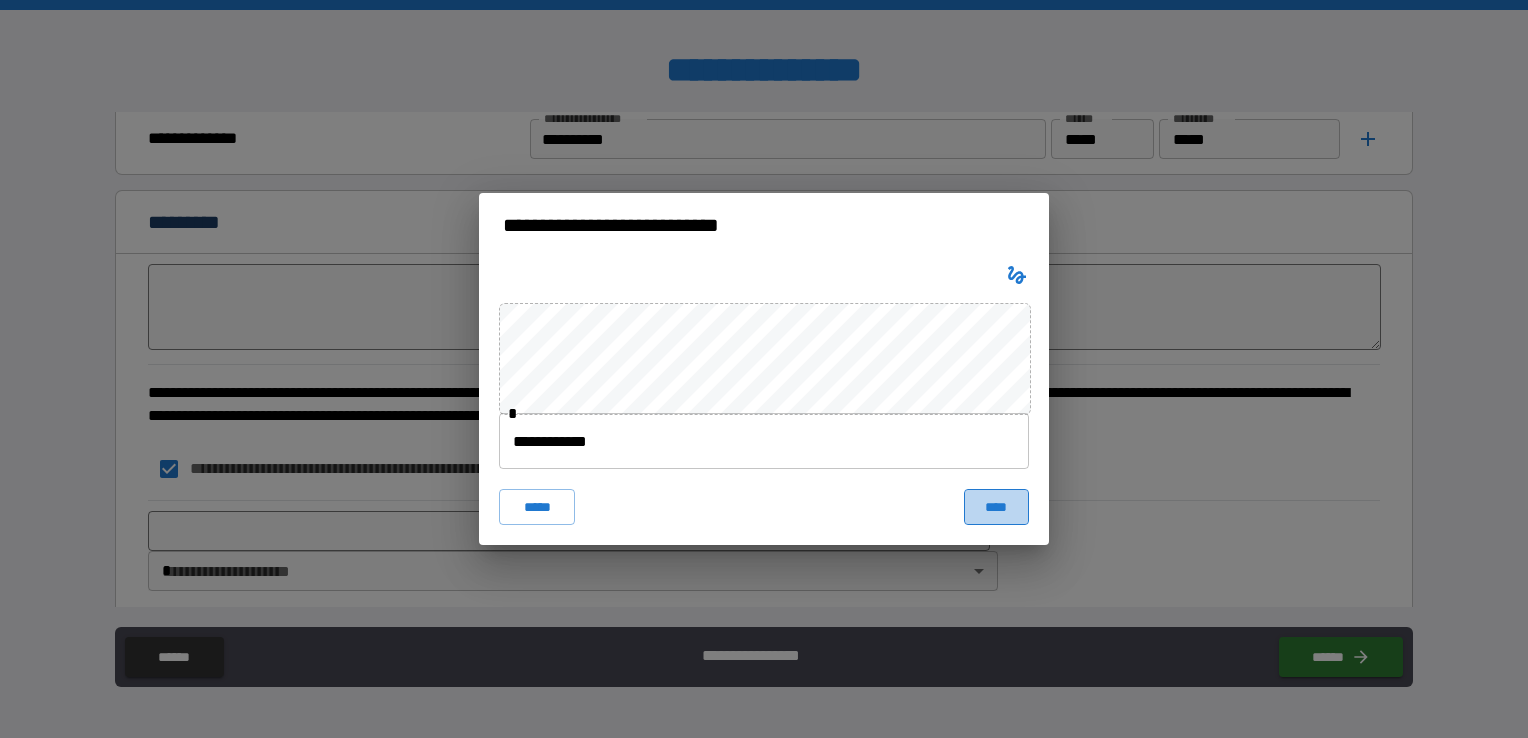 click on "****" at bounding box center [996, 507] 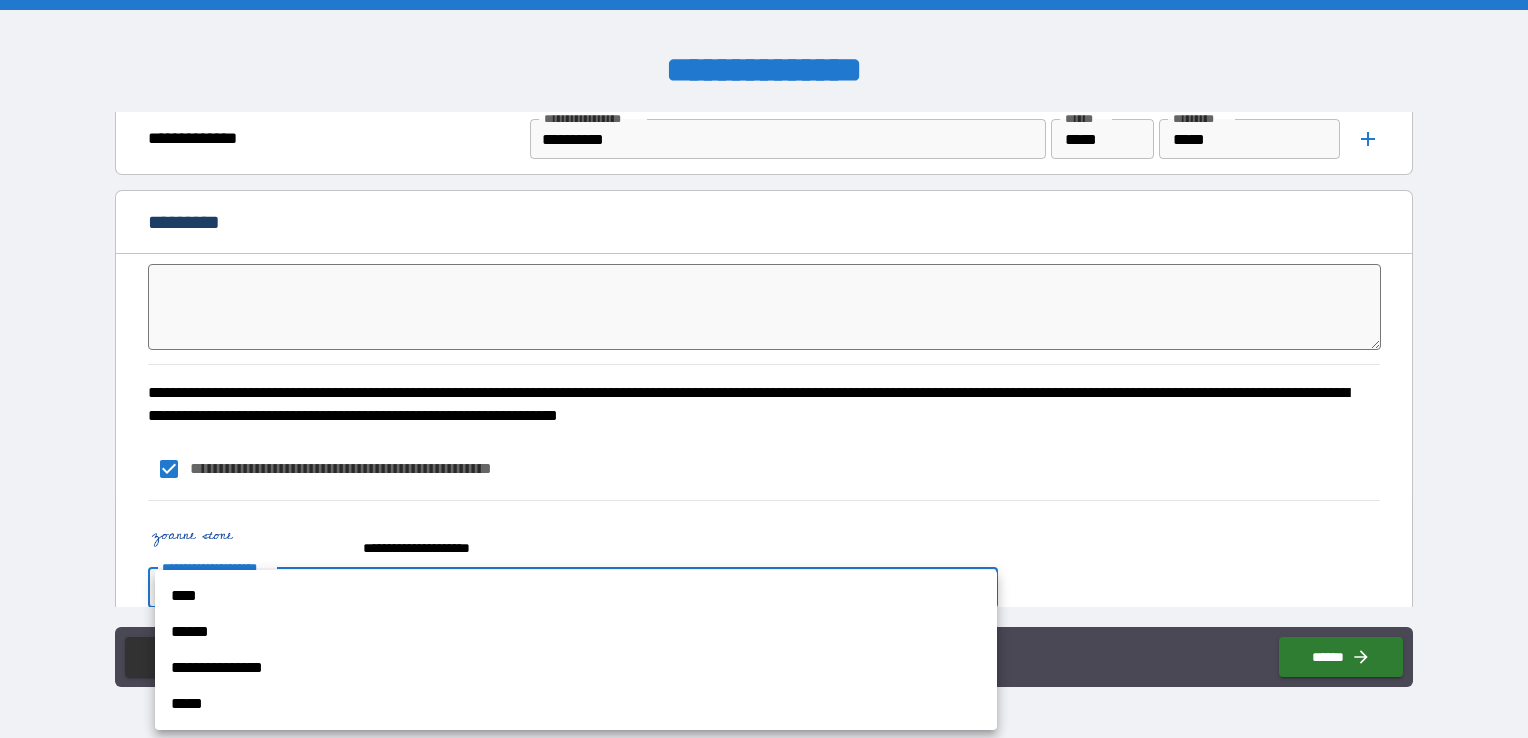 click on "**********" at bounding box center [764, 369] 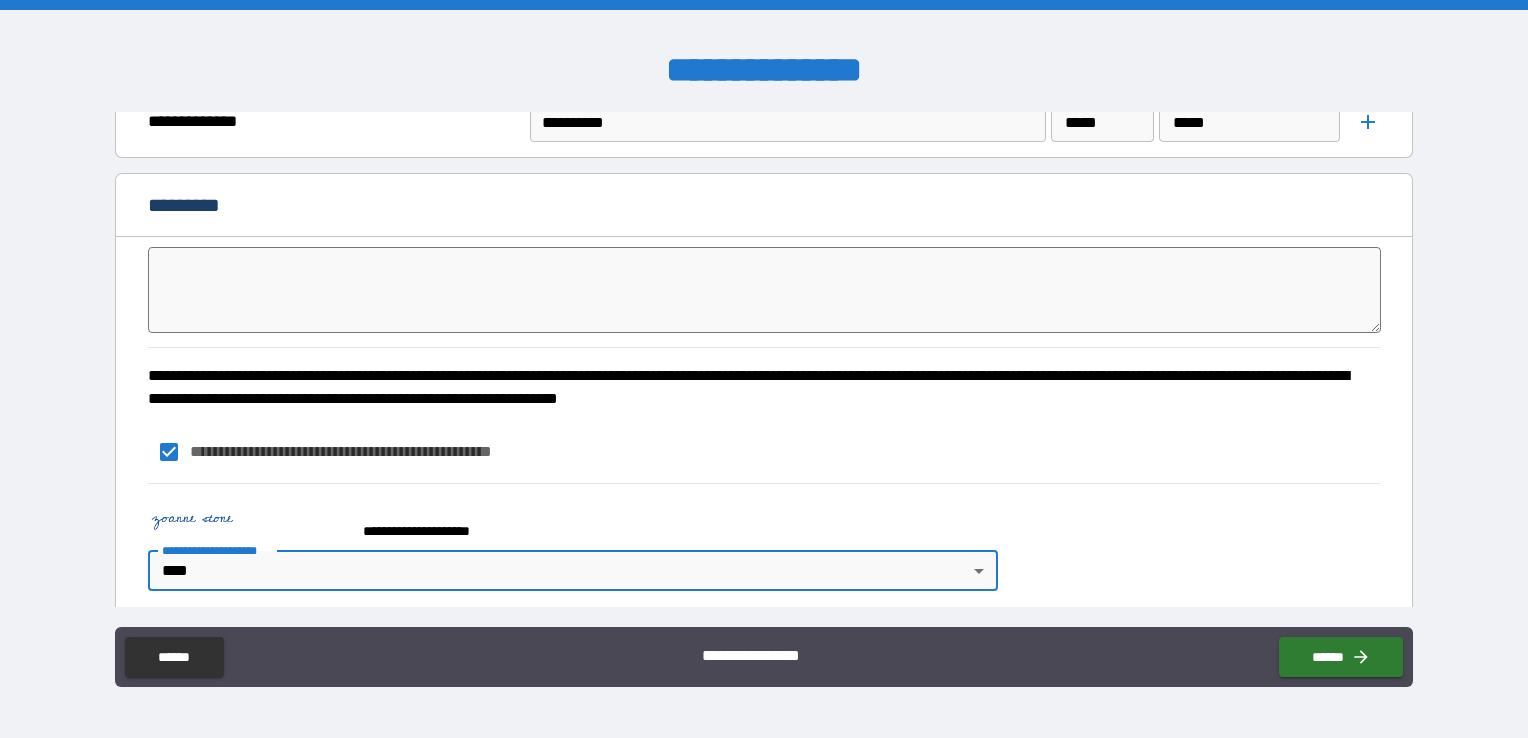 scroll, scrollTop: 3671, scrollLeft: 0, axis: vertical 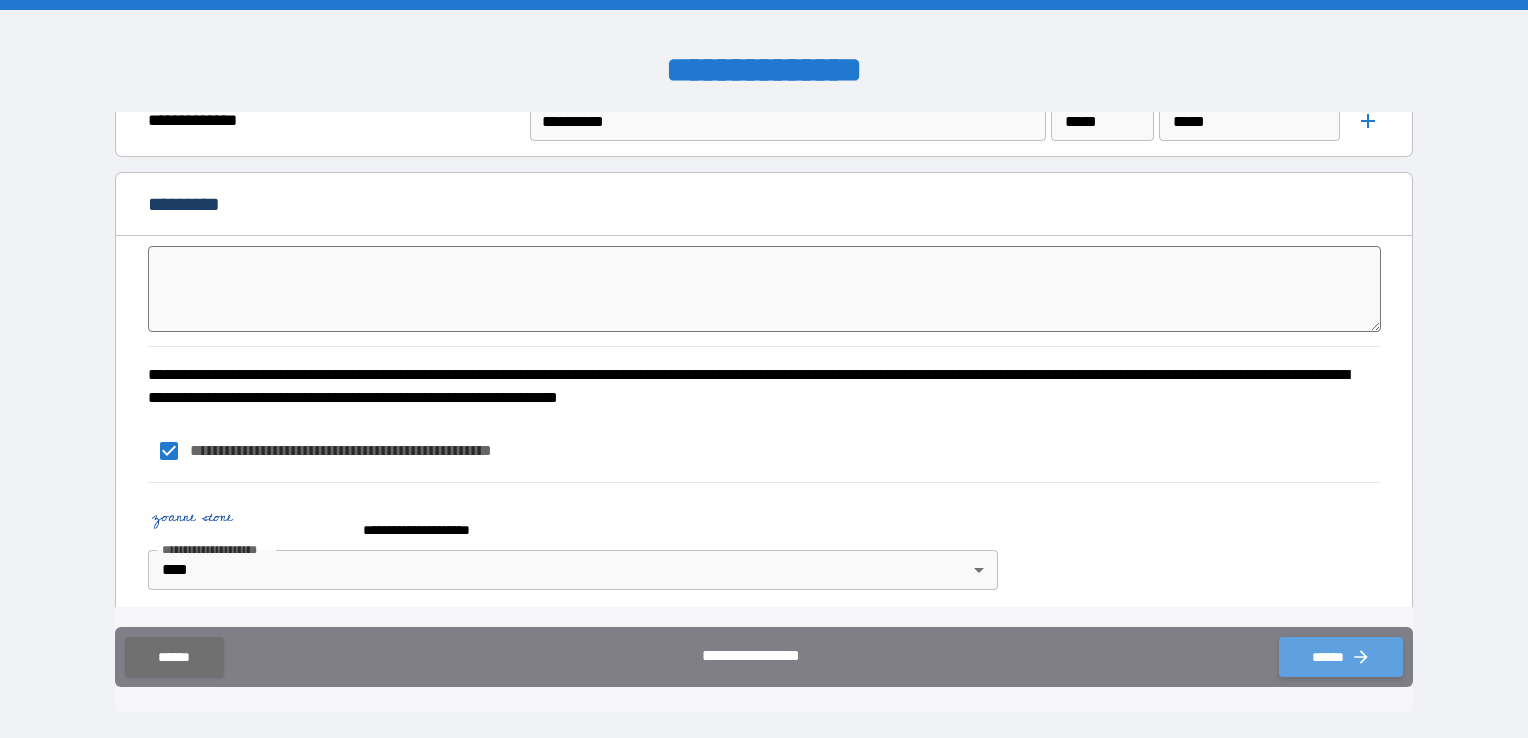 click on "******" at bounding box center (1341, 657) 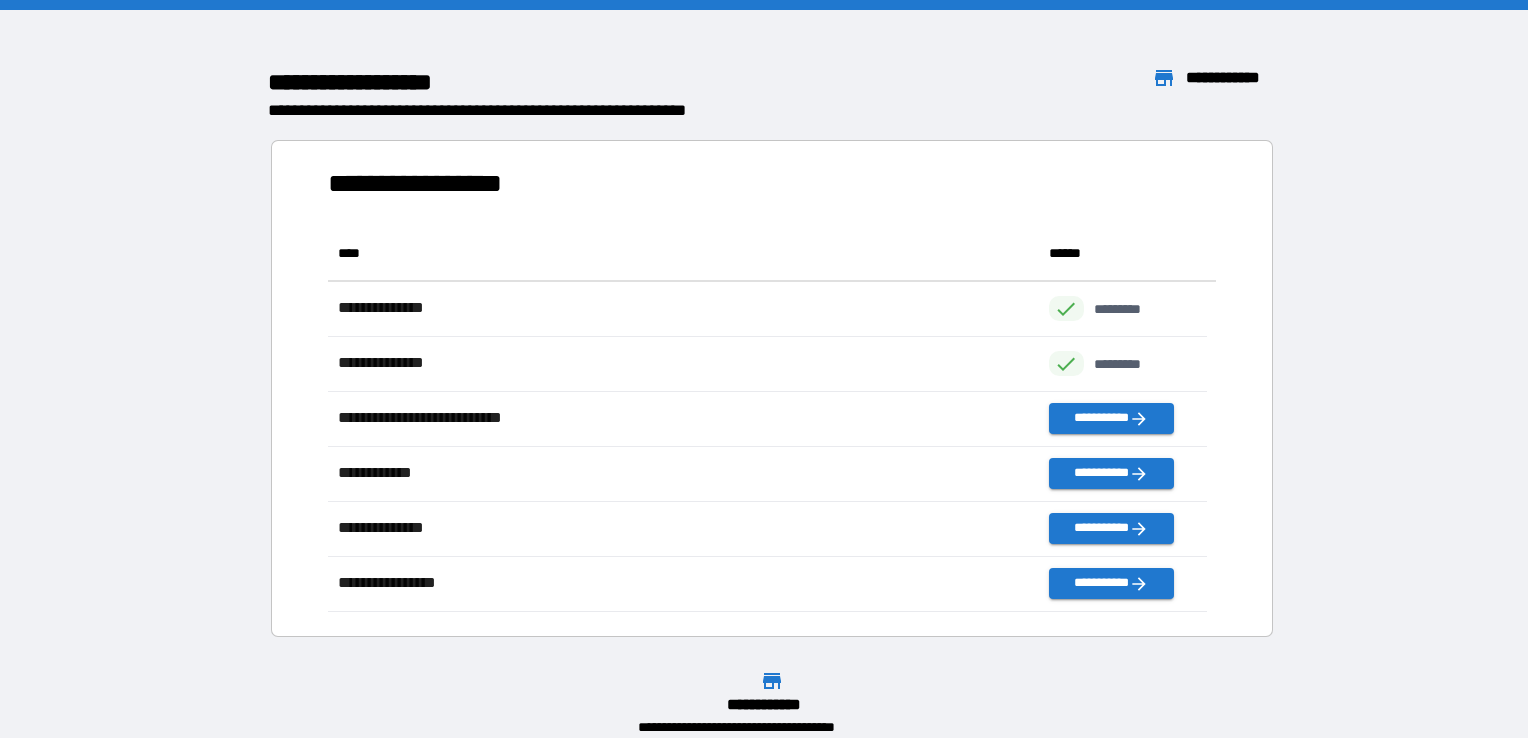 scroll, scrollTop: 370, scrollLeft: 863, axis: both 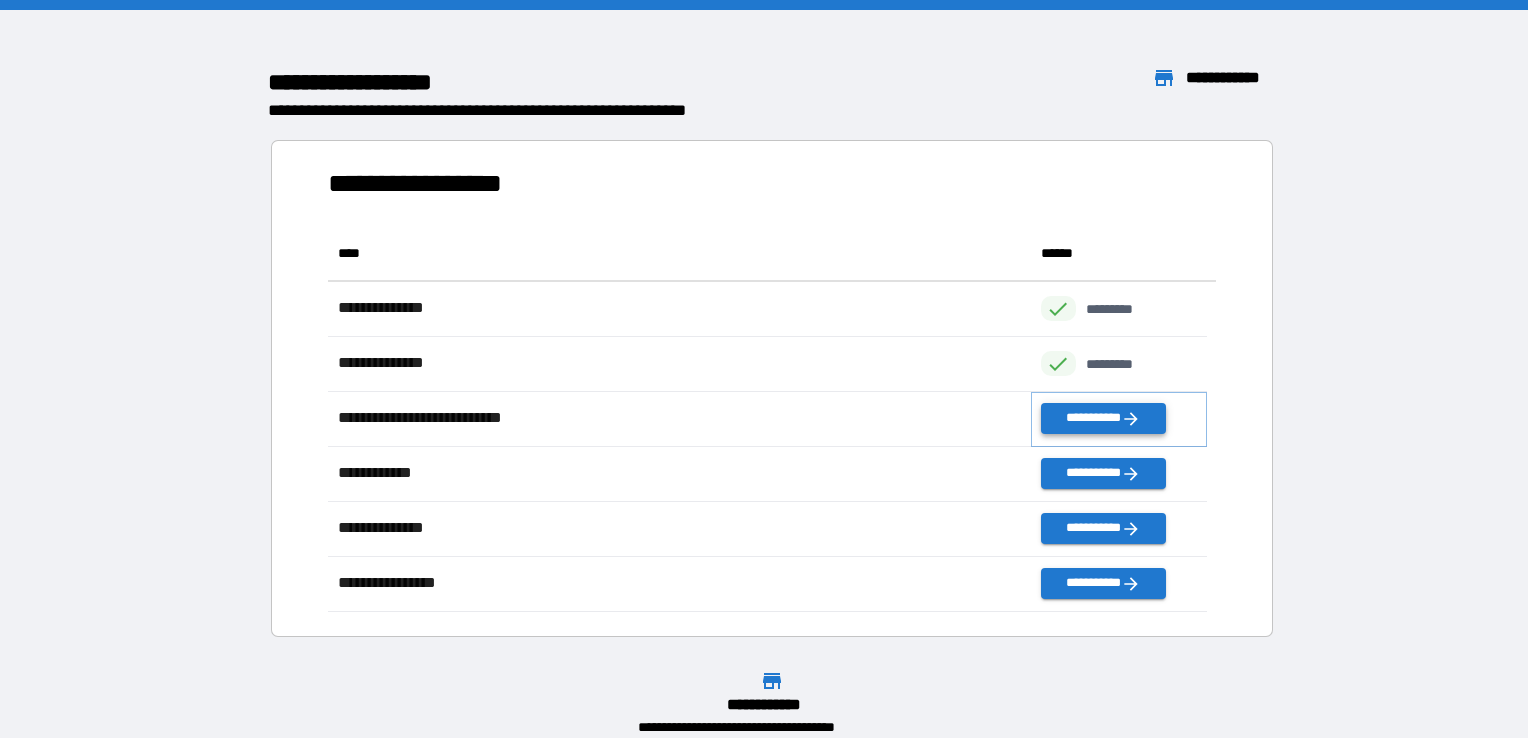 click on "**********" at bounding box center (1103, 418) 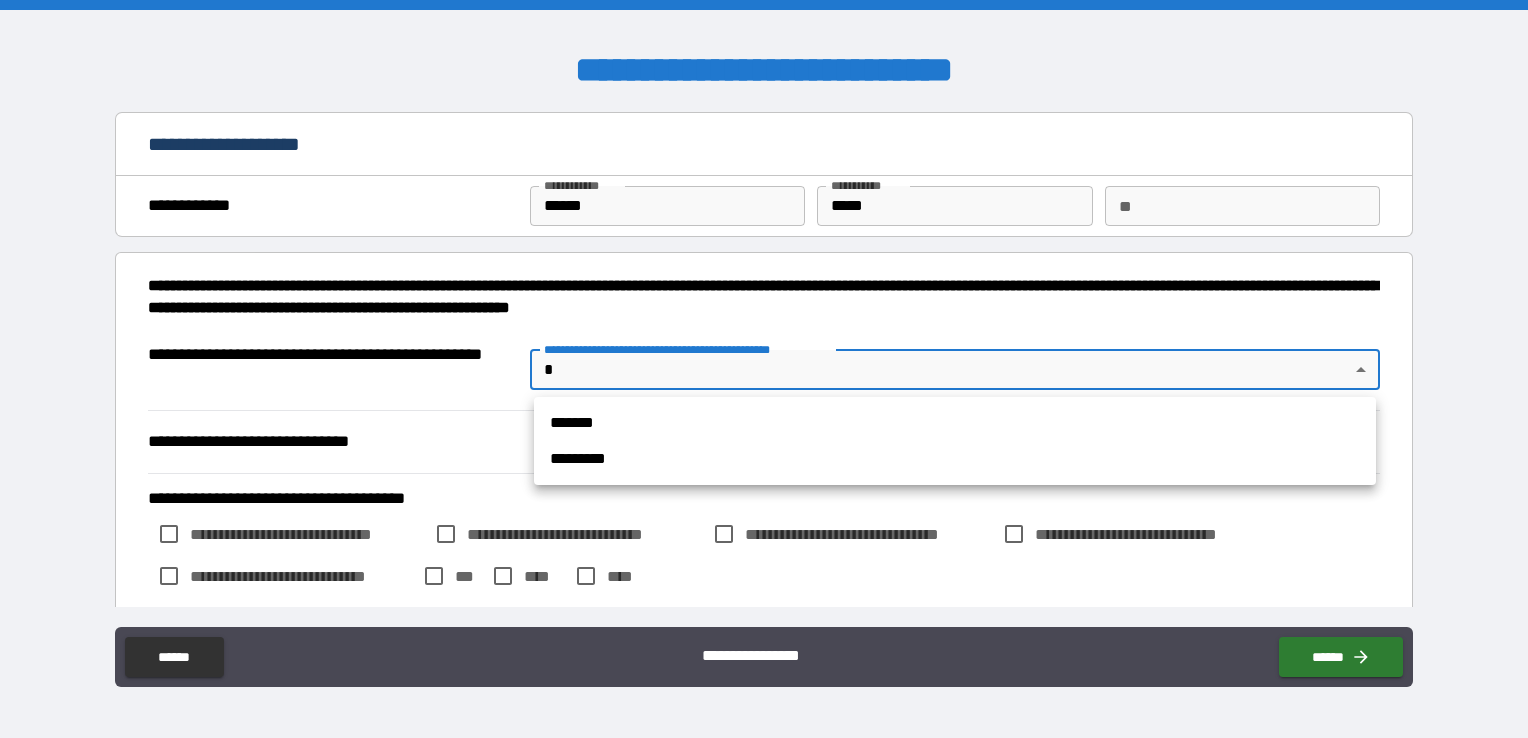 click on "**********" at bounding box center [764, 369] 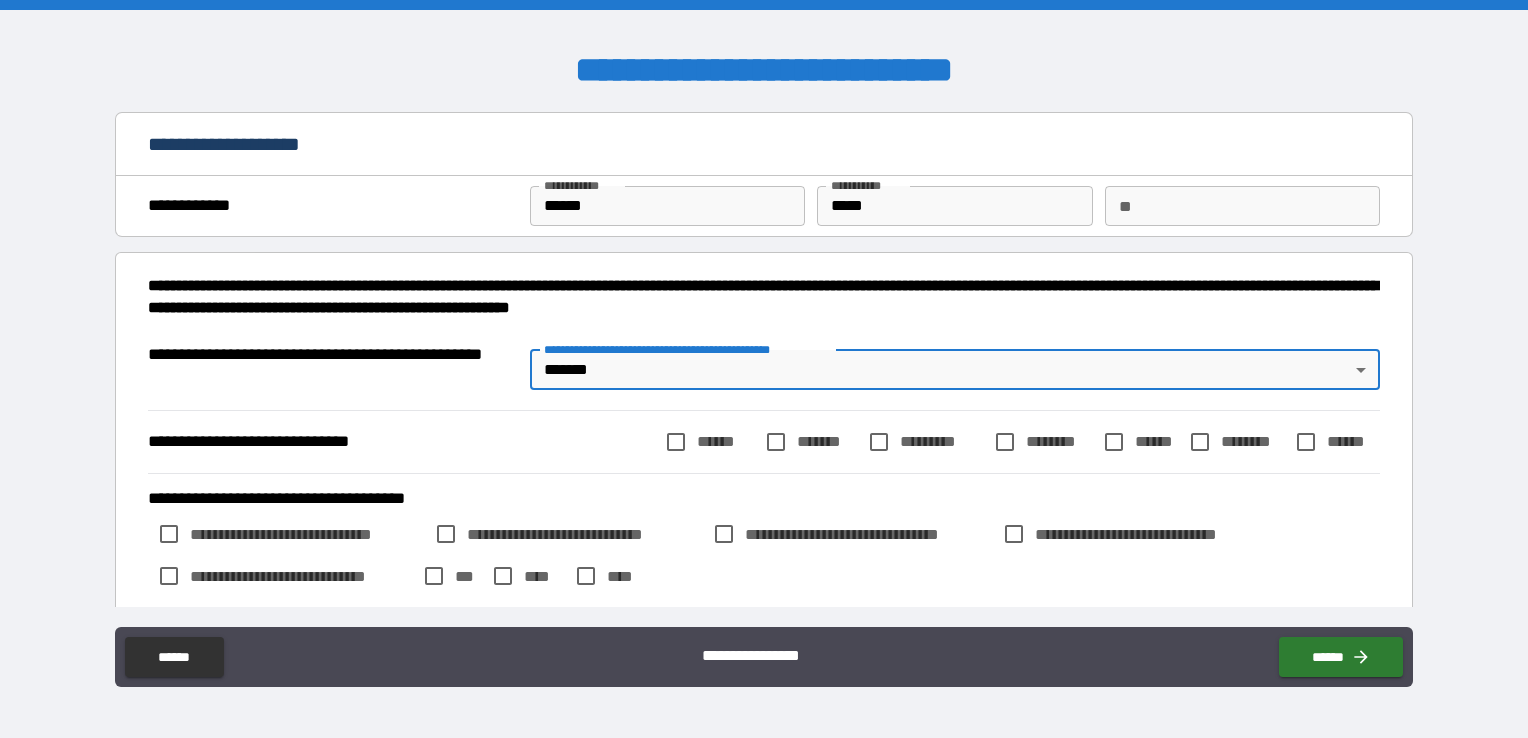 scroll, scrollTop: 20, scrollLeft: 0, axis: vertical 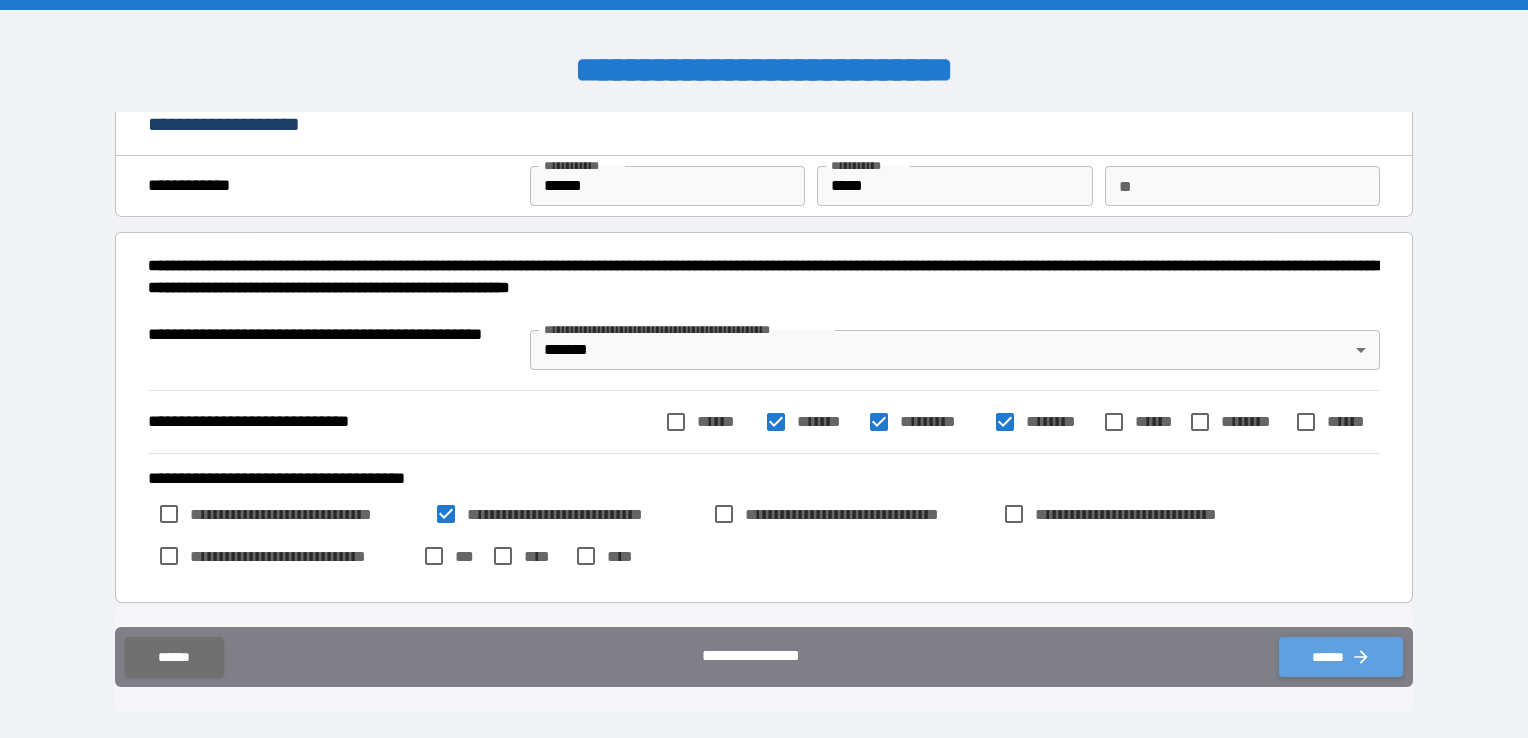 click on "******" at bounding box center [1341, 657] 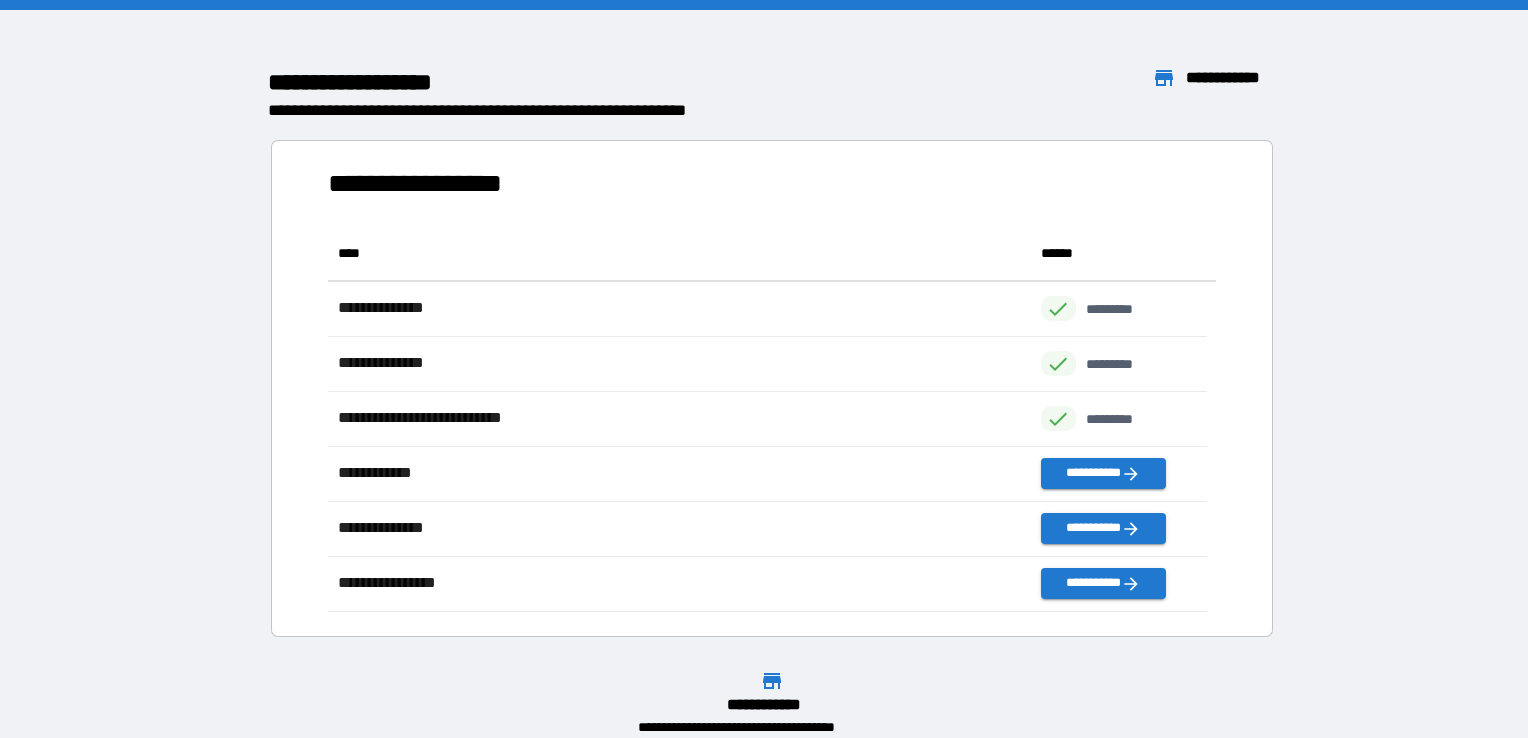 scroll, scrollTop: 16, scrollLeft: 16, axis: both 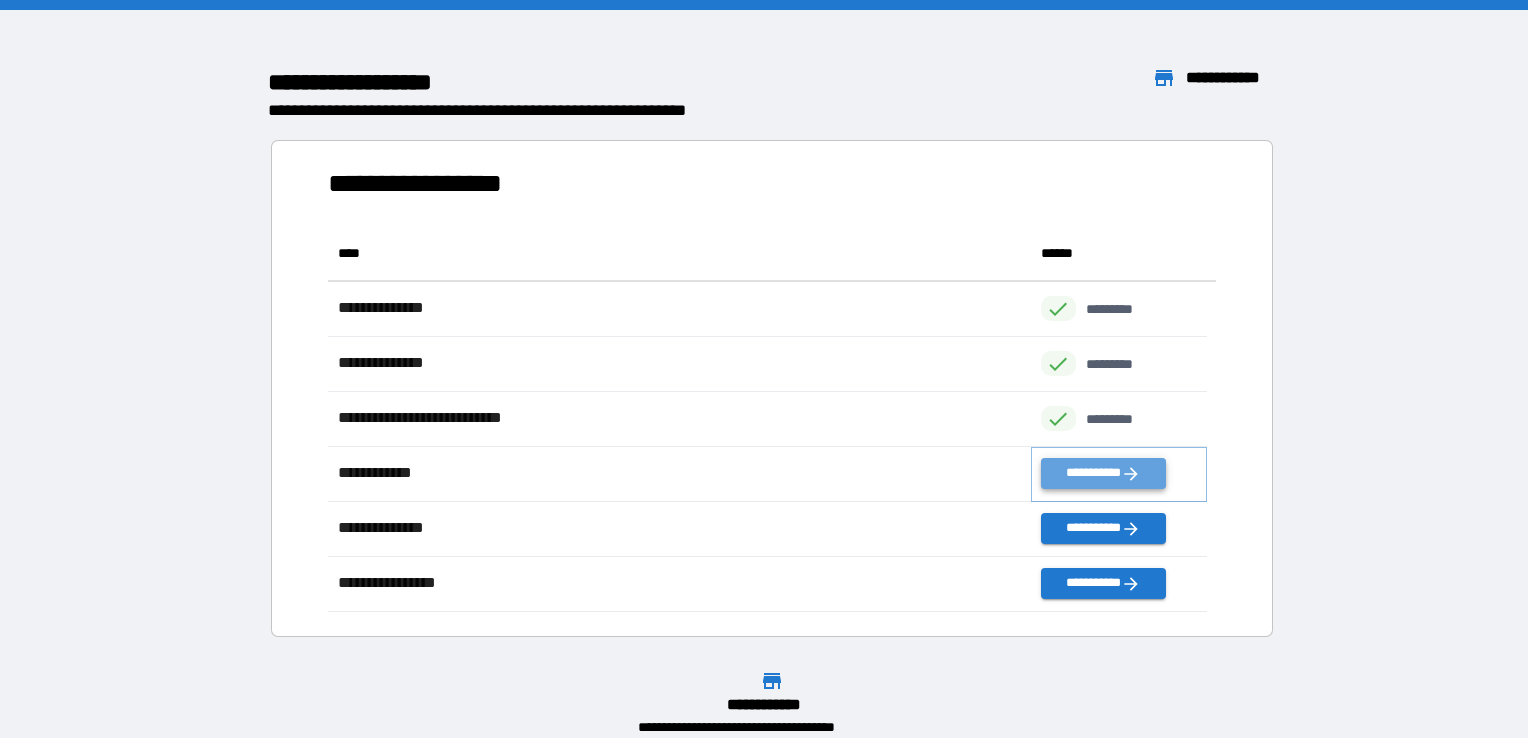 click on "**********" at bounding box center [1103, 473] 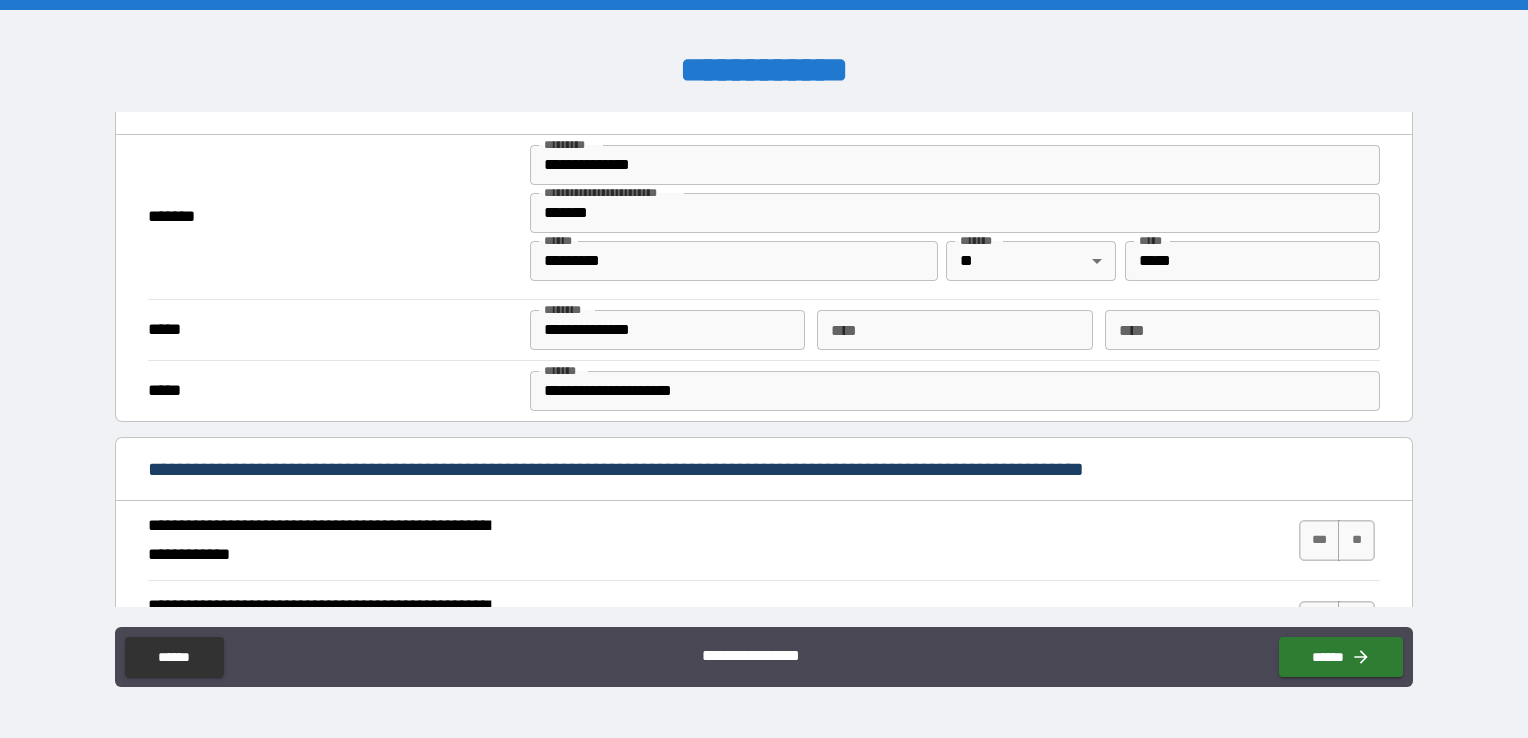 scroll, scrollTop: 600, scrollLeft: 0, axis: vertical 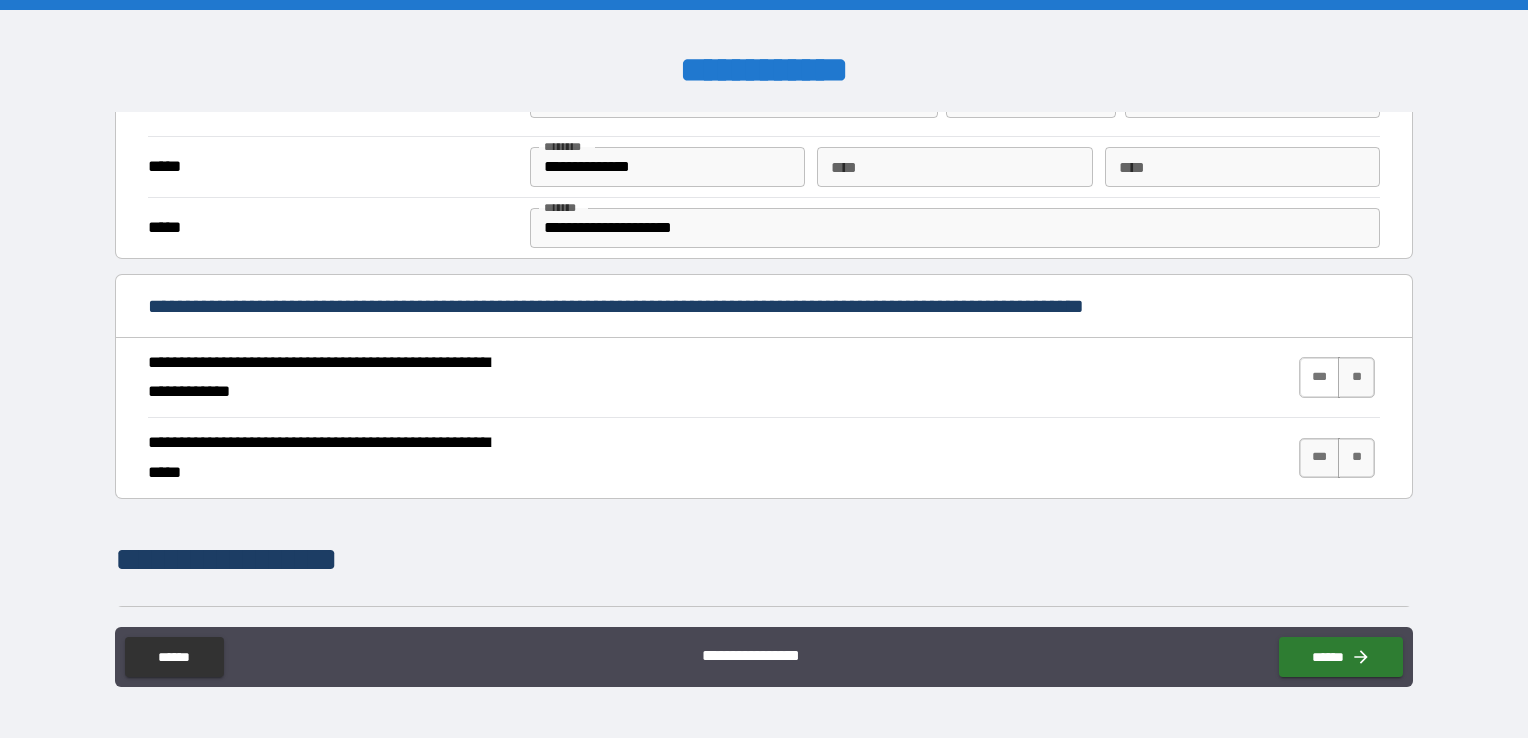 click on "***" at bounding box center (1320, 377) 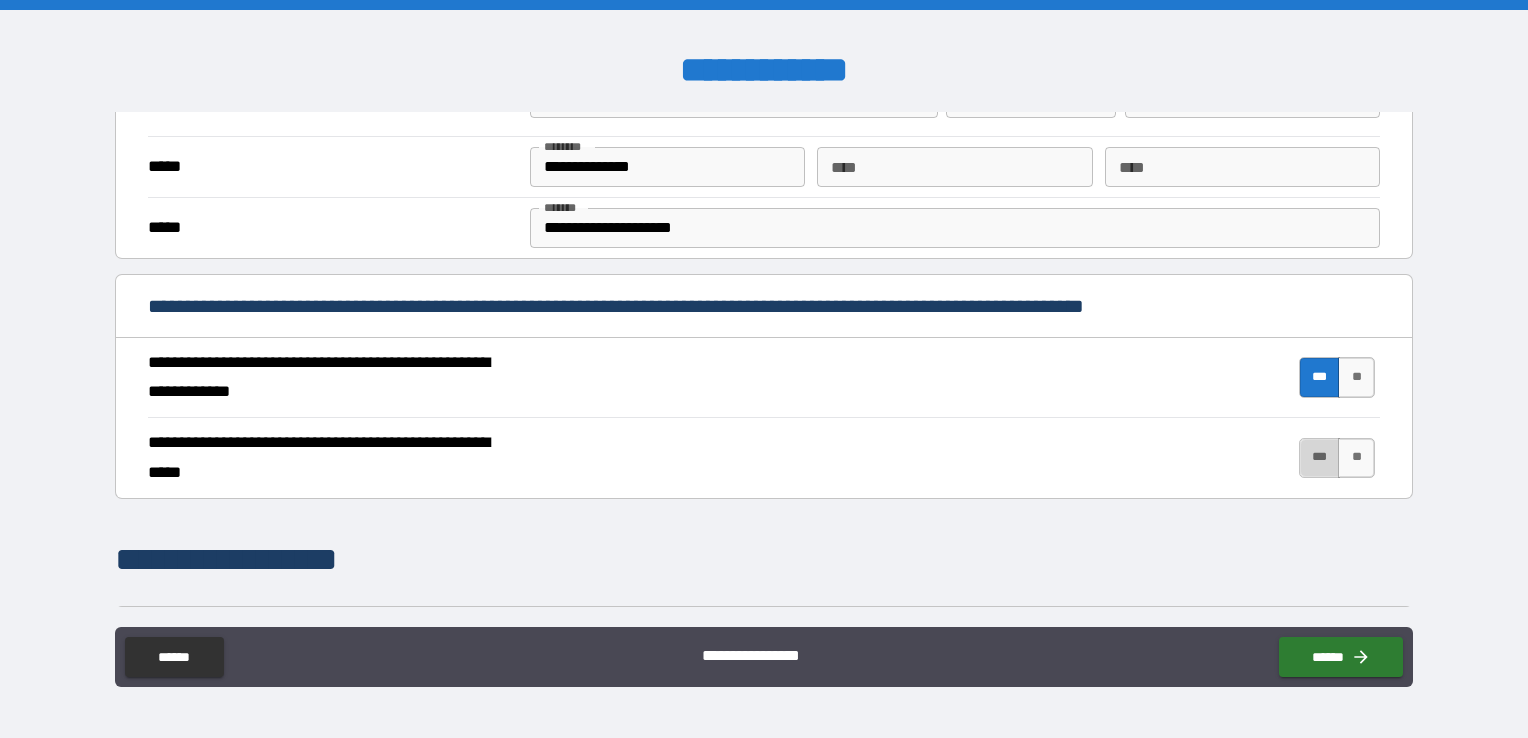 click on "***" at bounding box center [1320, 458] 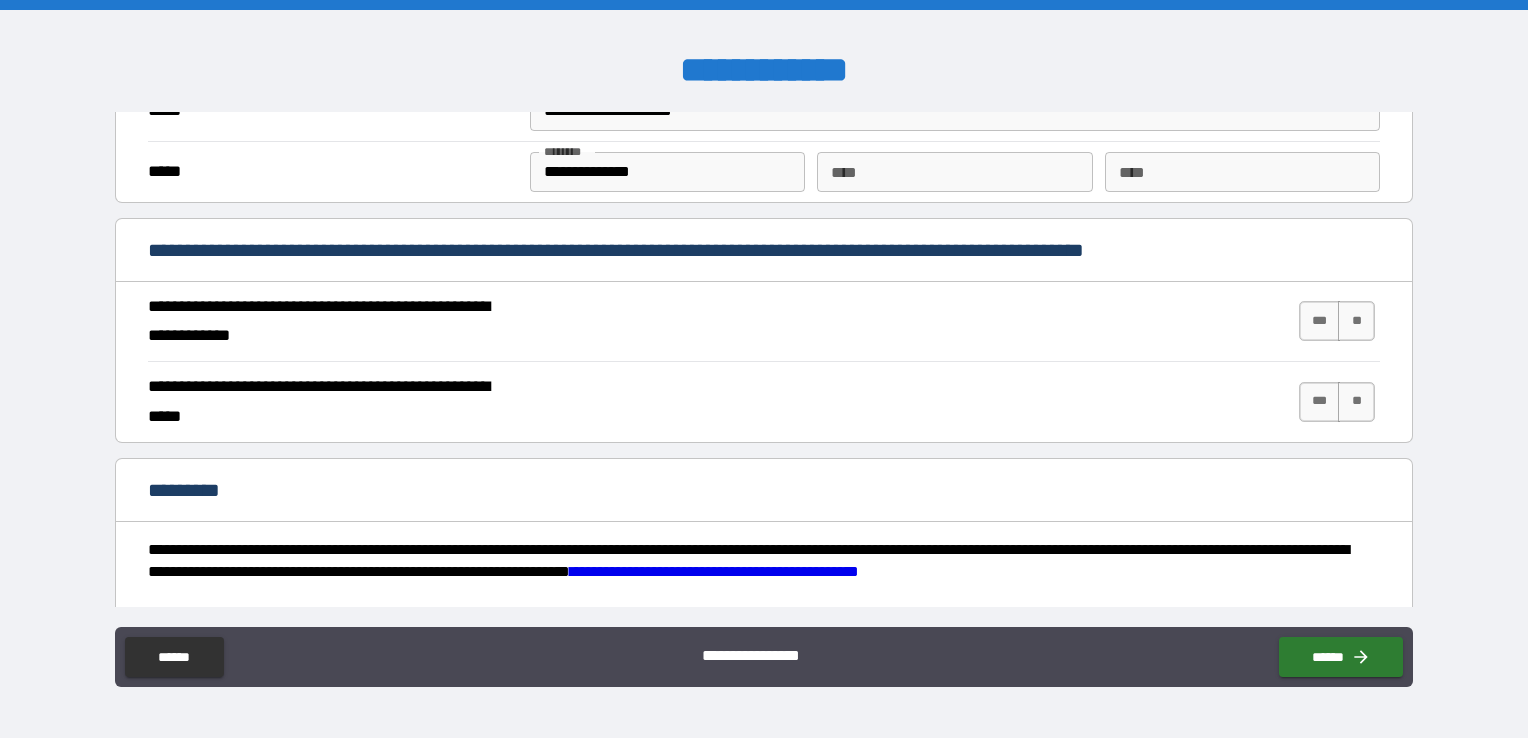 scroll, scrollTop: 1700, scrollLeft: 0, axis: vertical 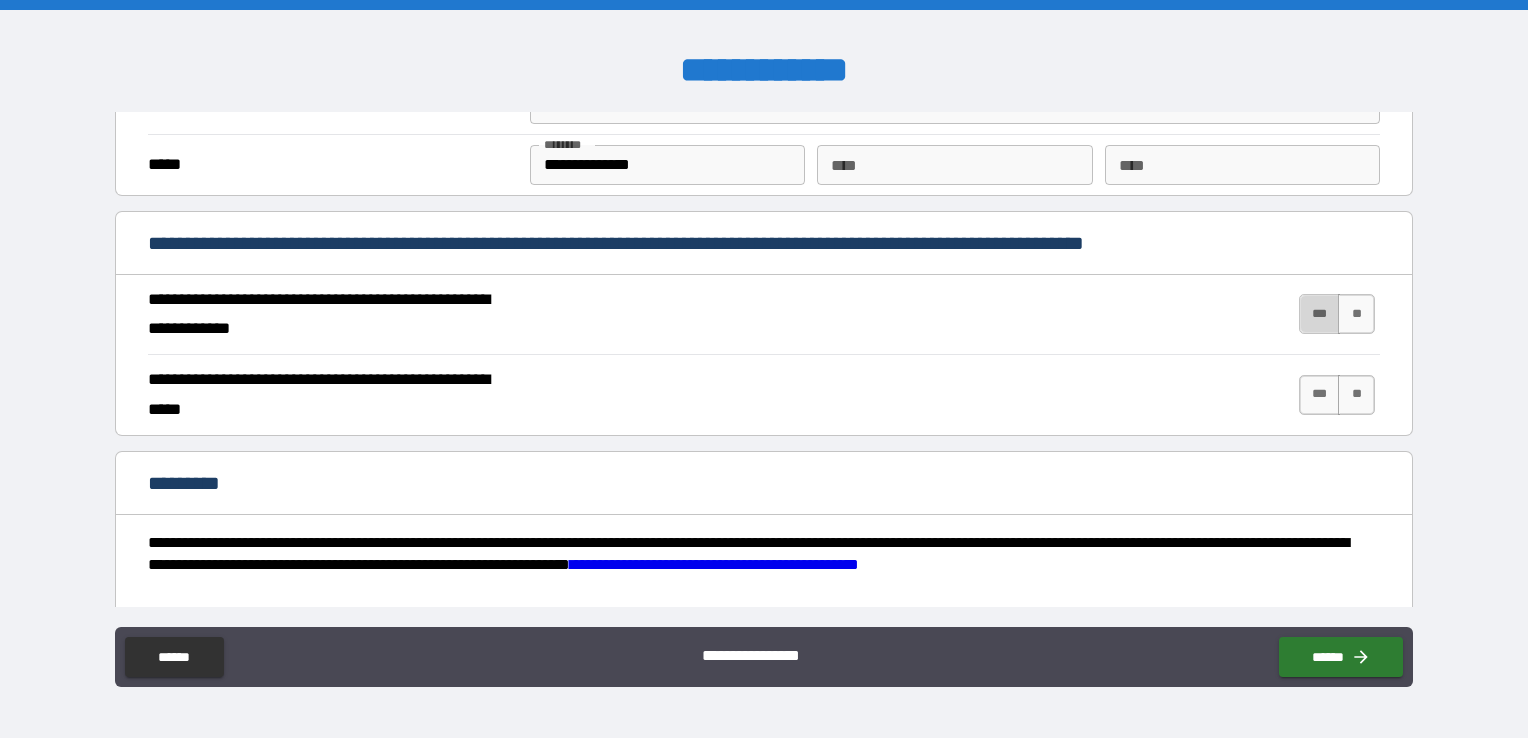 click on "***" at bounding box center (1320, 314) 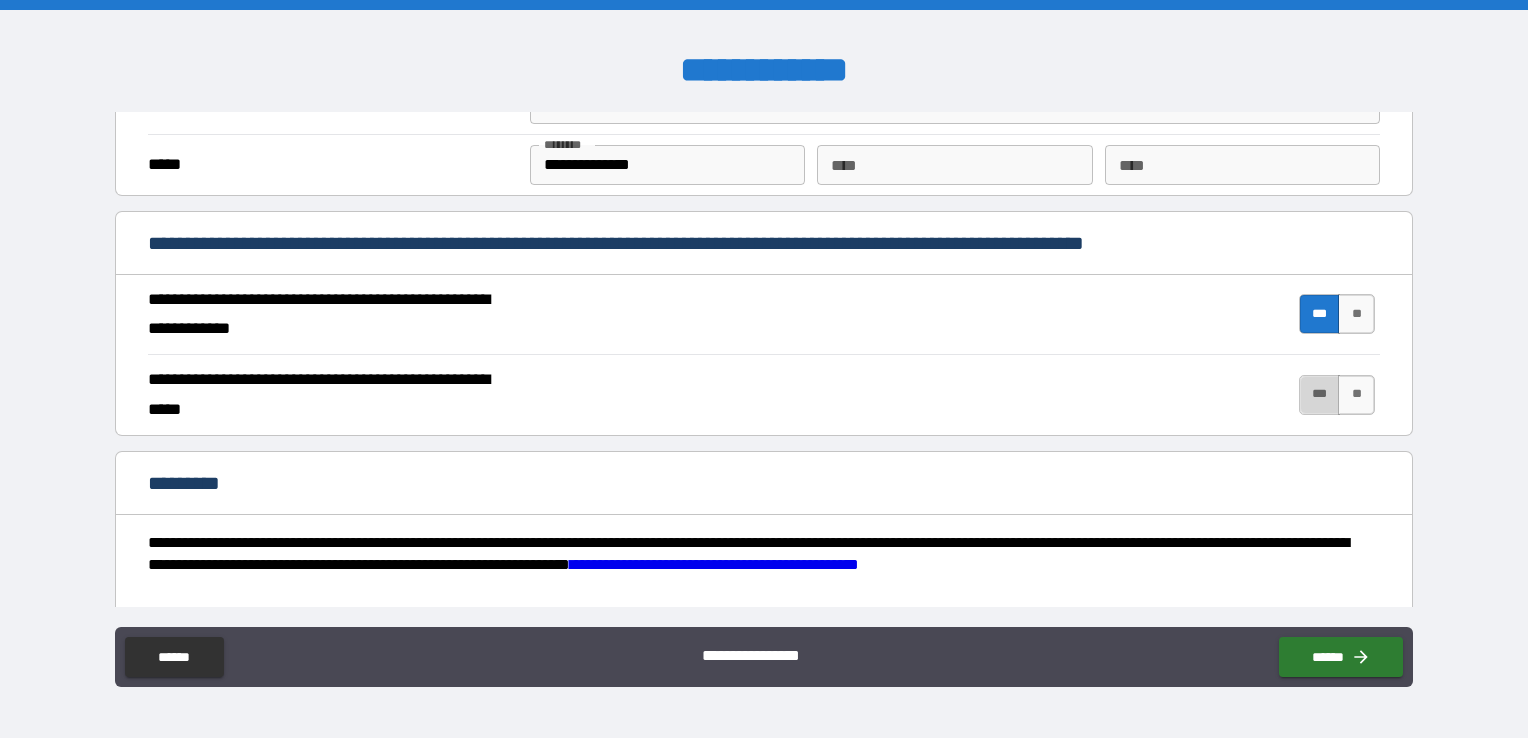 click on "***" at bounding box center [1320, 395] 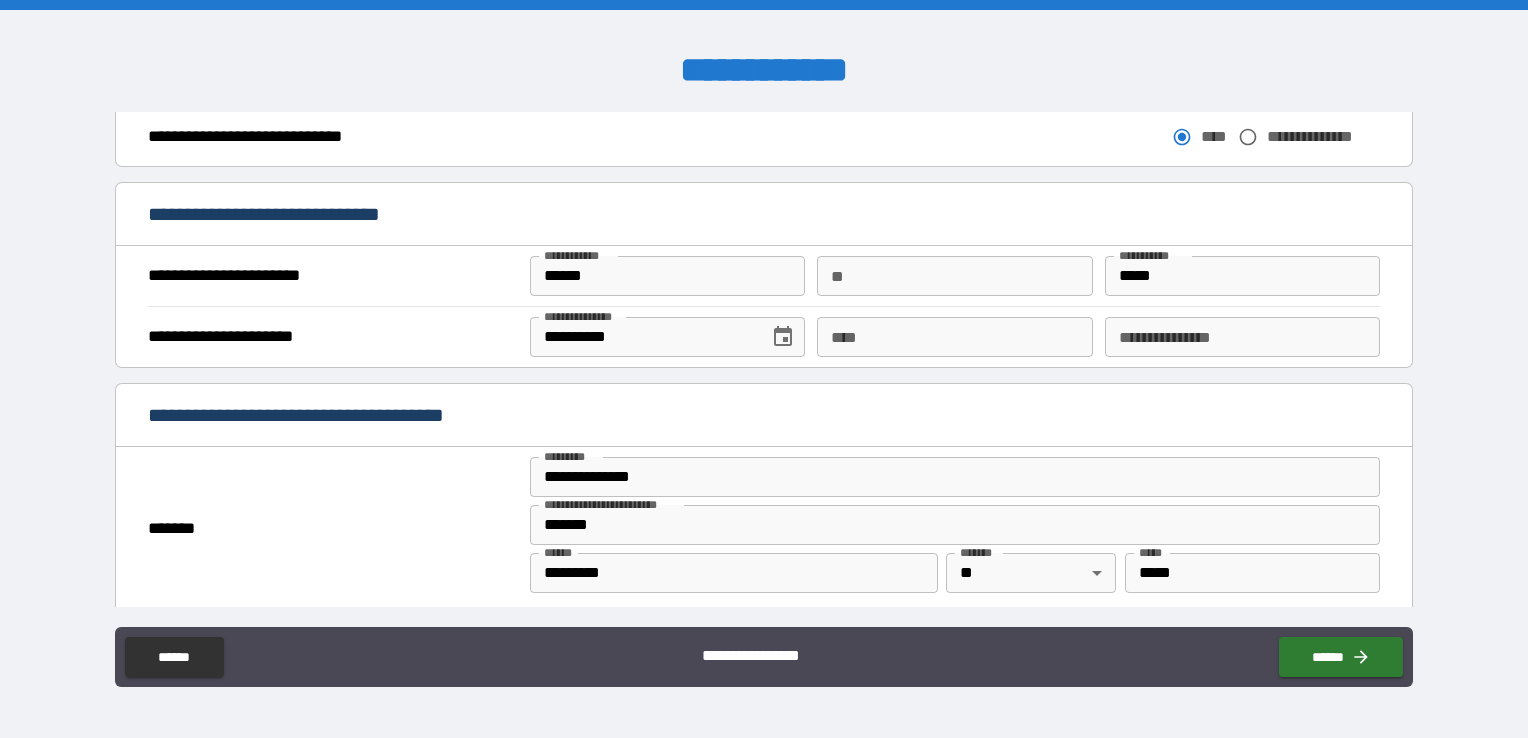 scroll, scrollTop: 1157, scrollLeft: 0, axis: vertical 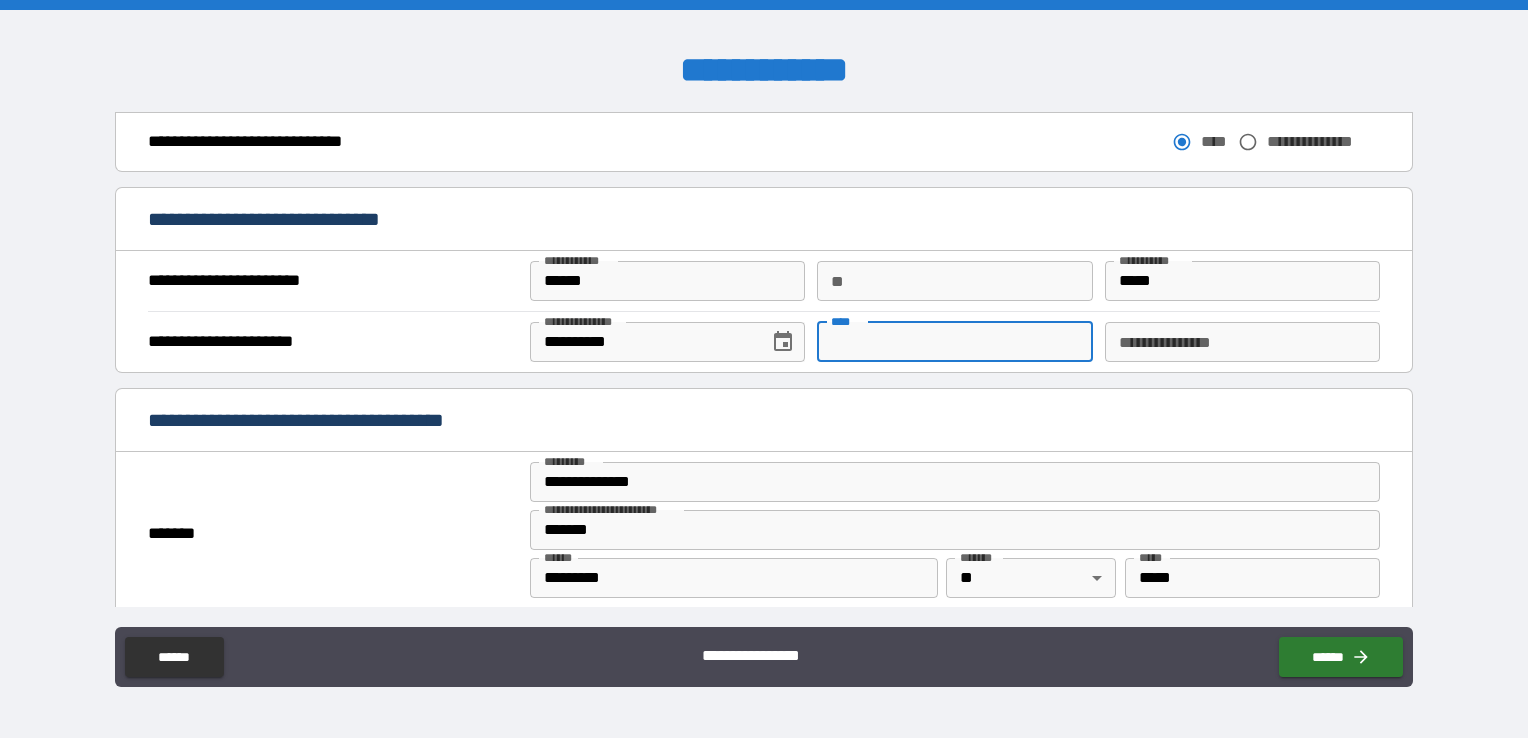 click on "****" at bounding box center (954, 342) 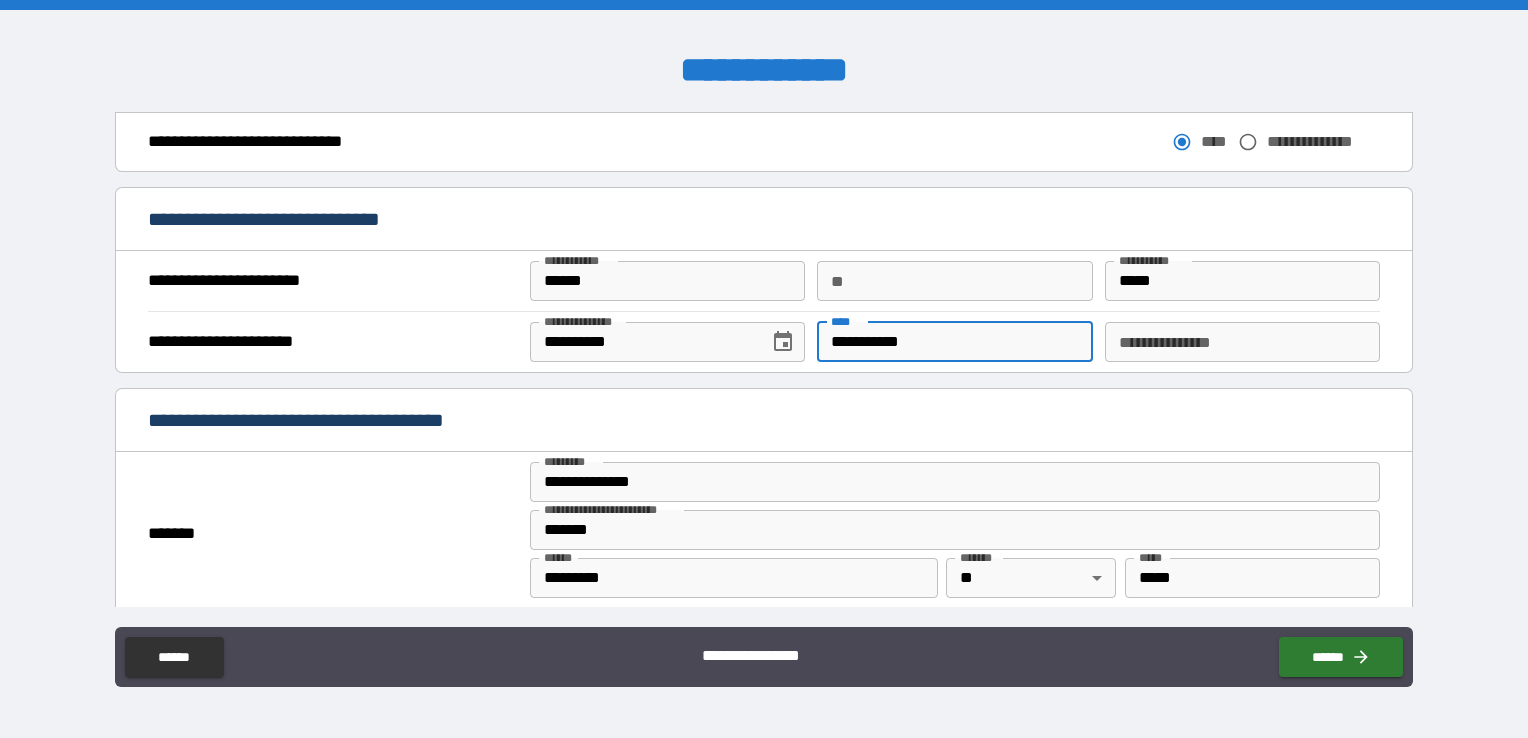 type on "**********" 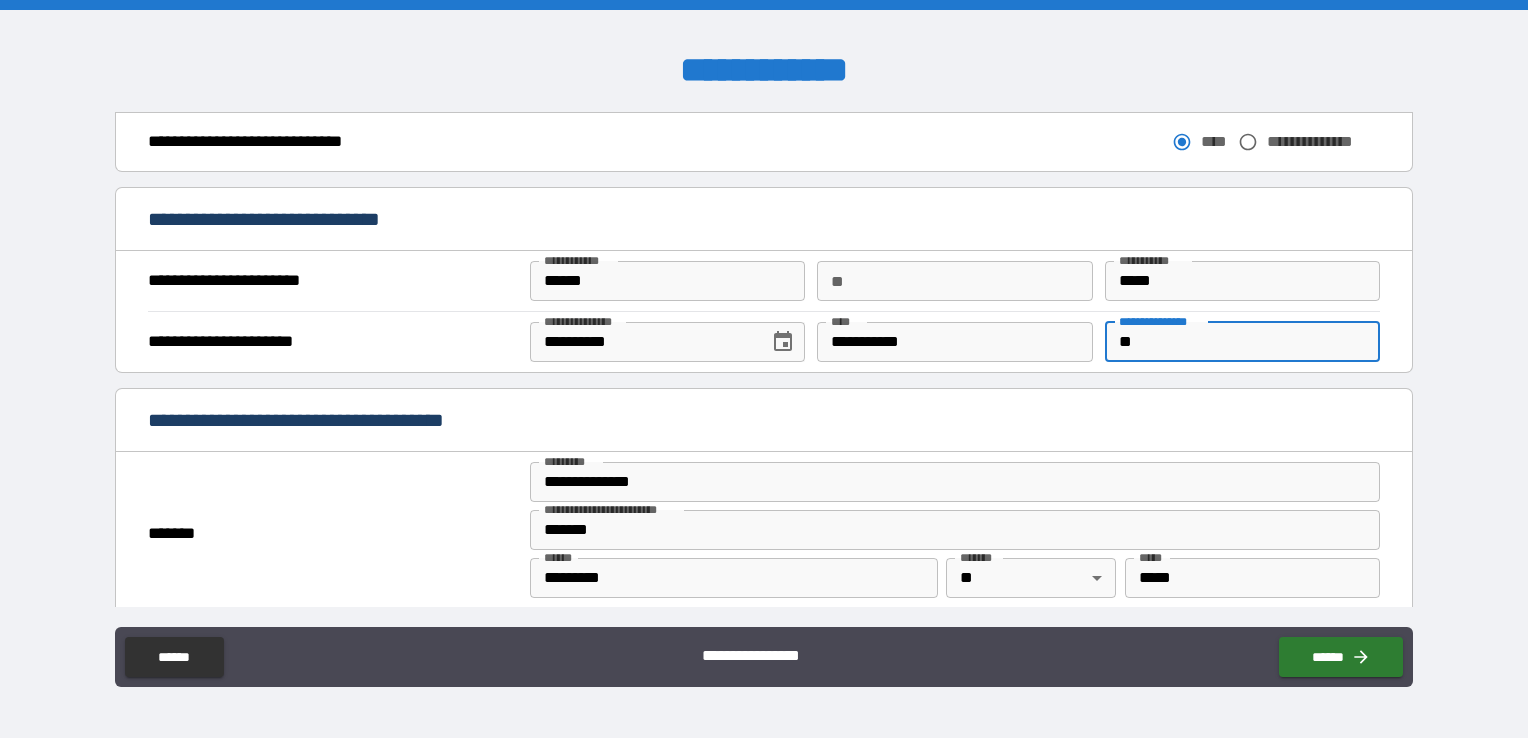 type on "*" 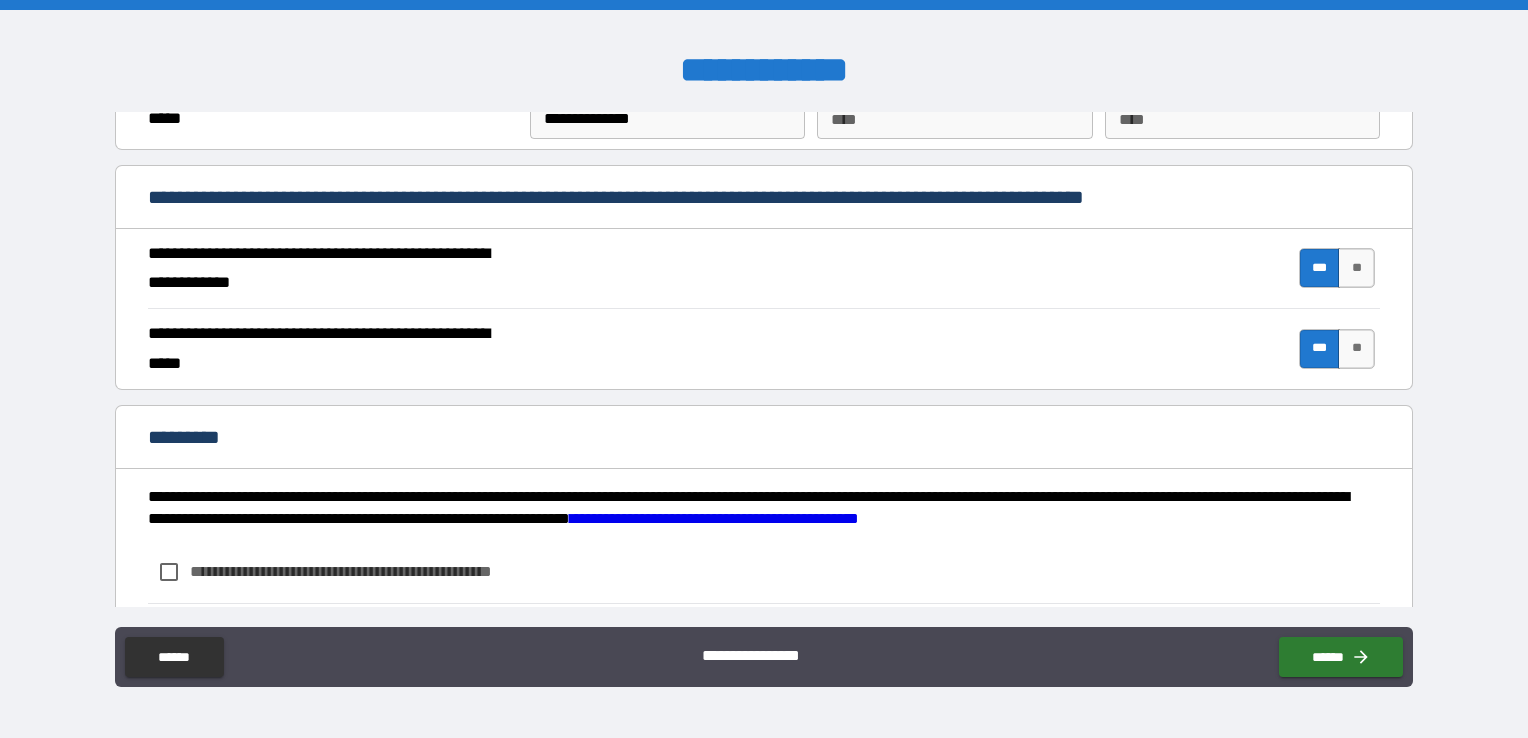 scroll, scrollTop: 1857, scrollLeft: 0, axis: vertical 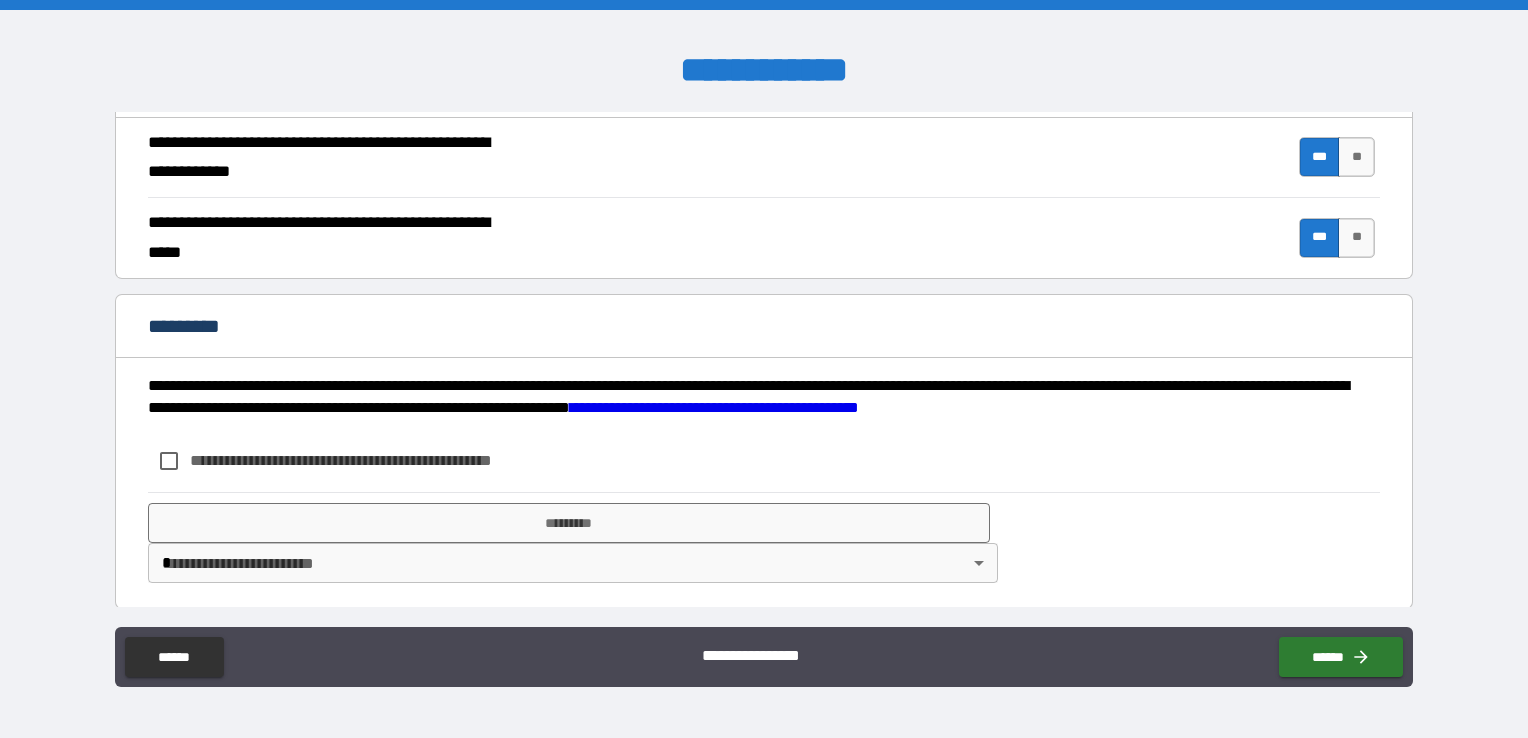 type on "**********" 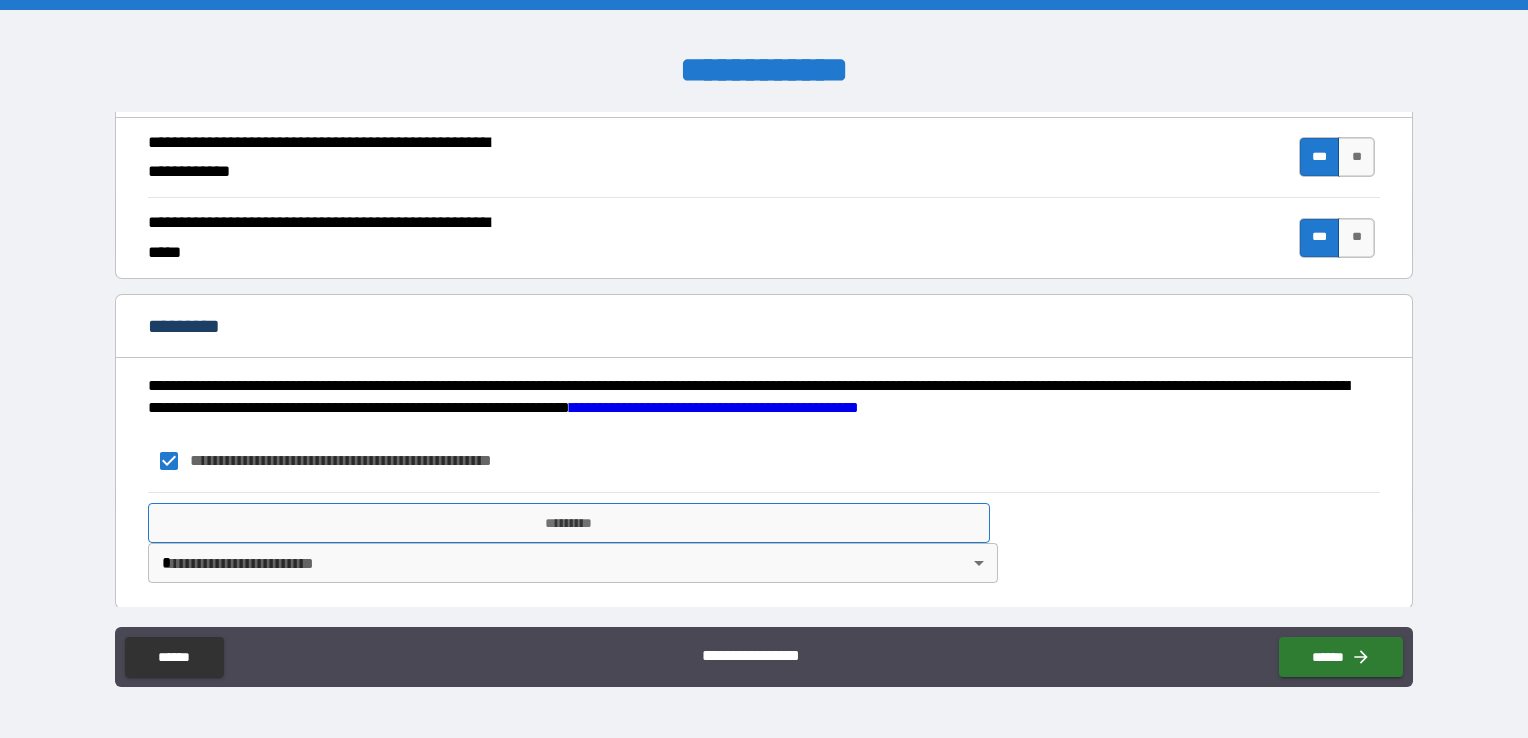 click on "*********" at bounding box center (569, 523) 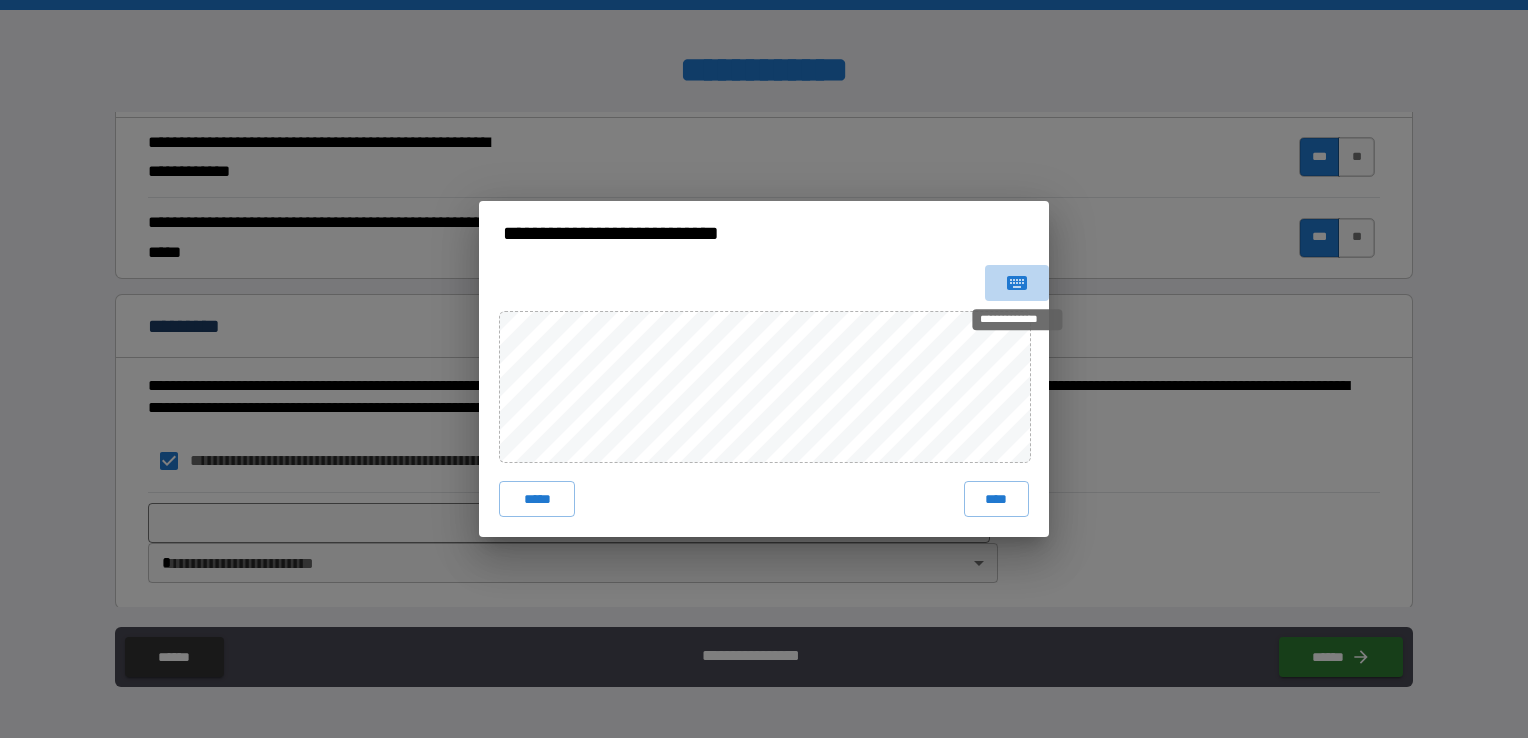 click 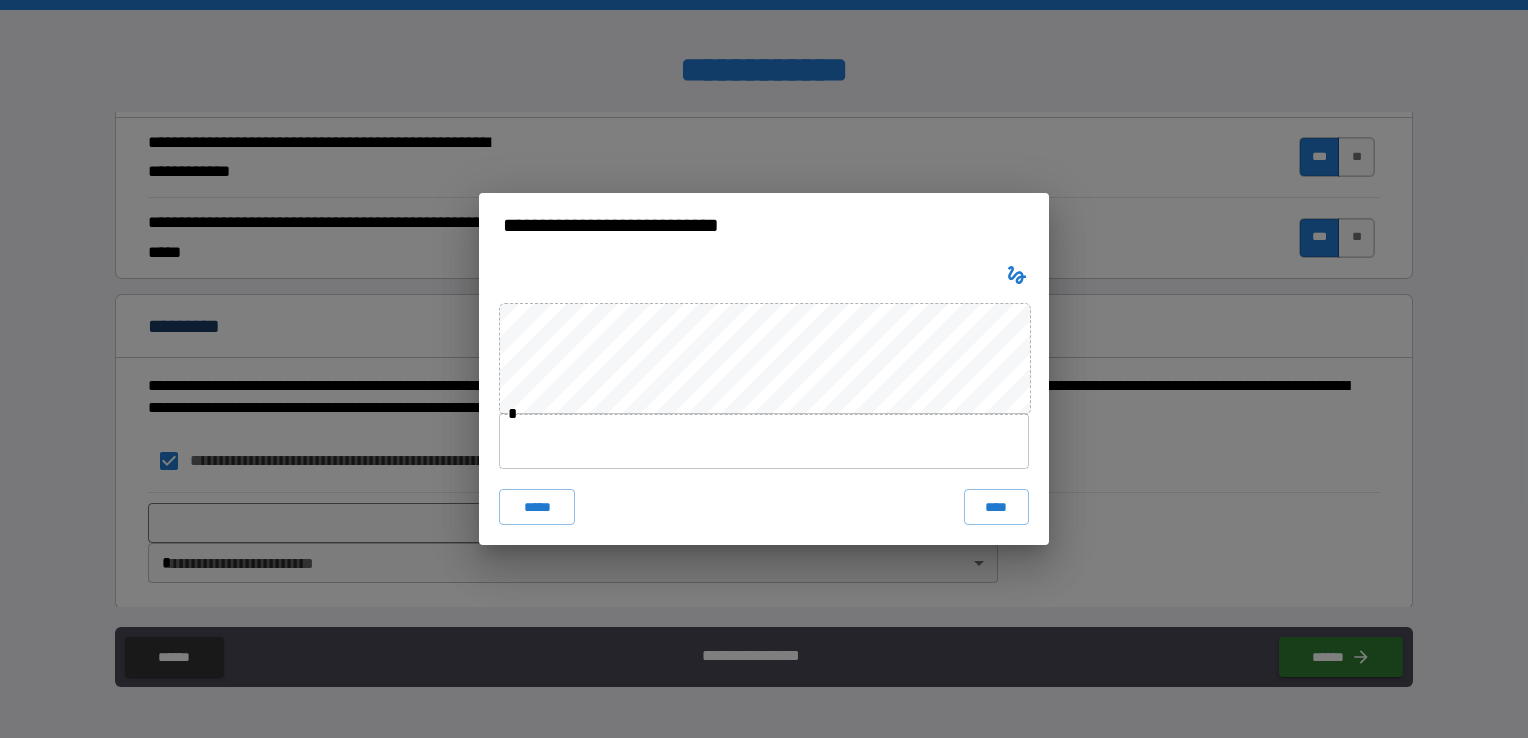click at bounding box center (764, 441) 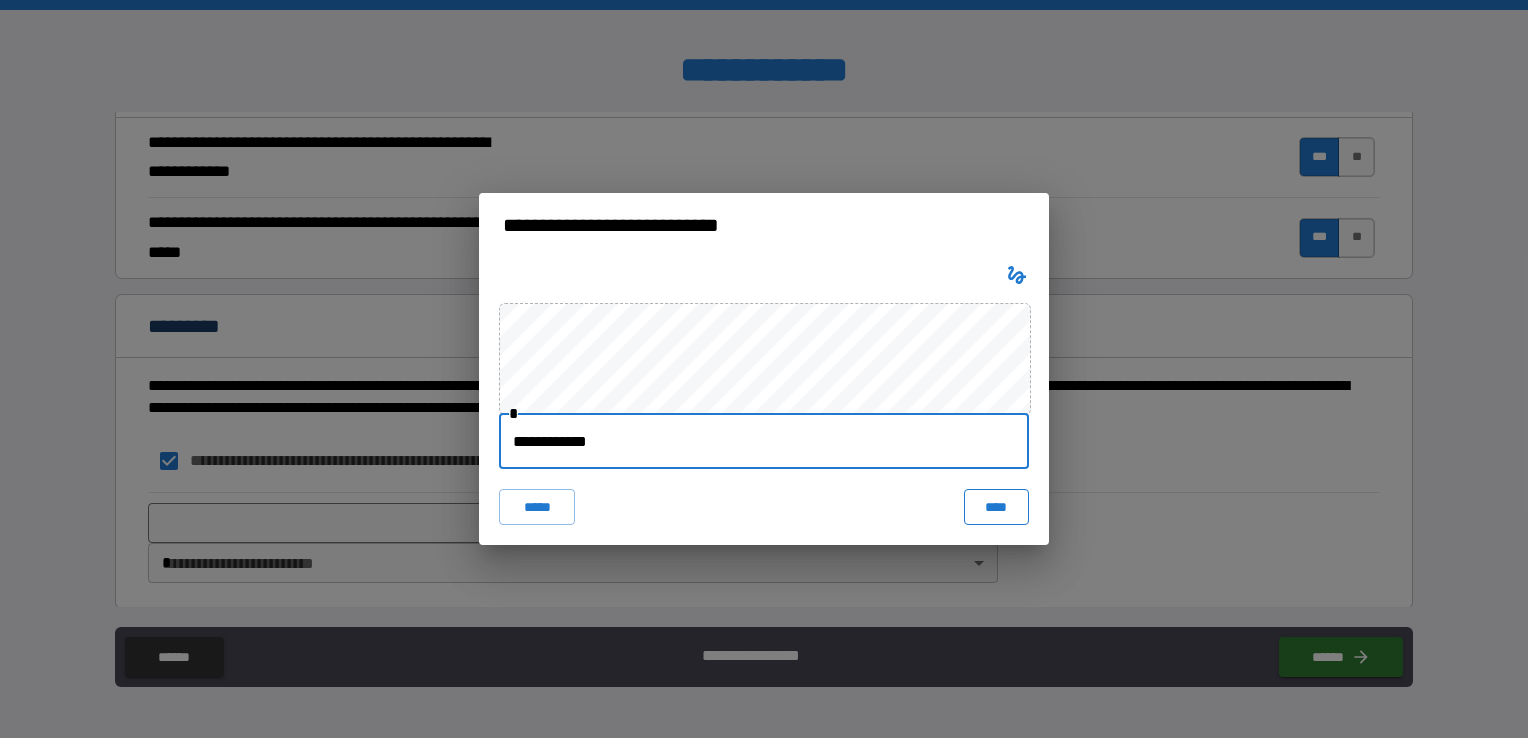 type on "**********" 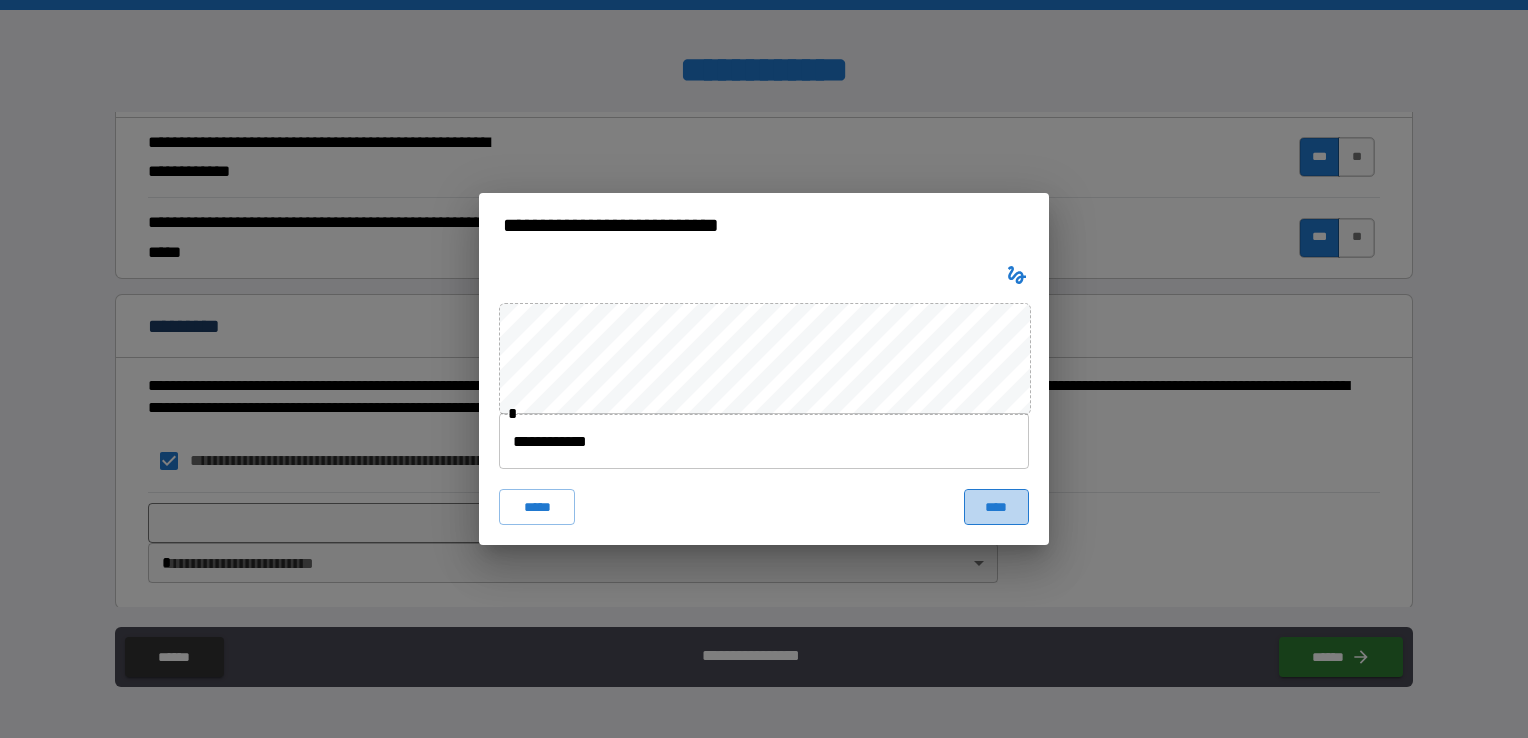 click on "****" at bounding box center (996, 507) 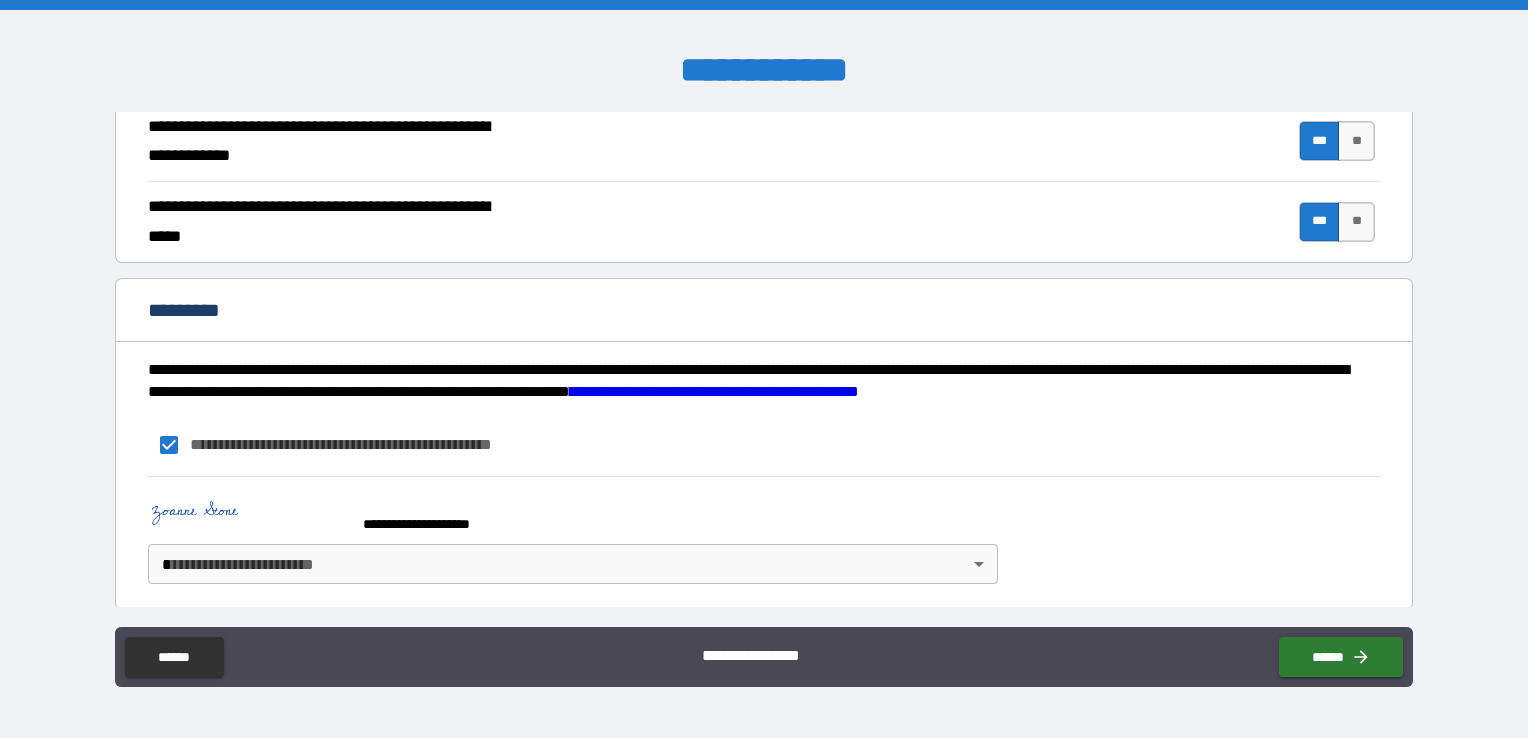 scroll, scrollTop: 1874, scrollLeft: 0, axis: vertical 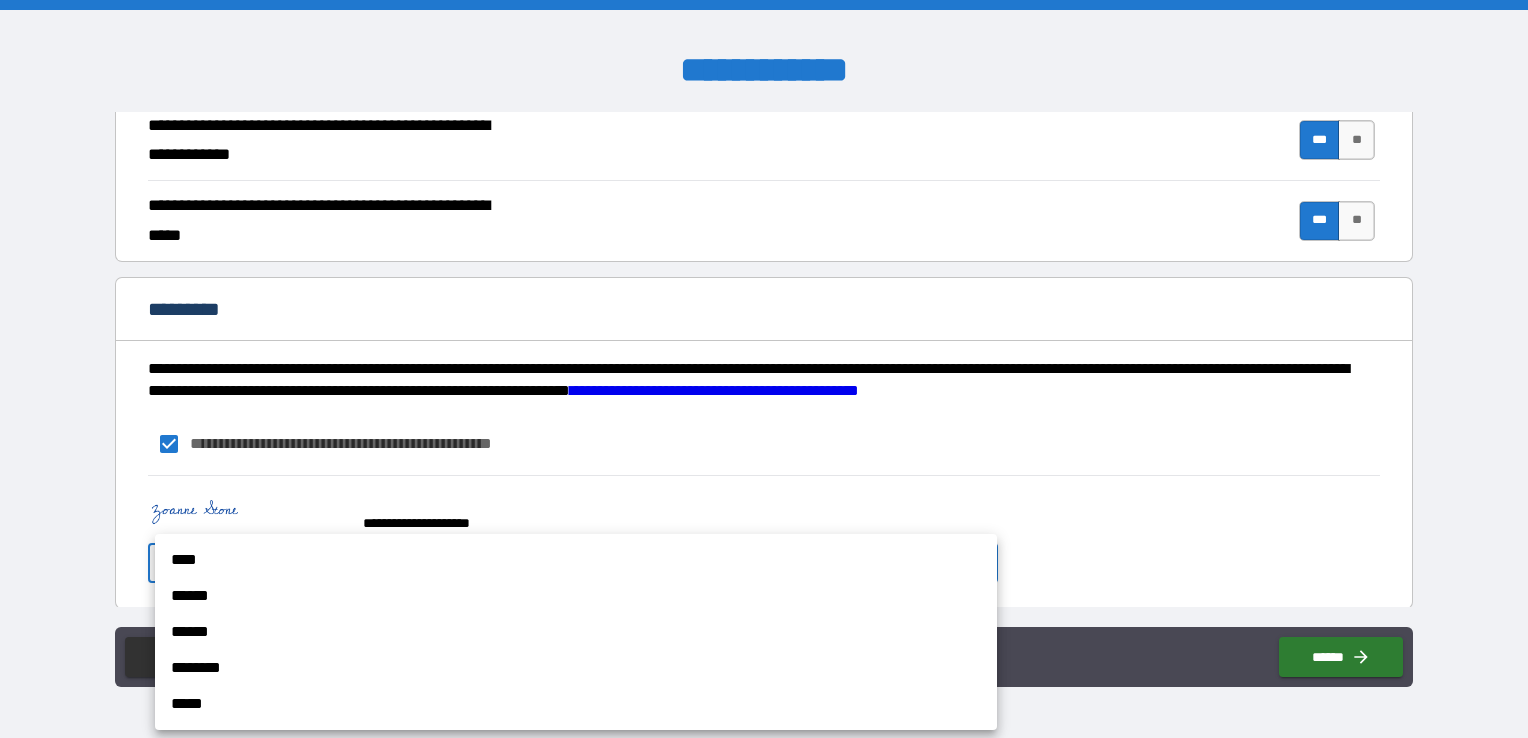 click on "**********" at bounding box center [764, 369] 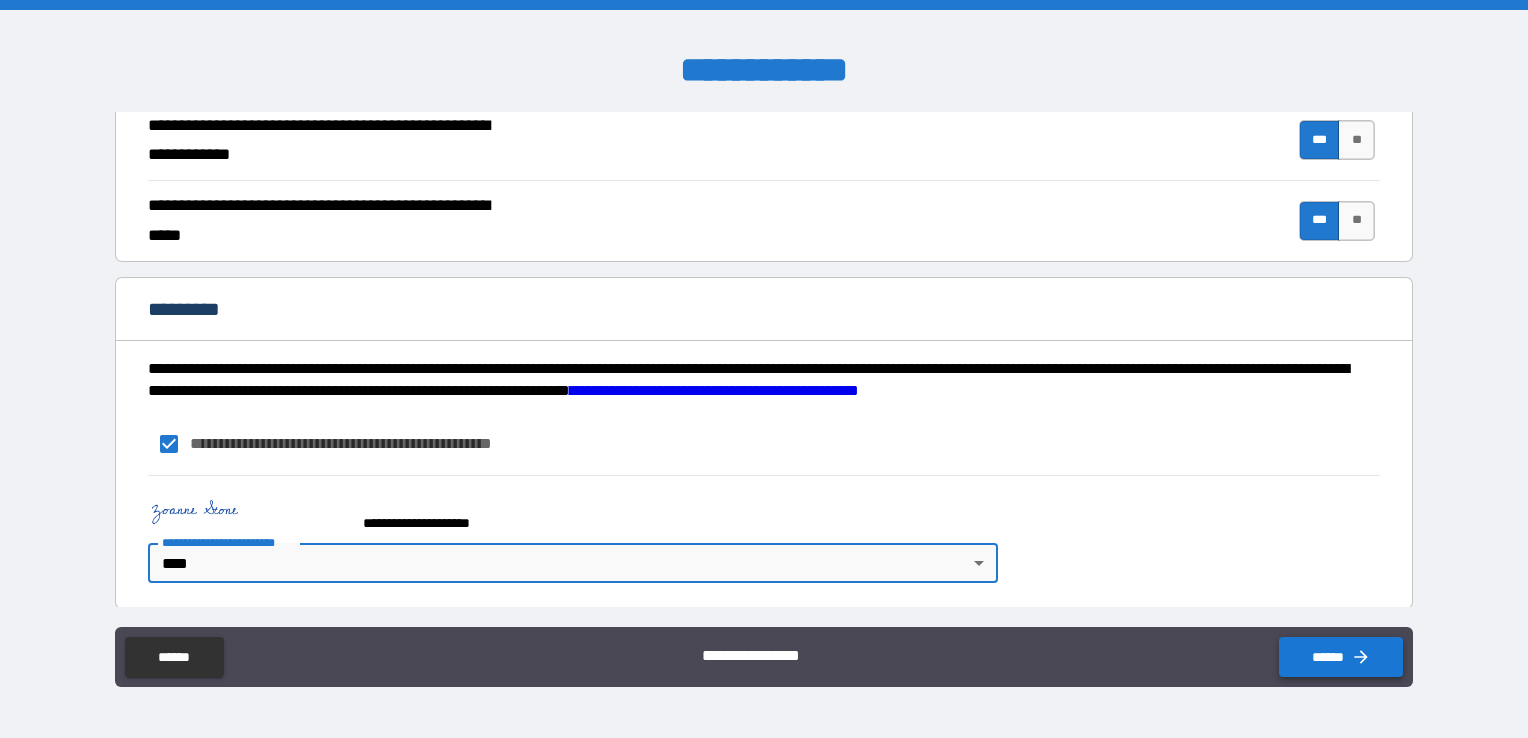 click on "******" at bounding box center (1341, 657) 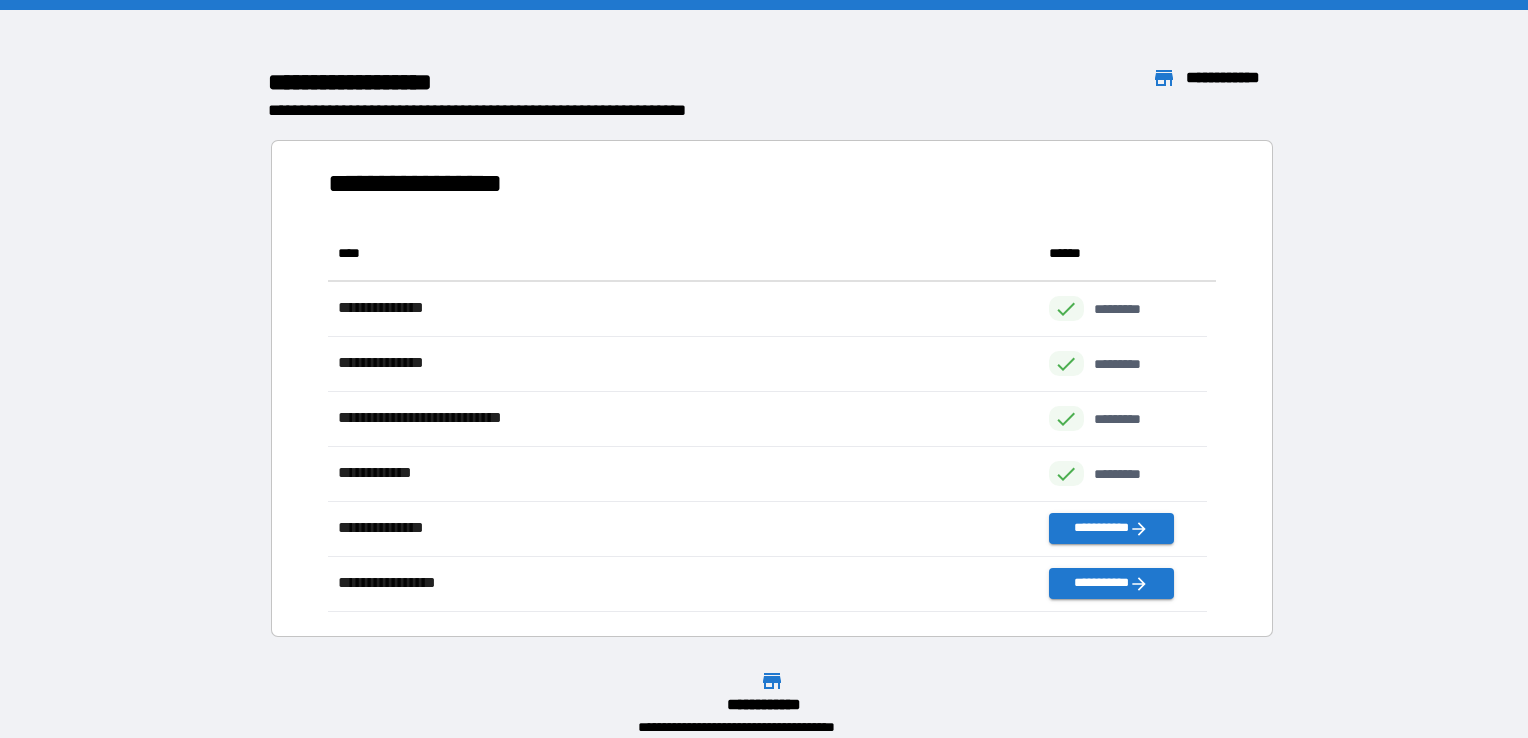 scroll, scrollTop: 370, scrollLeft: 863, axis: both 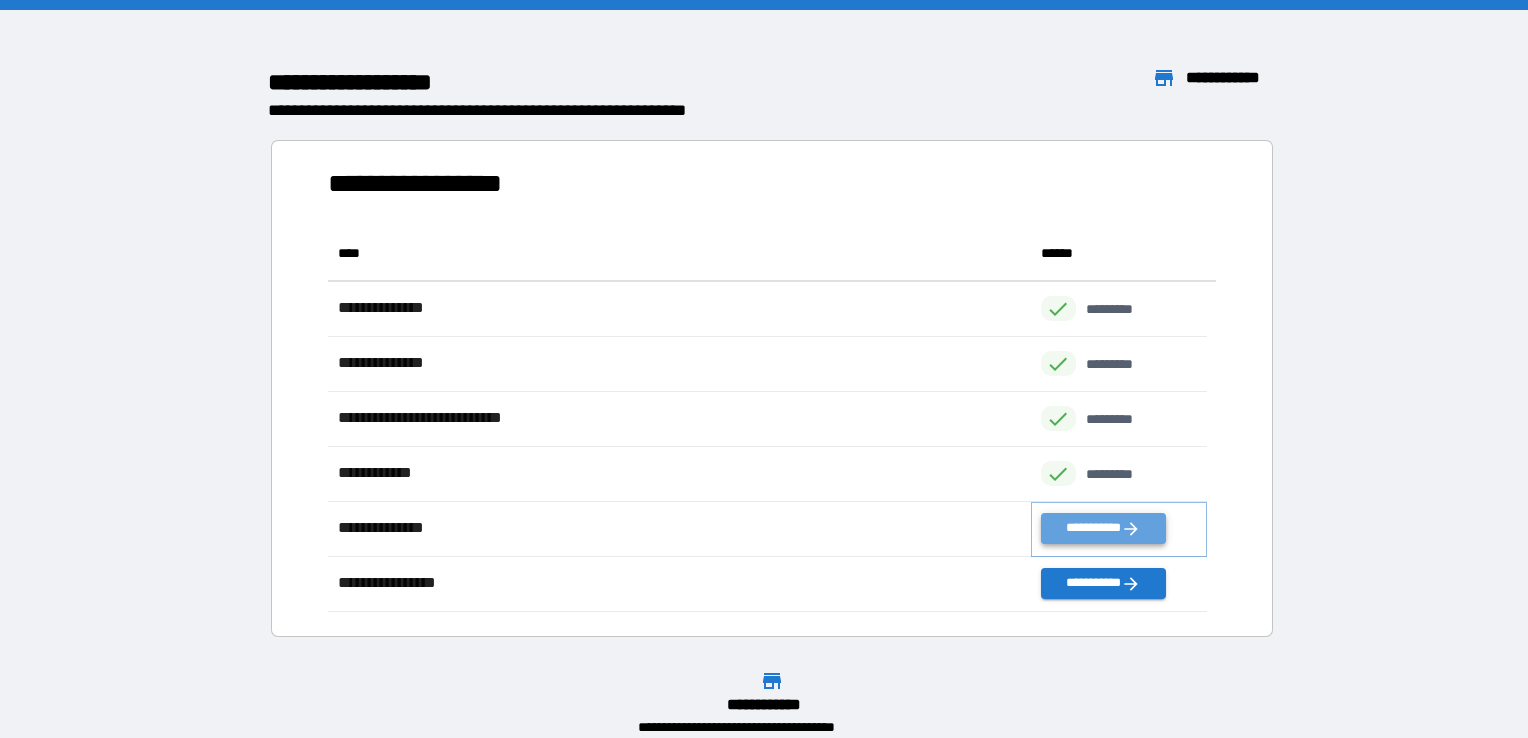 click on "**********" at bounding box center [1103, 528] 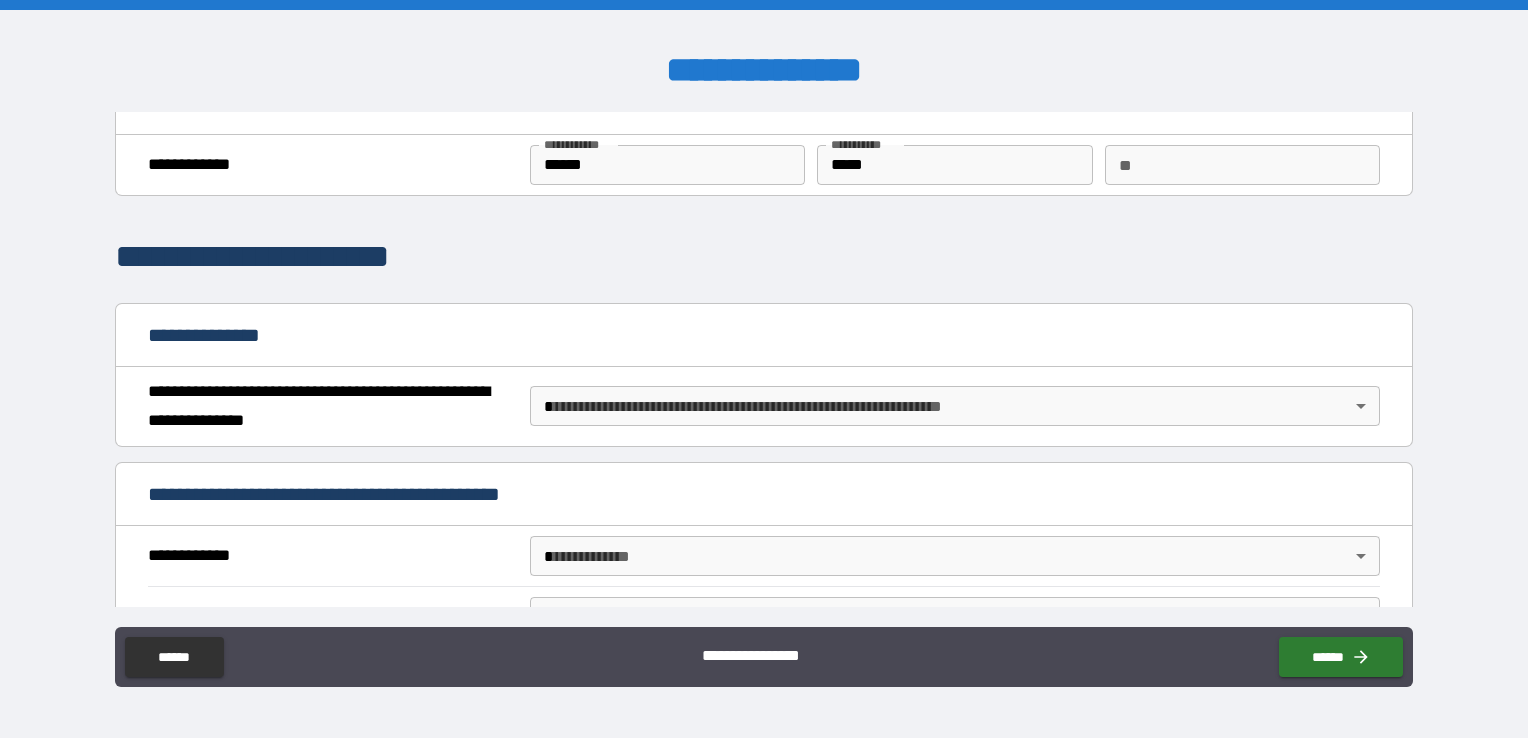 scroll, scrollTop: 0, scrollLeft: 0, axis: both 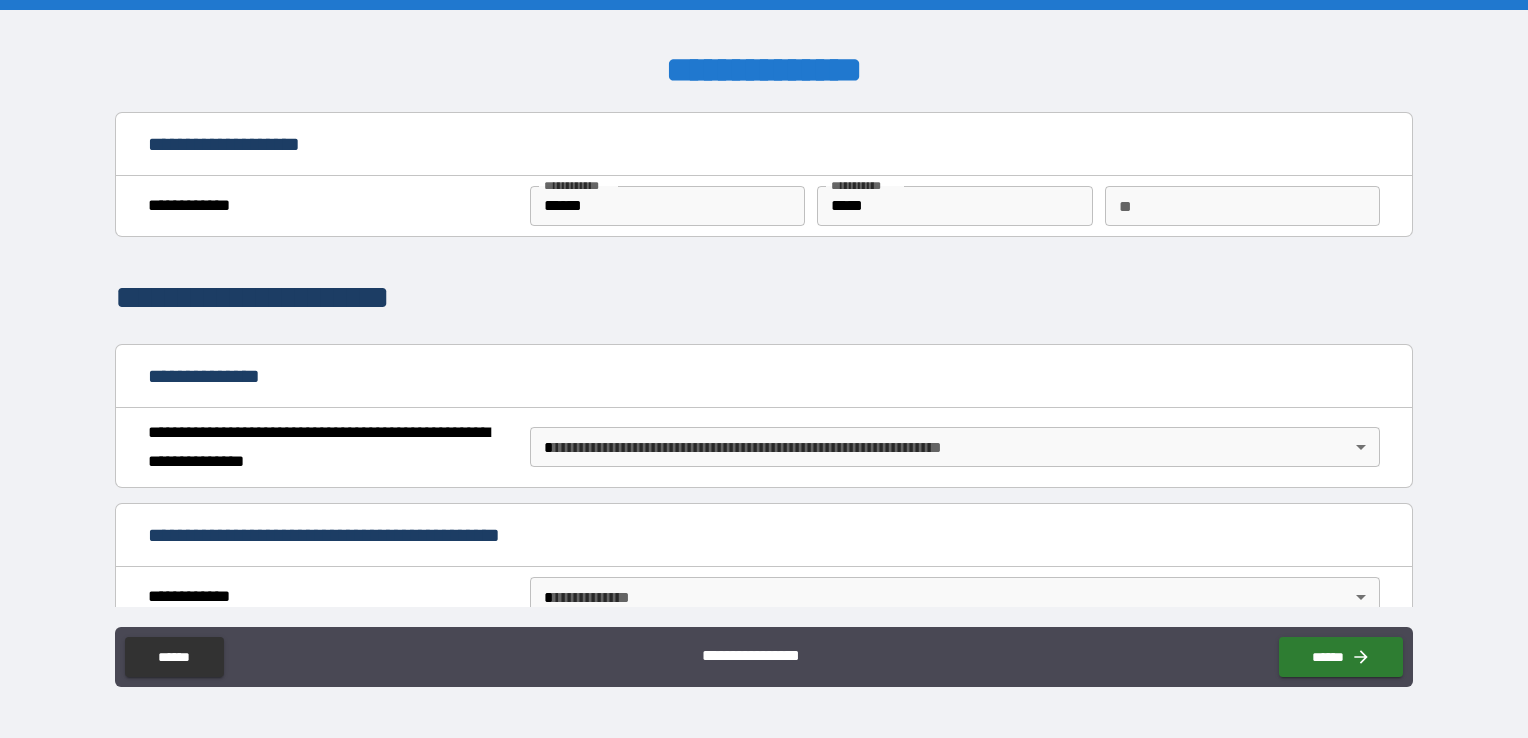click on "**********" at bounding box center (764, 369) 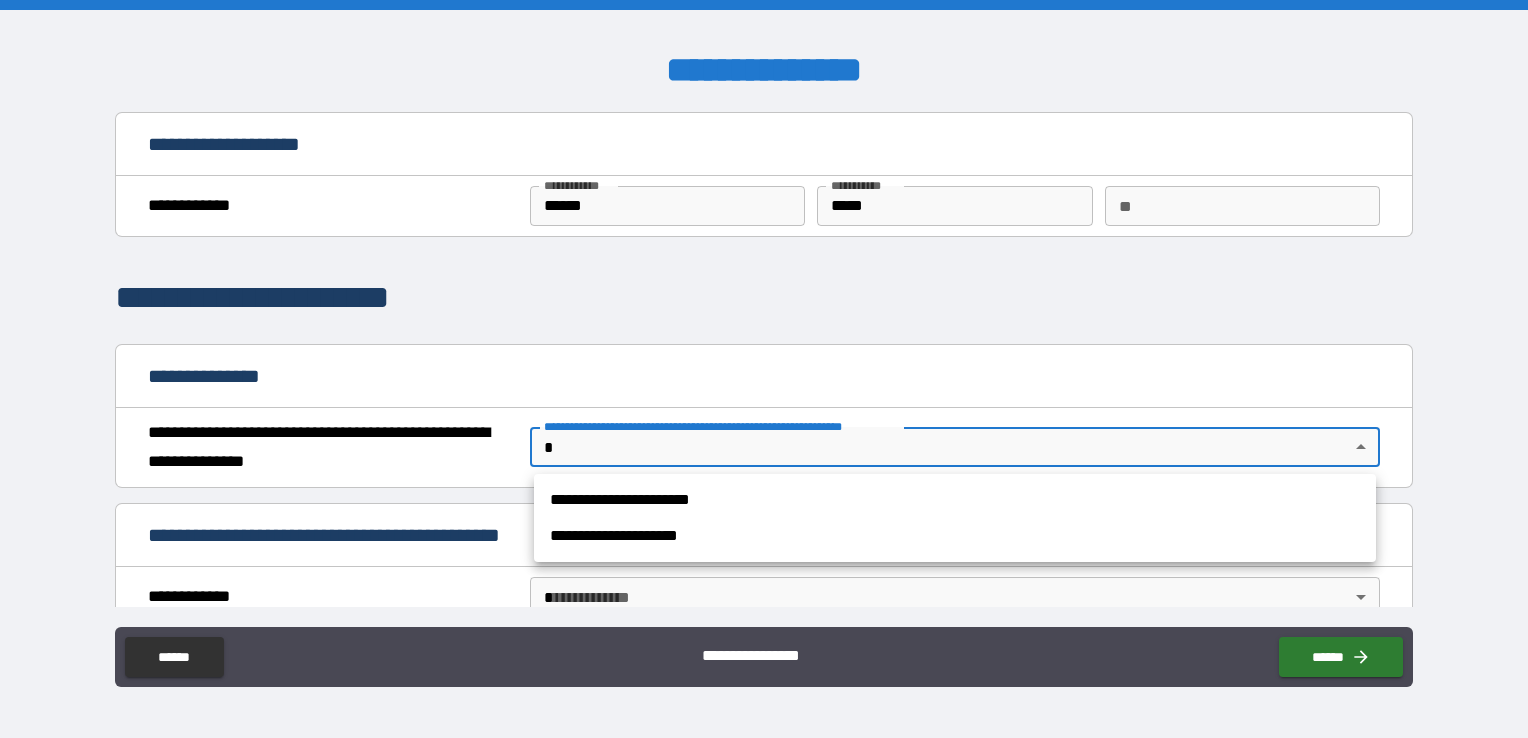 click on "**********" at bounding box center (955, 536) 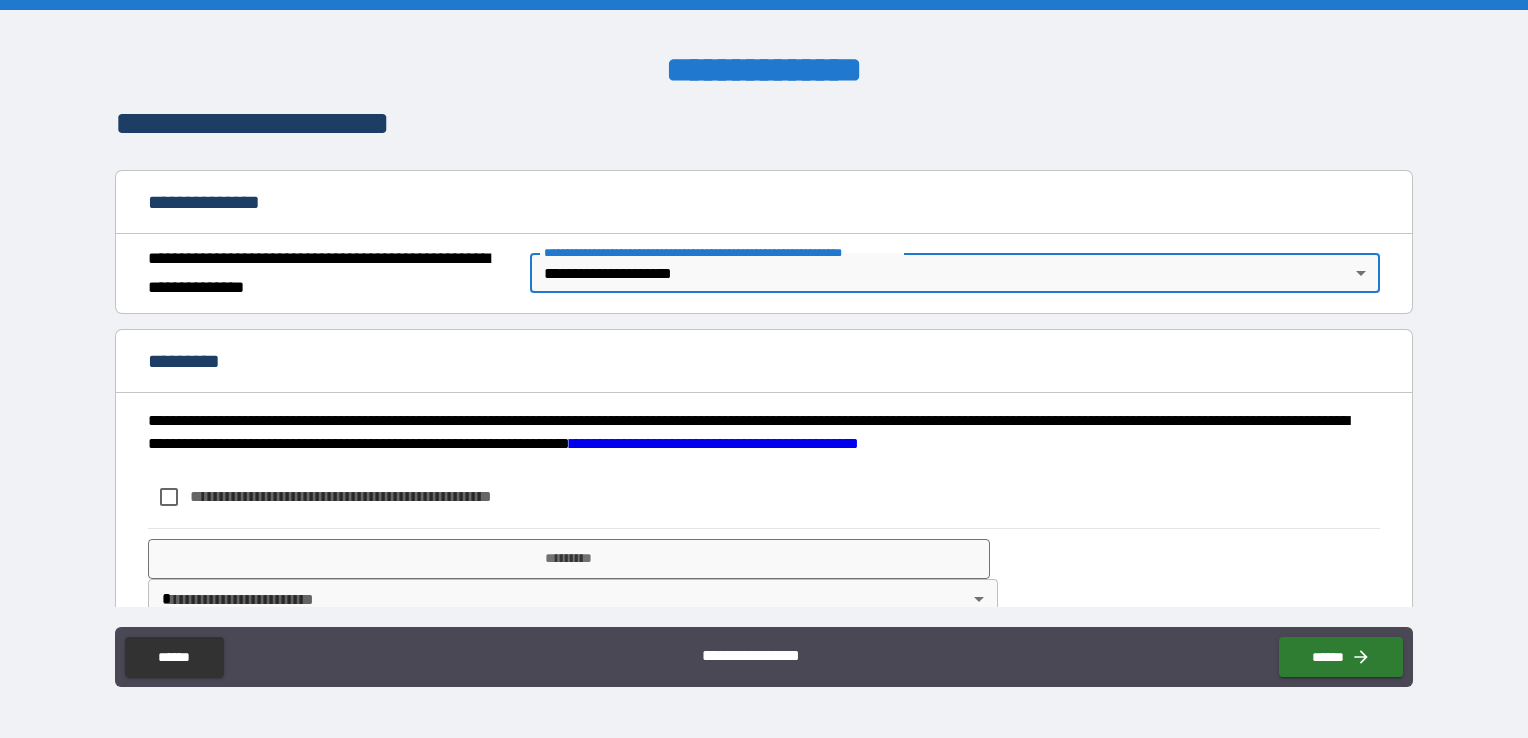 scroll, scrollTop: 214, scrollLeft: 0, axis: vertical 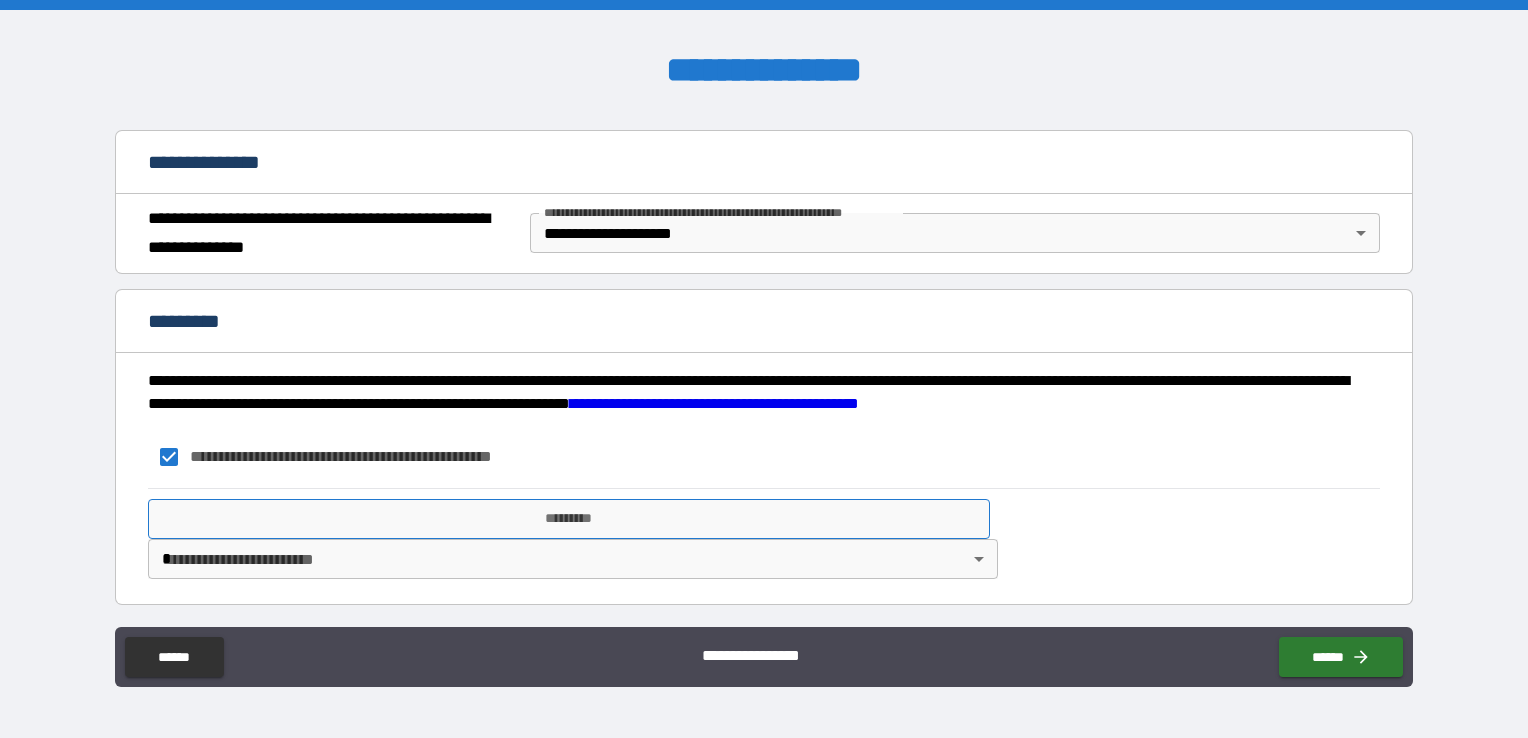 click on "*********" at bounding box center (569, 519) 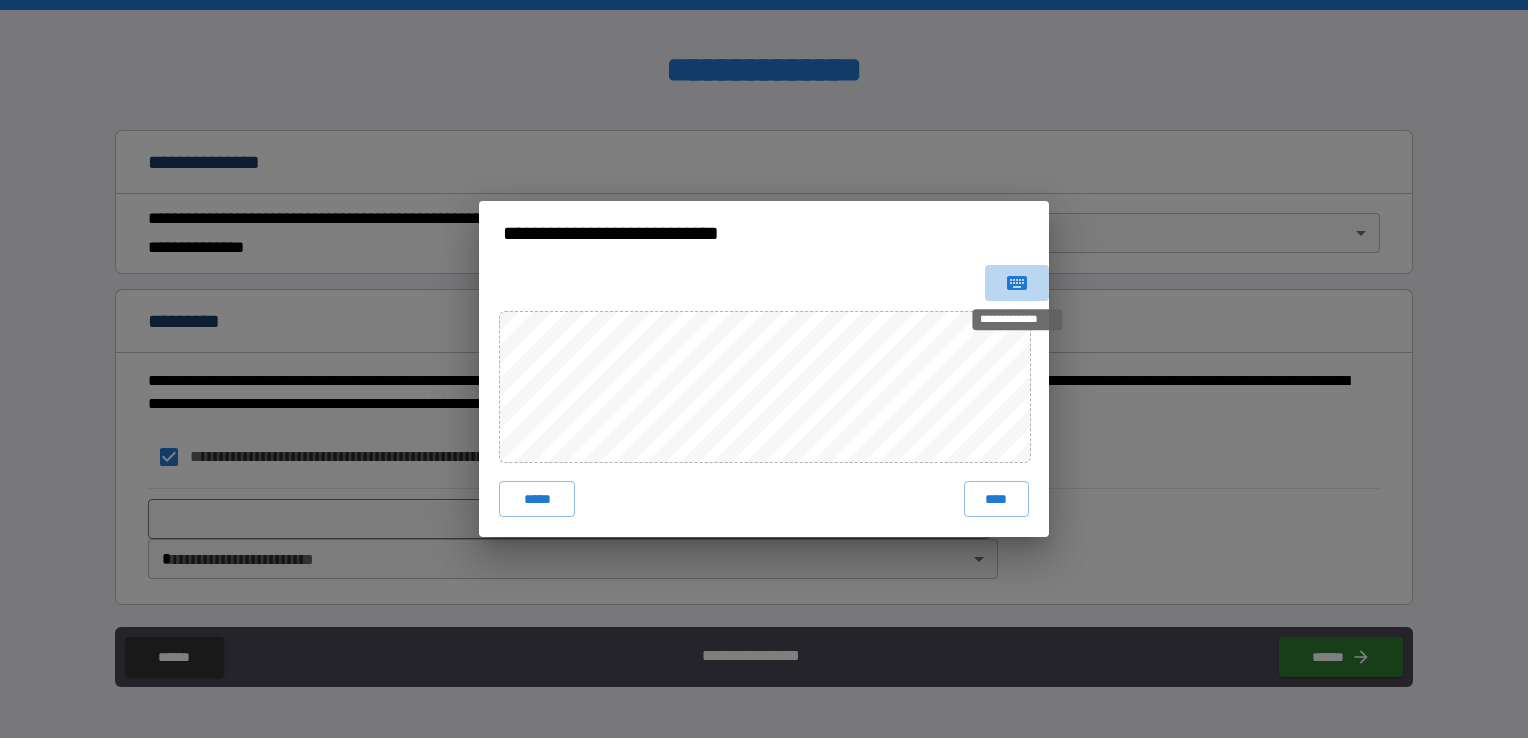 click 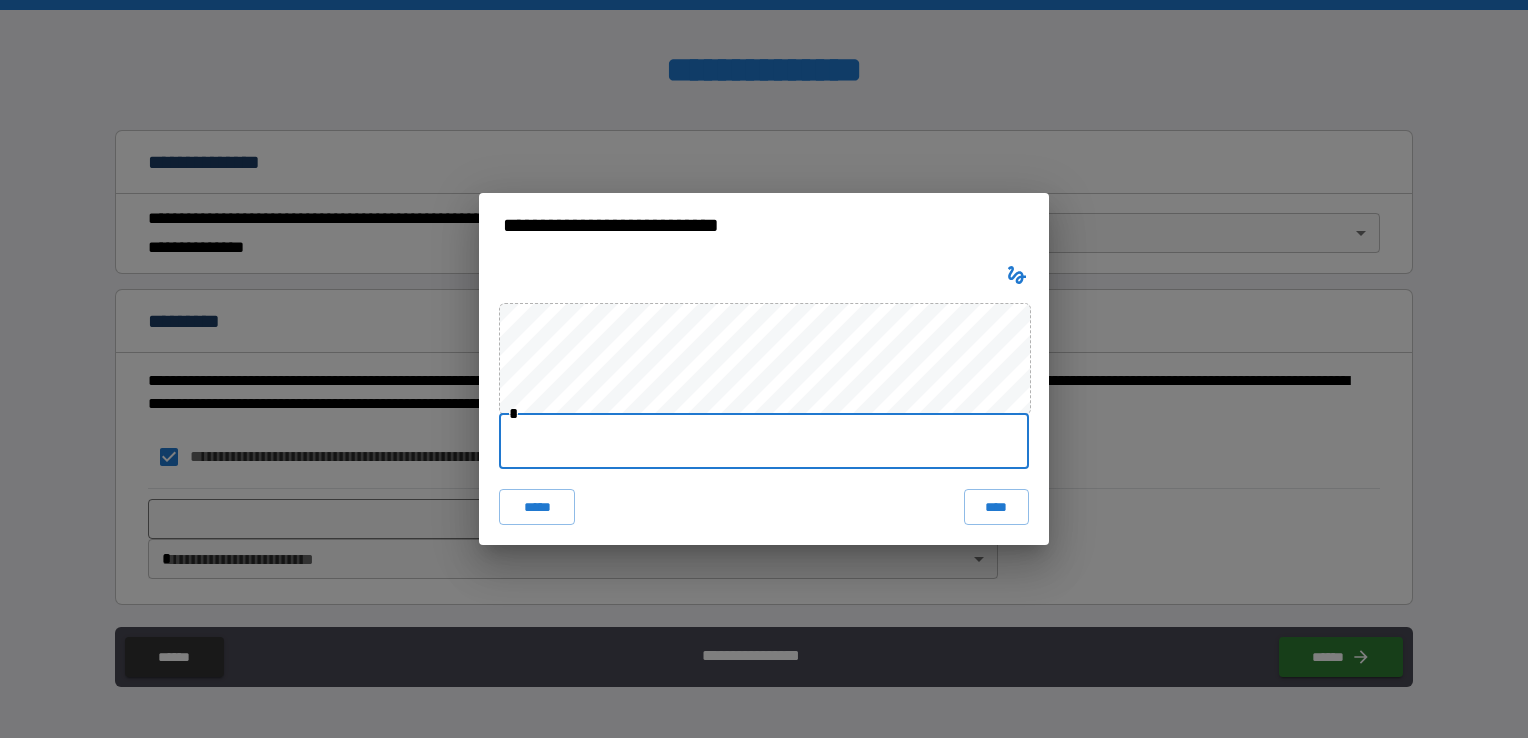 click at bounding box center (764, 441) 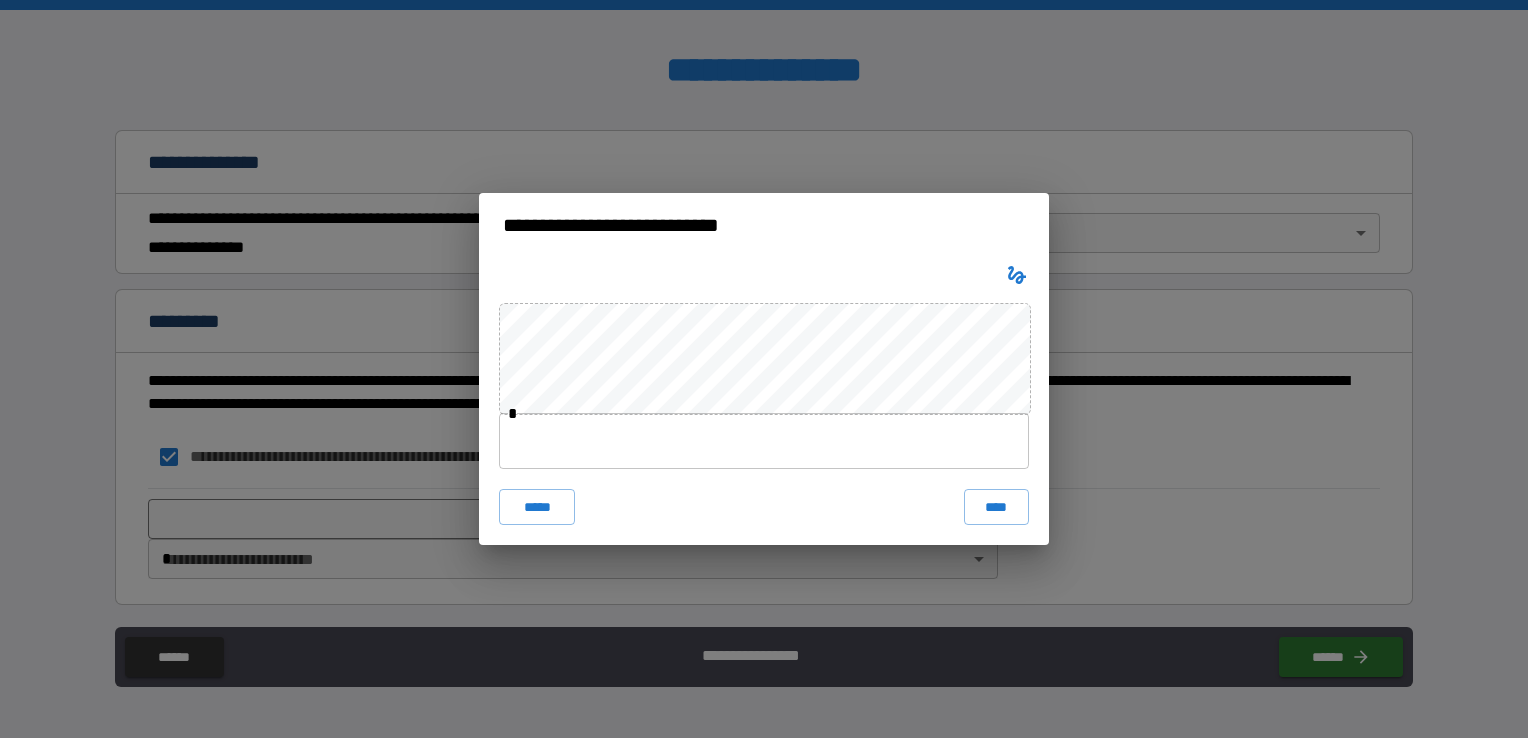 click on "**********" at bounding box center [764, 369] 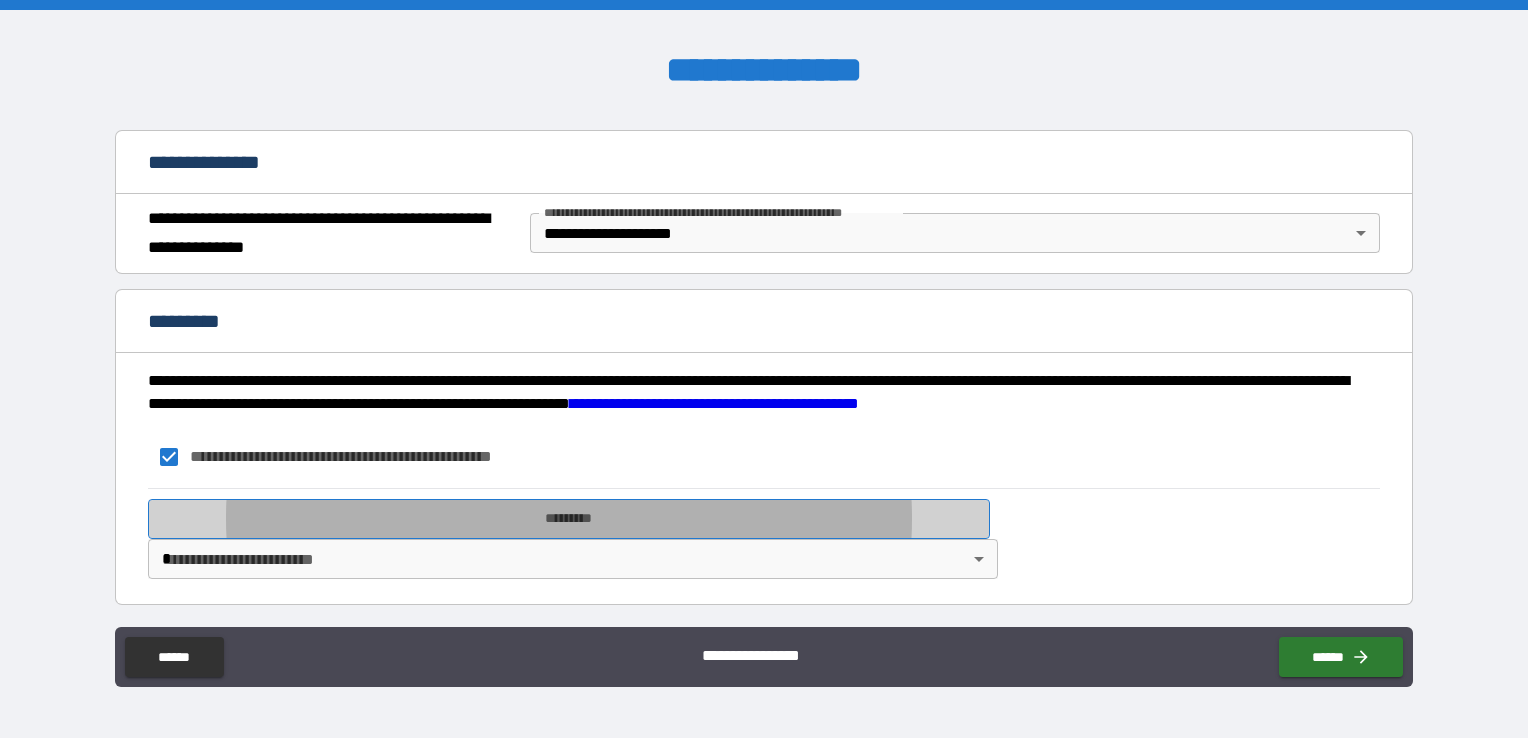click on "*********" at bounding box center (569, 519) 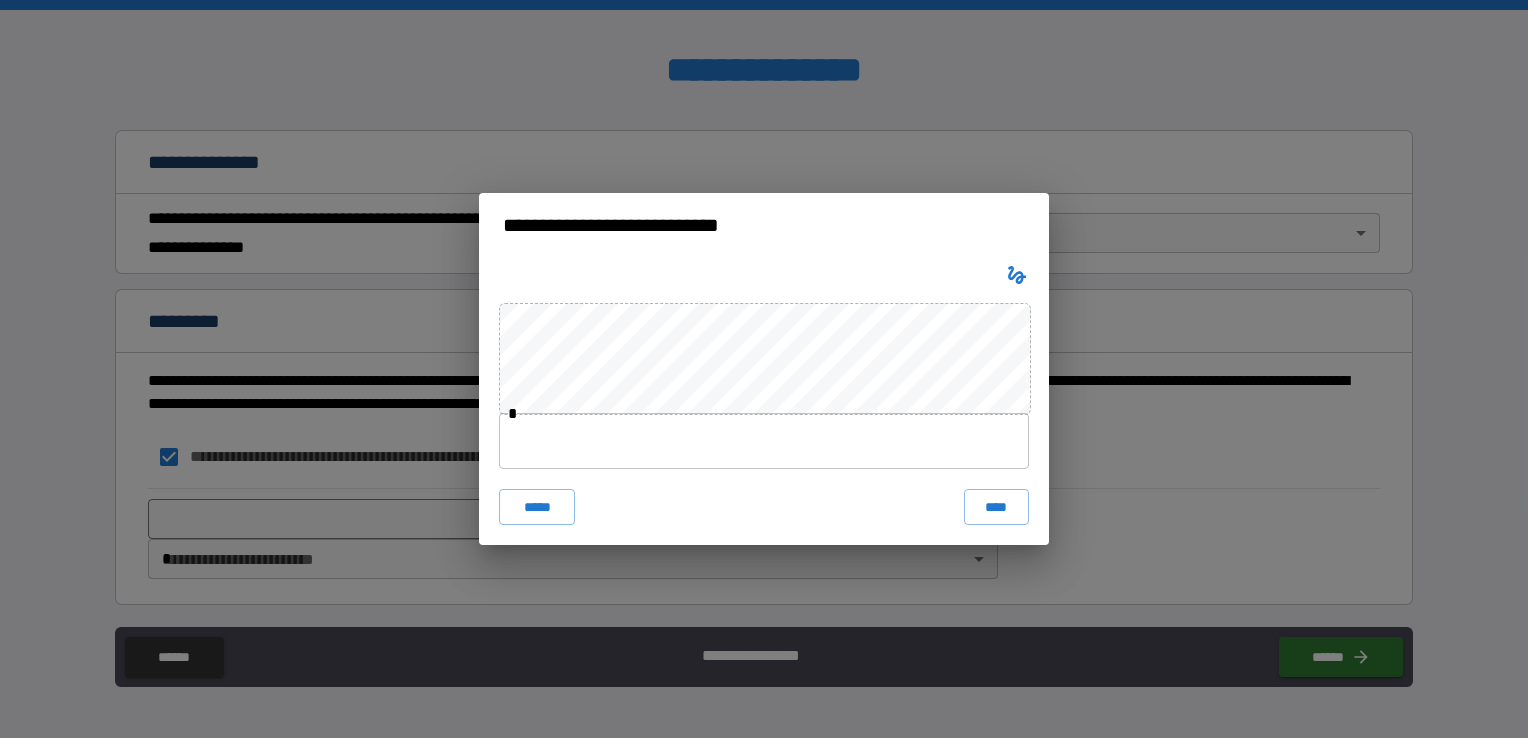 click at bounding box center (764, 441) 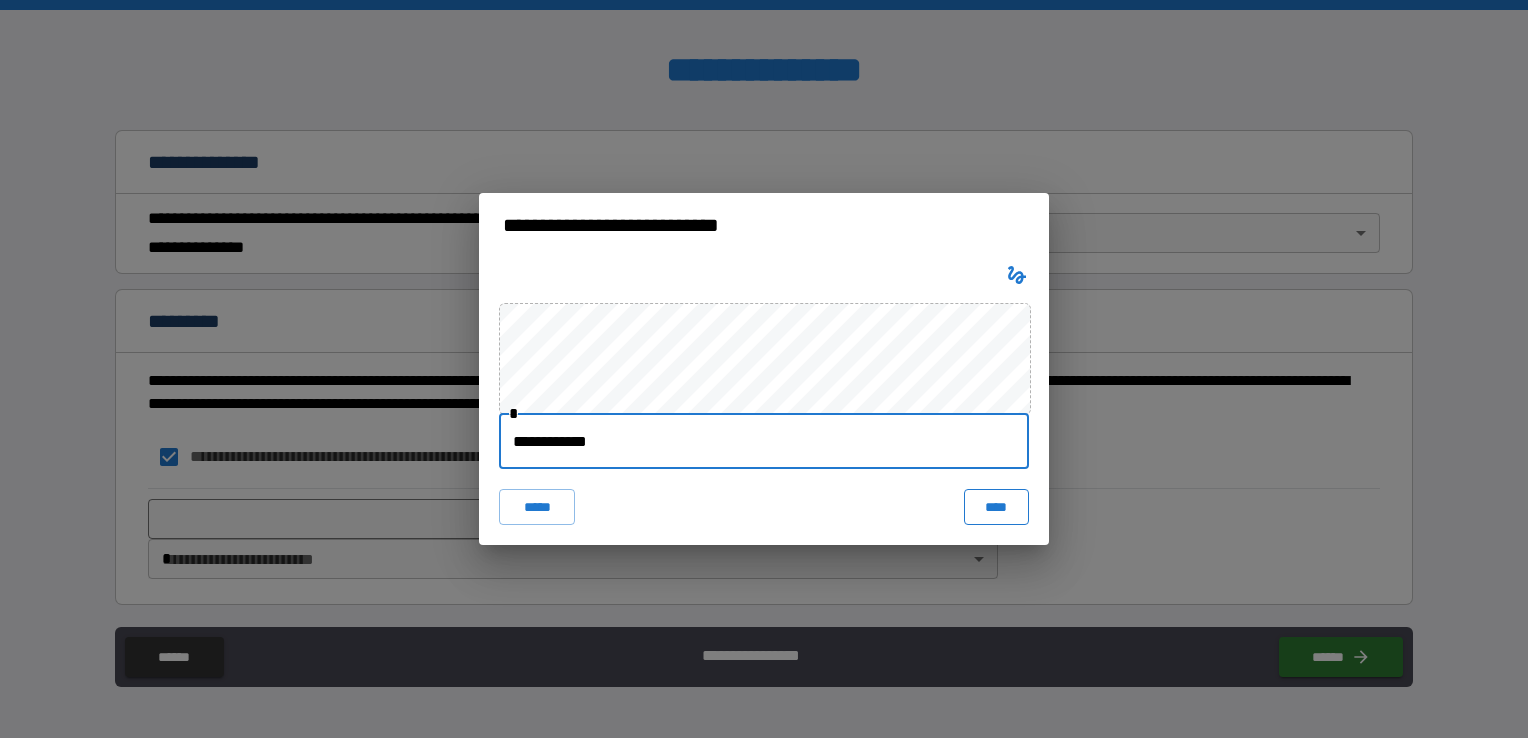 type on "**********" 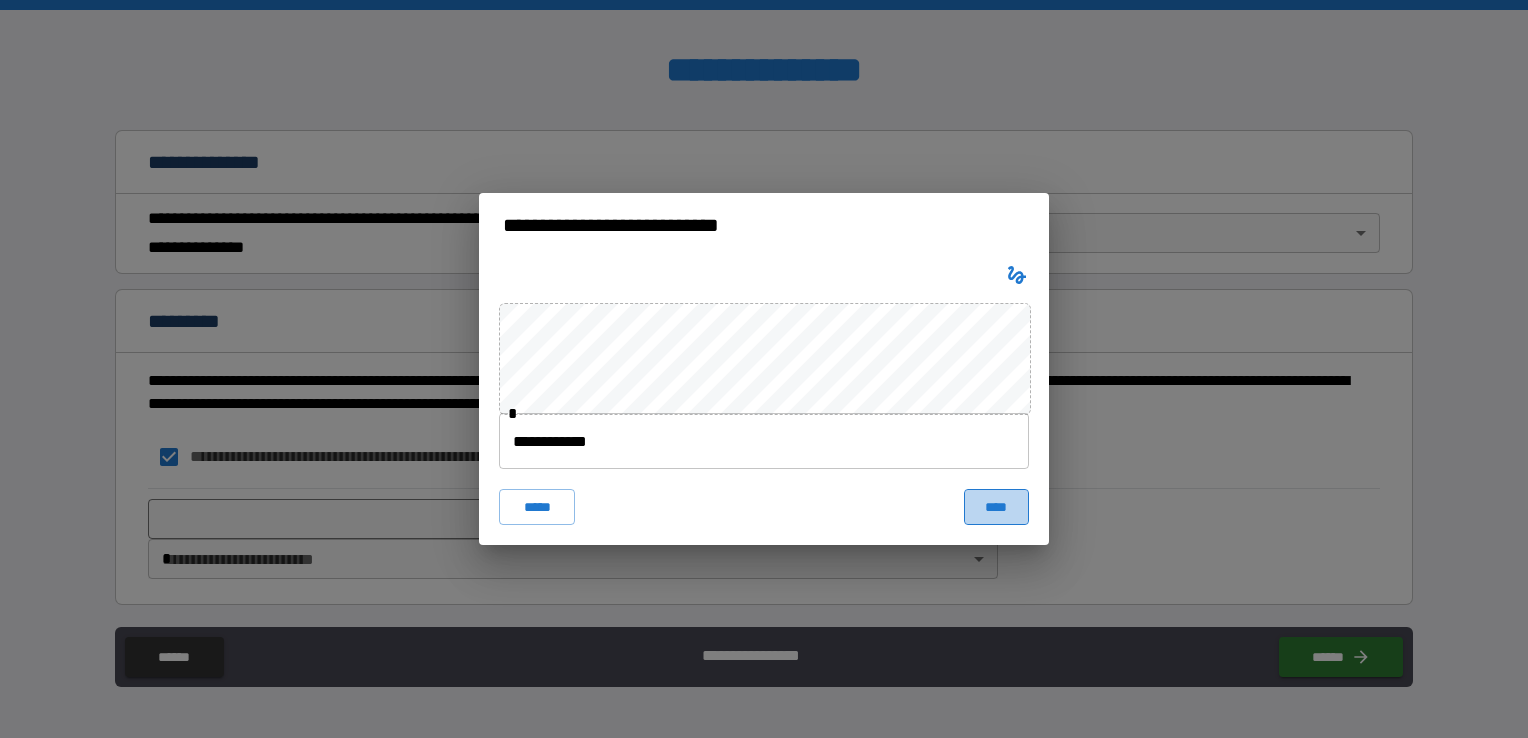 click on "****" at bounding box center [996, 507] 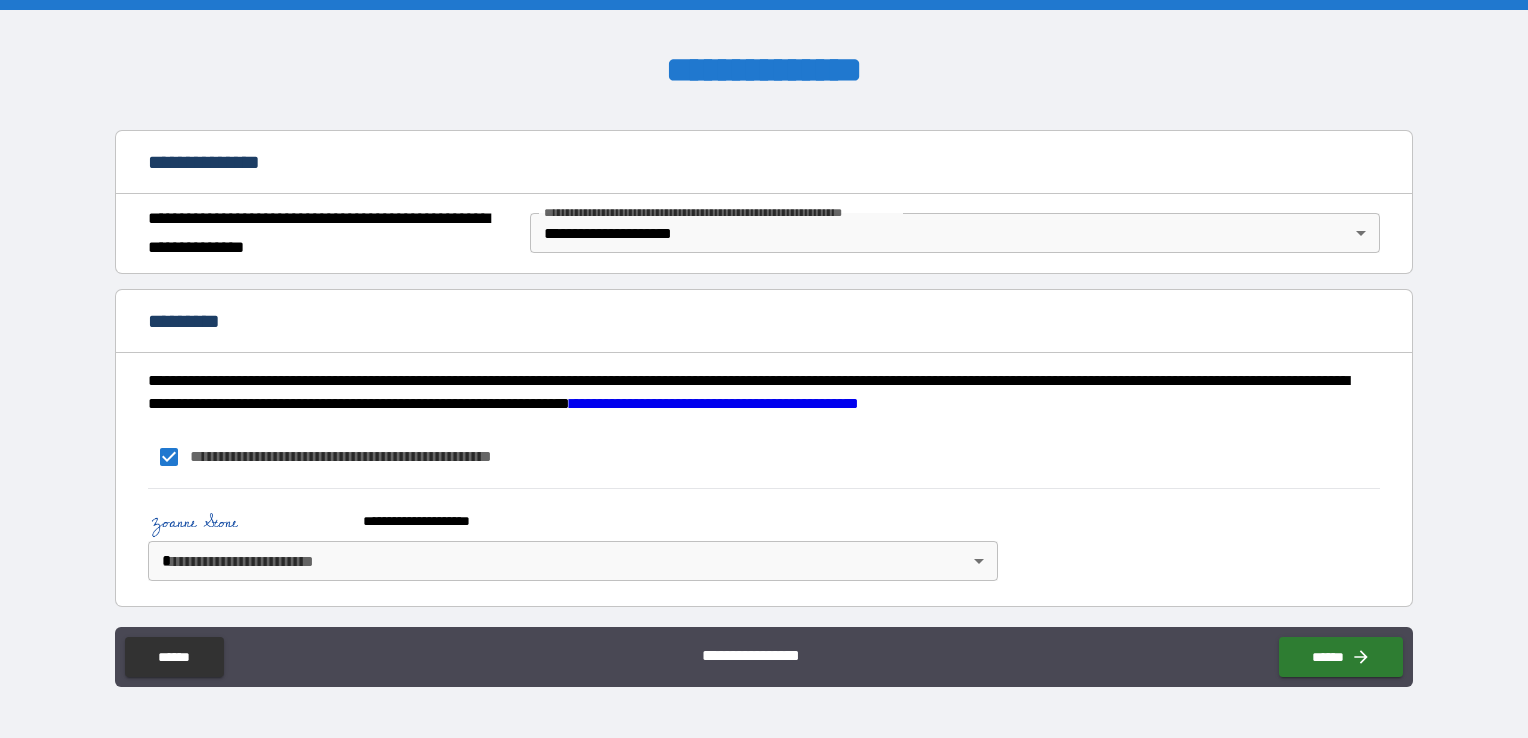 click on "**********" at bounding box center [764, 369] 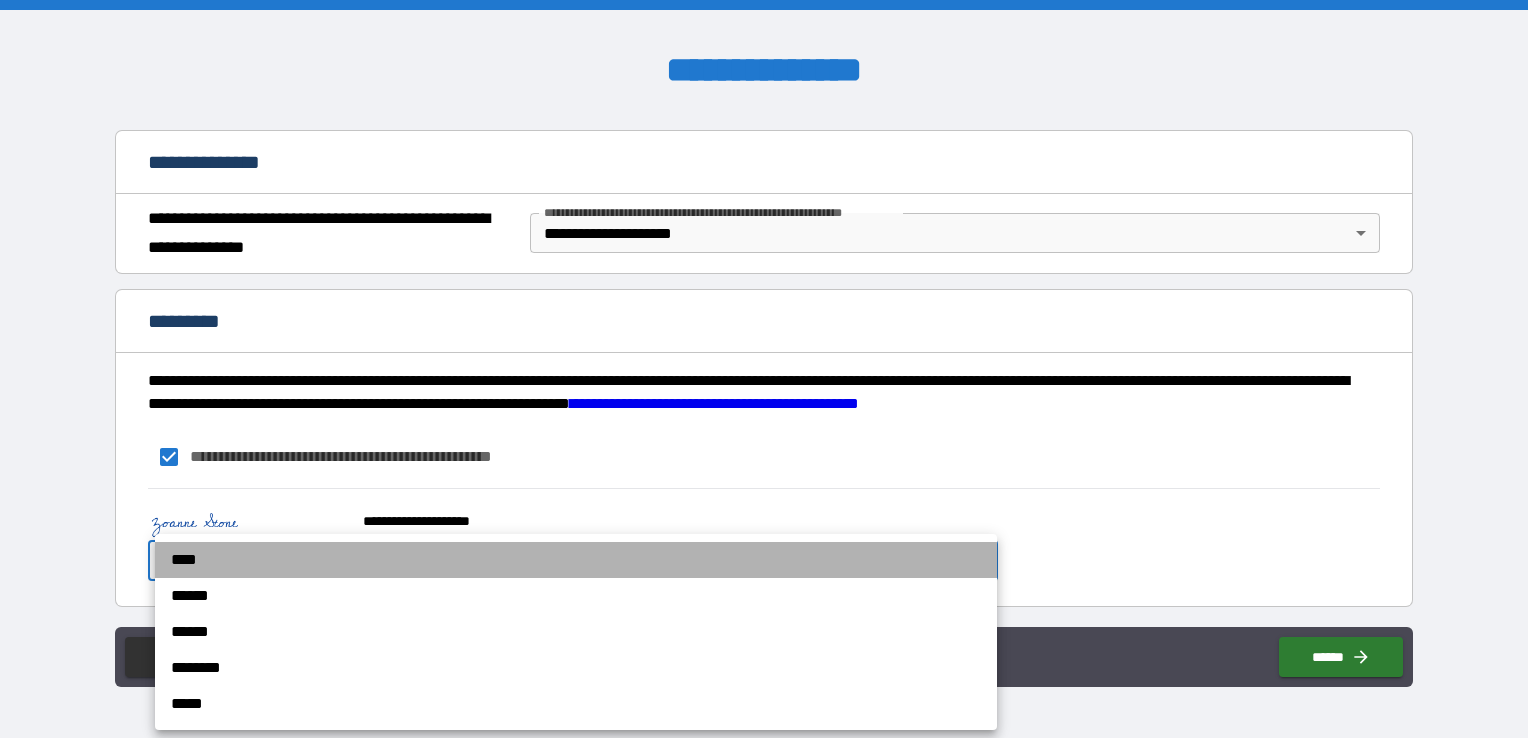 click on "****" at bounding box center [576, 560] 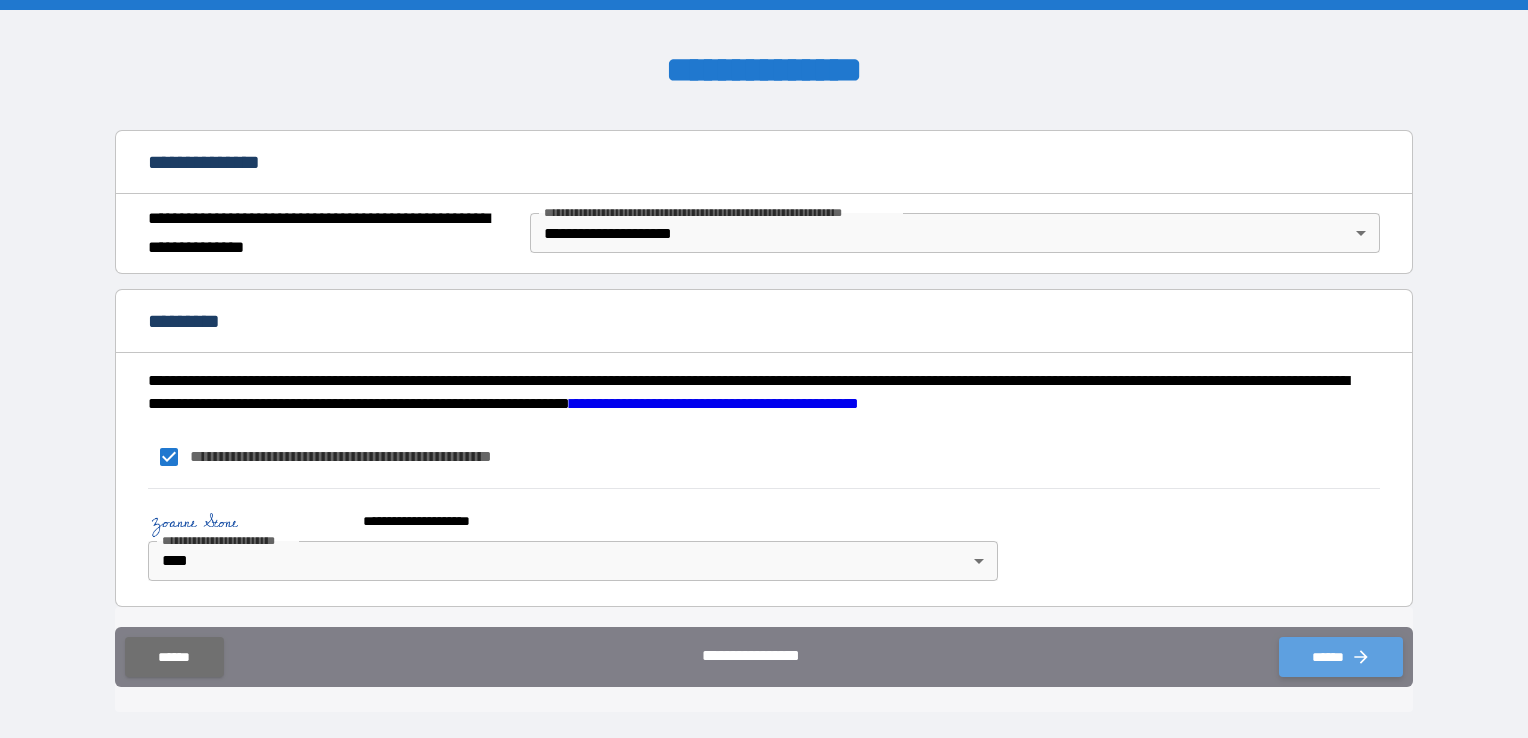 click 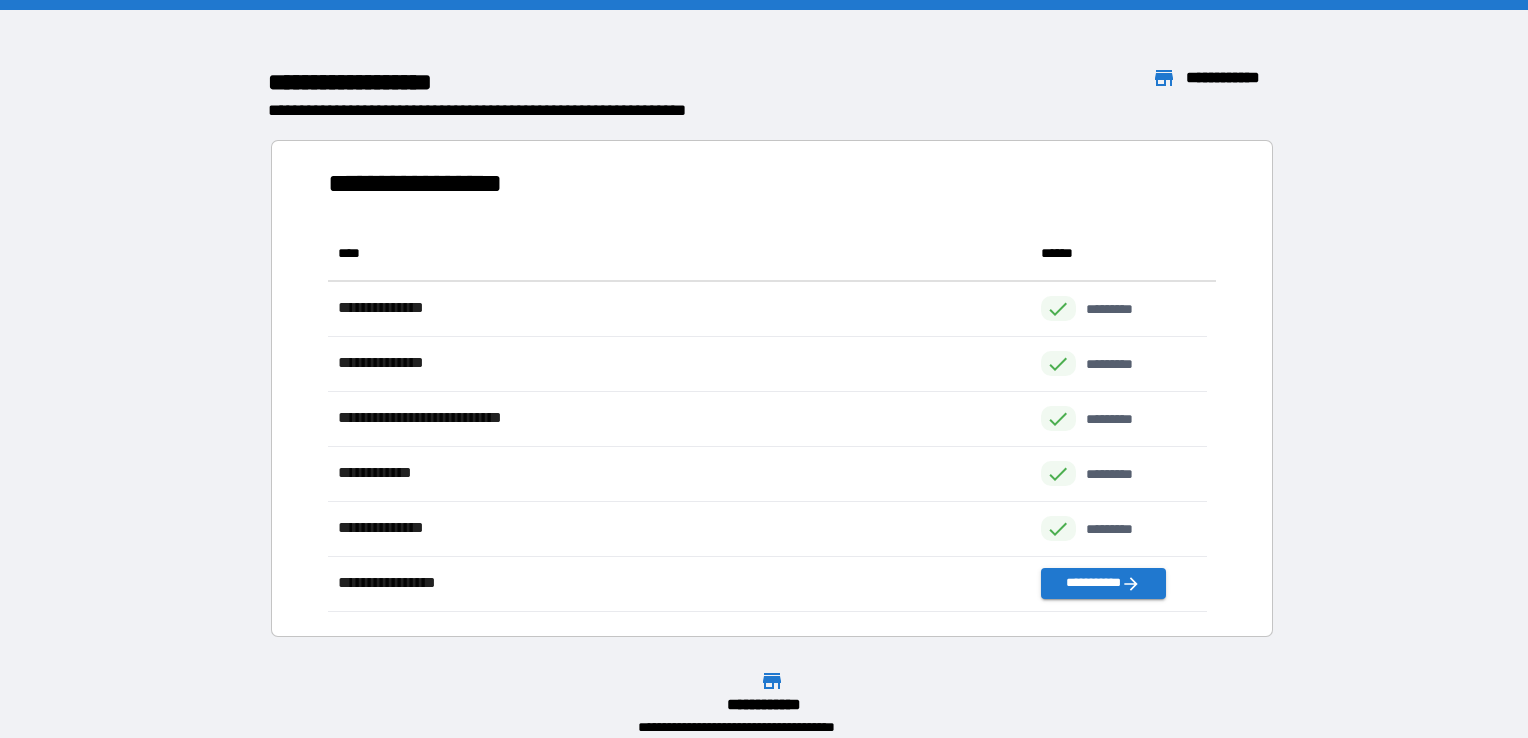 scroll, scrollTop: 16, scrollLeft: 16, axis: both 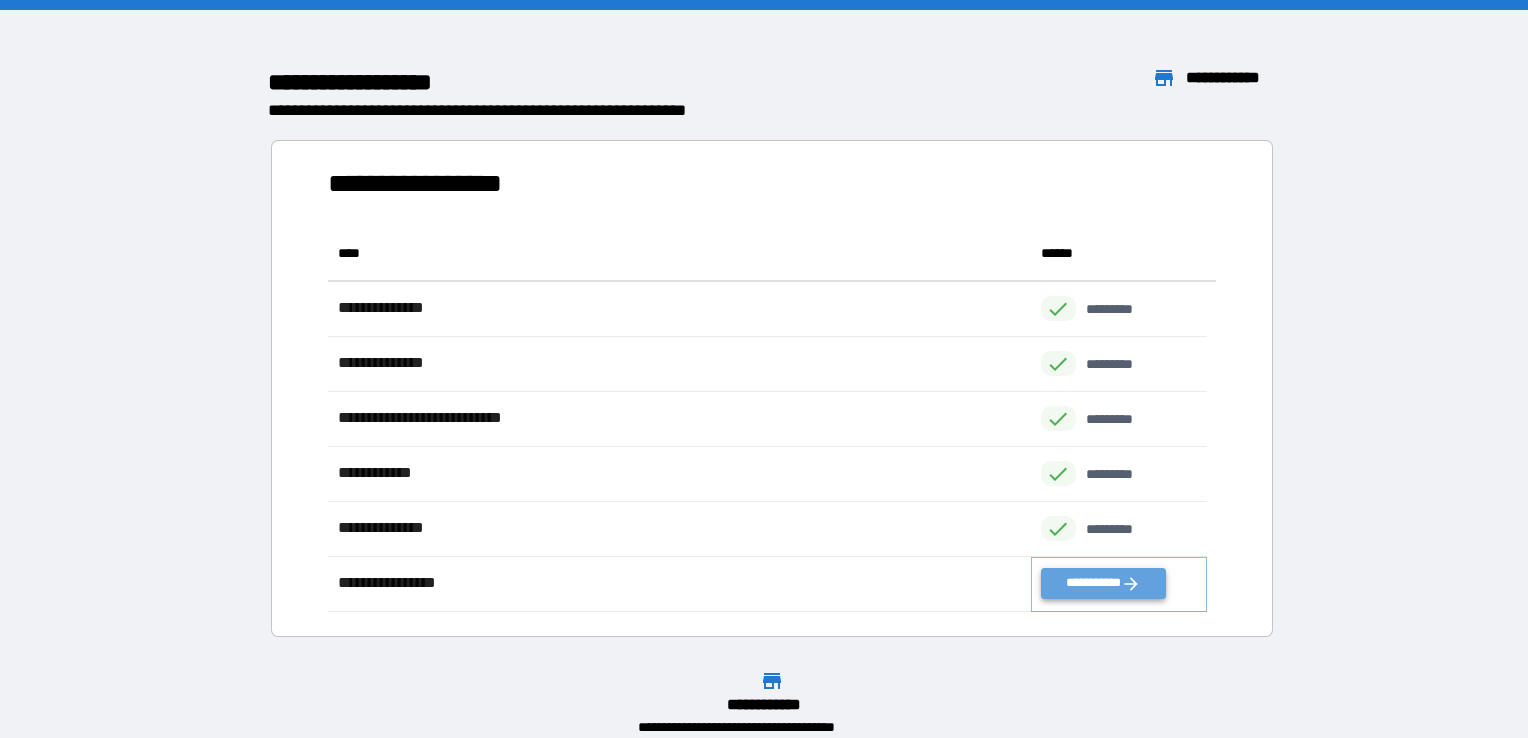 click on "**********" at bounding box center (1103, 583) 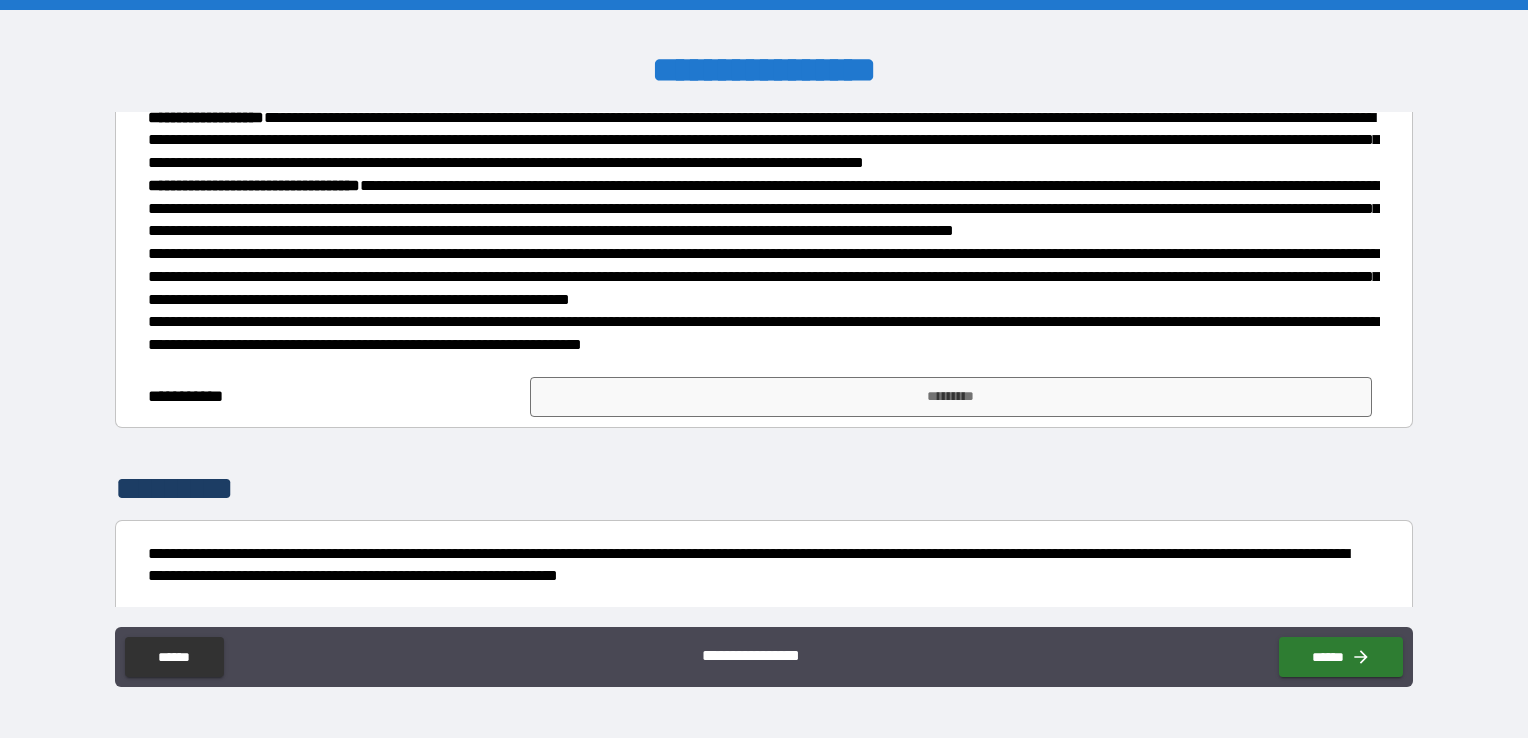 scroll, scrollTop: 300, scrollLeft: 0, axis: vertical 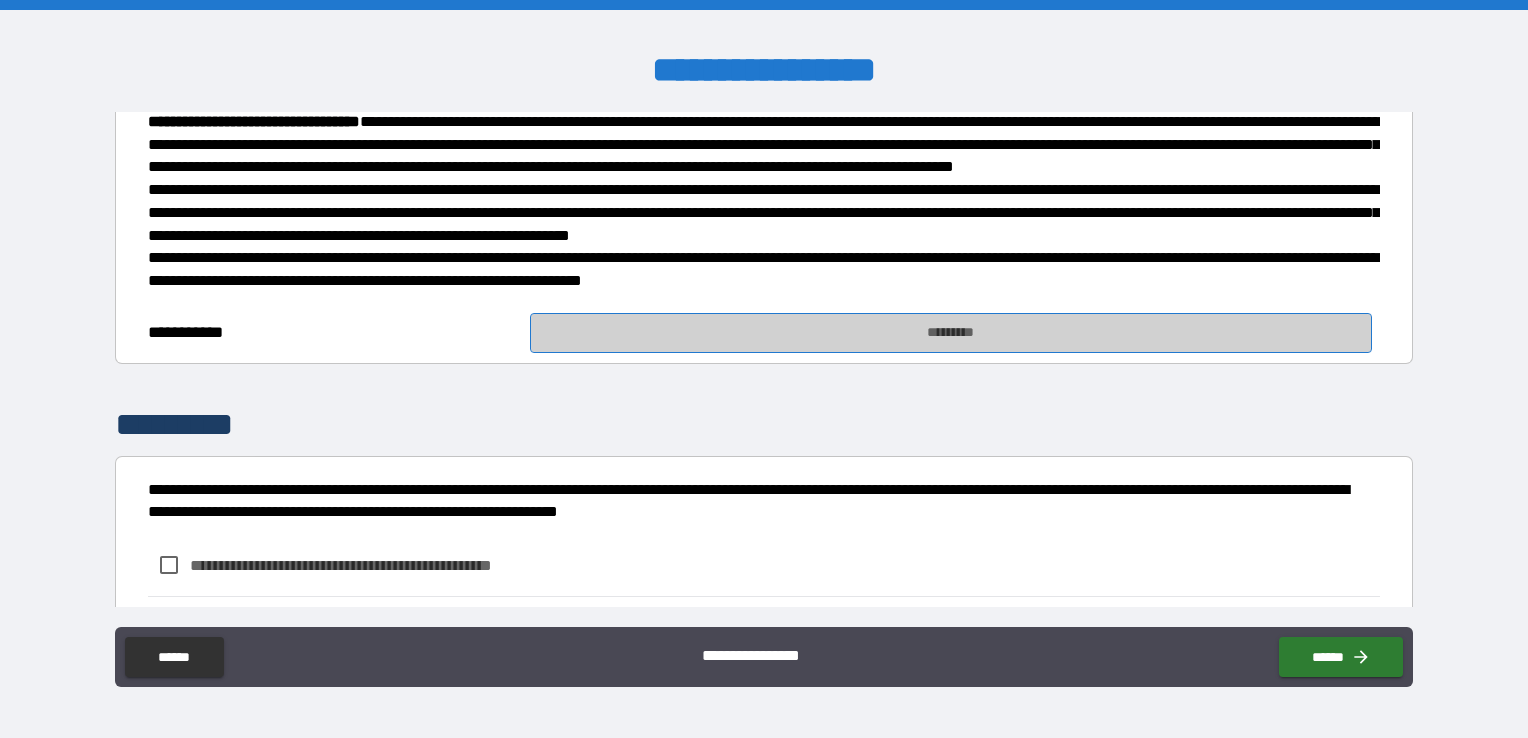 click on "*********" at bounding box center (951, 333) 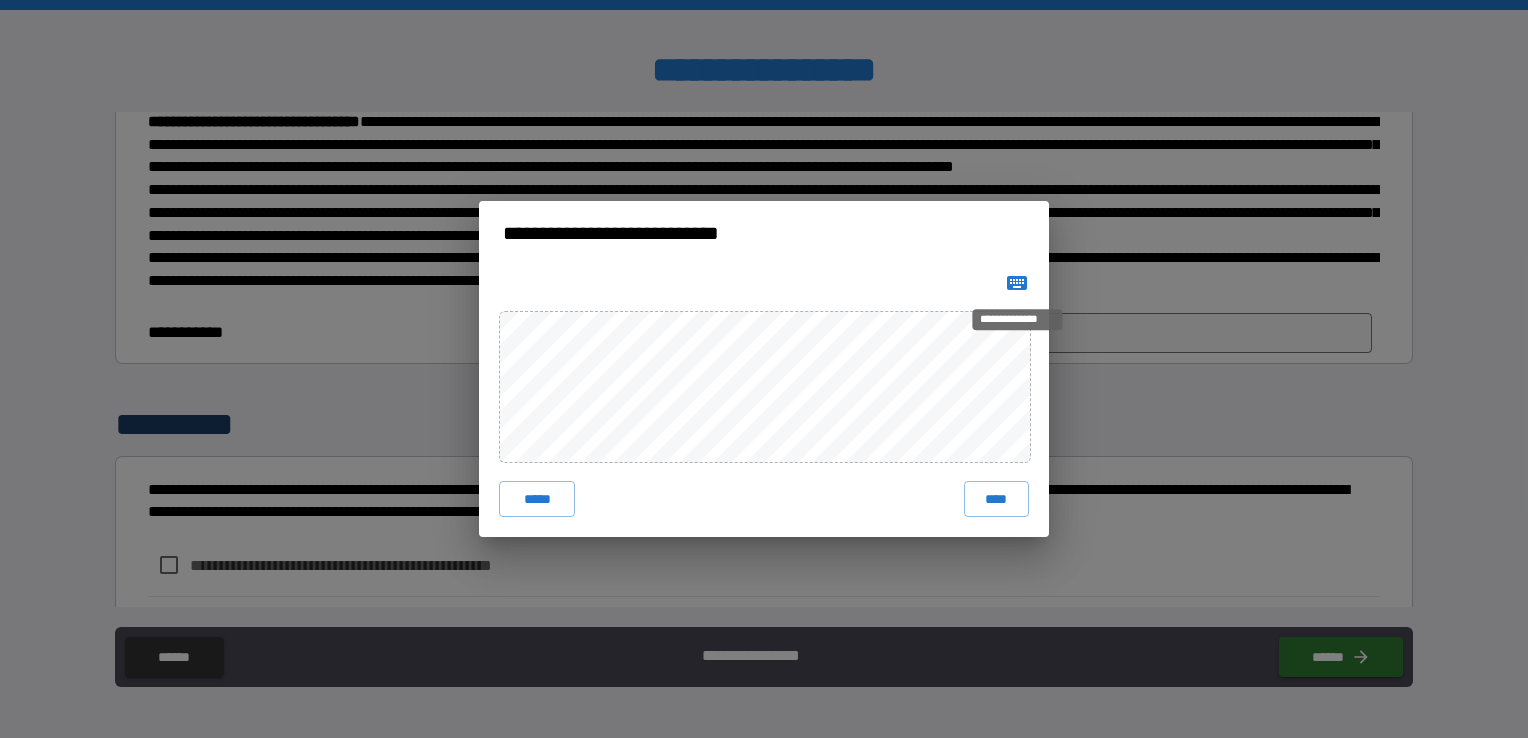 click 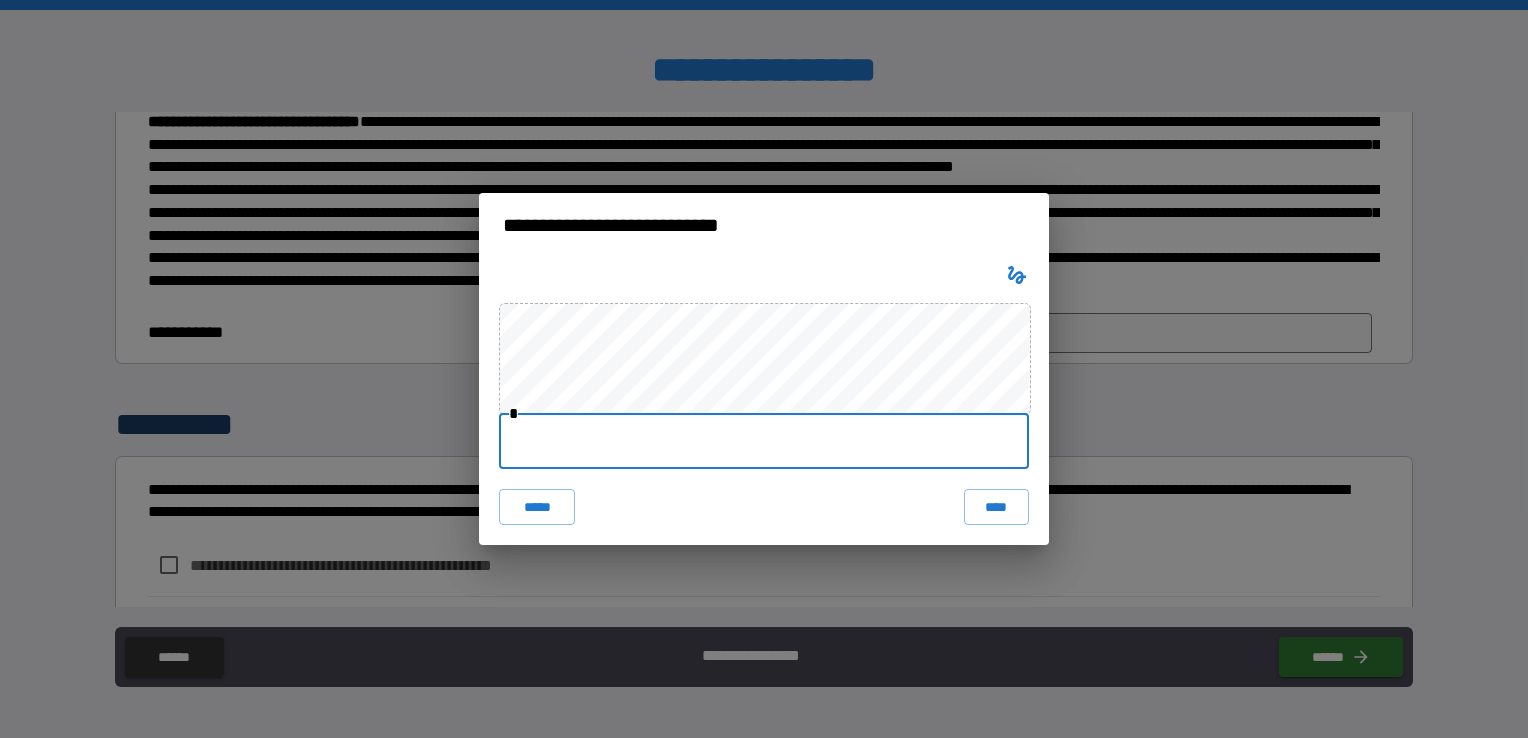 click at bounding box center [764, 441] 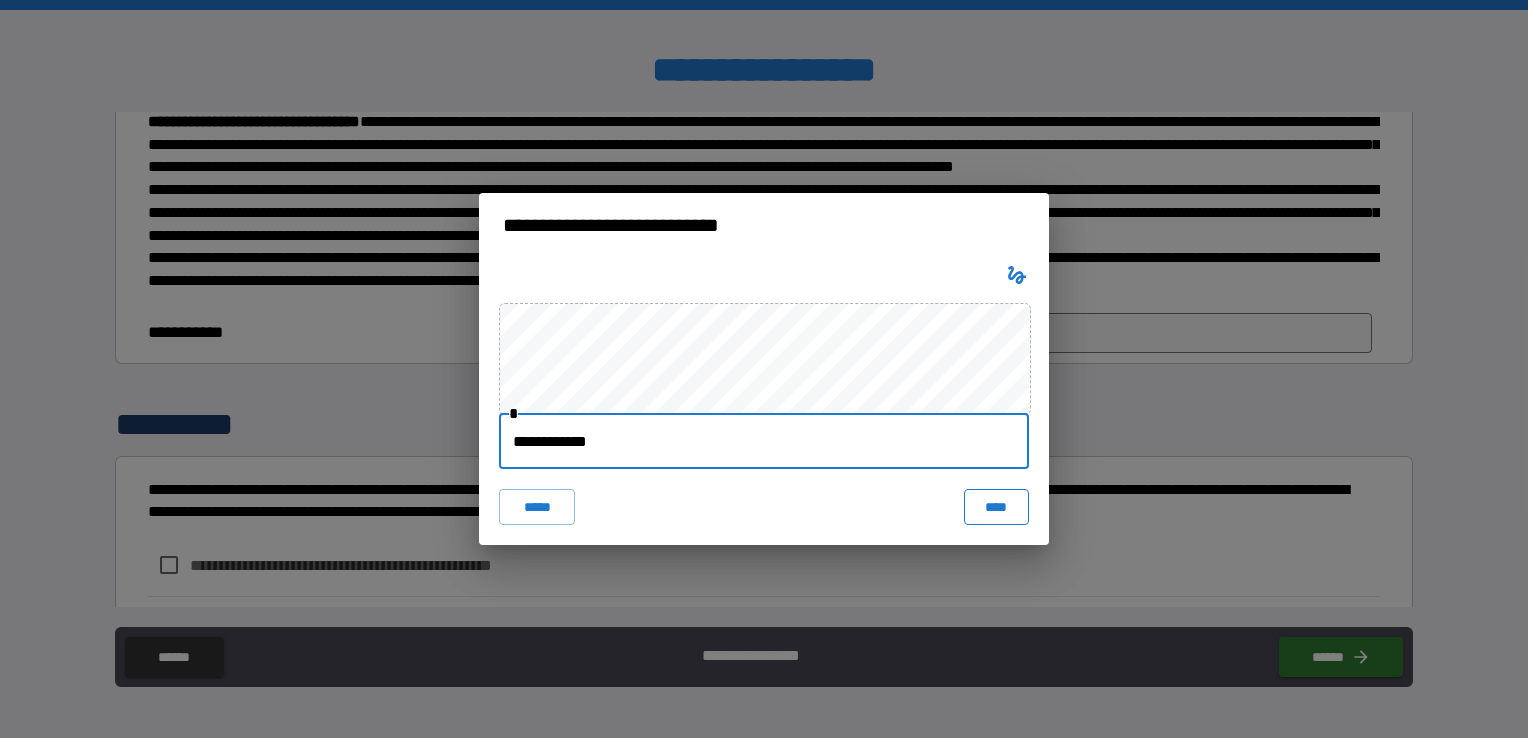 type on "**********" 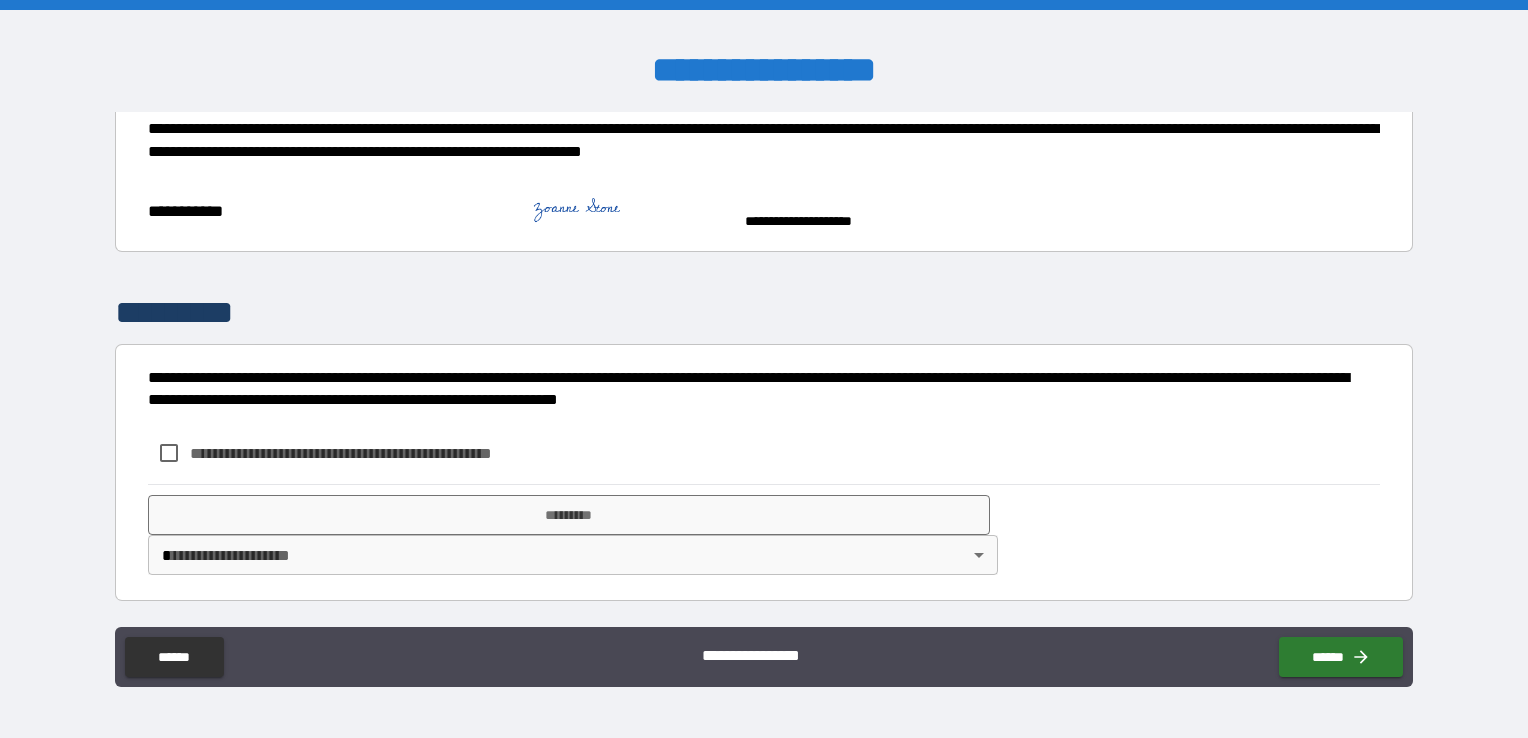 scroll, scrollTop: 495, scrollLeft: 0, axis: vertical 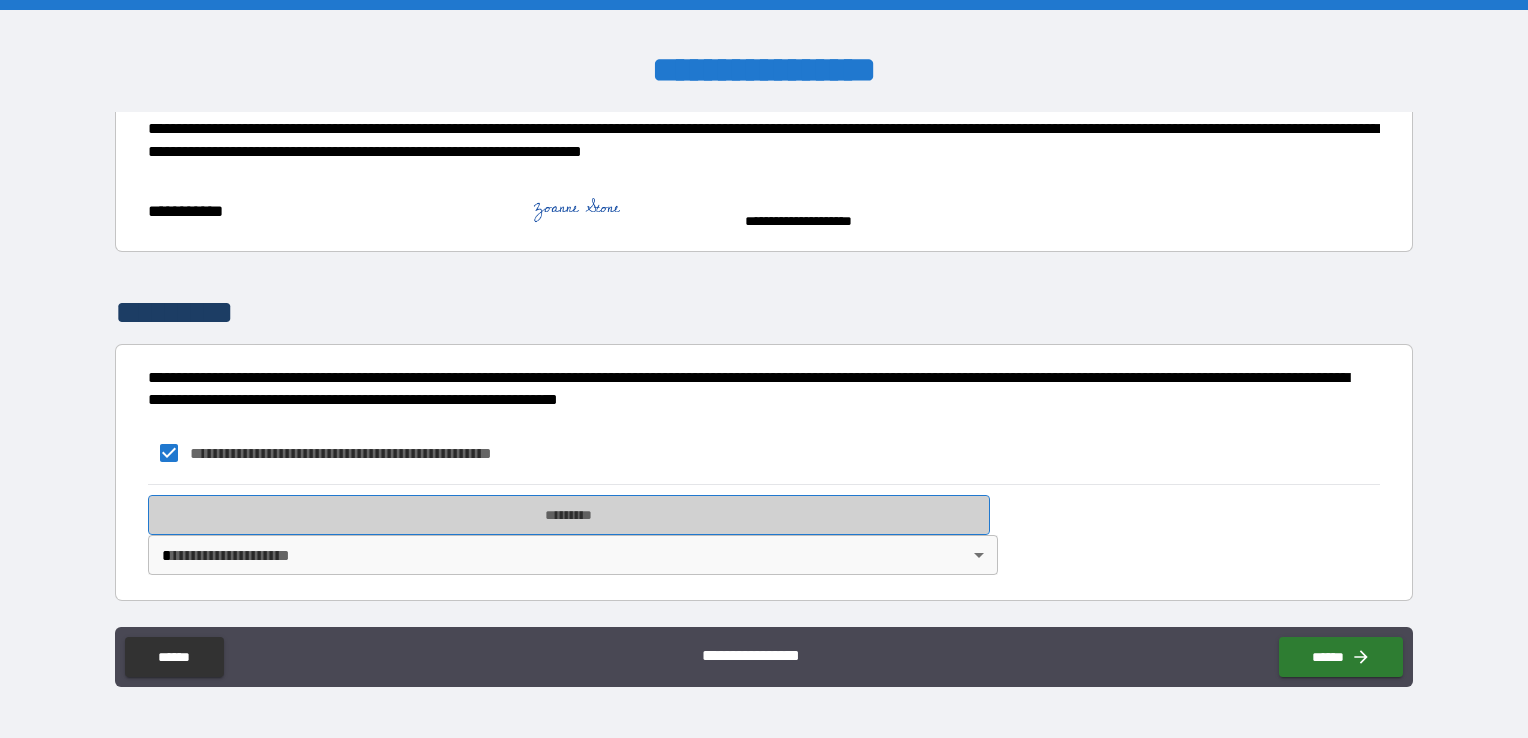 click on "*********" at bounding box center [569, 515] 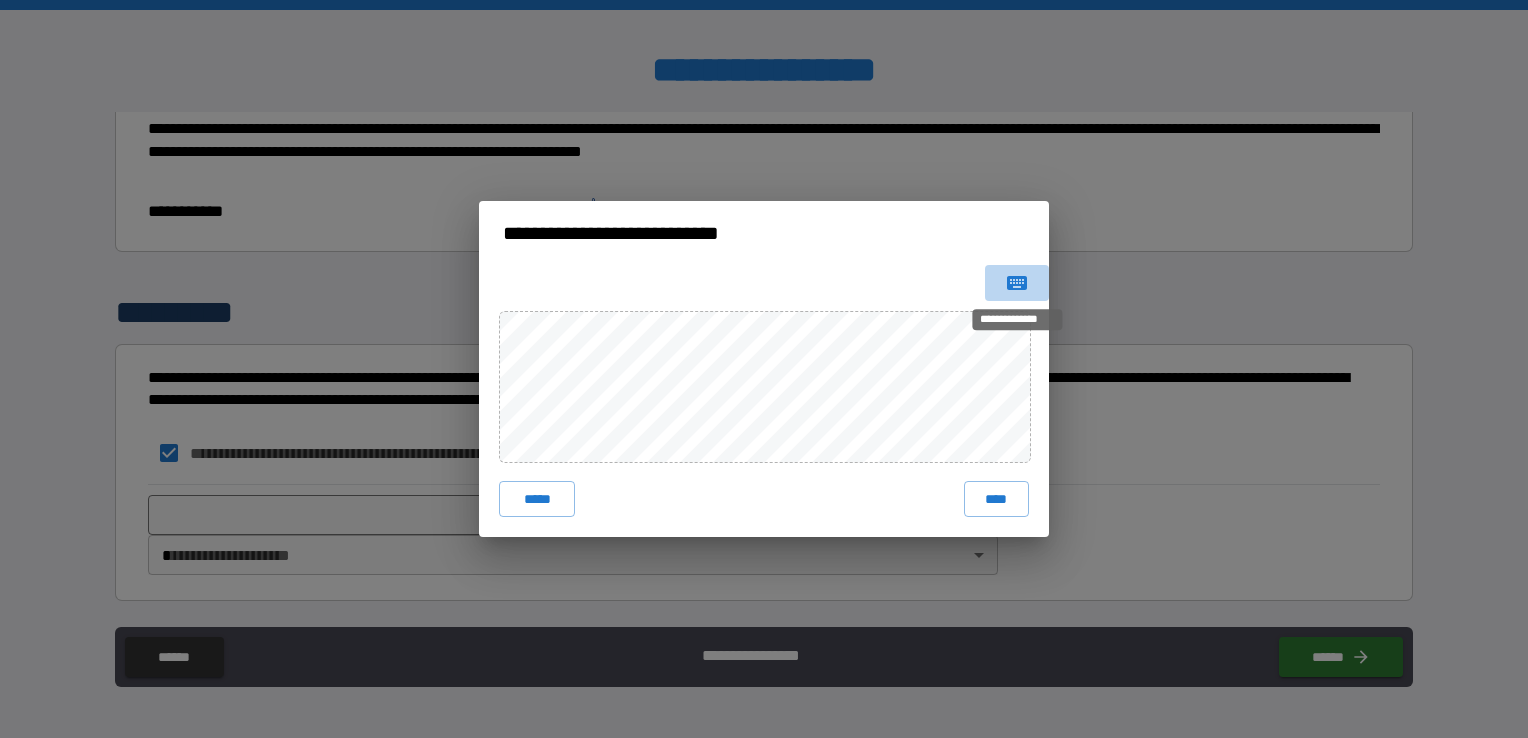 click 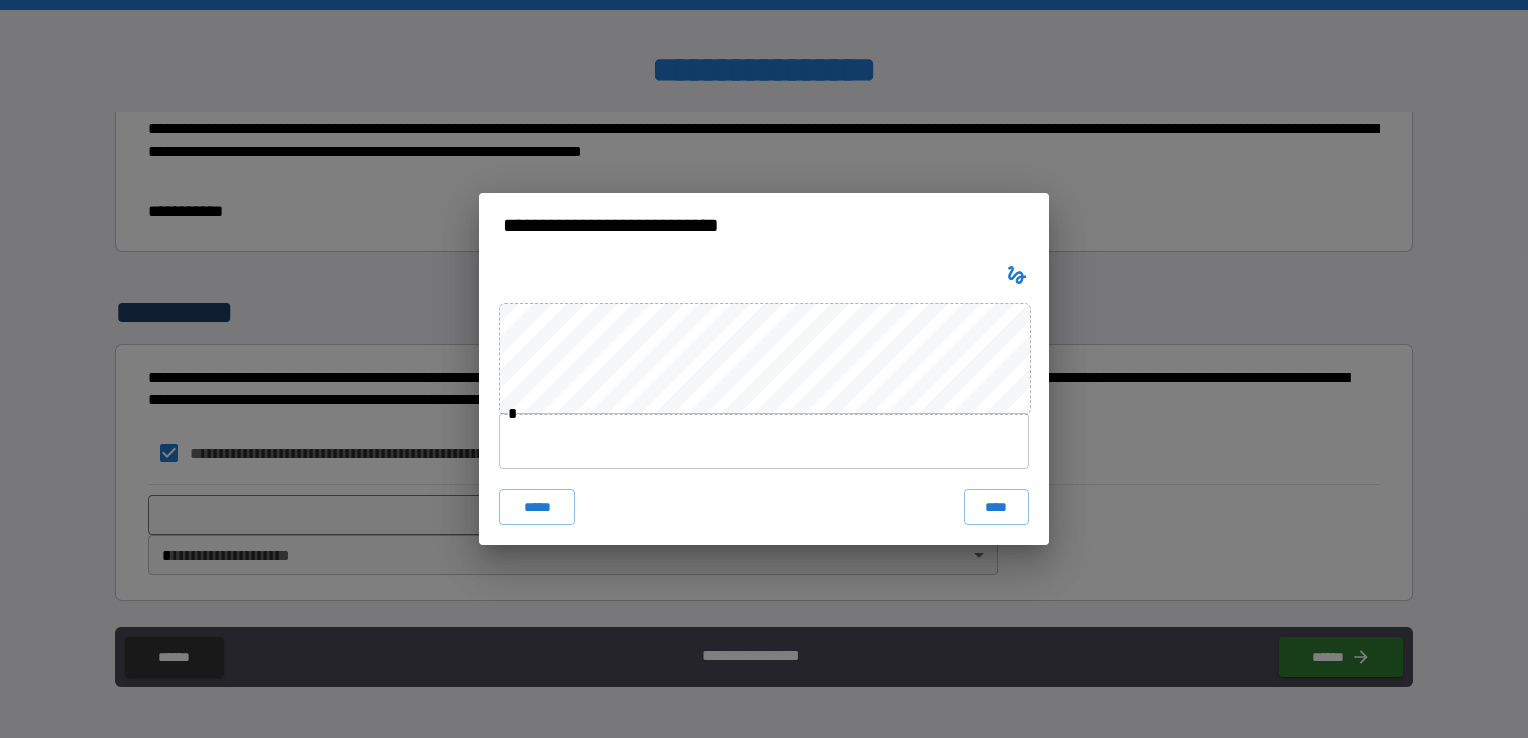 click at bounding box center (764, 441) 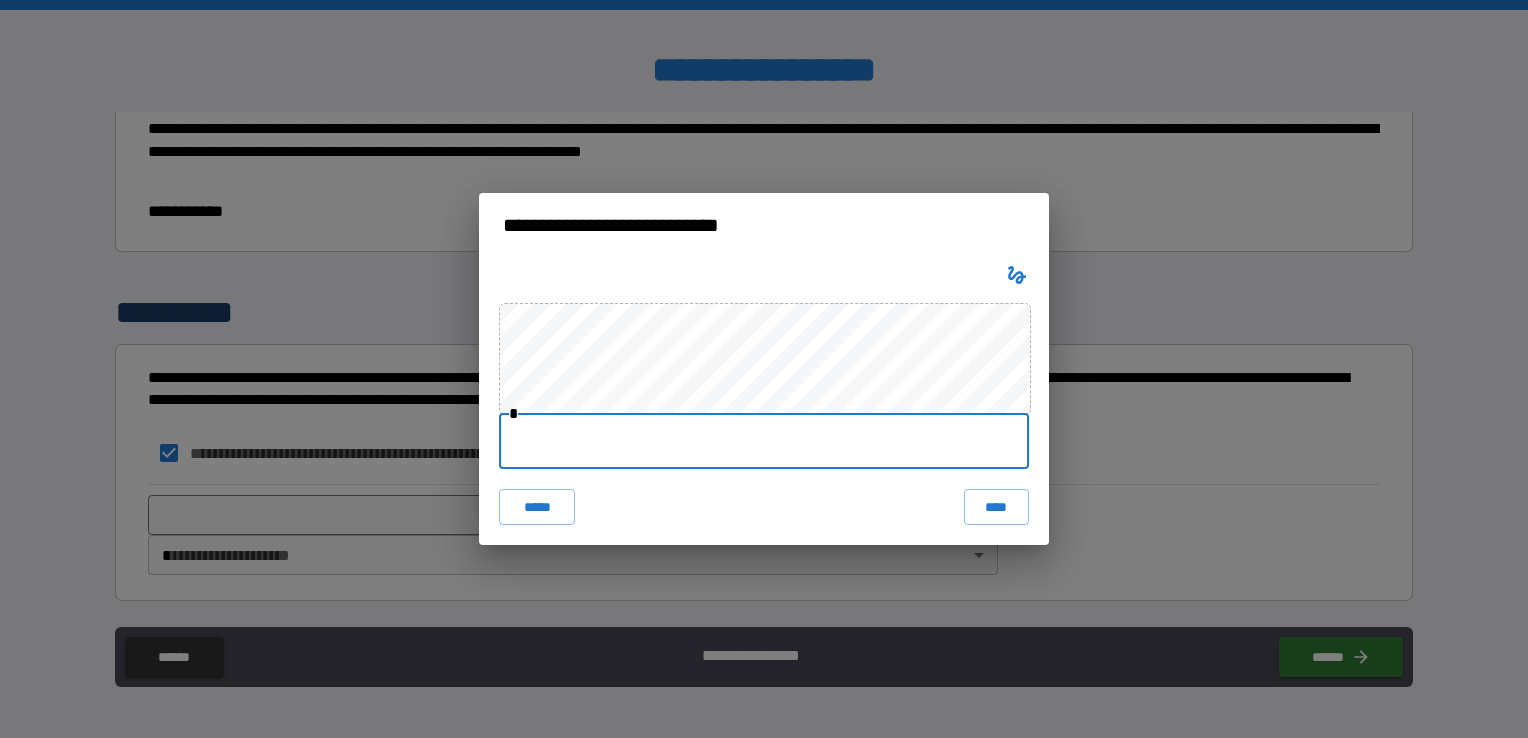 type on "**********" 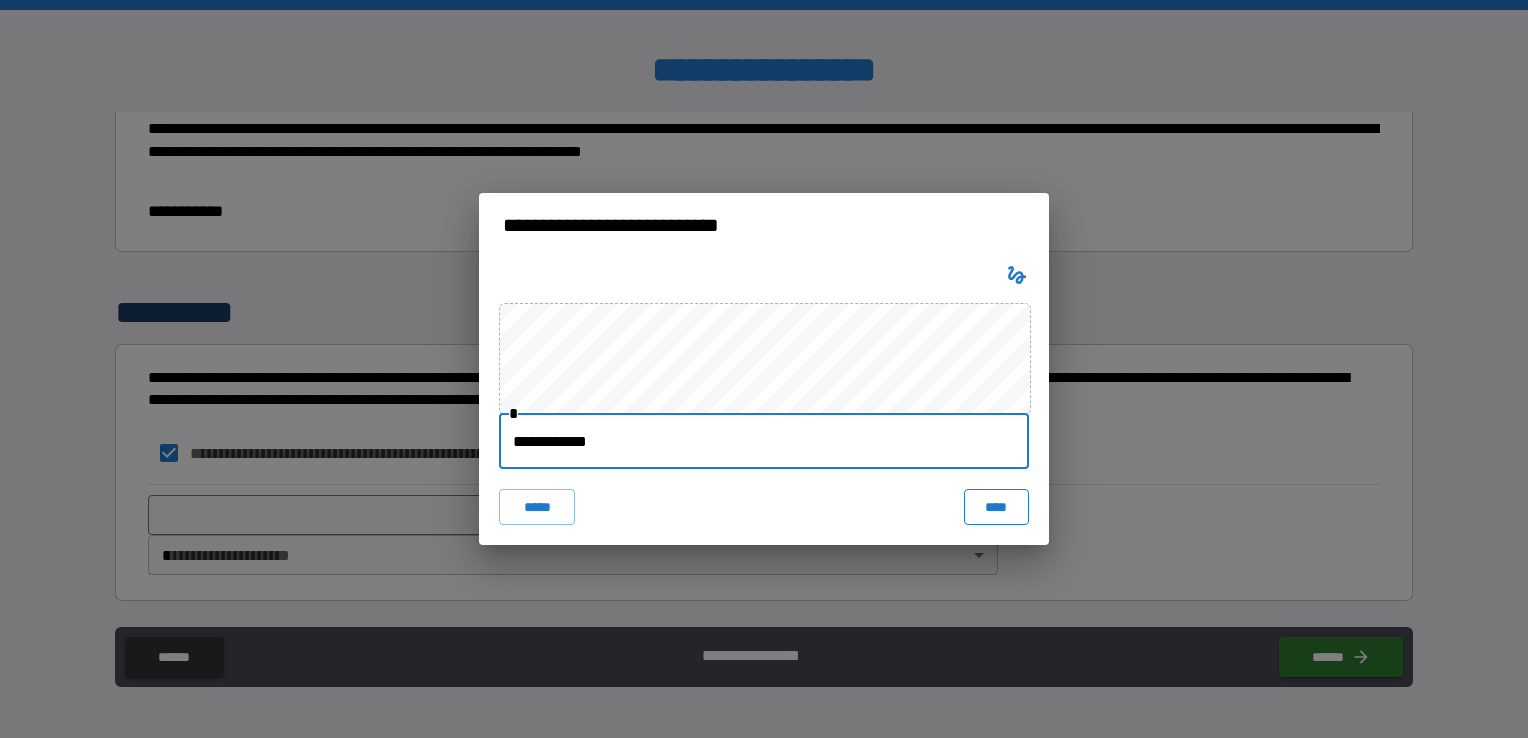 click on "****" at bounding box center (996, 507) 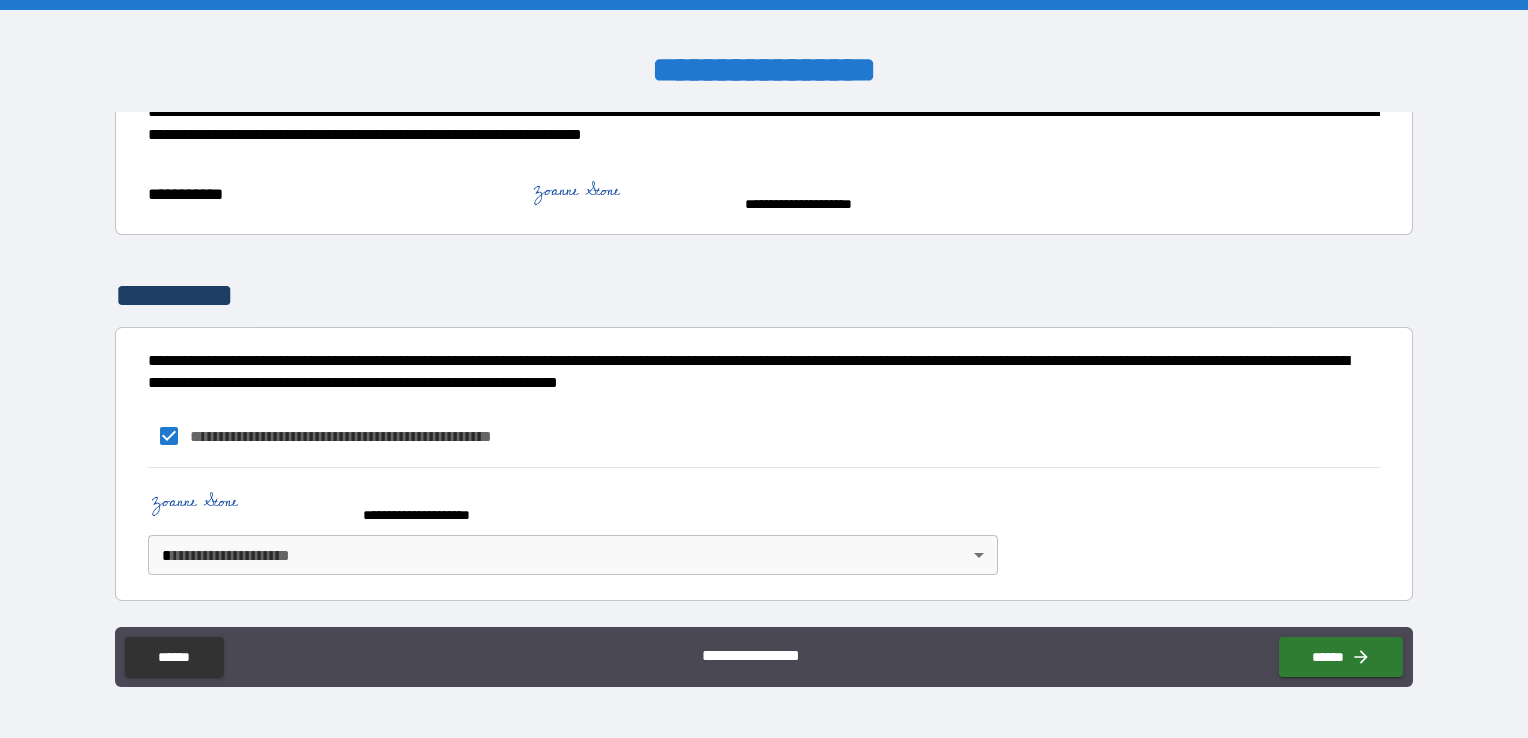 scroll, scrollTop: 512, scrollLeft: 0, axis: vertical 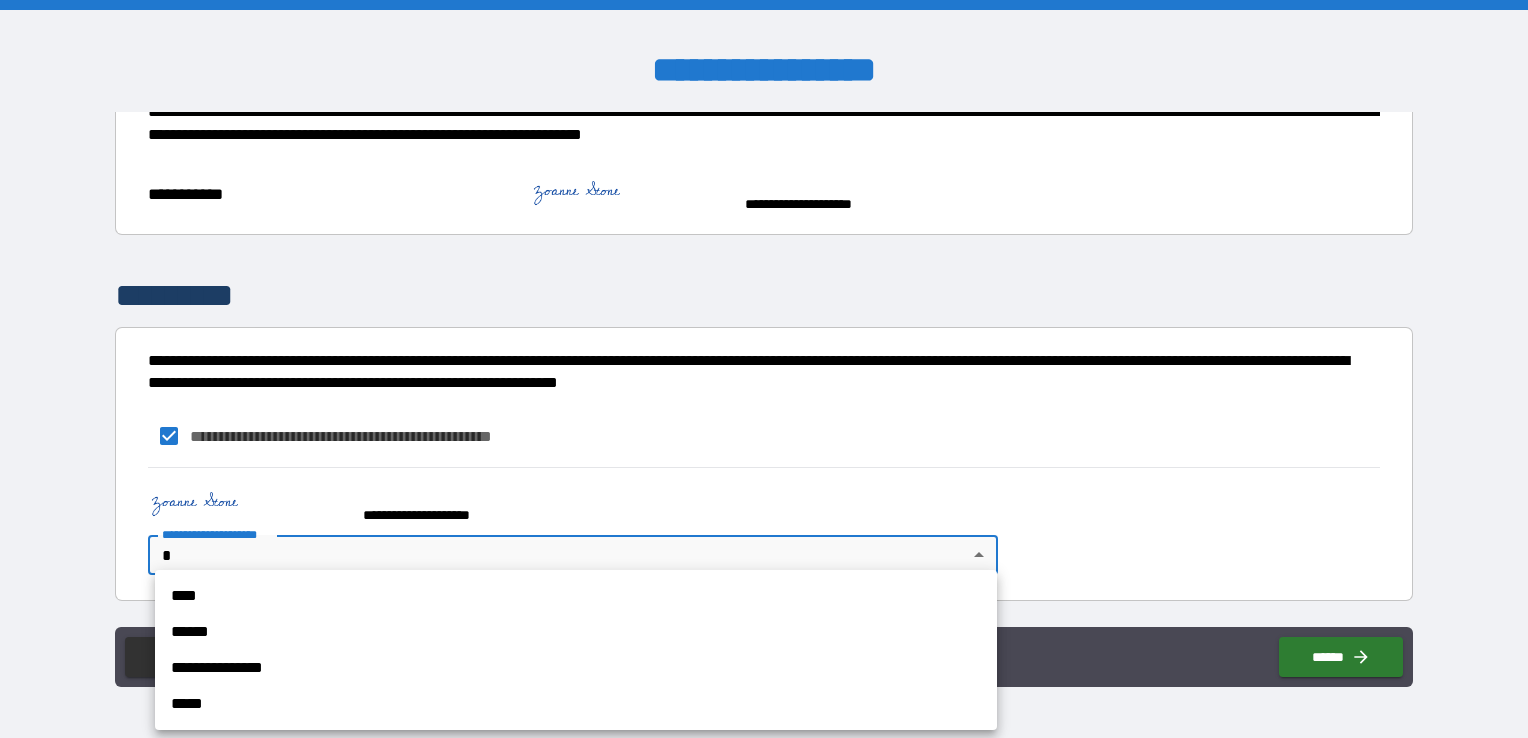 click on "**********" at bounding box center (764, 369) 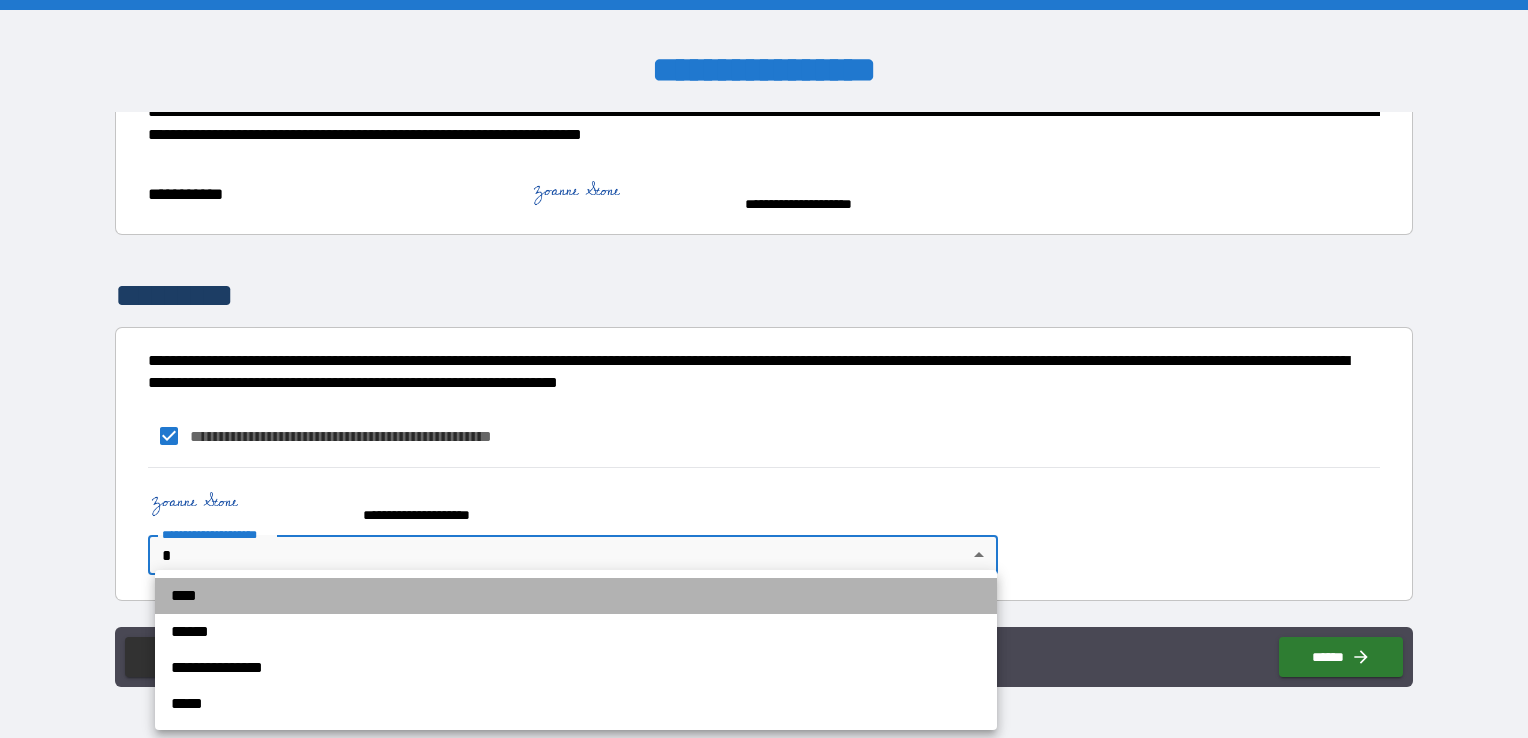 click on "****" at bounding box center [576, 596] 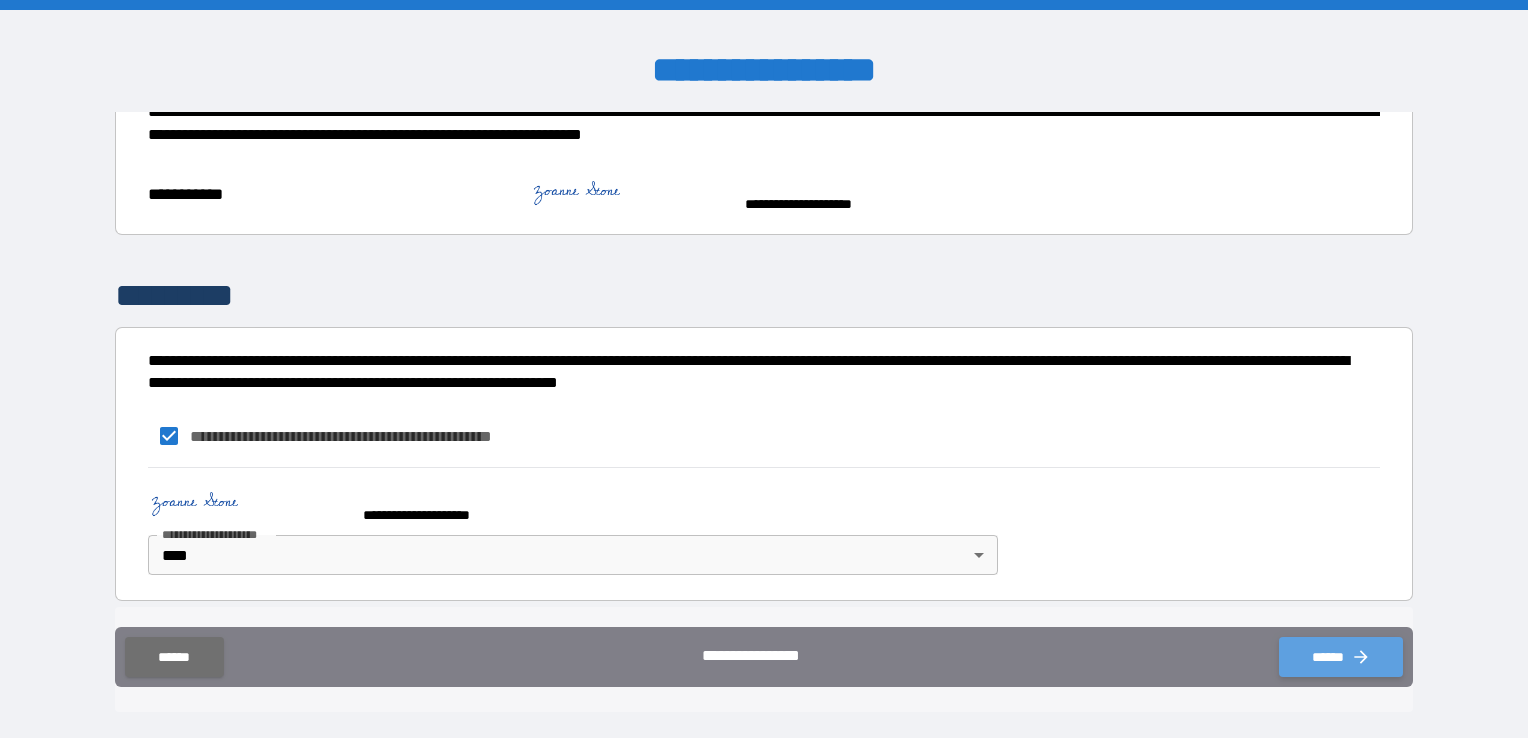 click on "******" at bounding box center [1341, 657] 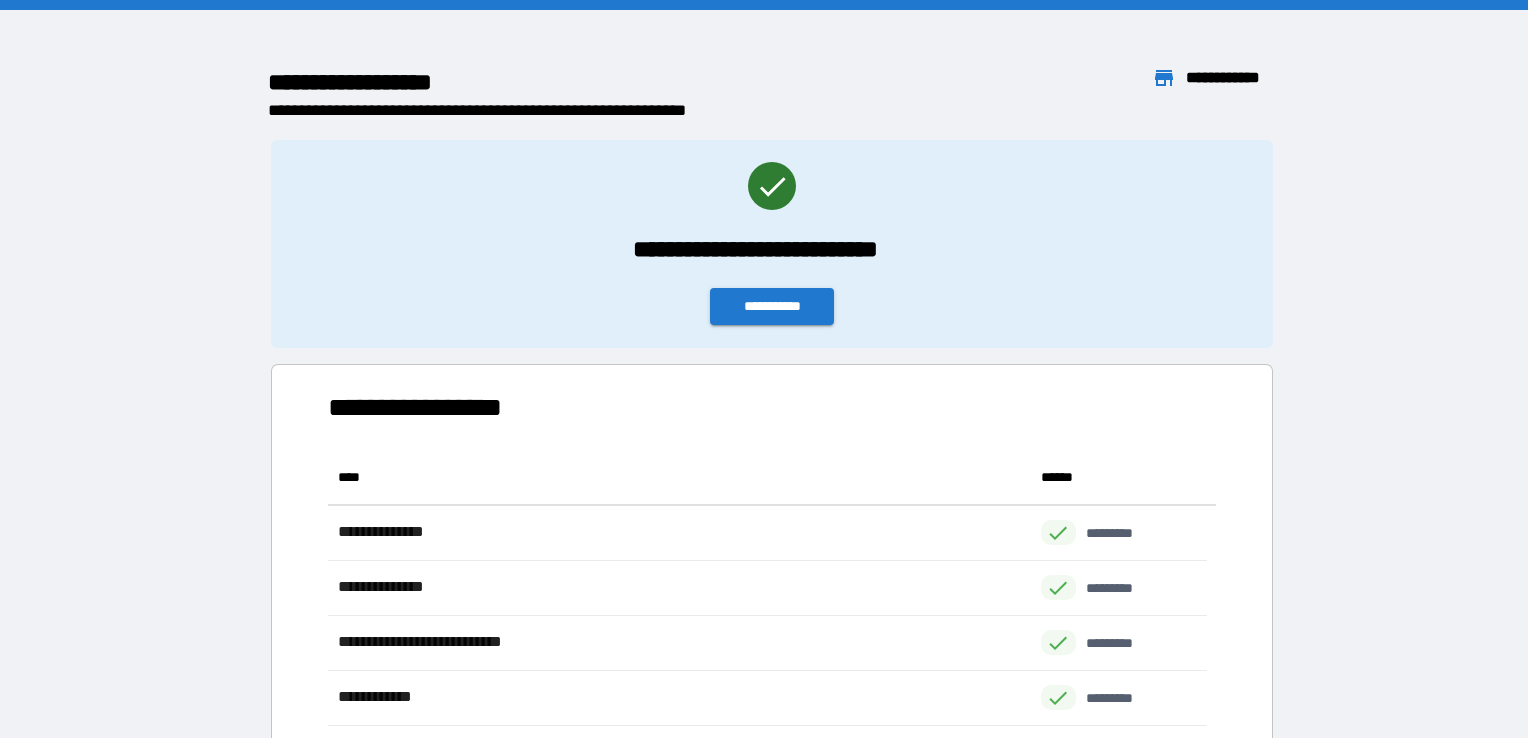scroll, scrollTop: 16, scrollLeft: 16, axis: both 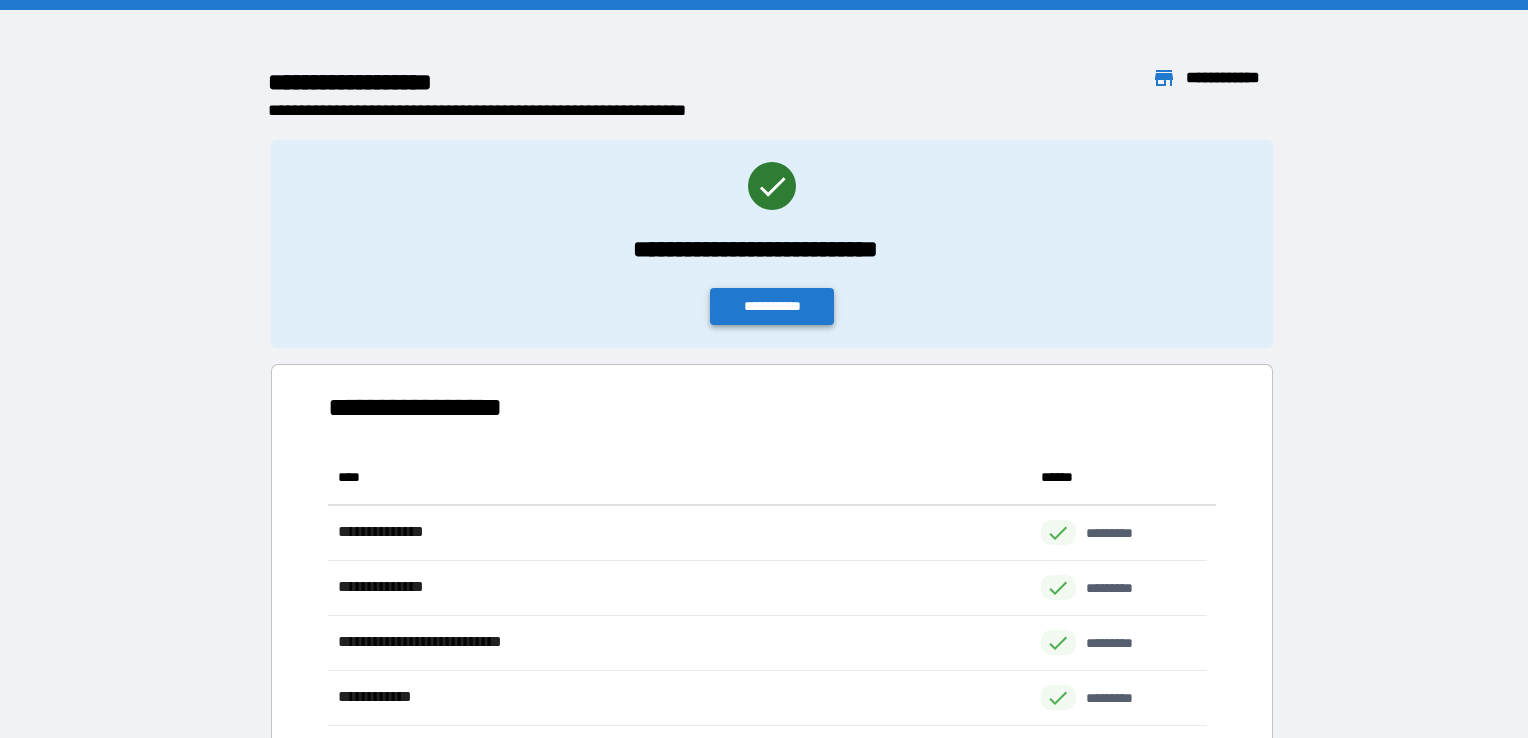 click on "**********" at bounding box center (772, 306) 